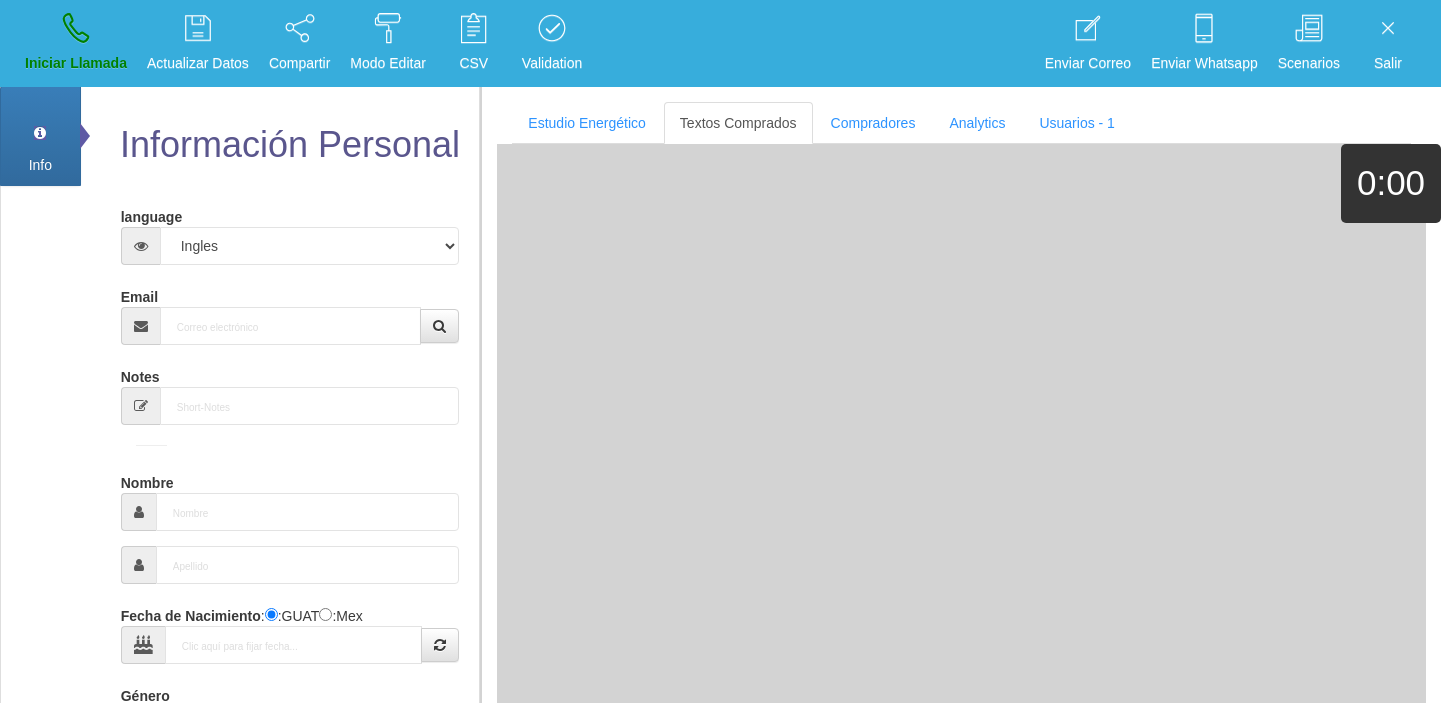 select on "4" 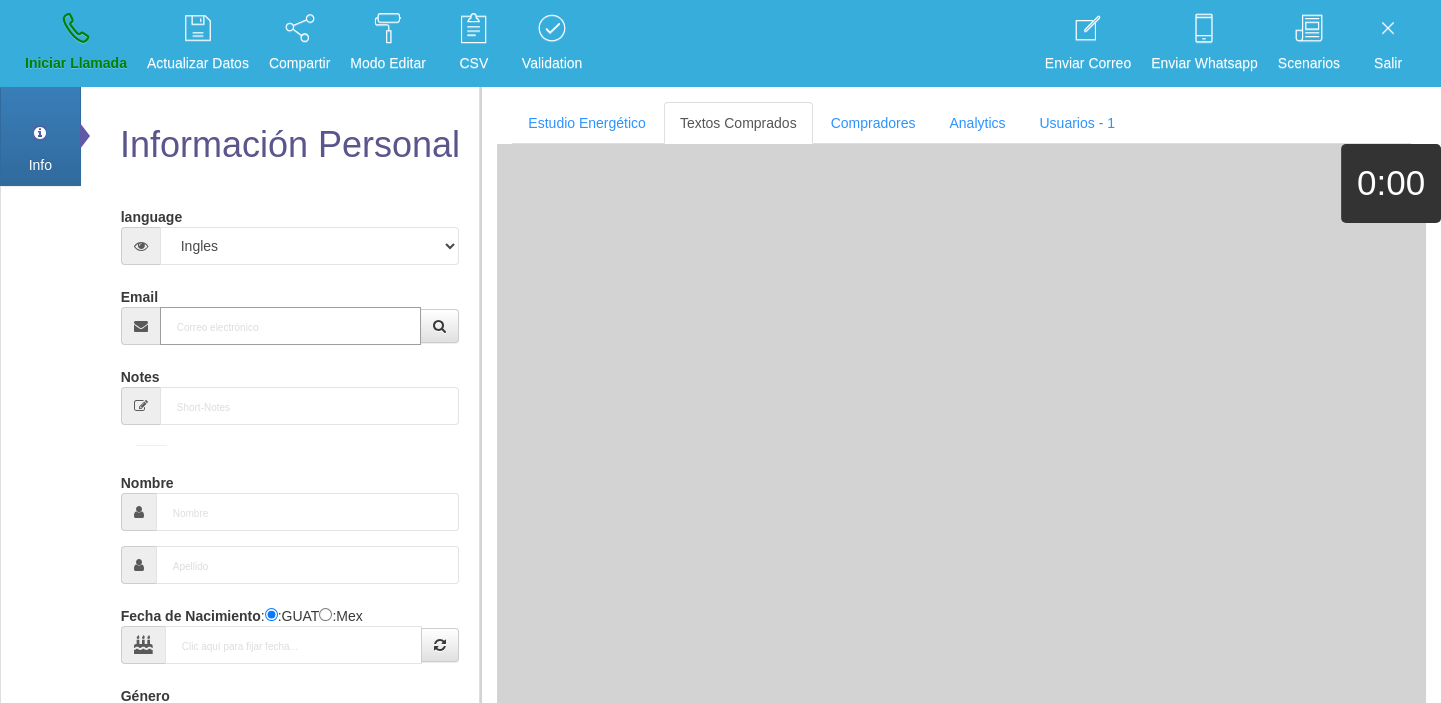 click on "Email" at bounding box center [291, 326] 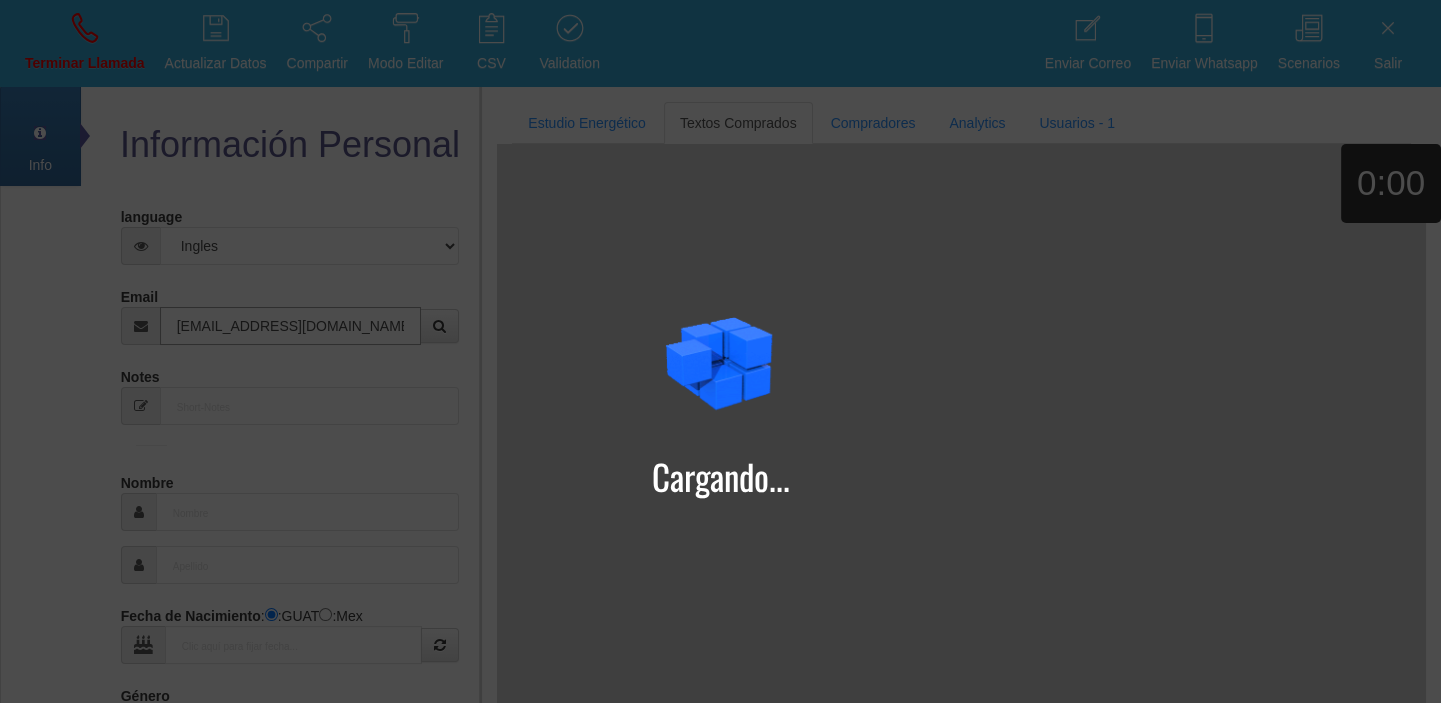 type on "[EMAIL_ADDRESS][DOMAIN_NAME]" 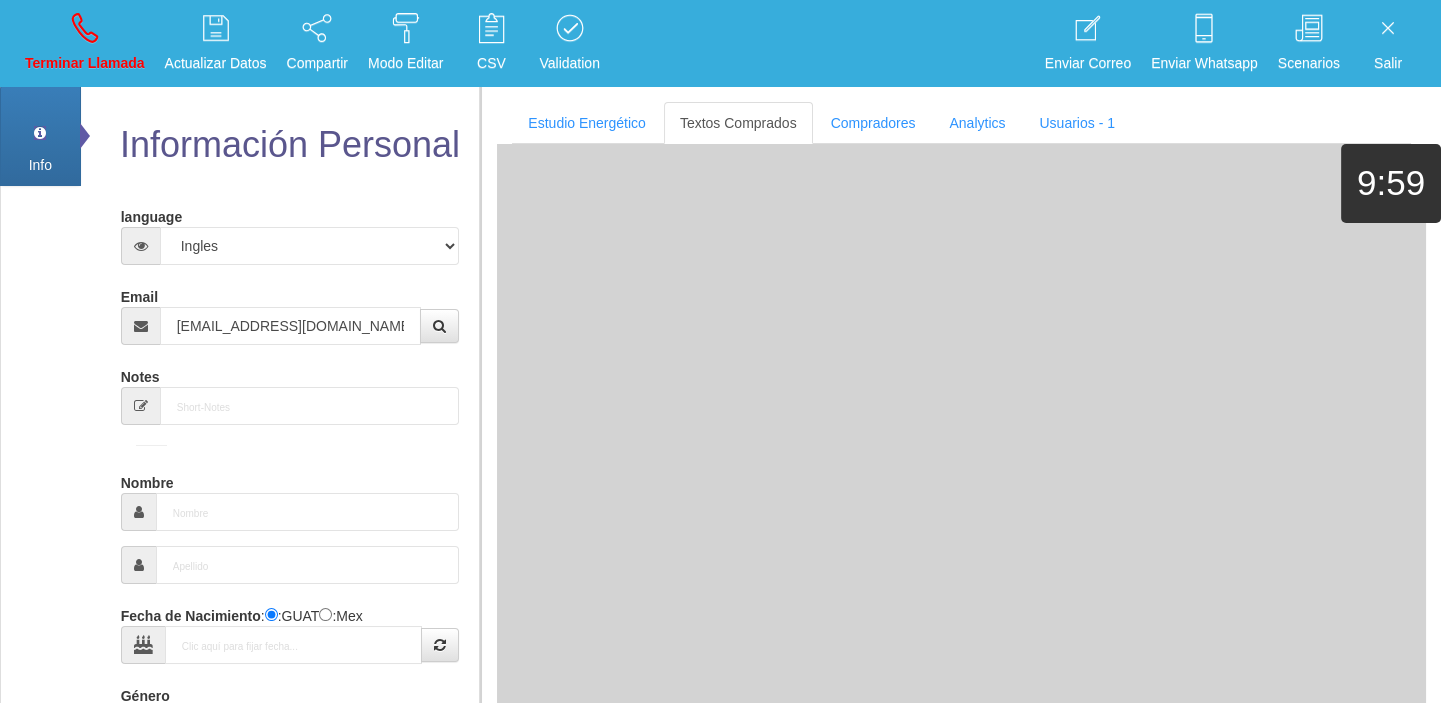 type on "[DATE]" 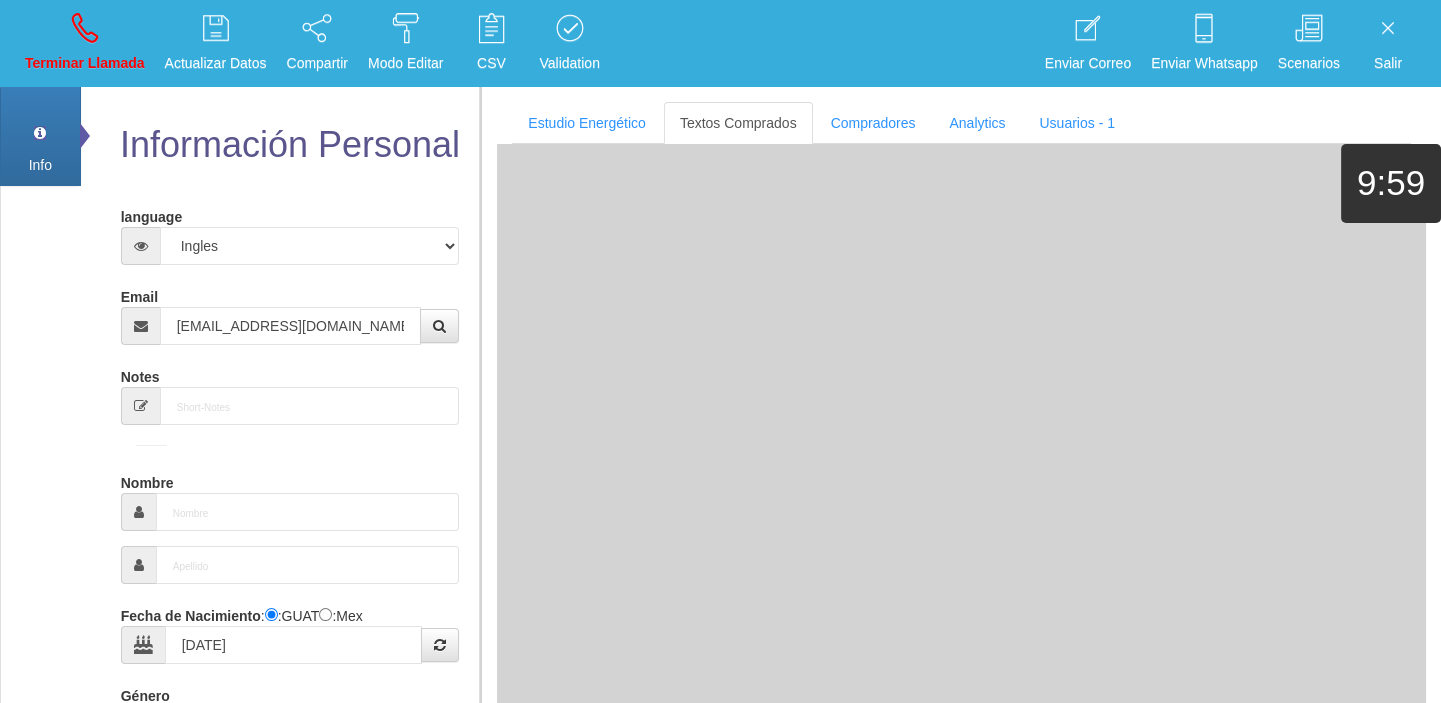 type on "Comprador simple" 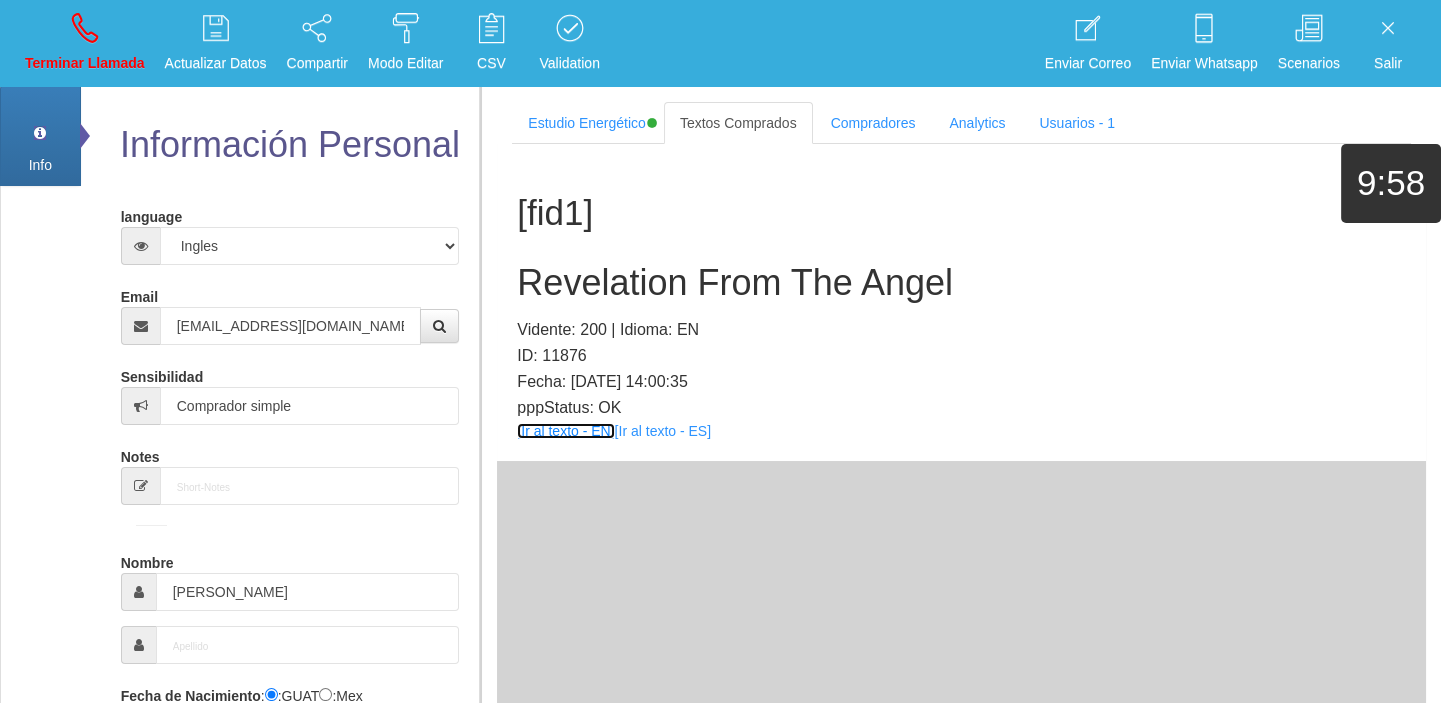 click on "[Ir al texto - EN]" at bounding box center (565, 431) 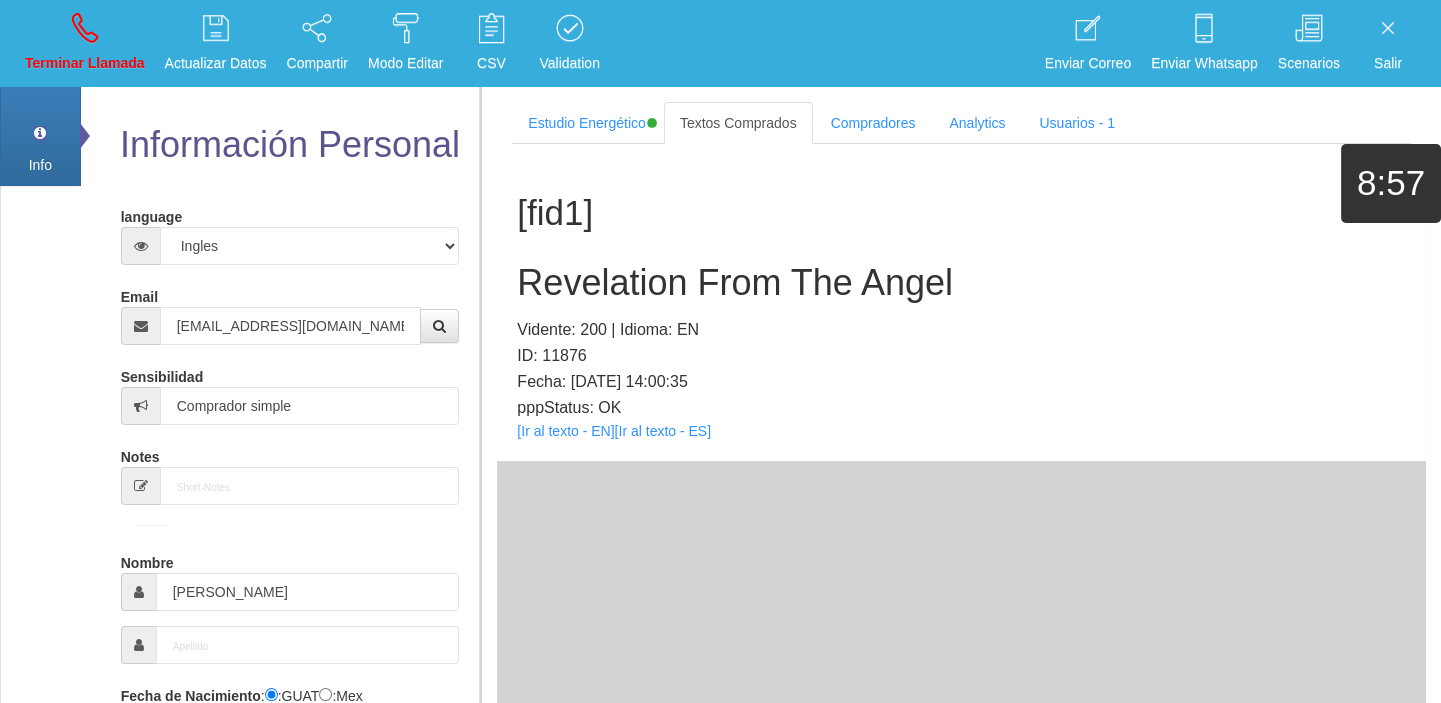 click on "[fid1] Revelation From The Angel Vidente: 200 | Idioma: EN ID: 11876 Fecha: [DATE] 14:00:35 pppStatus: OK [Ir al texto - EN] [Ir al texto - ES]" at bounding box center (961, 302) 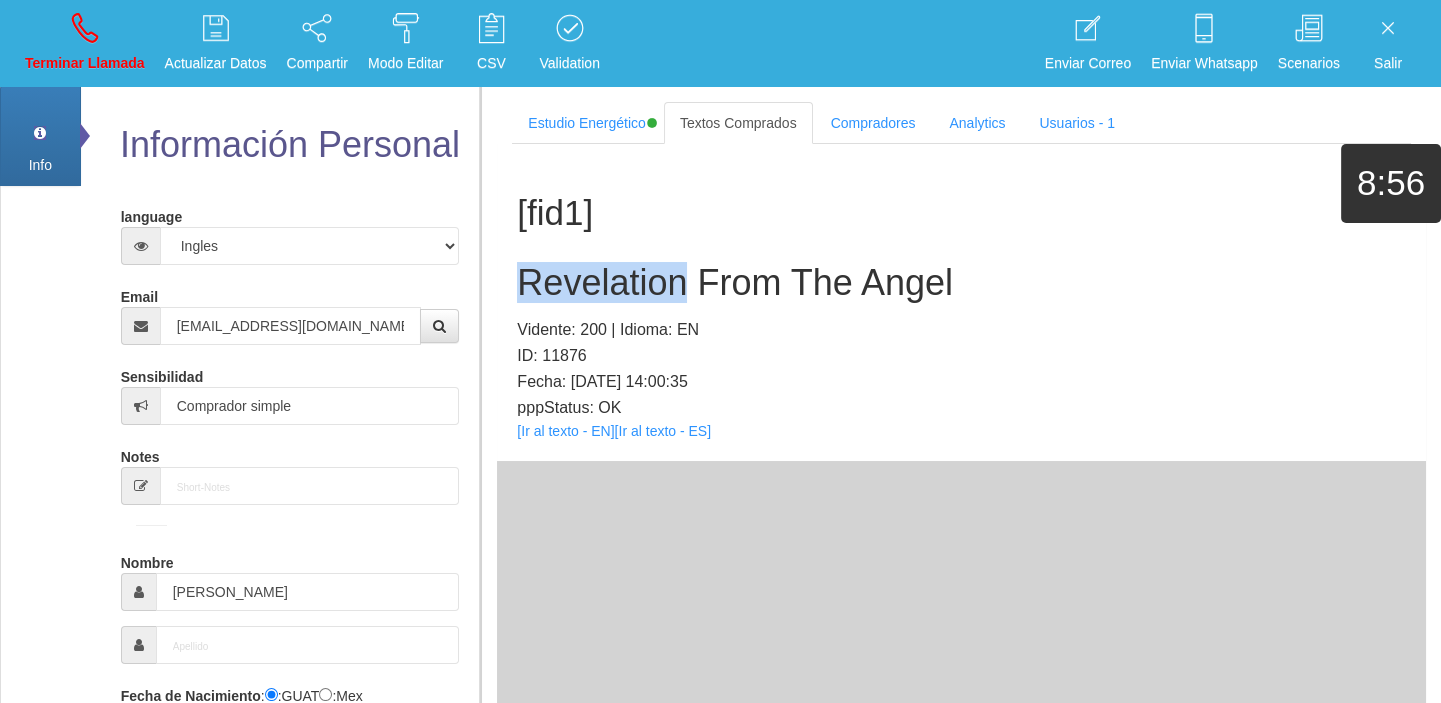 click on "Revelation From The Angel" at bounding box center (961, 283) 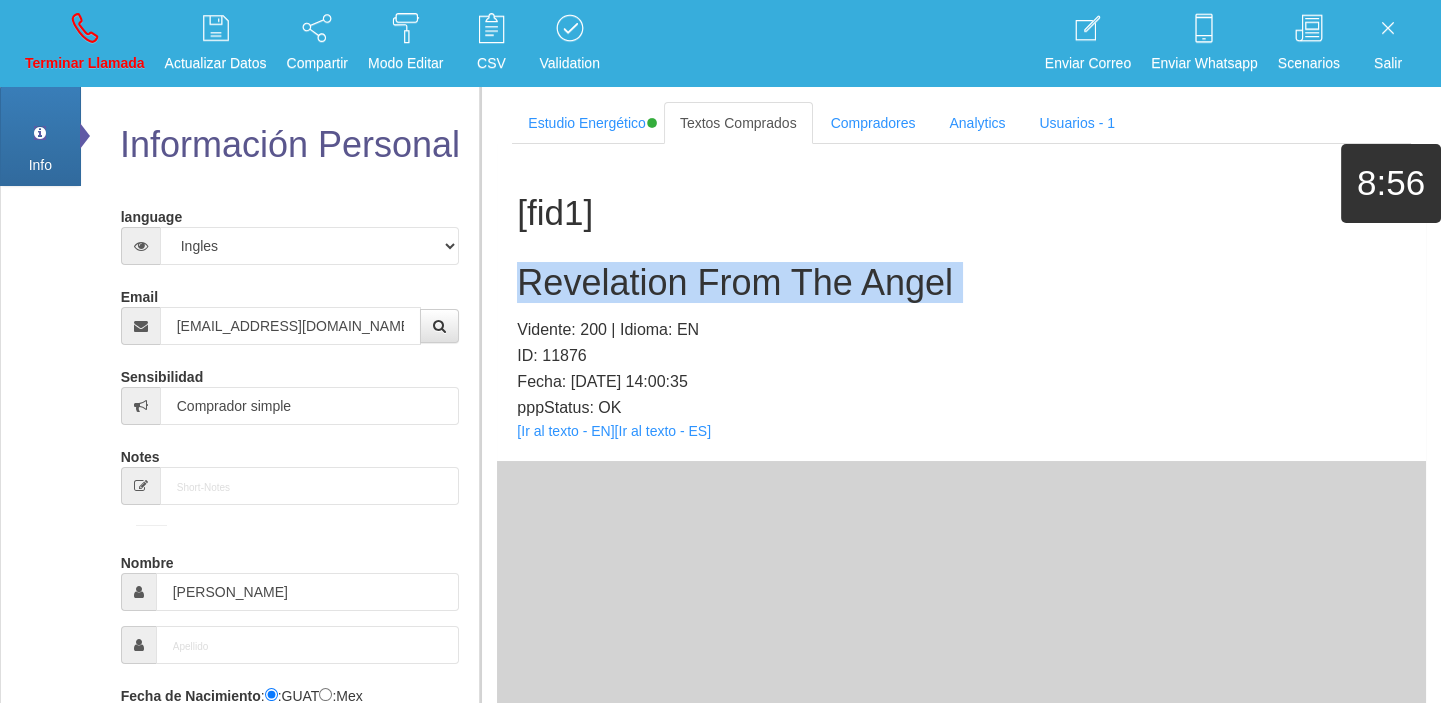 click on "Revelation From The Angel" at bounding box center (961, 283) 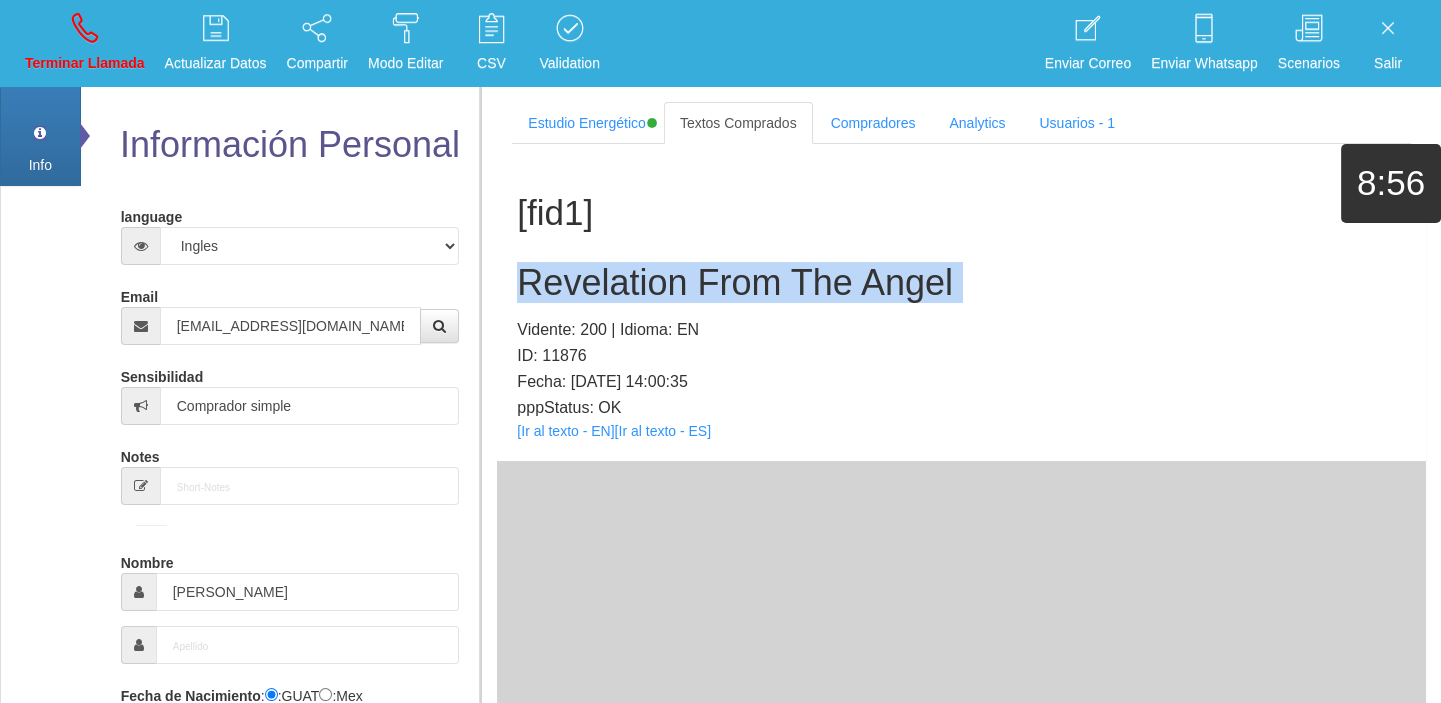 copy on "Revelation From The Angel" 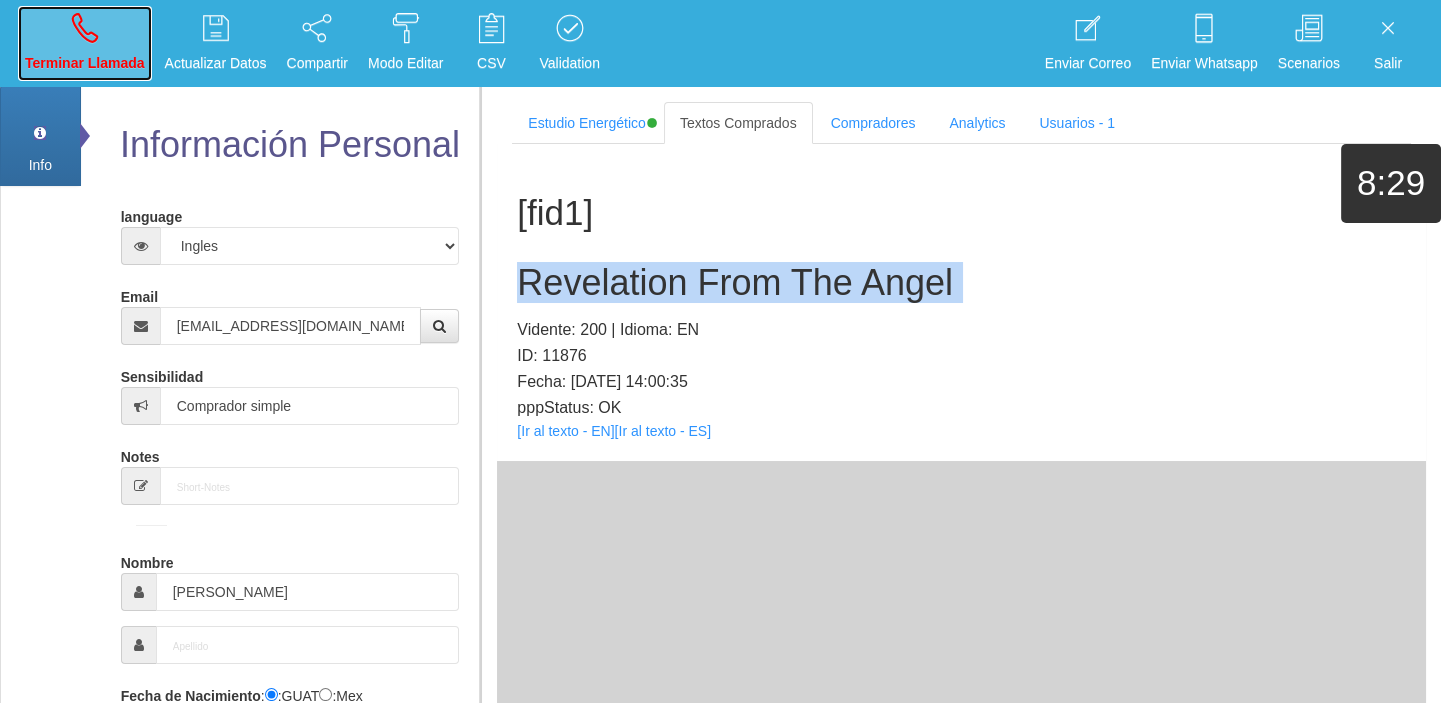 drag, startPoint x: 110, startPoint y: 40, endPoint x: 128, endPoint y: 75, distance: 39.357338 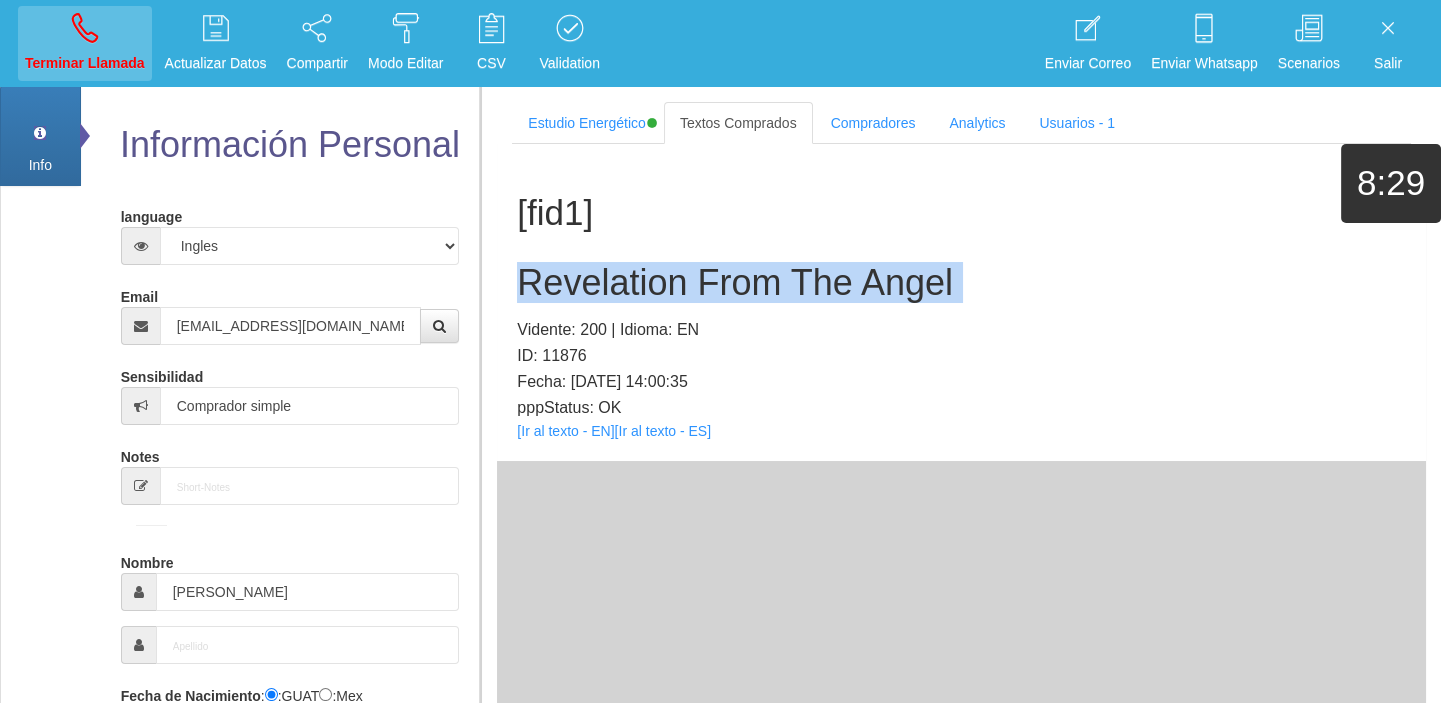 type 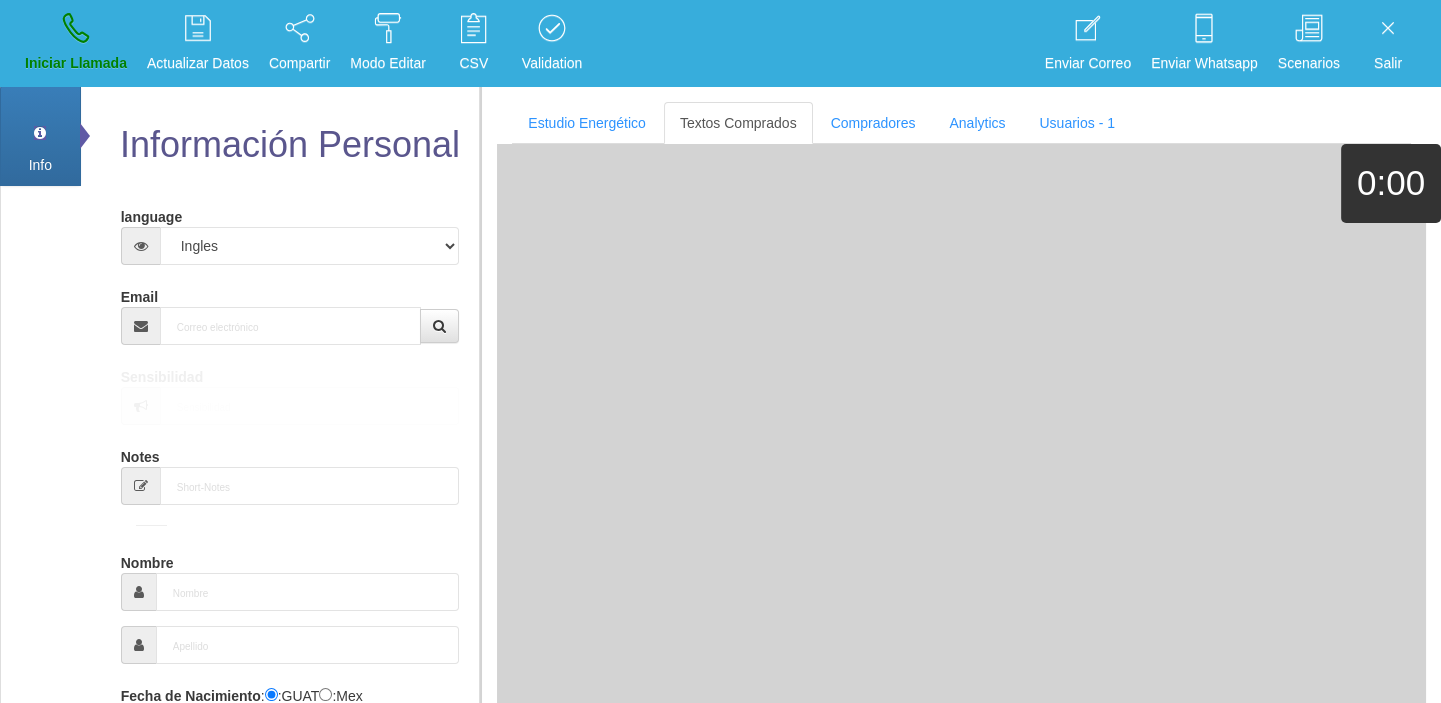 drag, startPoint x: 290, startPoint y: 353, endPoint x: 275, endPoint y: 344, distance: 17.492855 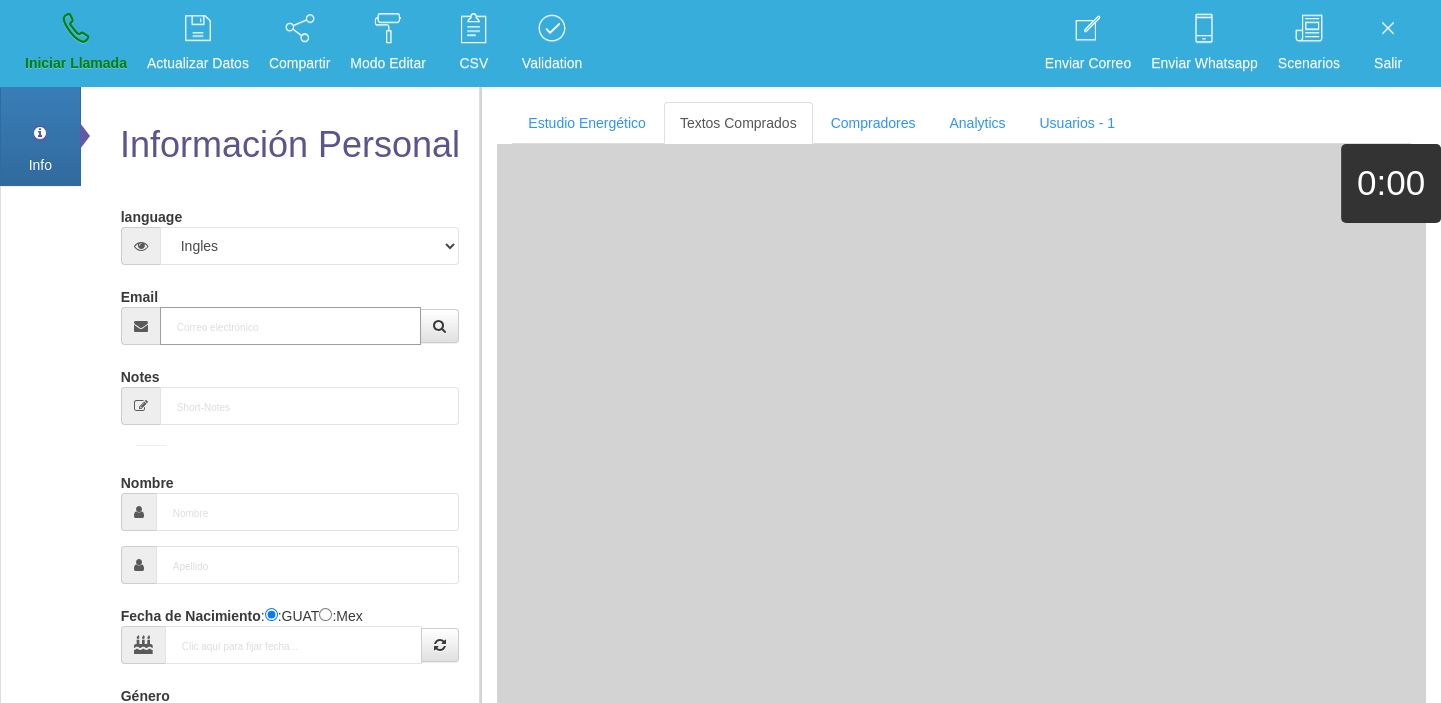 click on "Email" at bounding box center (291, 326) 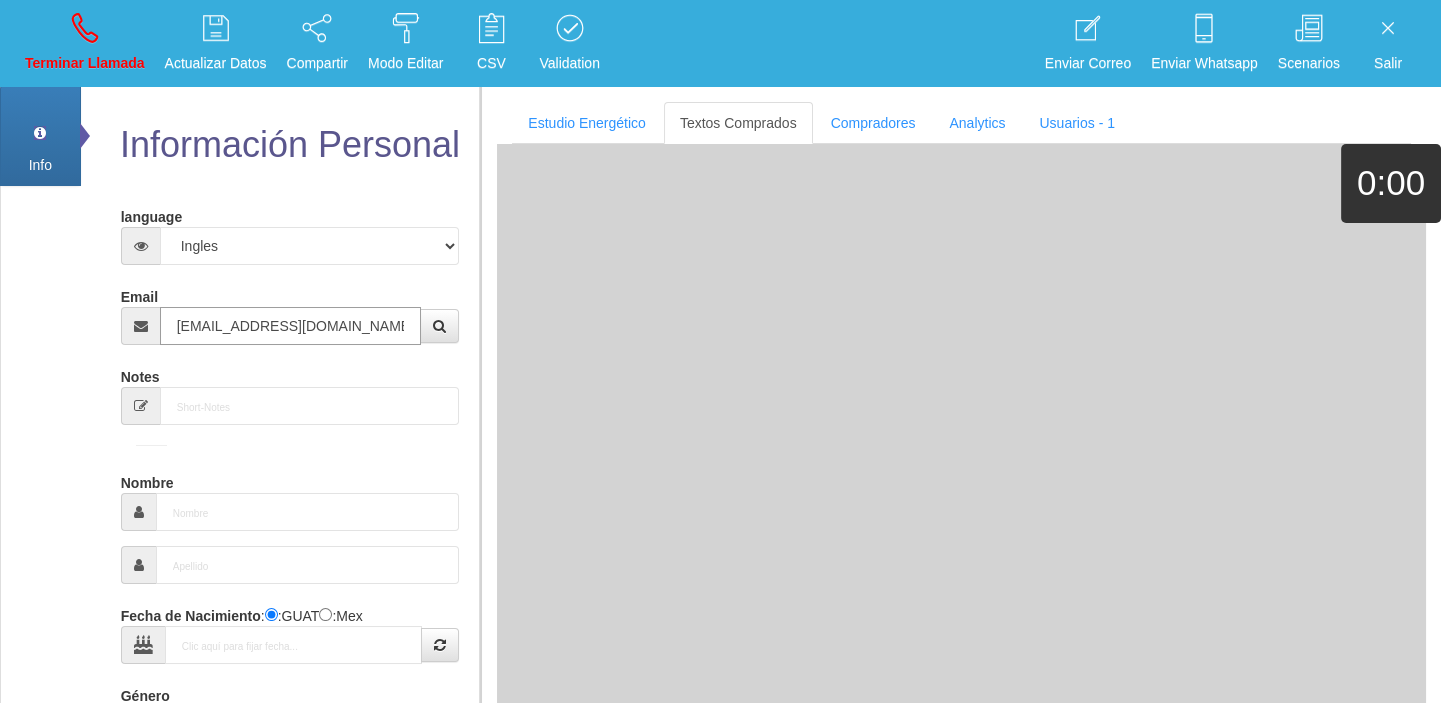 type on "28 Ago 1962" 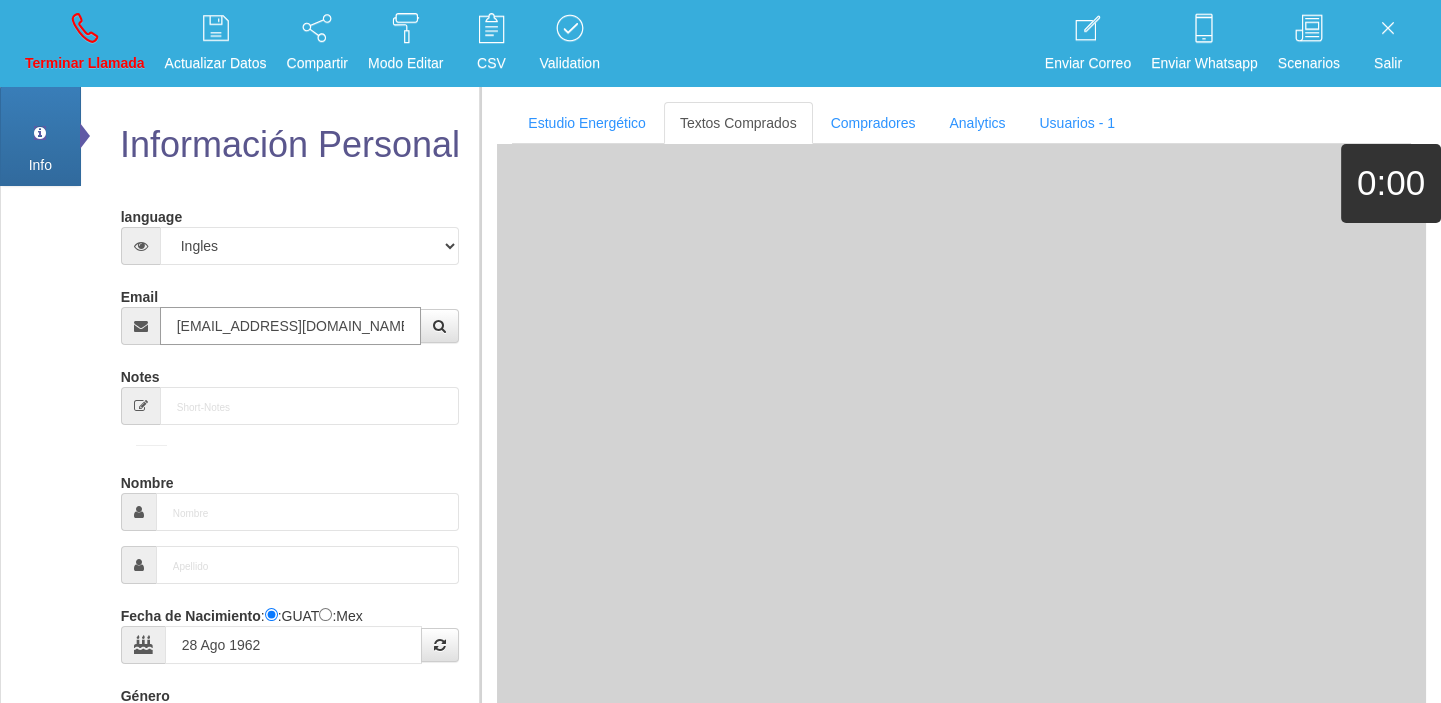 type on "Comprador simple" 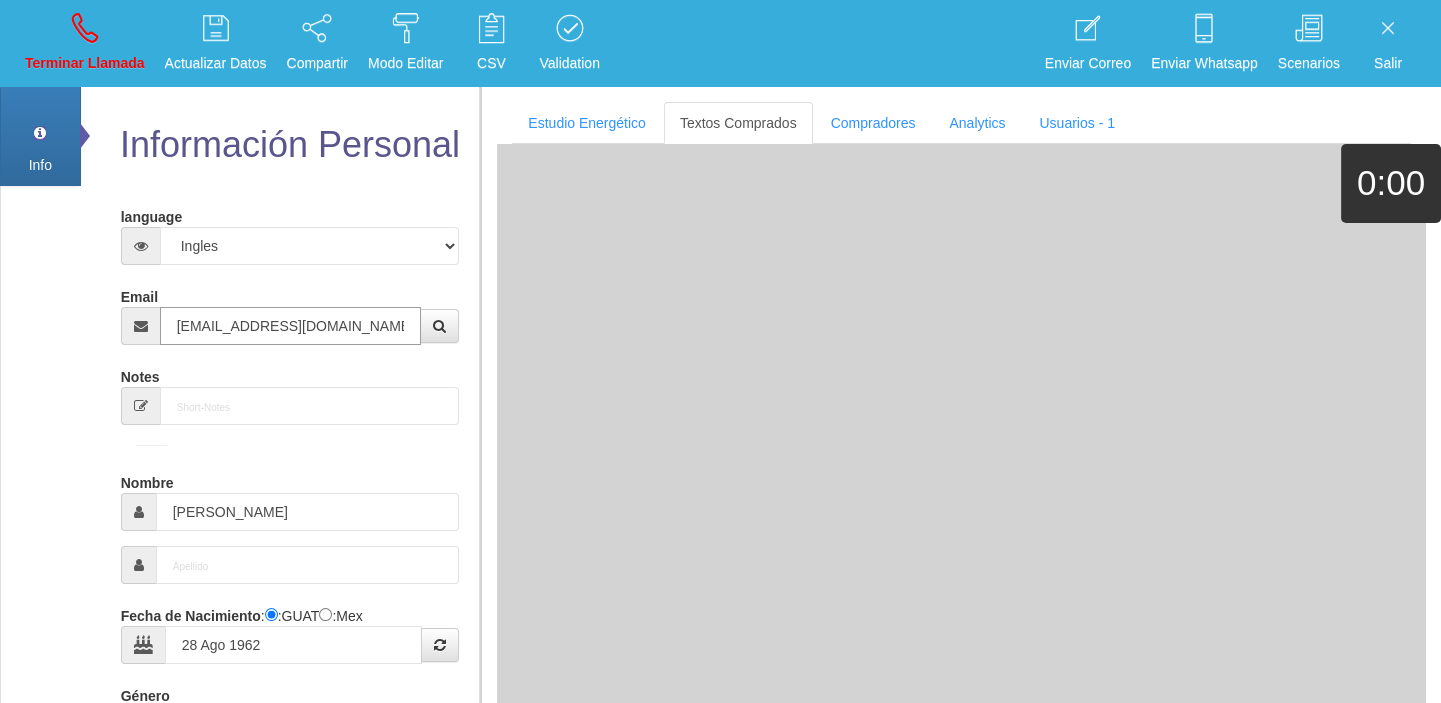 select on "1" 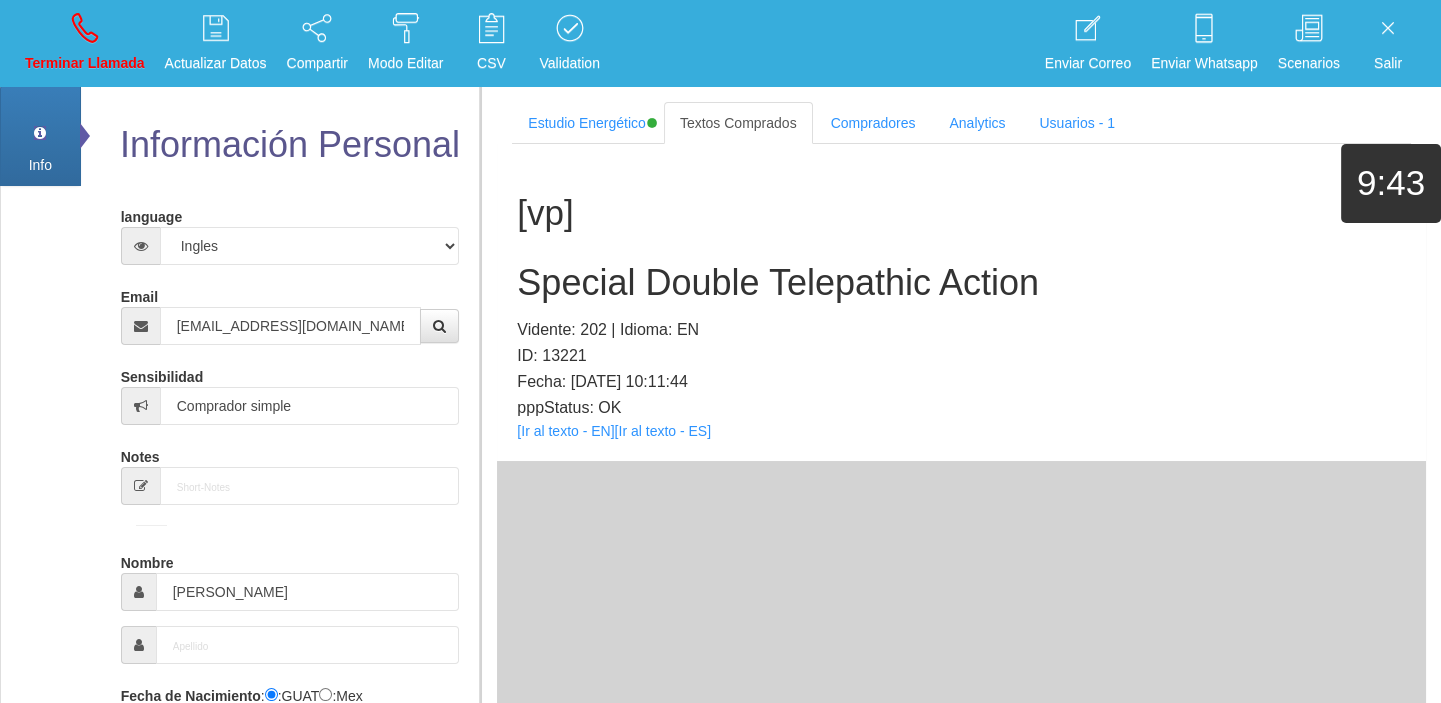 click on "[vp] Special Double Telepathic Action Vidente: 202 | Idioma: EN ID: 13221 Fecha: [DATE] 10:11:44 pppStatus: OK [Ir al texto - EN] [Ir al texto - ES]" at bounding box center (961, 302) 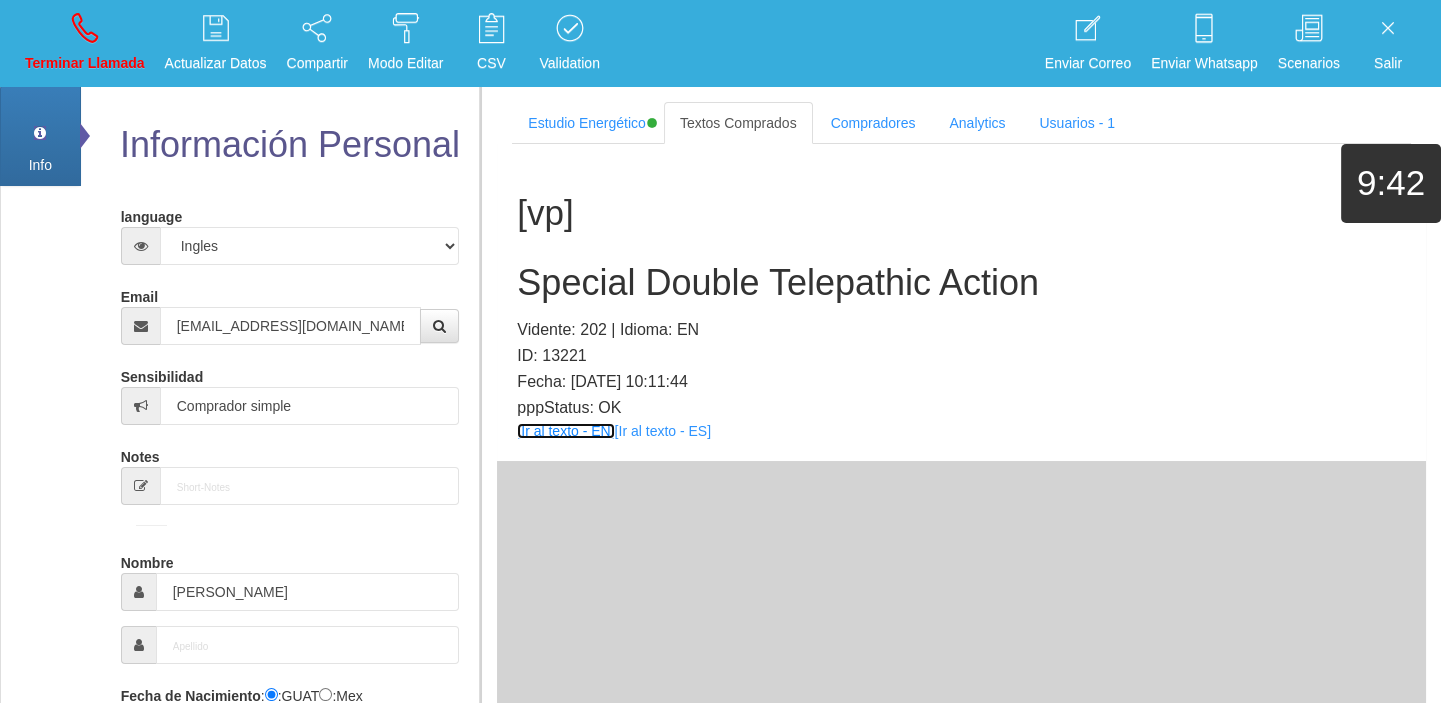 click on "[Ir al texto - EN]" at bounding box center (565, 431) 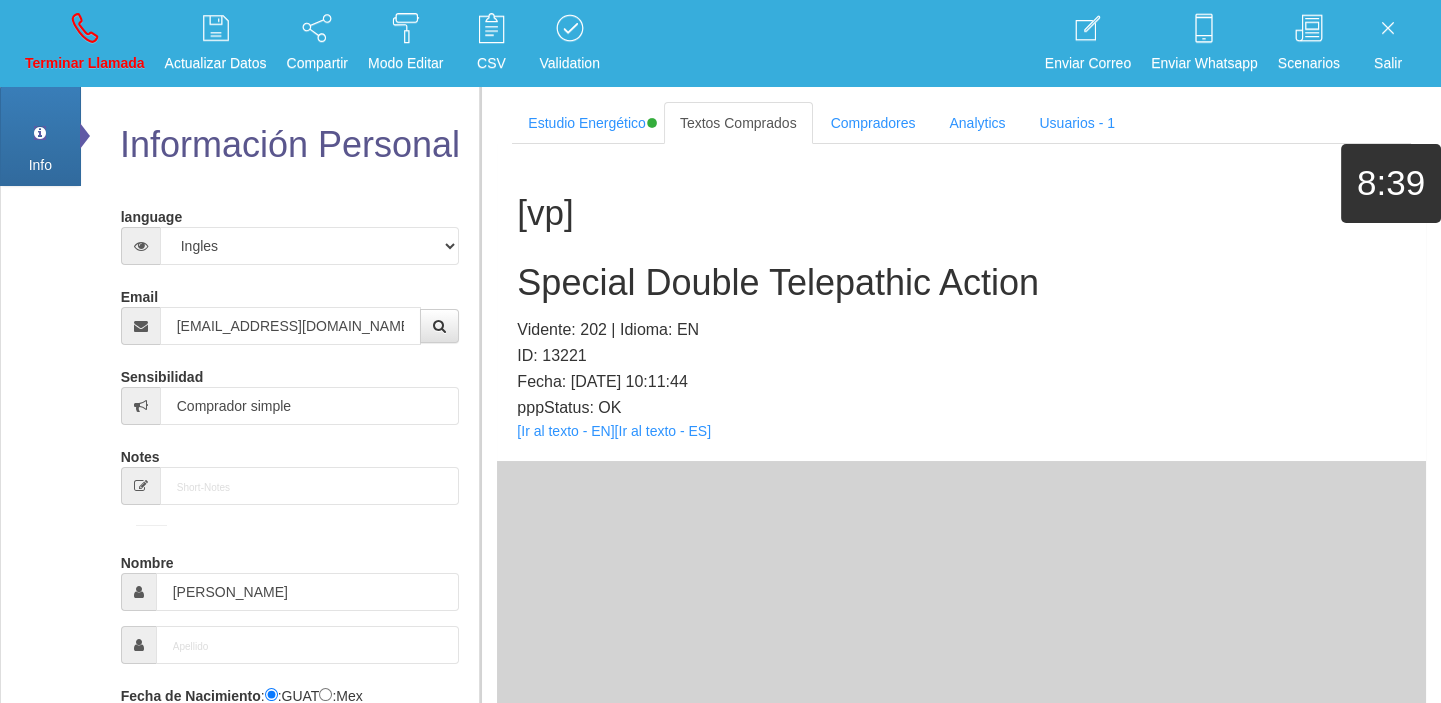 click on "Special Double Telepathic Action" at bounding box center [961, 283] 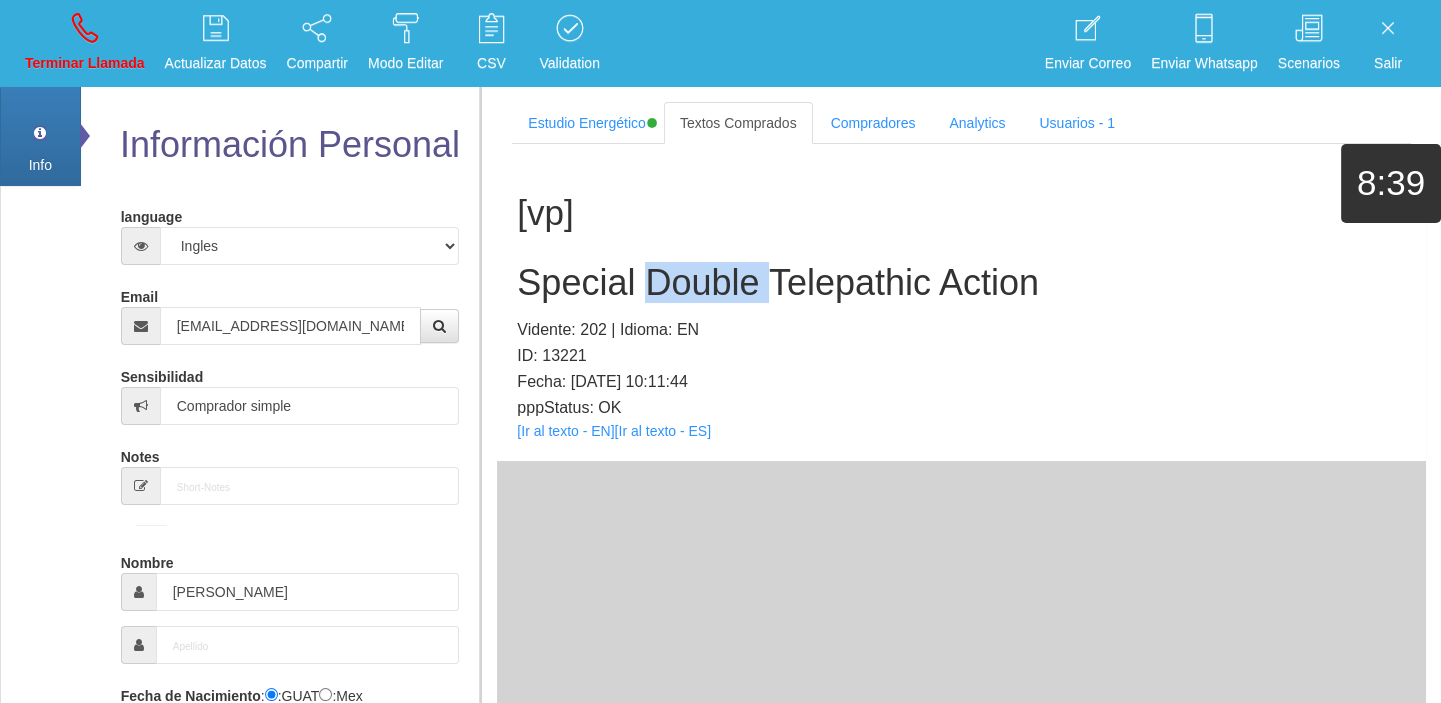 click on "Special Double Telepathic Action" at bounding box center (961, 283) 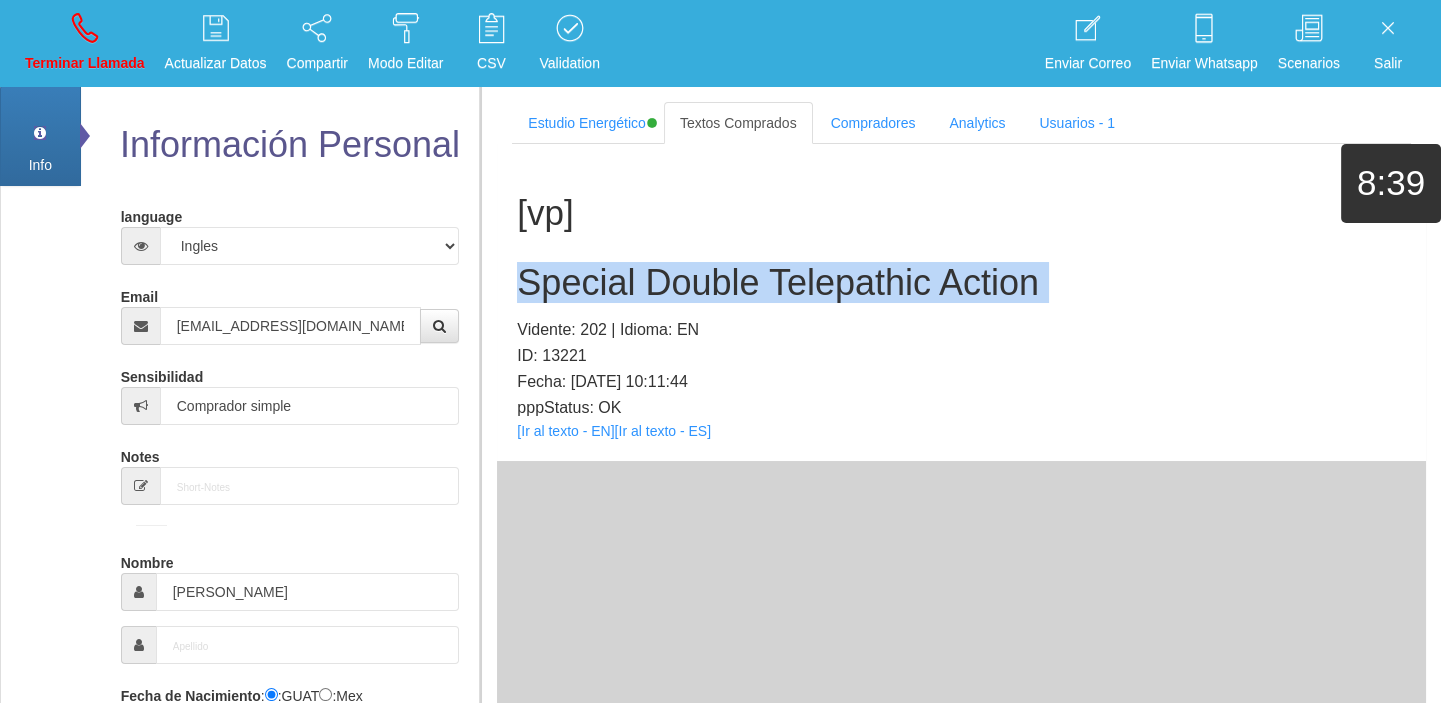 click on "Special Double Telepathic Action" at bounding box center (961, 283) 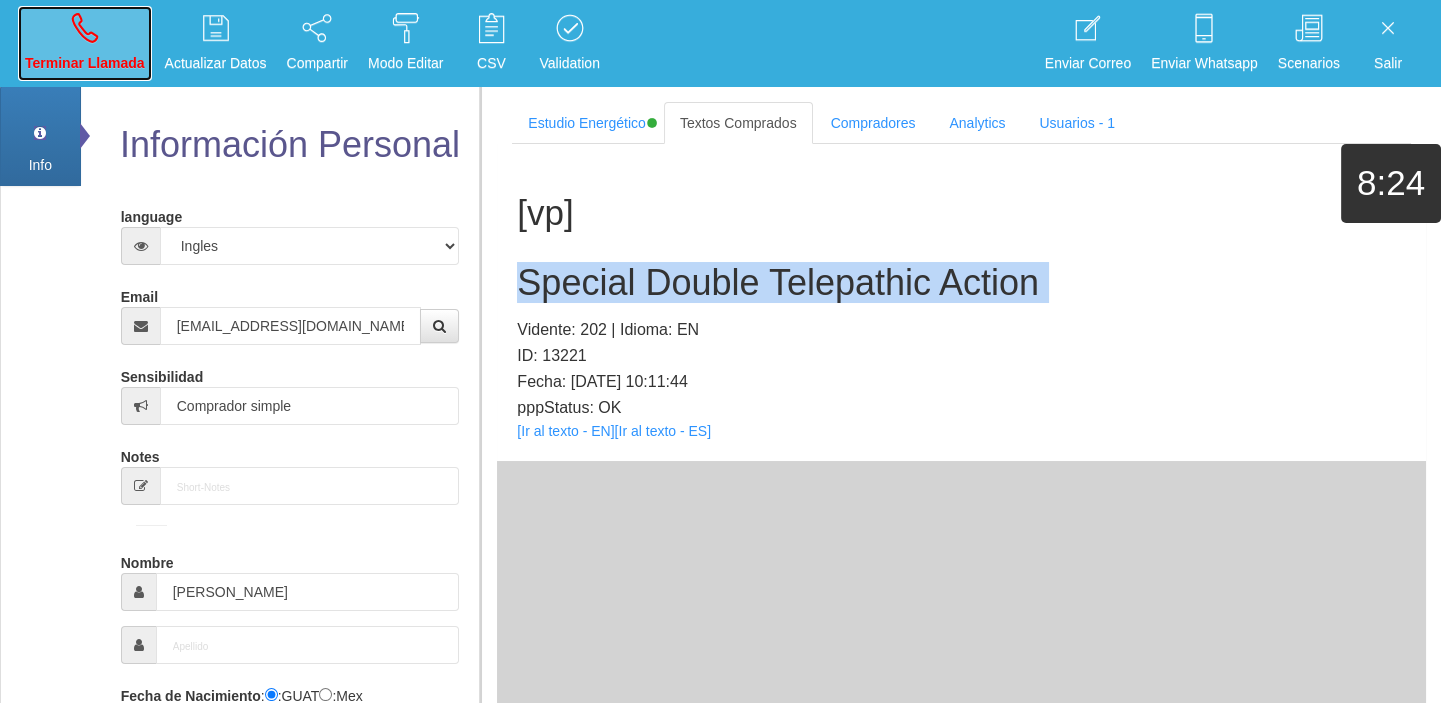 click on "Terminar Llamada" at bounding box center [85, 63] 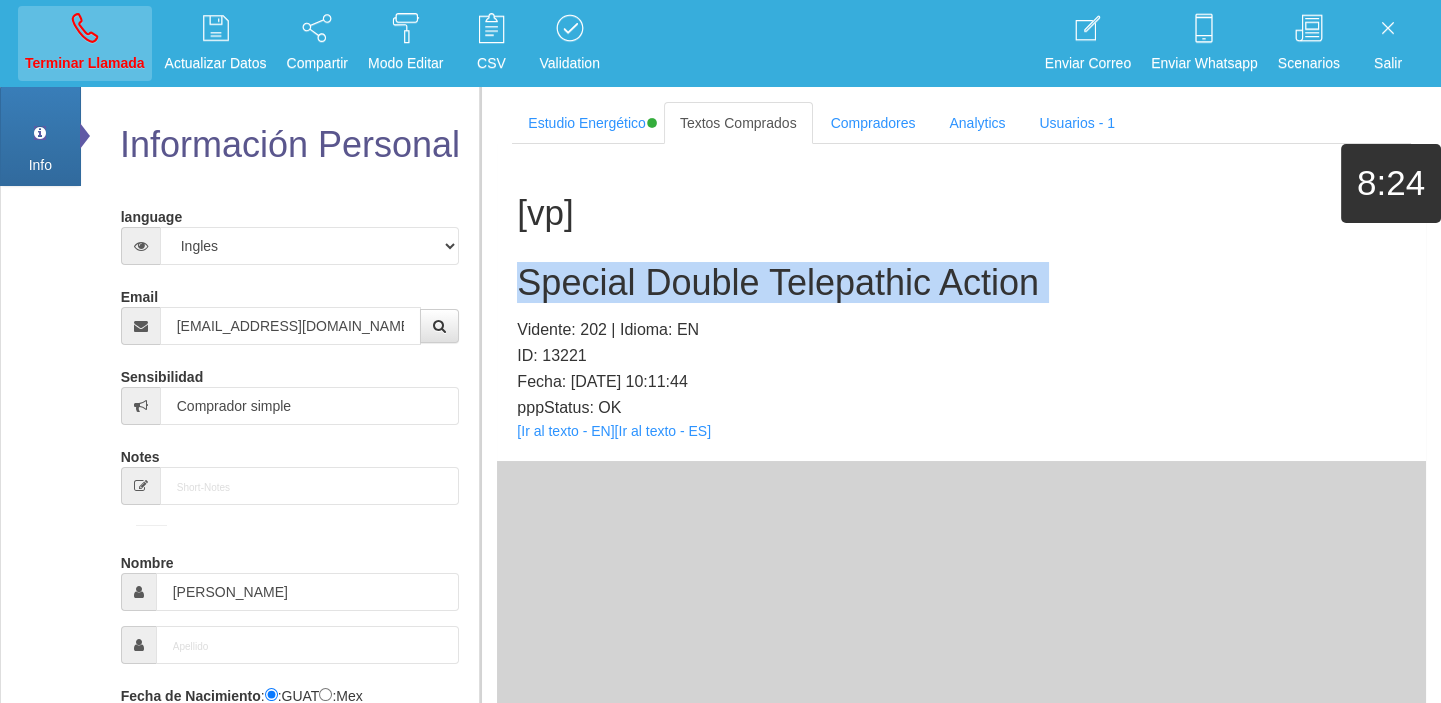 type 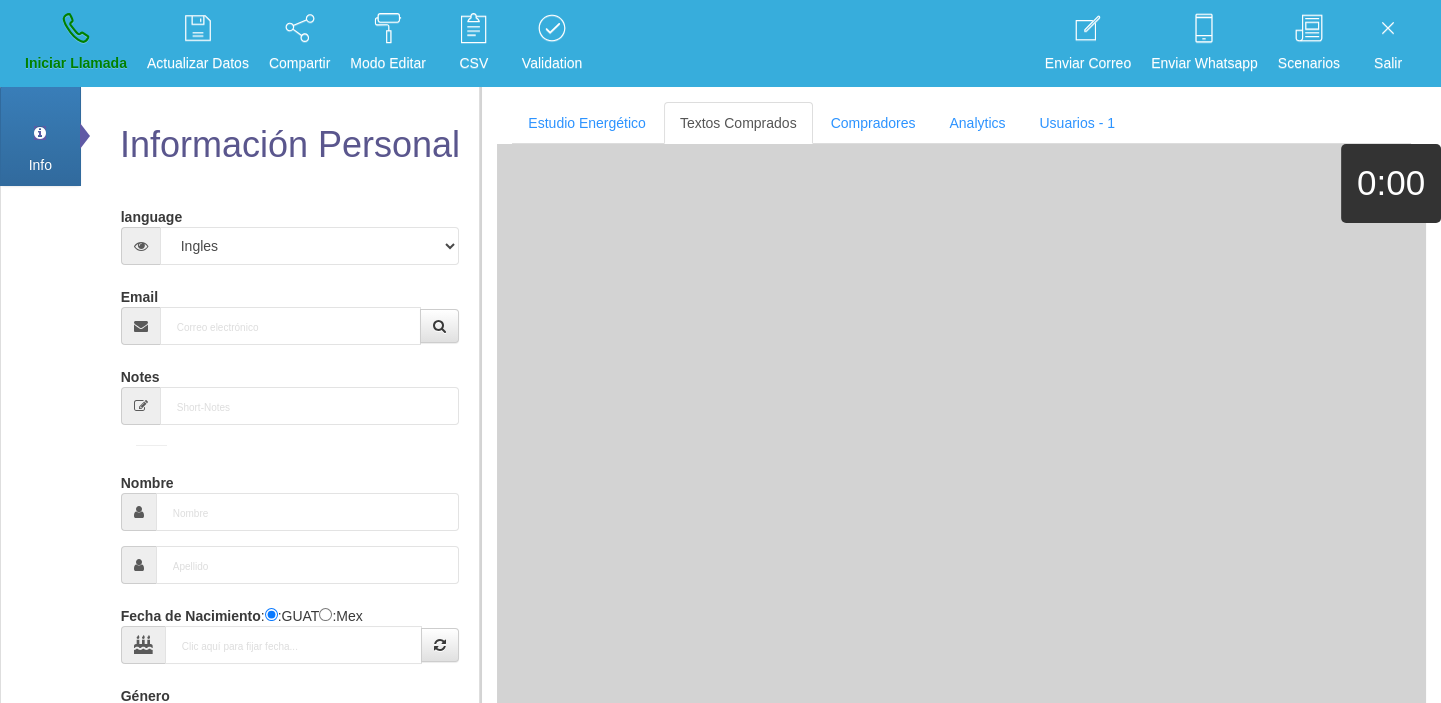 drag, startPoint x: 246, startPoint y: 294, endPoint x: 248, endPoint y: 318, distance: 24.083189 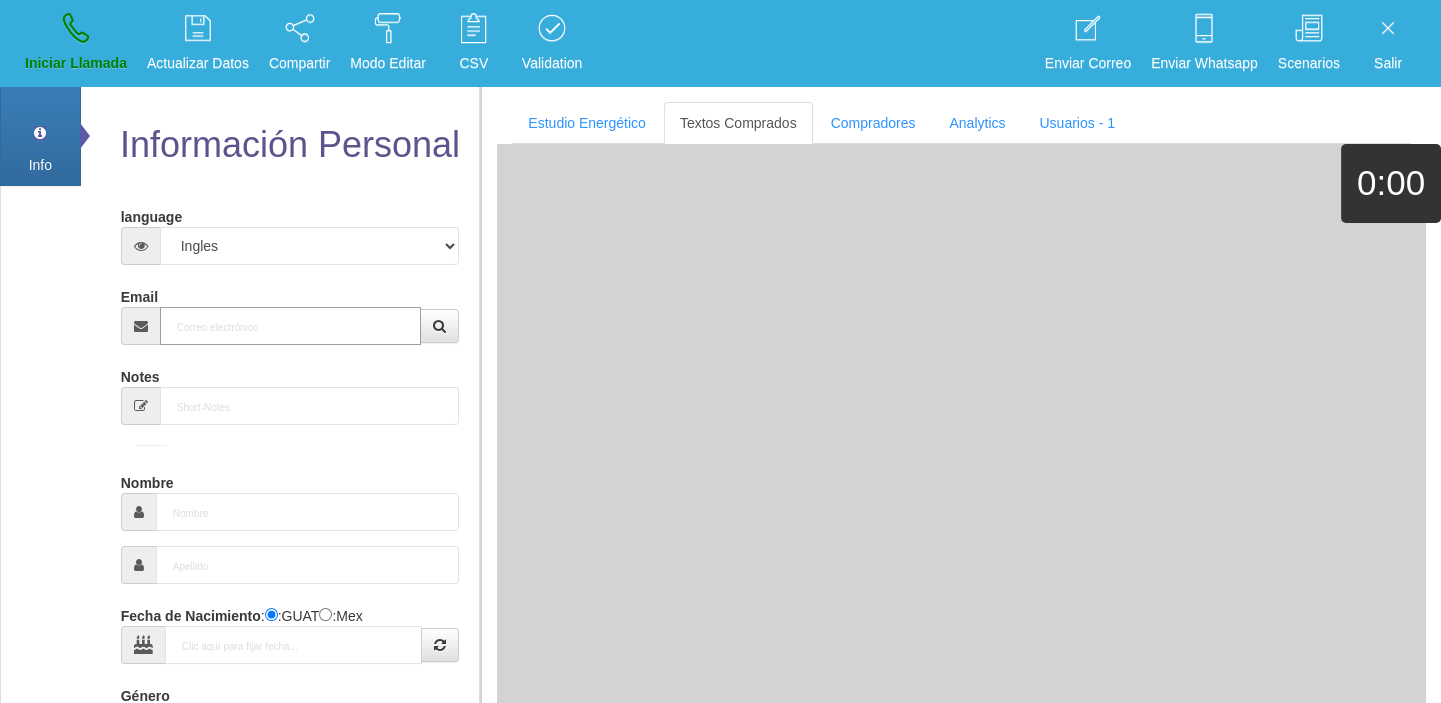 click on "Email" at bounding box center [291, 326] 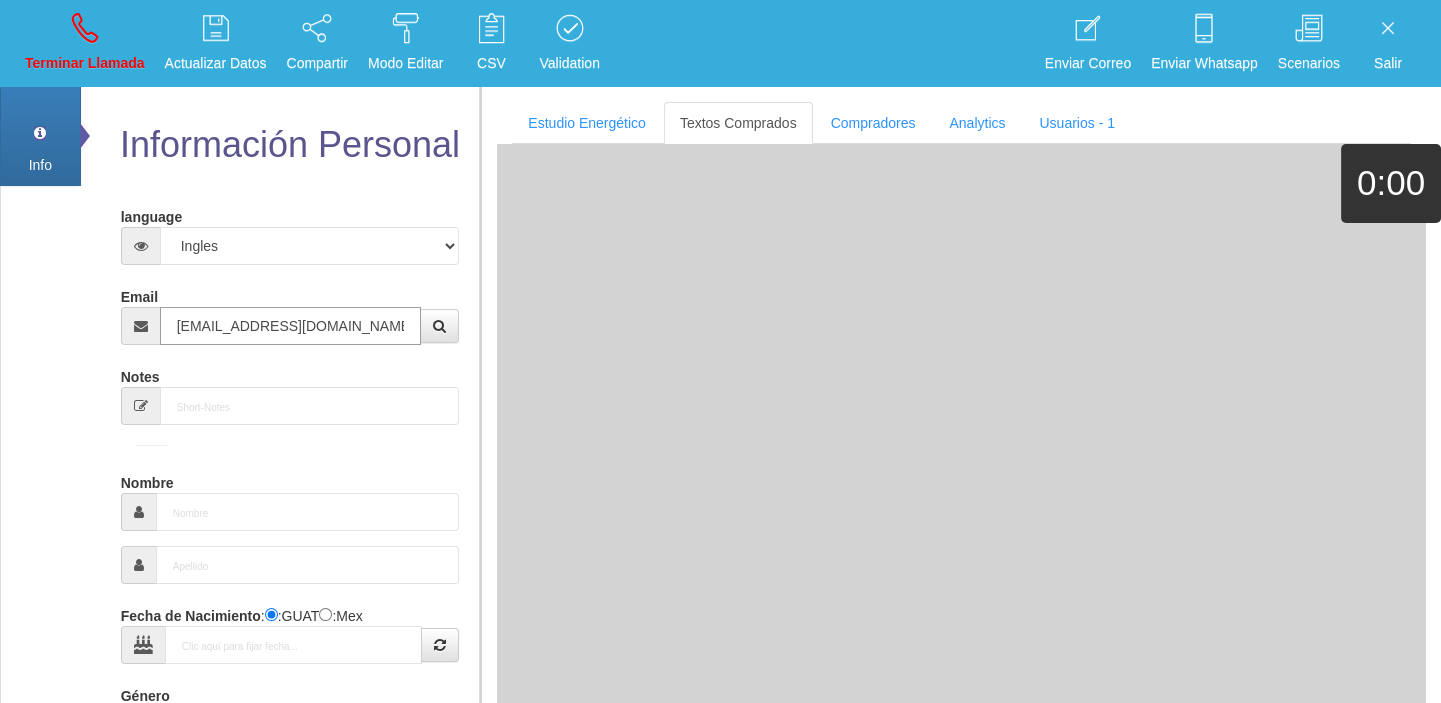 type on "[DATE]" 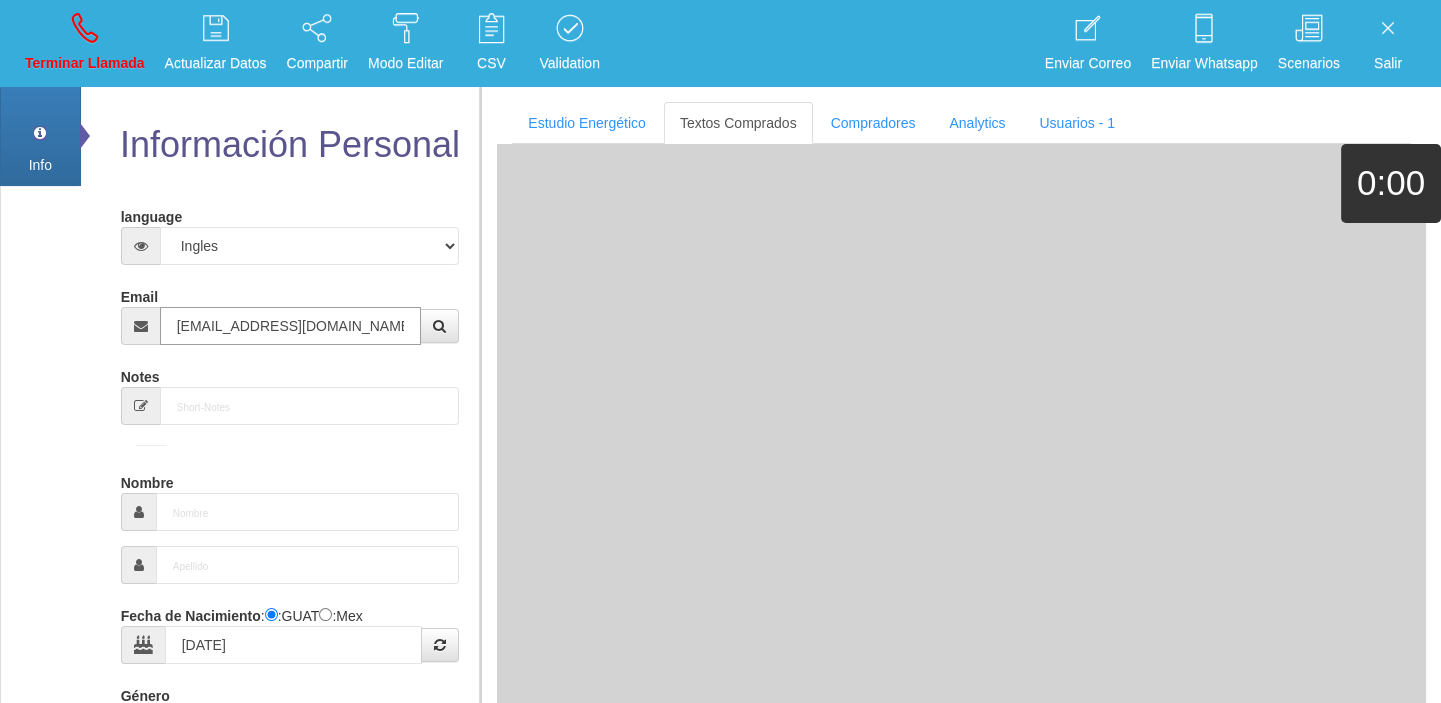 type on "Comprador bajo" 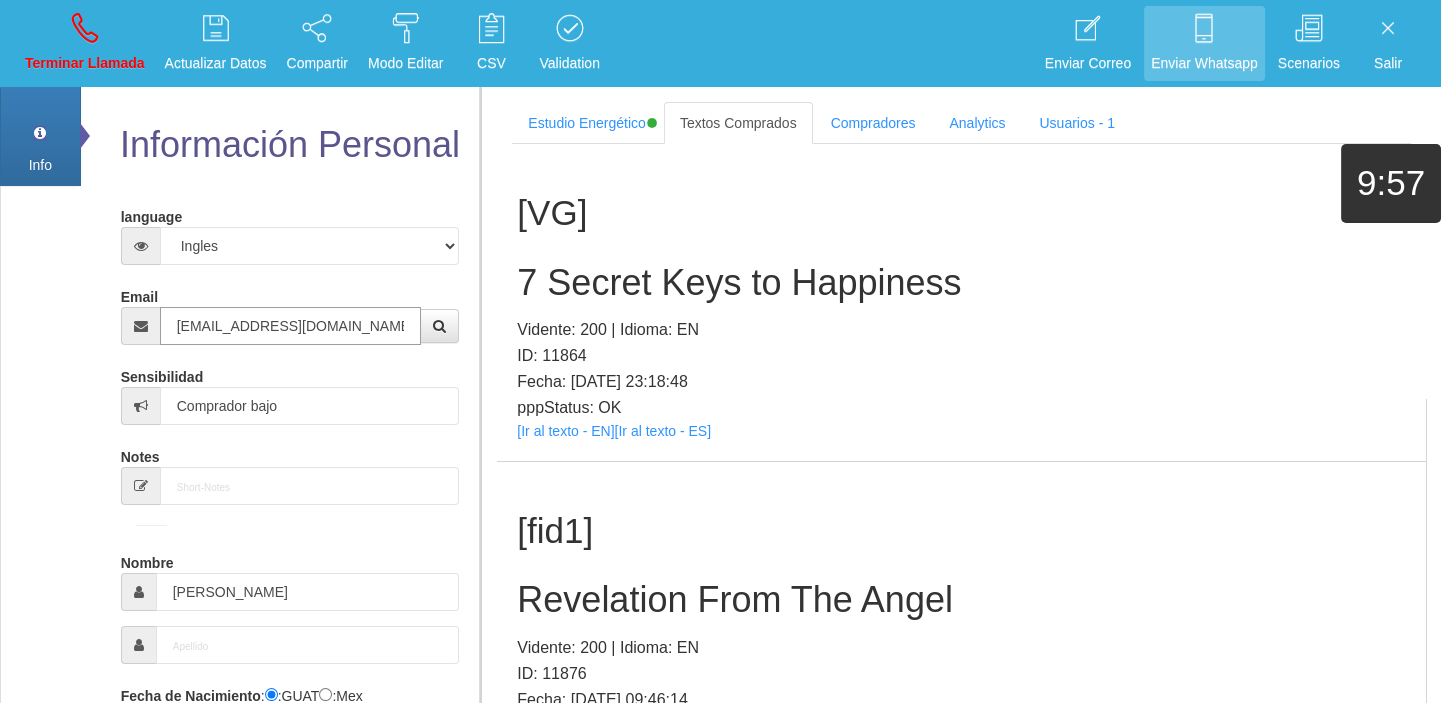 type on "[EMAIL_ADDRESS][DOMAIN_NAME]" 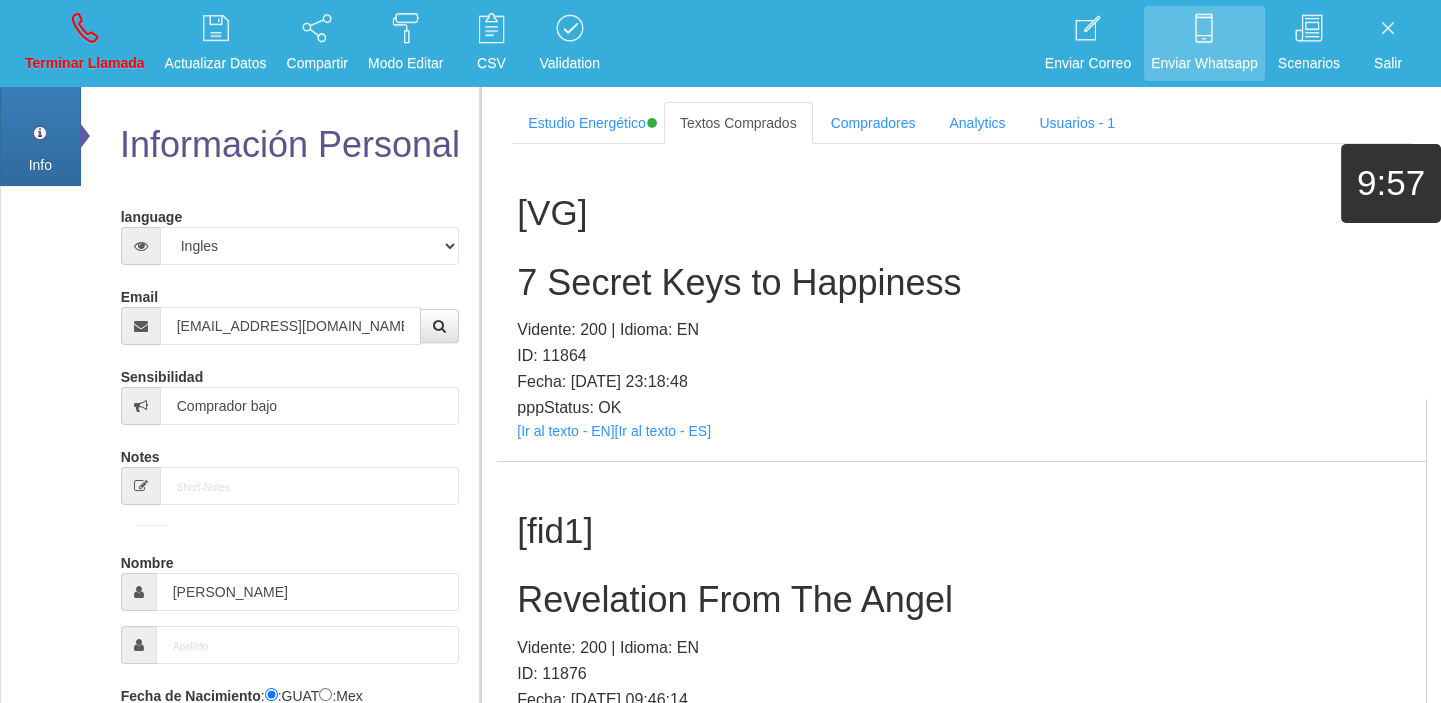 scroll, scrollTop: 5, scrollLeft: 0, axis: vertical 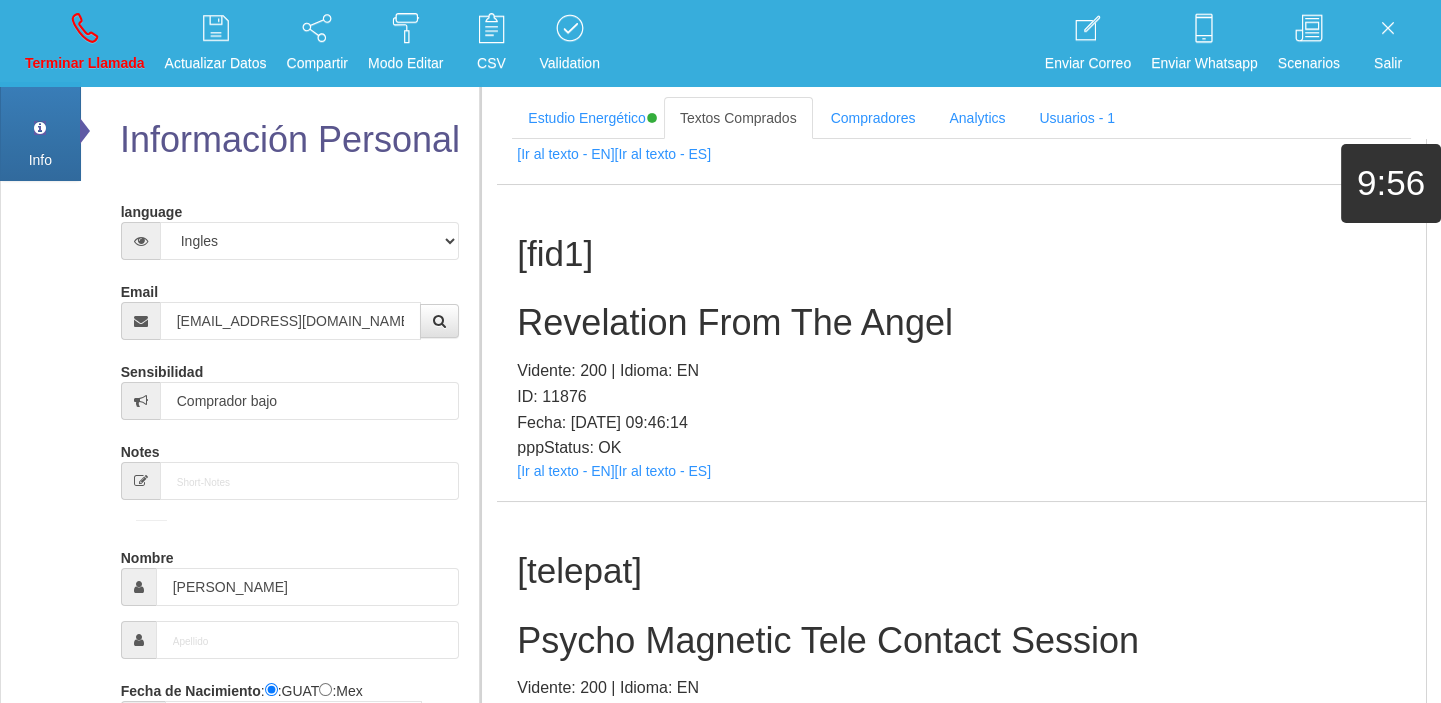 click on "[fid1] Revelation From The Angel Vidente: 200 | Idioma: EN ID: 11876 Fecha: [DATE] 09:46:14 pppStatus: OK [Ir al texto - EN] [Ir al texto - ES]" at bounding box center [961, 343] 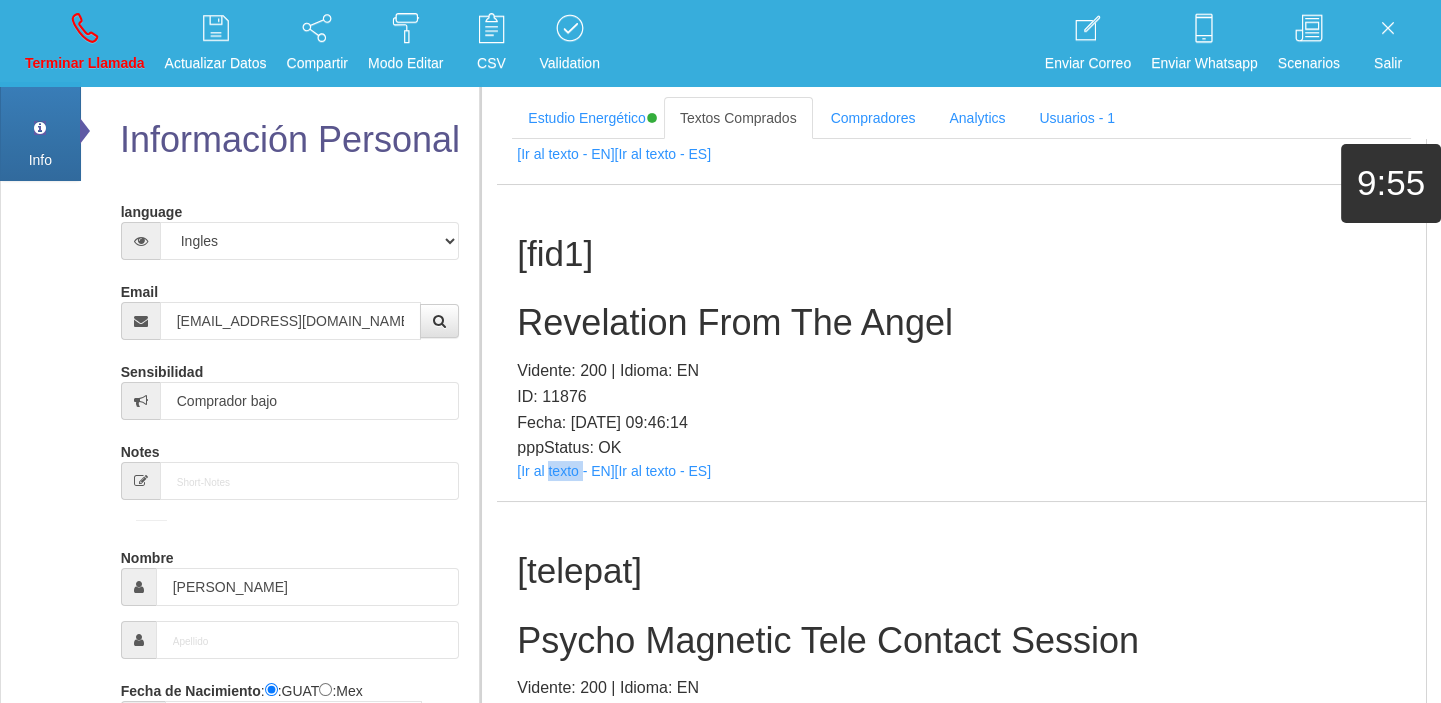 click on "[fid1] Revelation From The Angel Vidente: 200 | Idioma: EN ID: 11876 Fecha: [DATE] 09:46:14 pppStatus: OK [Ir al texto - EN] [Ir al texto - ES]" at bounding box center [961, 343] 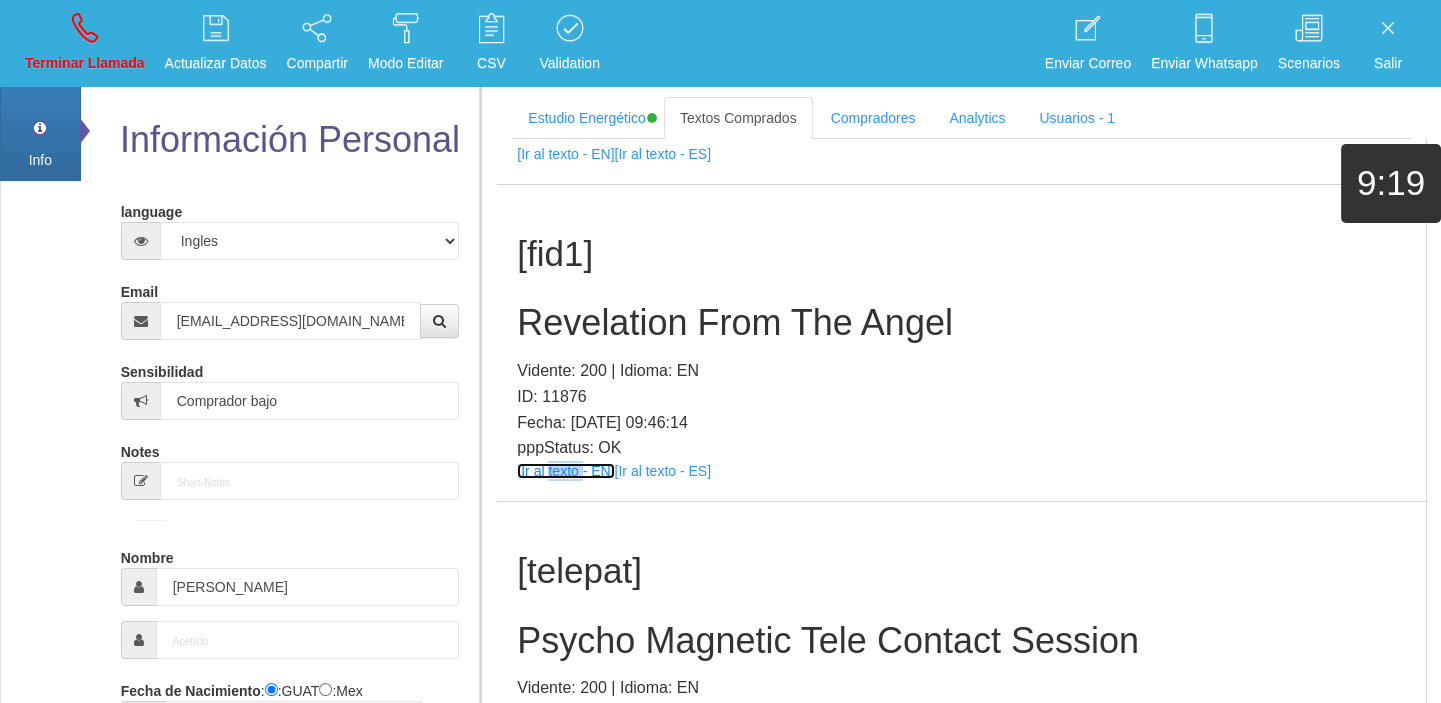 click on "[Ir al texto - EN]" at bounding box center [565, 471] 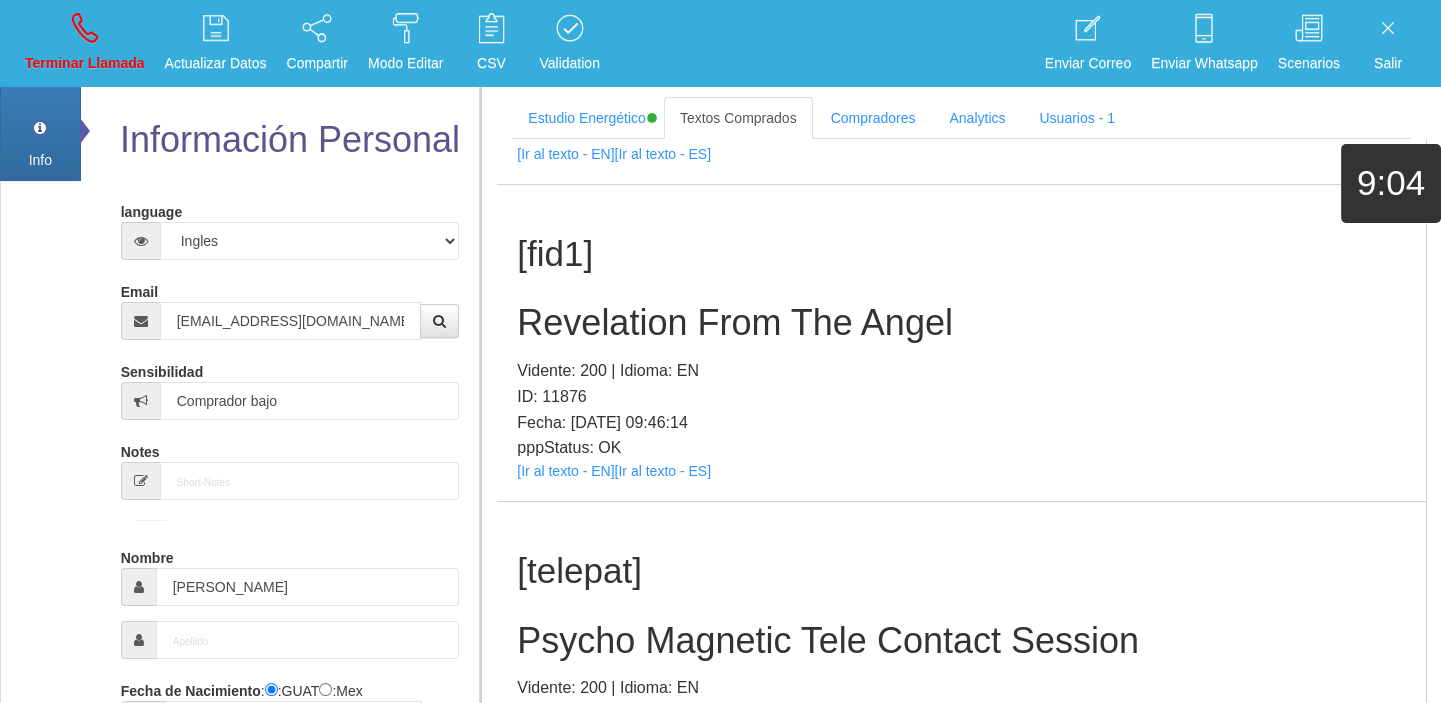 click on "Revelation From The Angel" at bounding box center (961, 323) 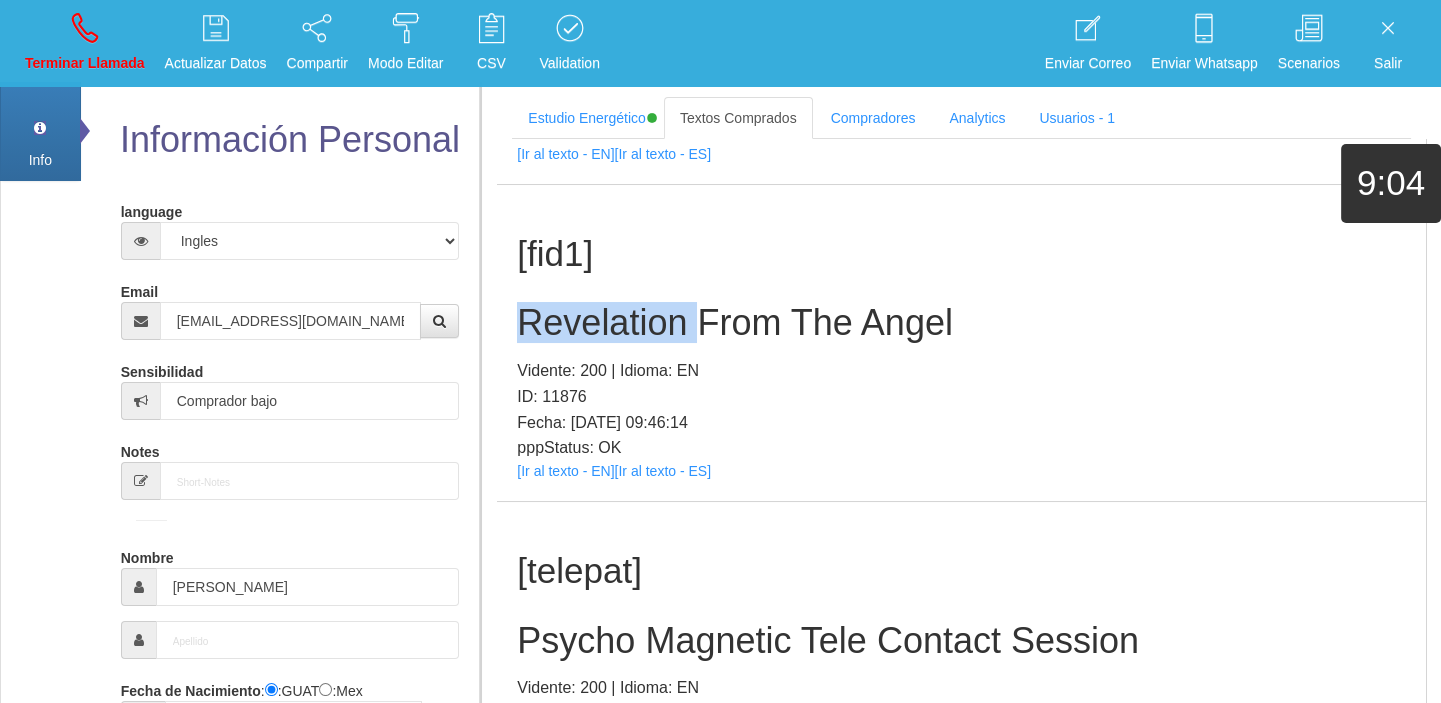 click on "Revelation From The Angel" at bounding box center [961, 323] 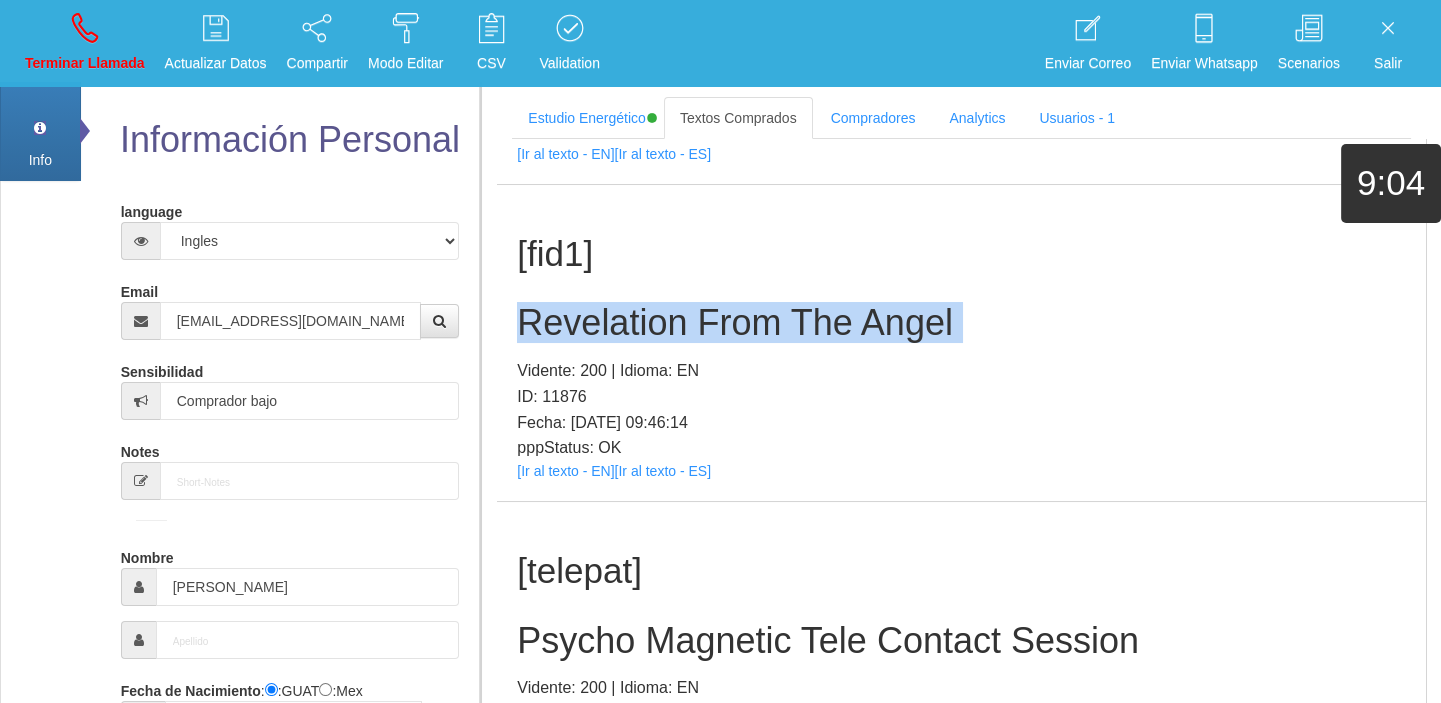 click on "Revelation From The Angel" at bounding box center [961, 323] 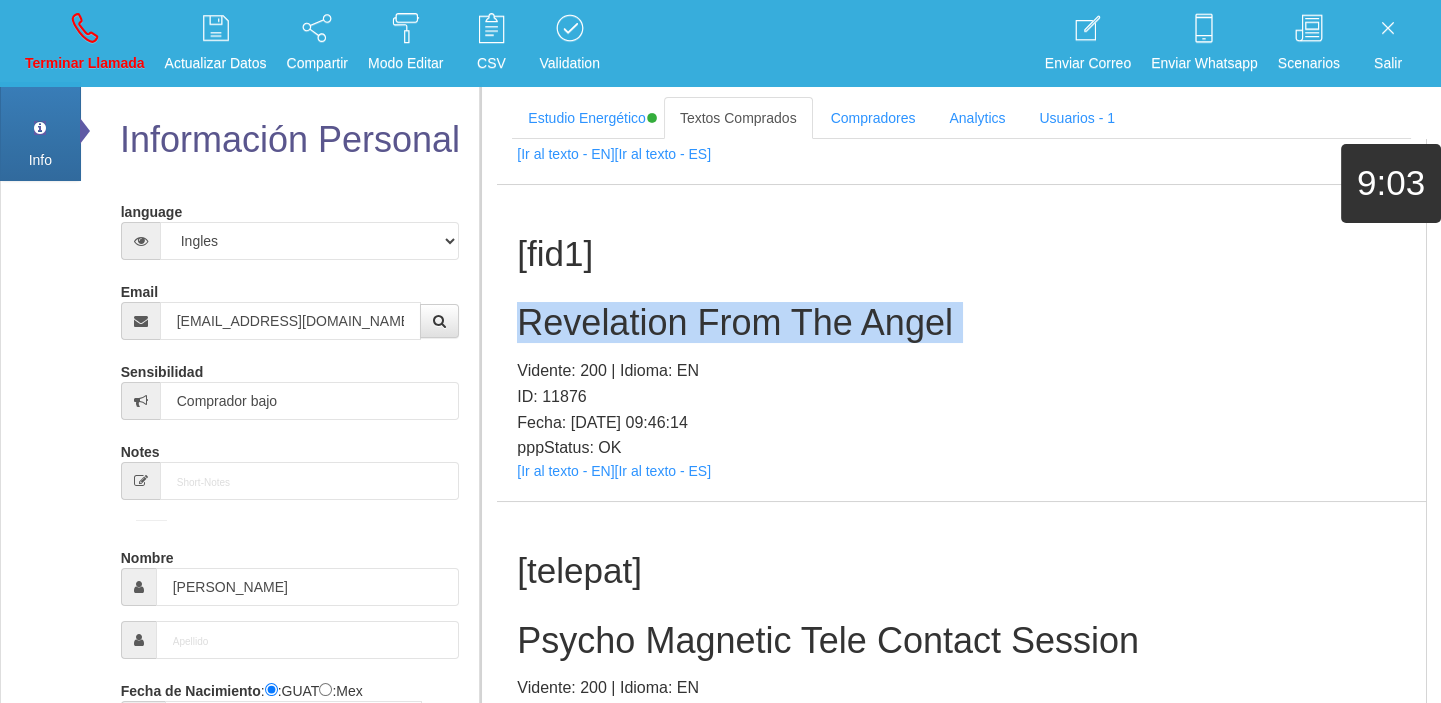 copy on "Revelation From The Angel" 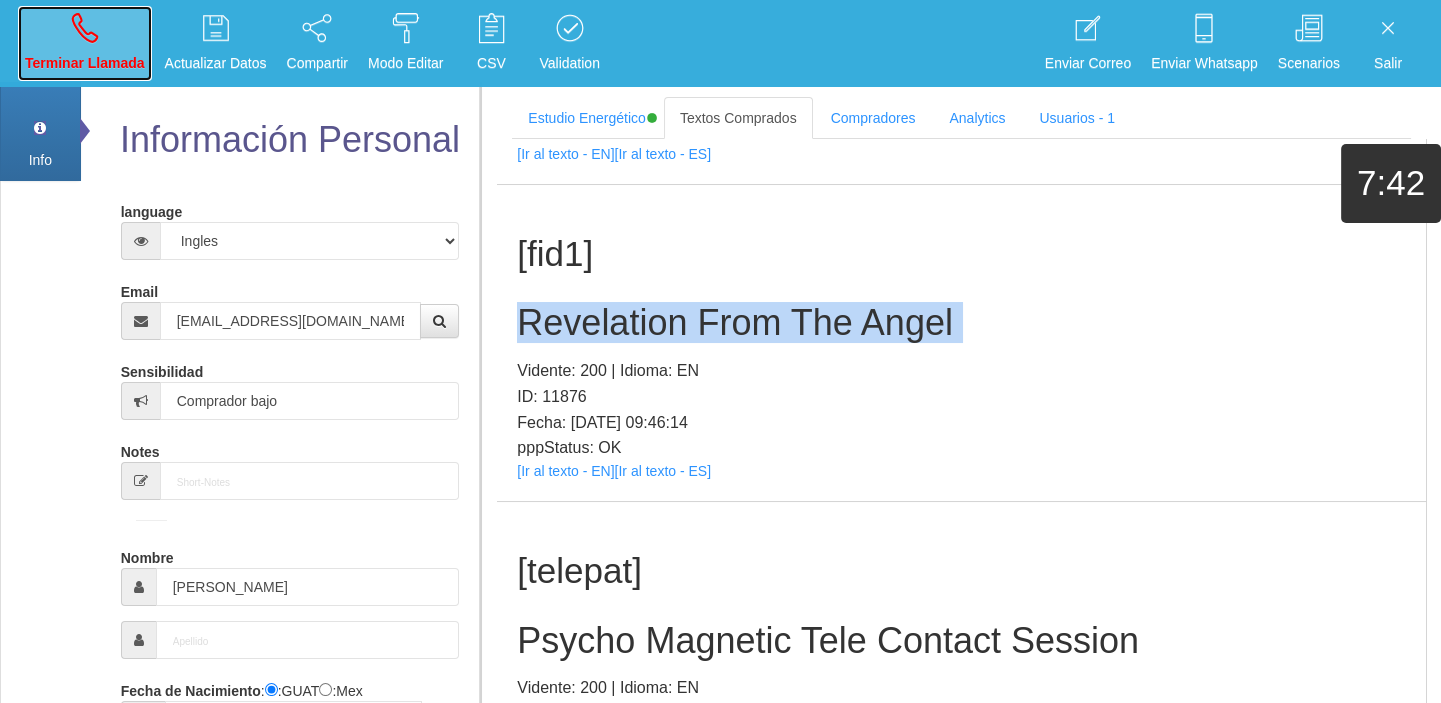 click on "Terminar Llamada" at bounding box center (85, 43) 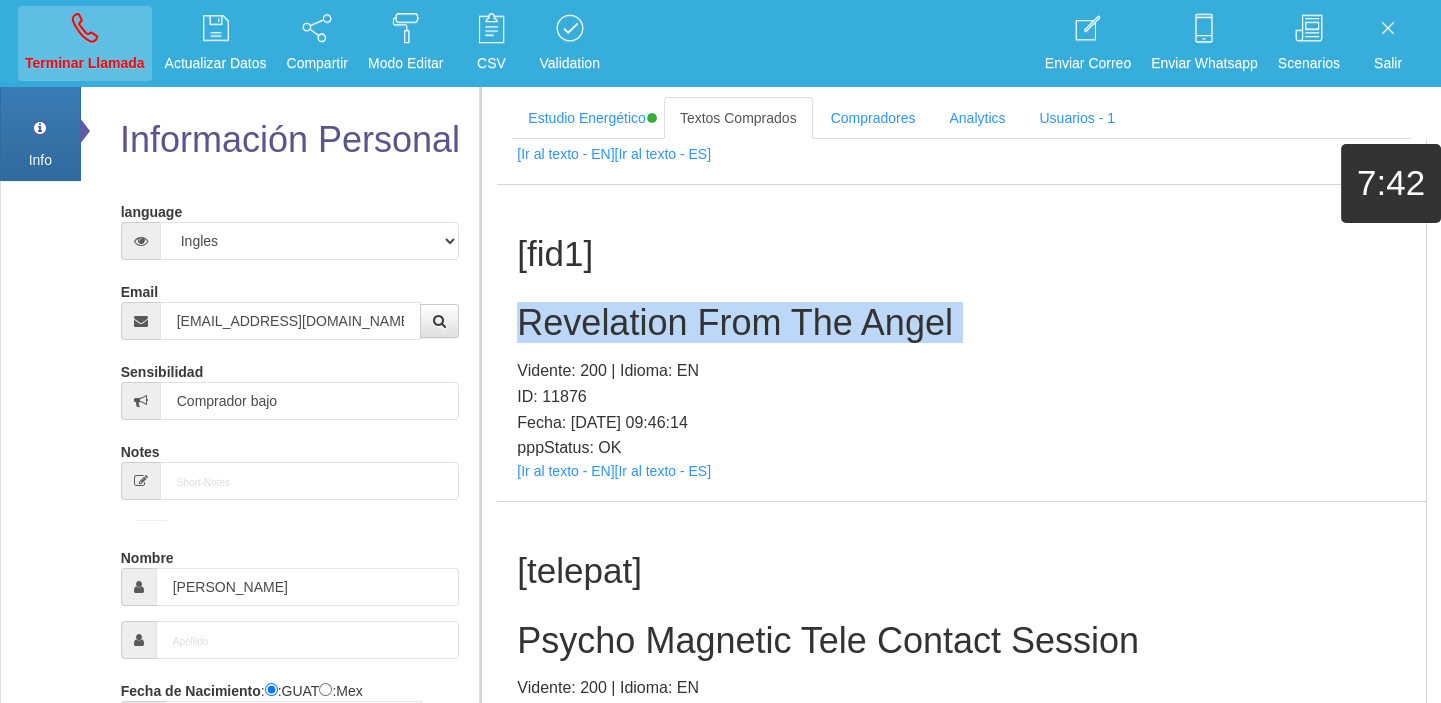 type 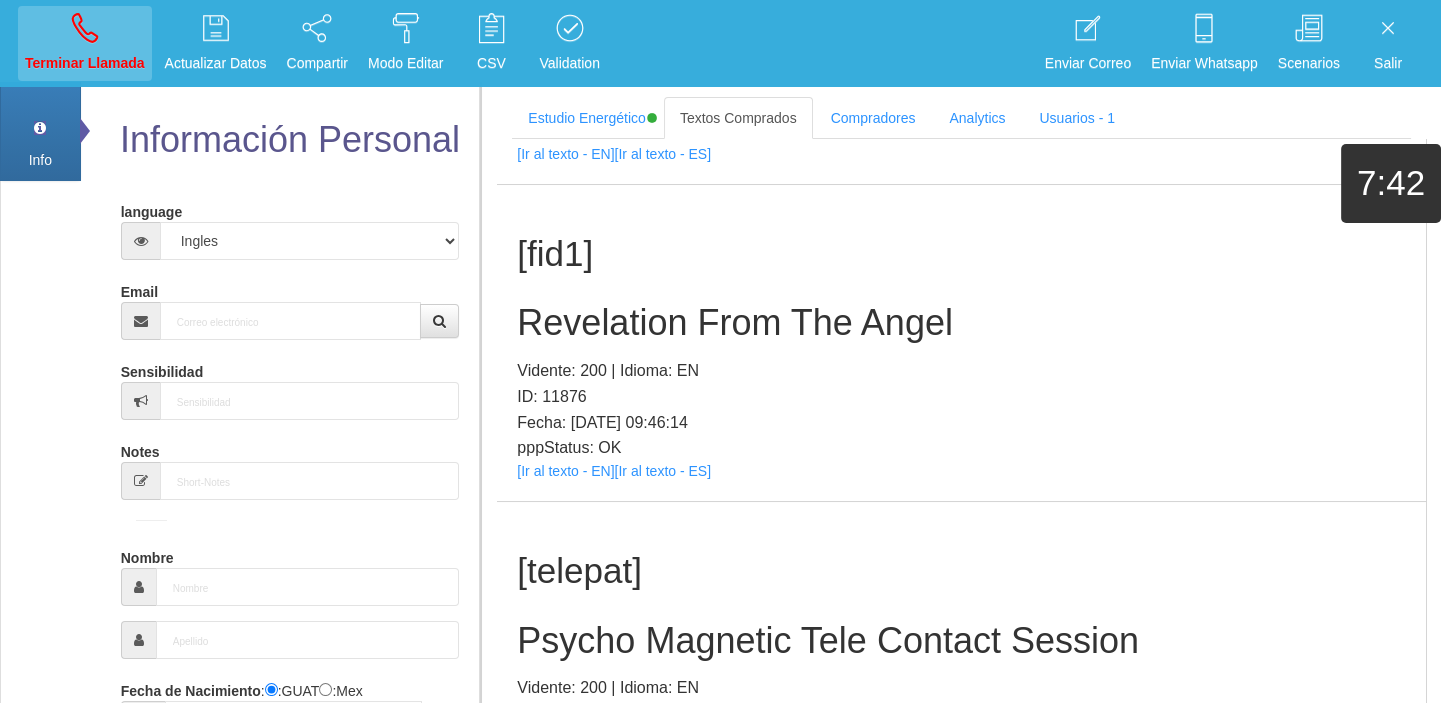scroll, scrollTop: 0, scrollLeft: 0, axis: both 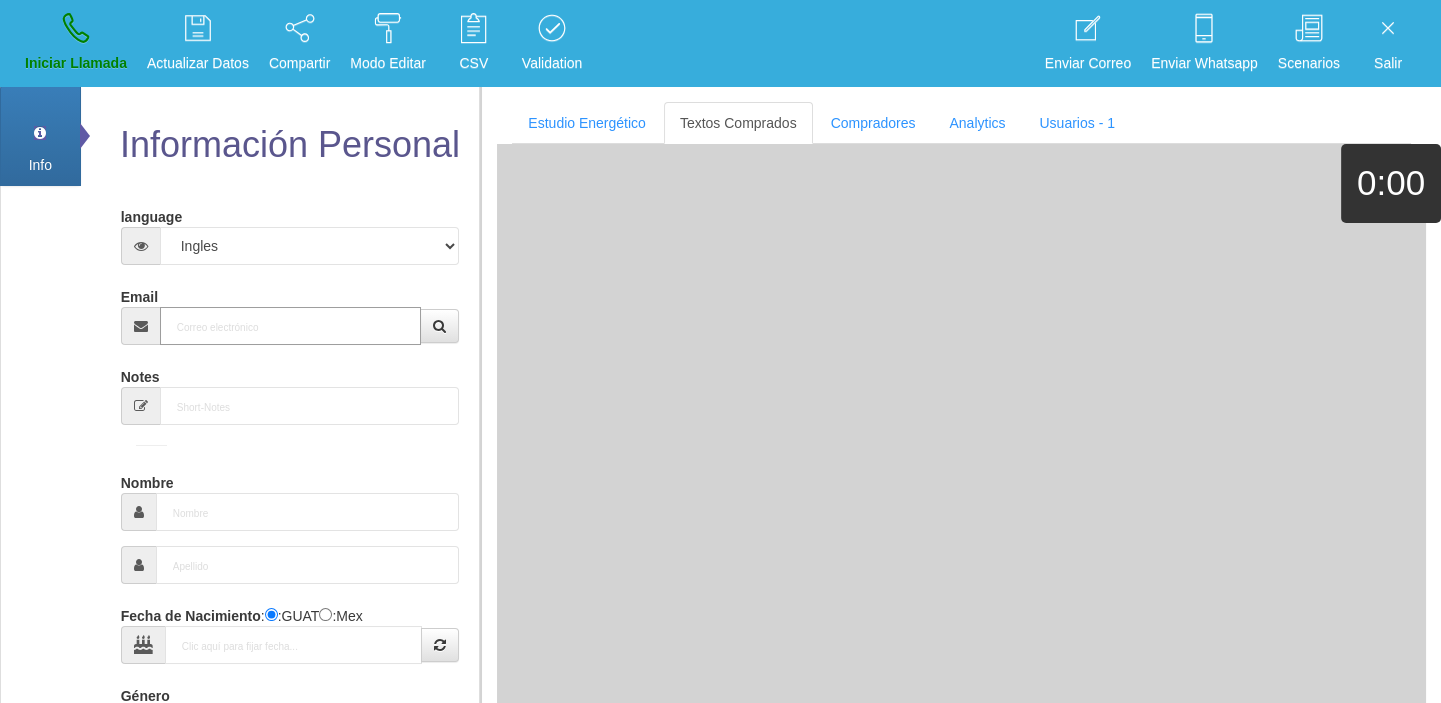 click on "Email" at bounding box center [291, 326] 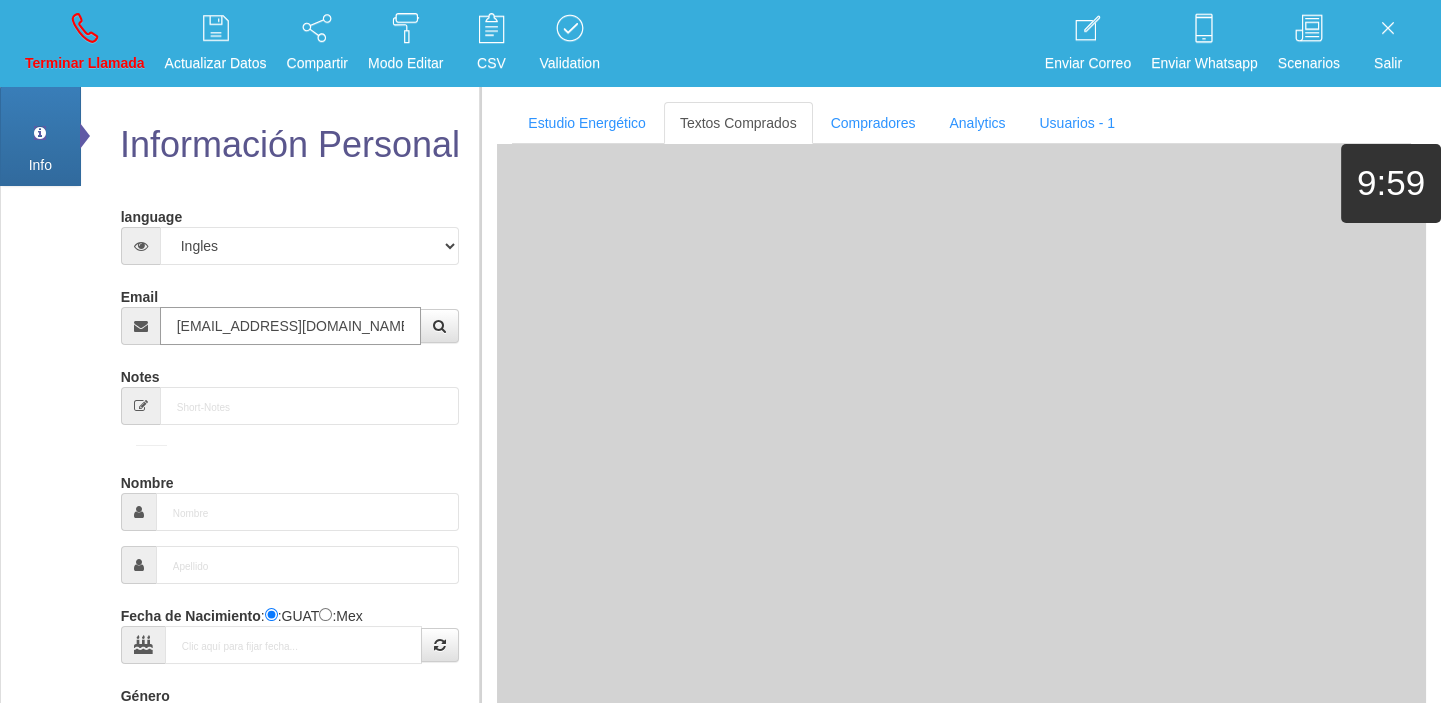 type on "[DATE]" 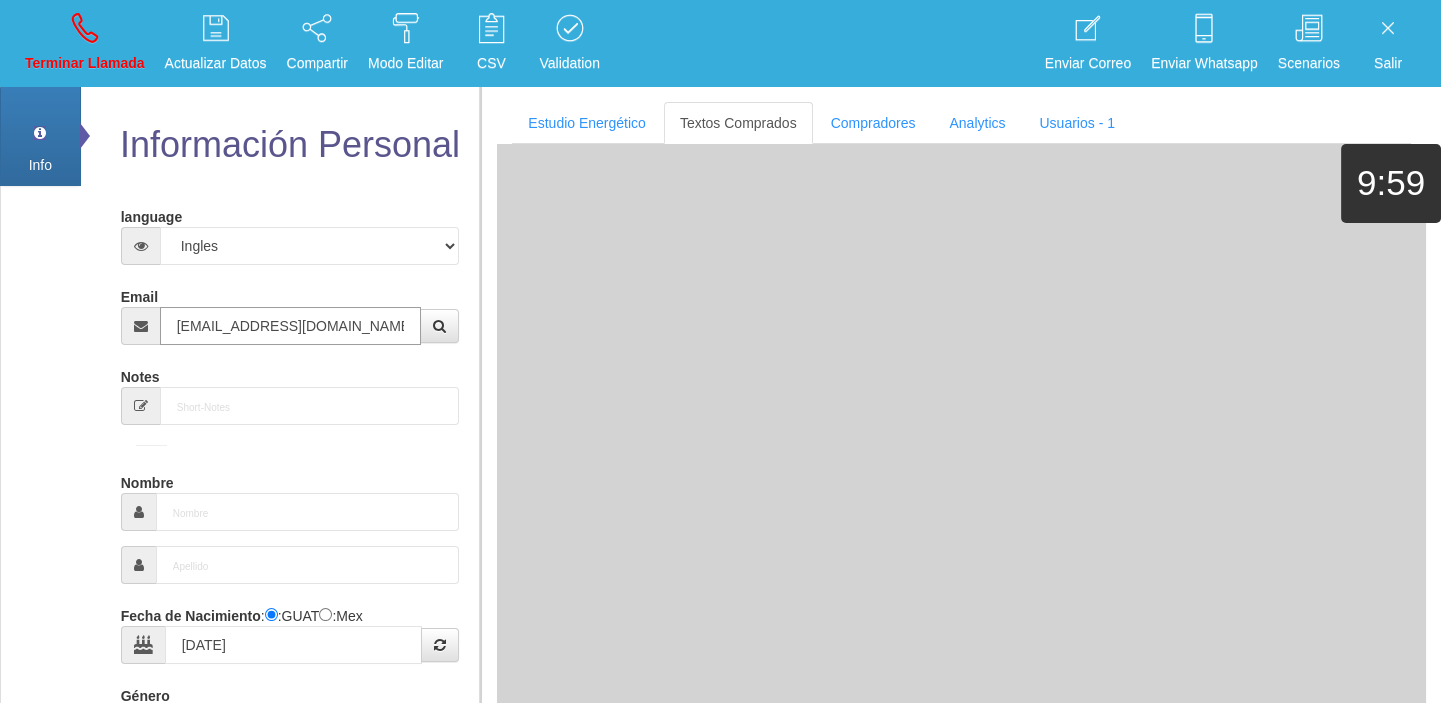 type on "Comprador simple" 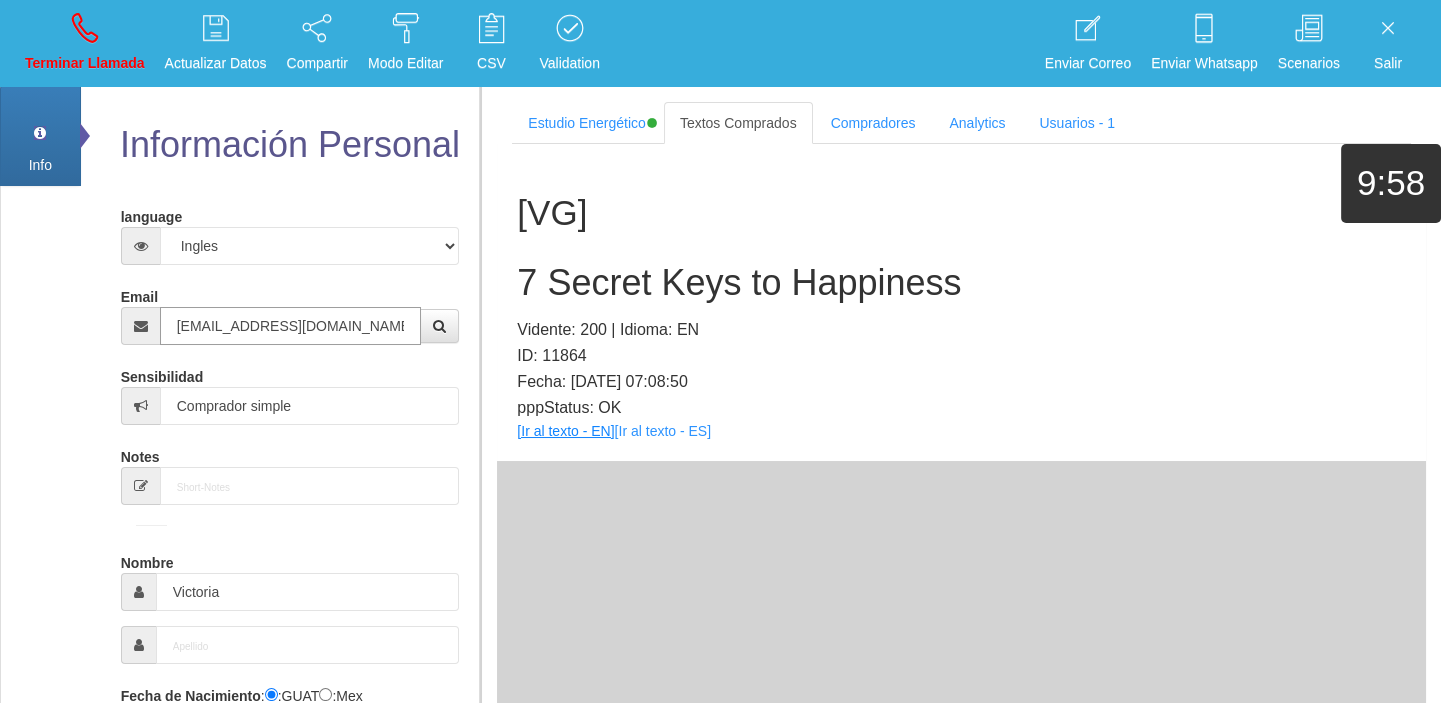 type on "[EMAIL_ADDRESS][DOMAIN_NAME]" 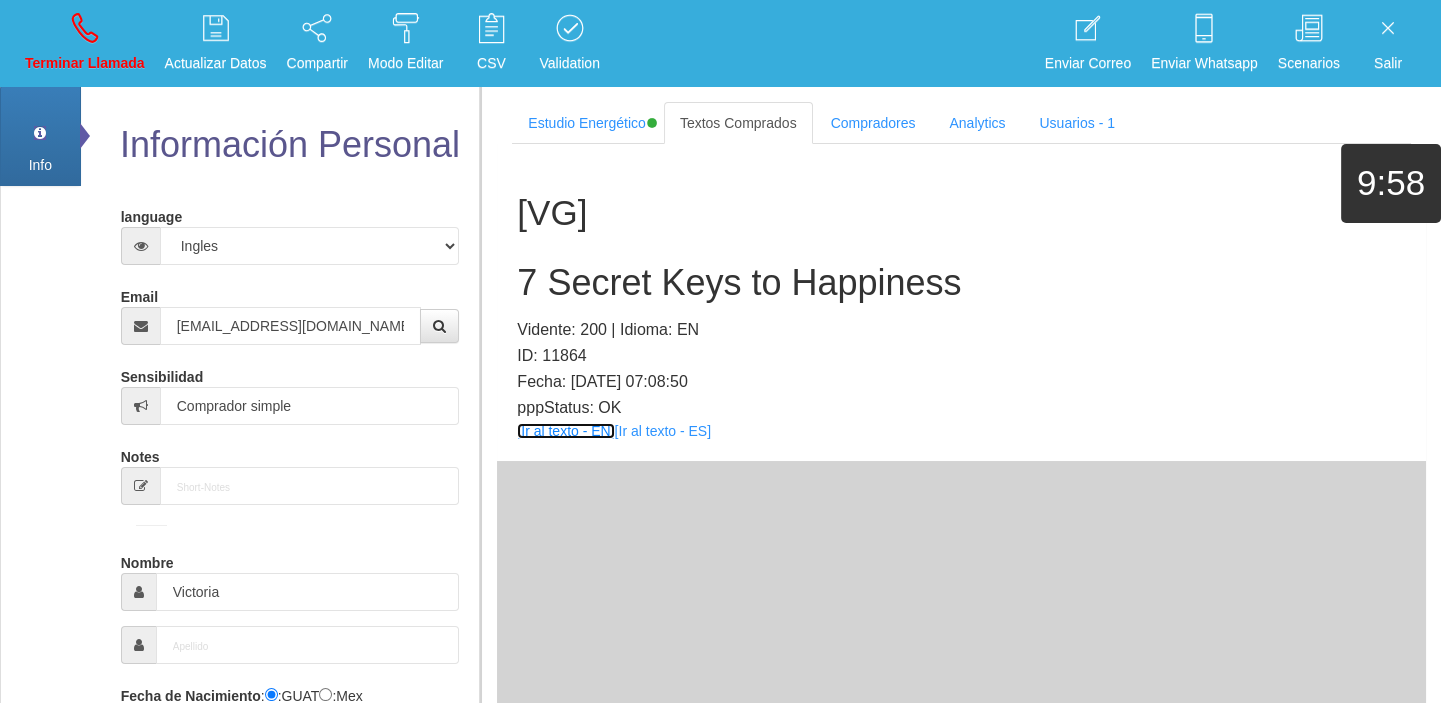 click on "[Ir al texto - EN]" at bounding box center [565, 431] 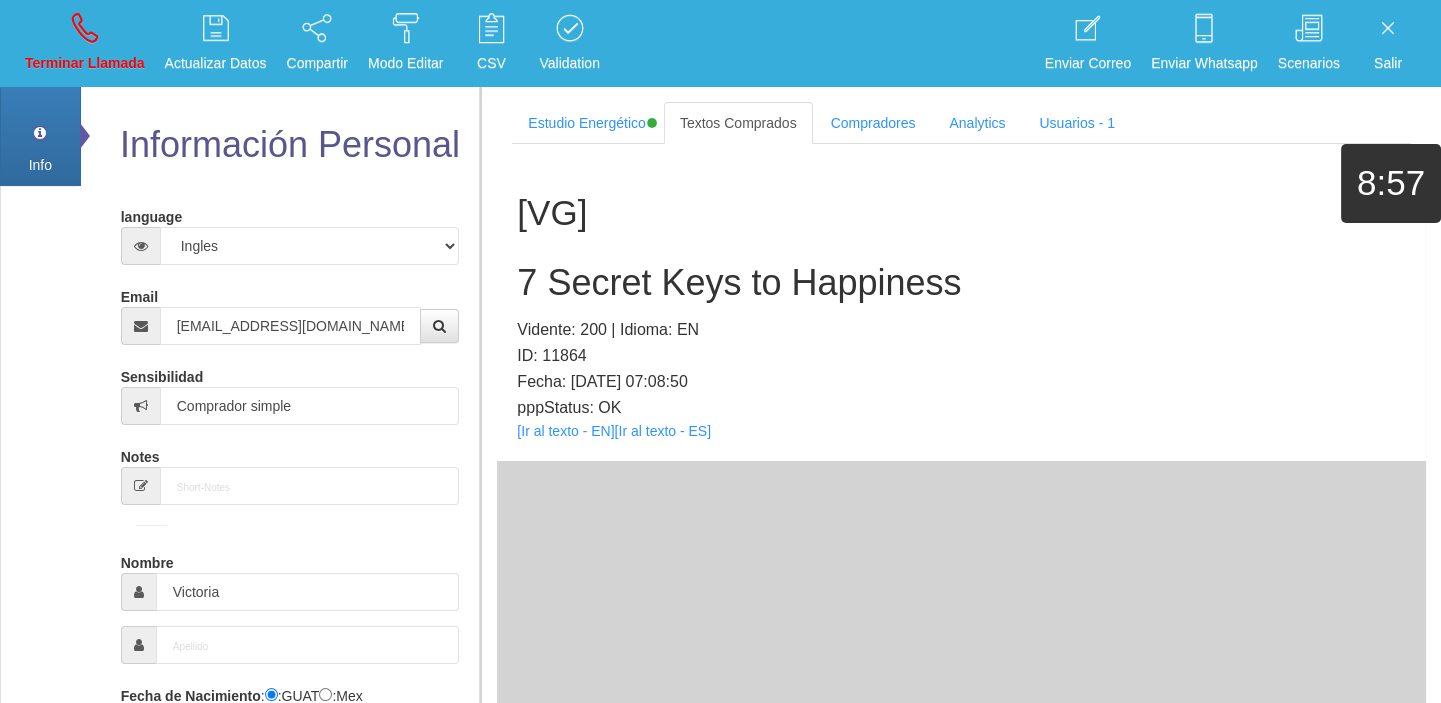 click on "7 Secret Keys to Happiness" at bounding box center (961, 283) 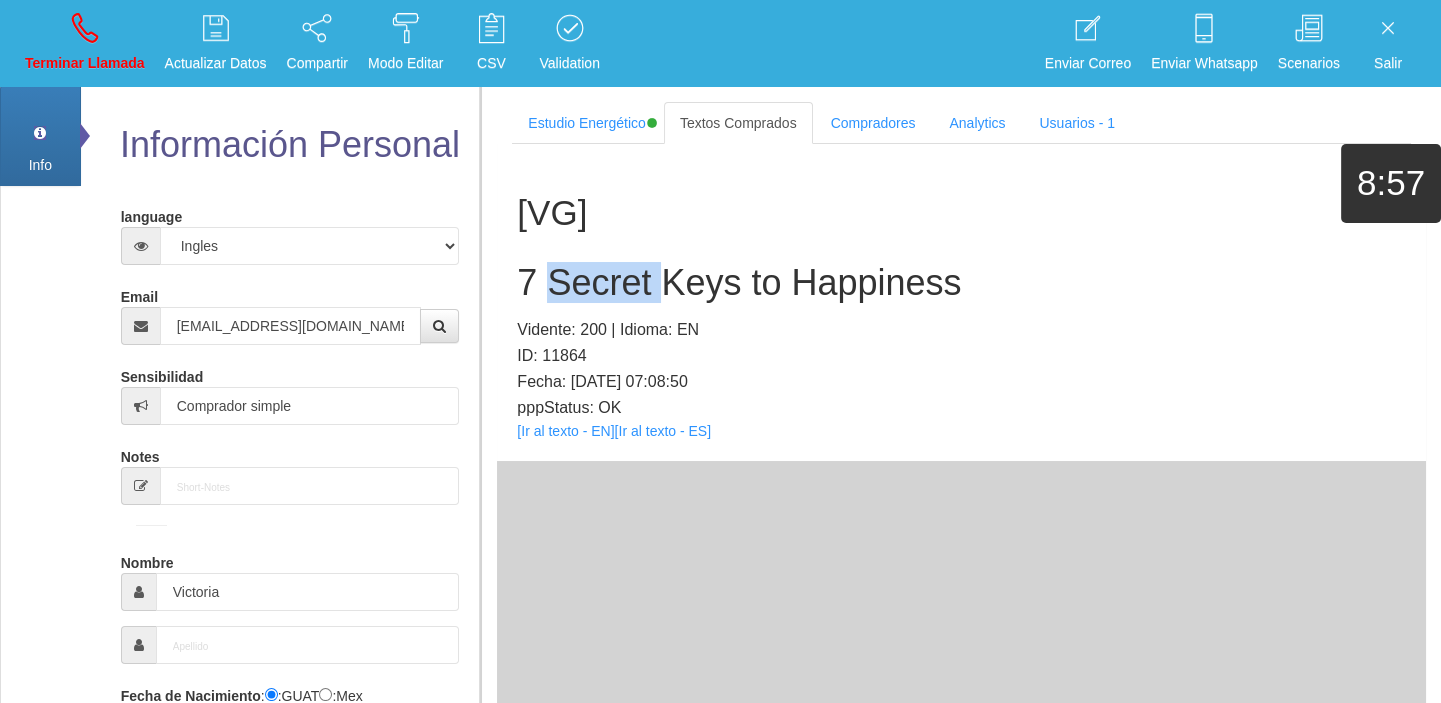 click on "7 Secret Keys to Happiness" at bounding box center [961, 283] 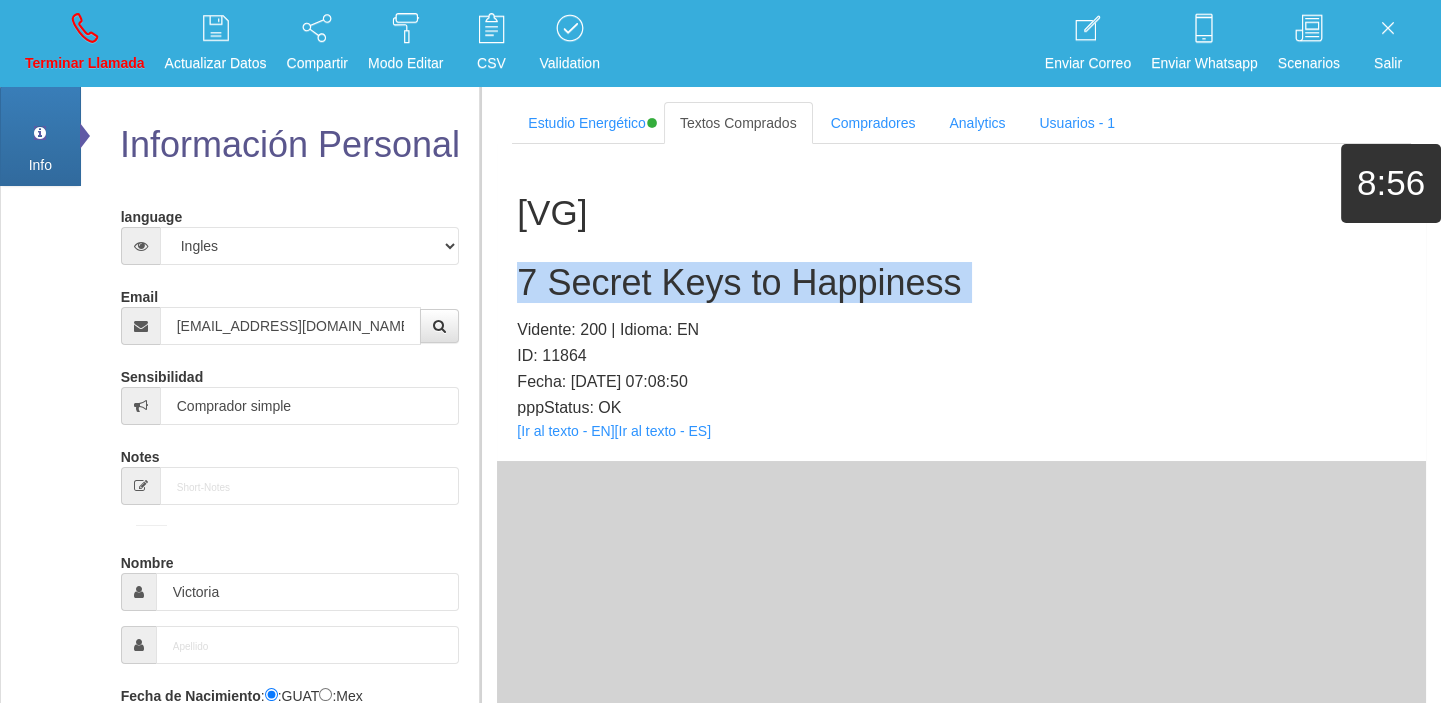 click on "7 Secret Keys to Happiness" at bounding box center [961, 283] 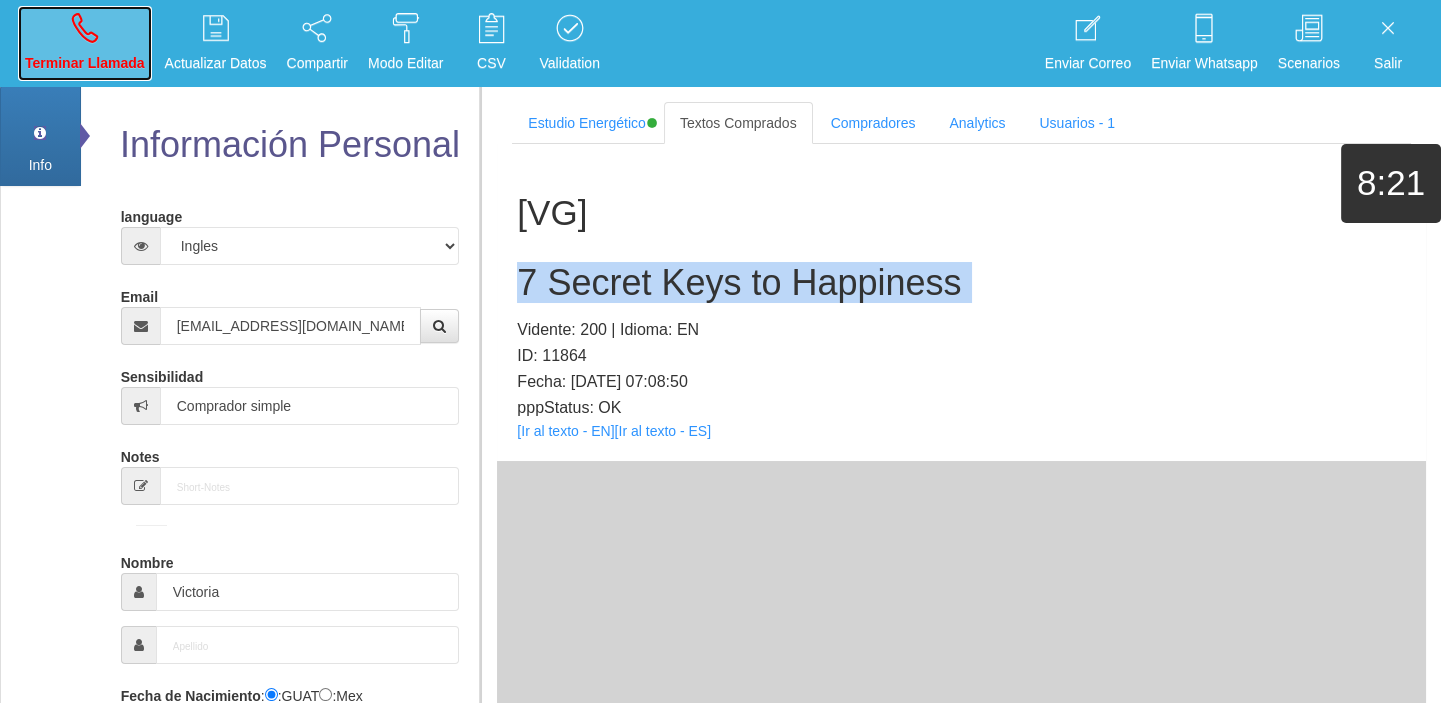 click on "Terminar Llamada" at bounding box center (85, 63) 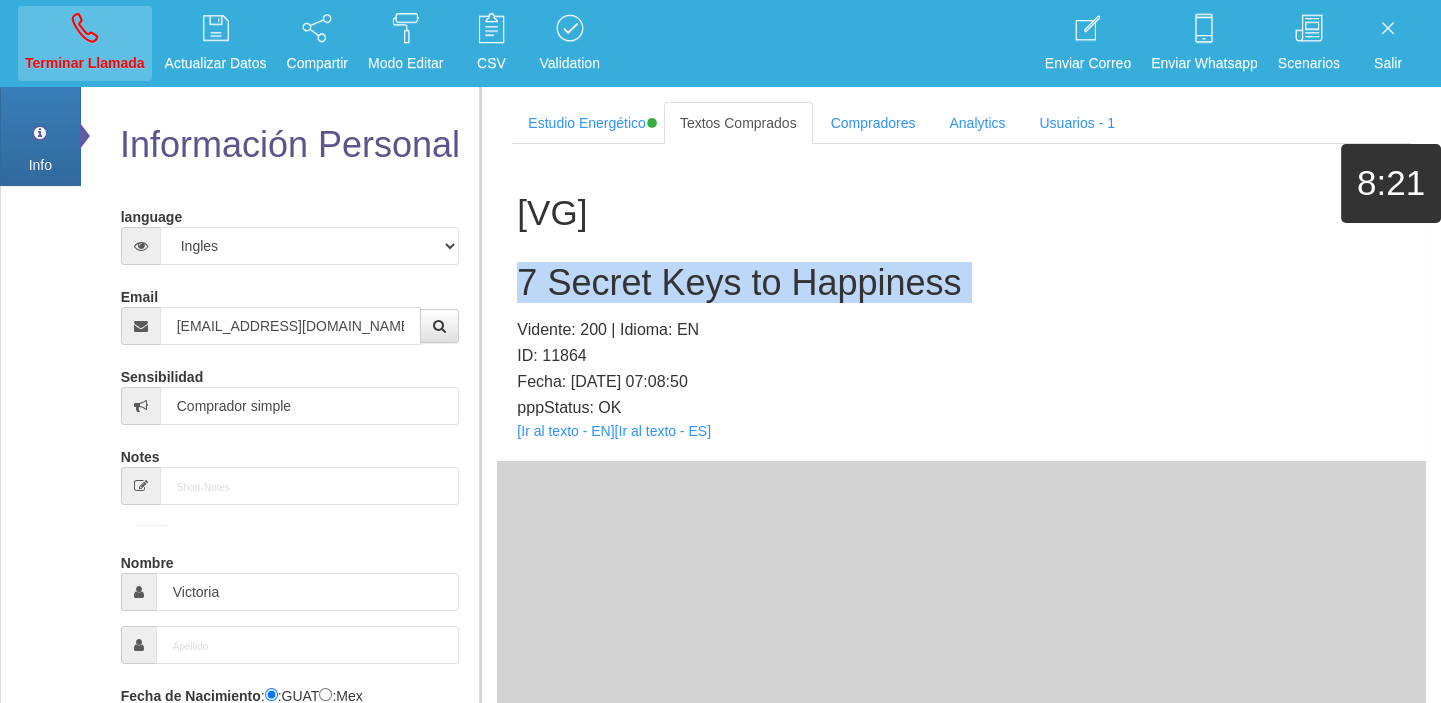 type 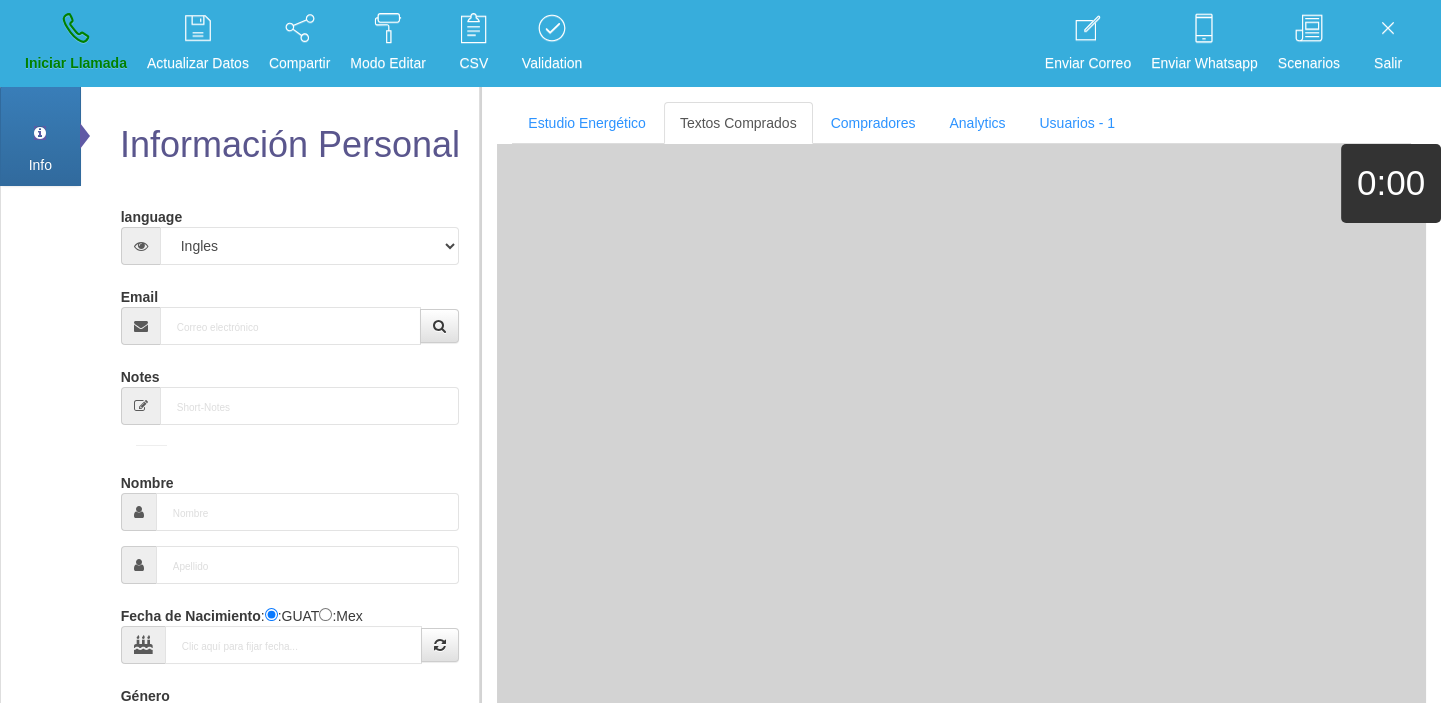 click on "Email" at bounding box center (290, 312) 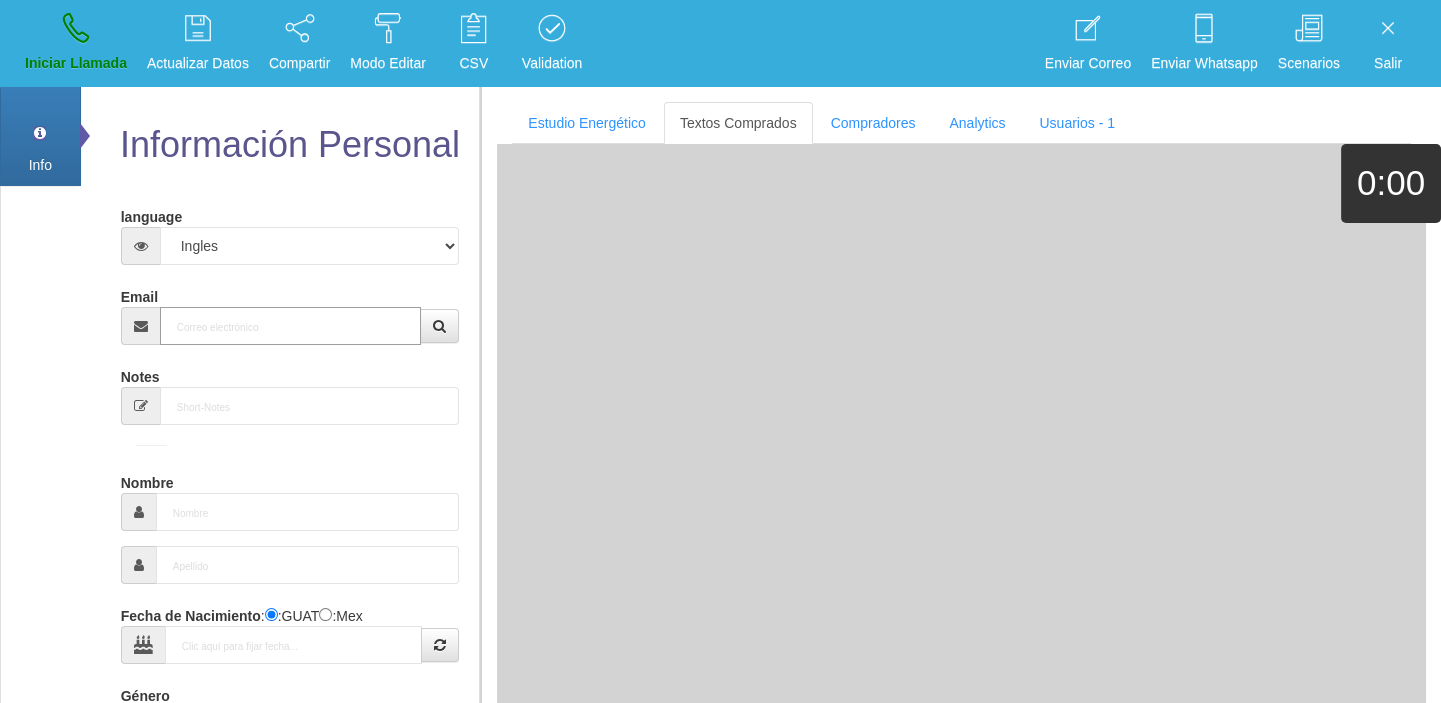 paste on "[EMAIL_ADDRESS][DOMAIN_NAME]" 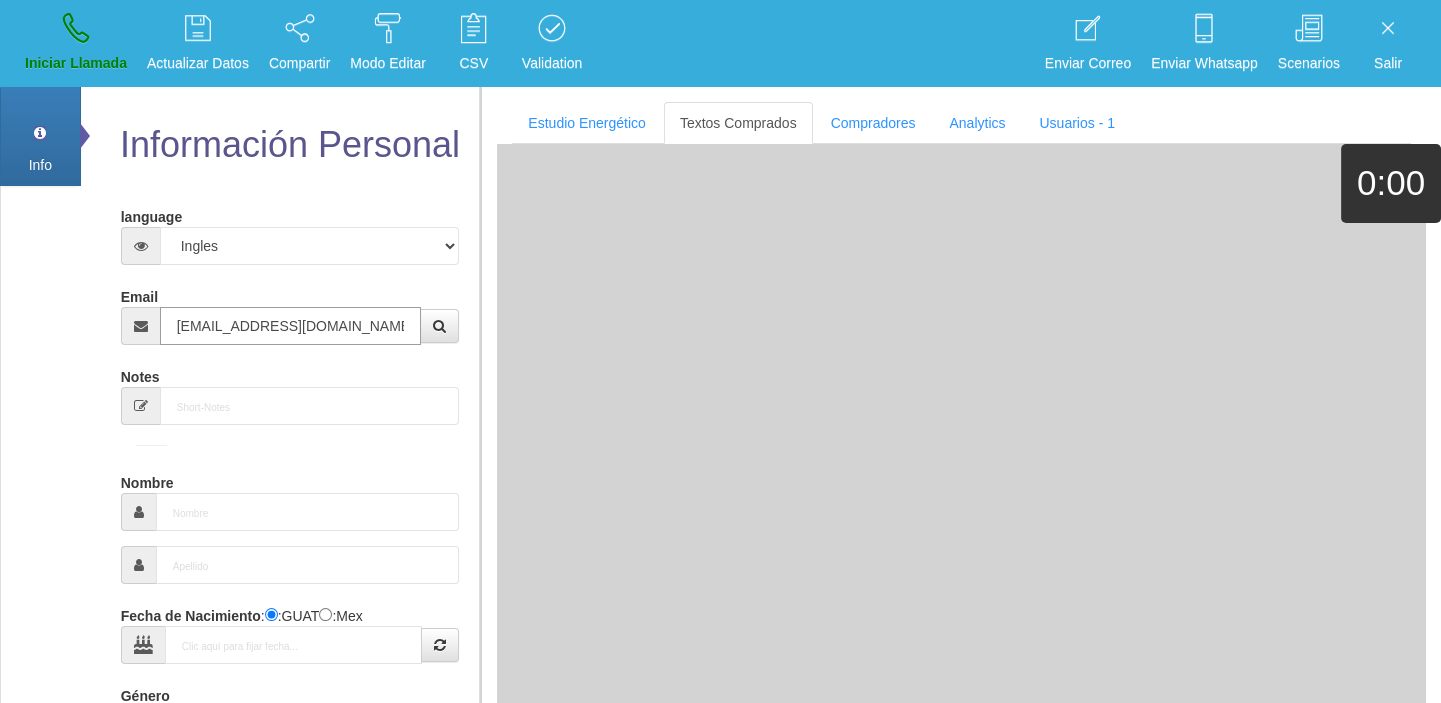 click on "[EMAIL_ADDRESS][DOMAIN_NAME]" at bounding box center [291, 326] 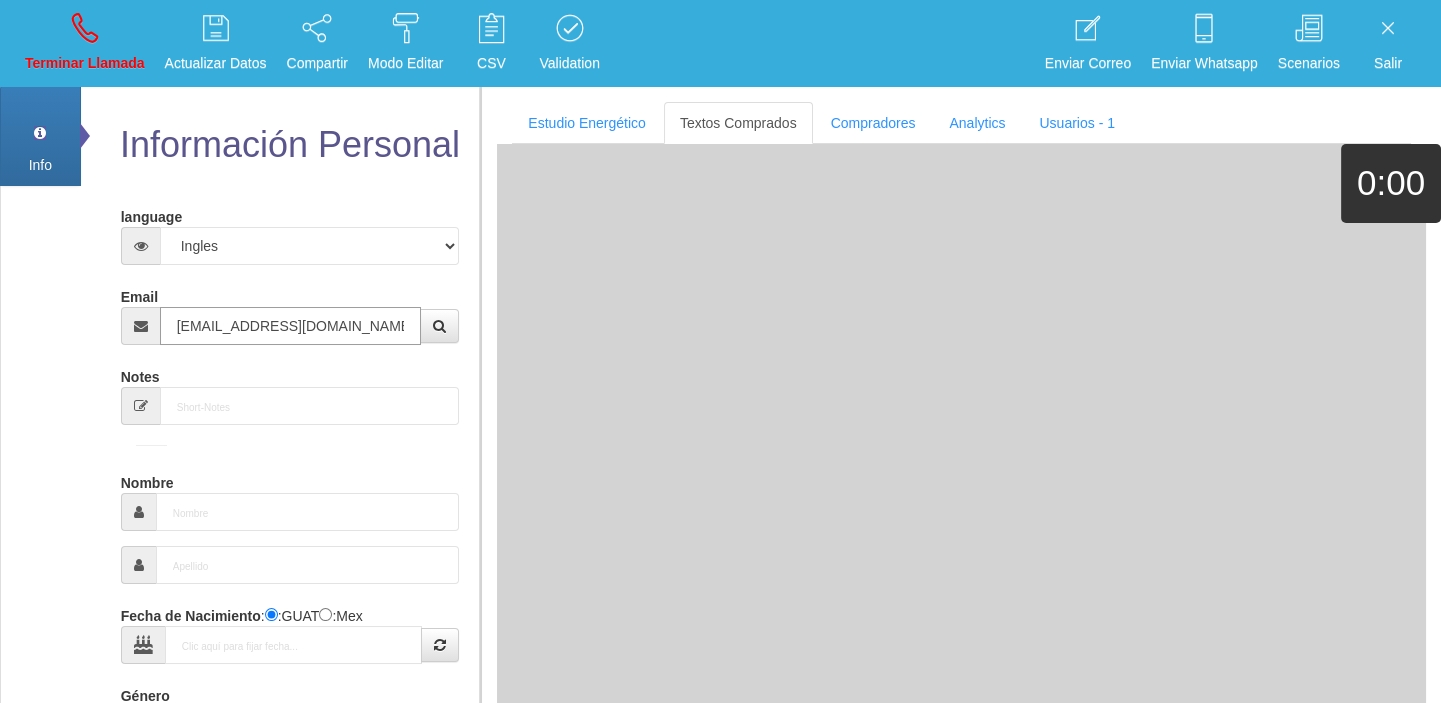 type on "[DATE]" 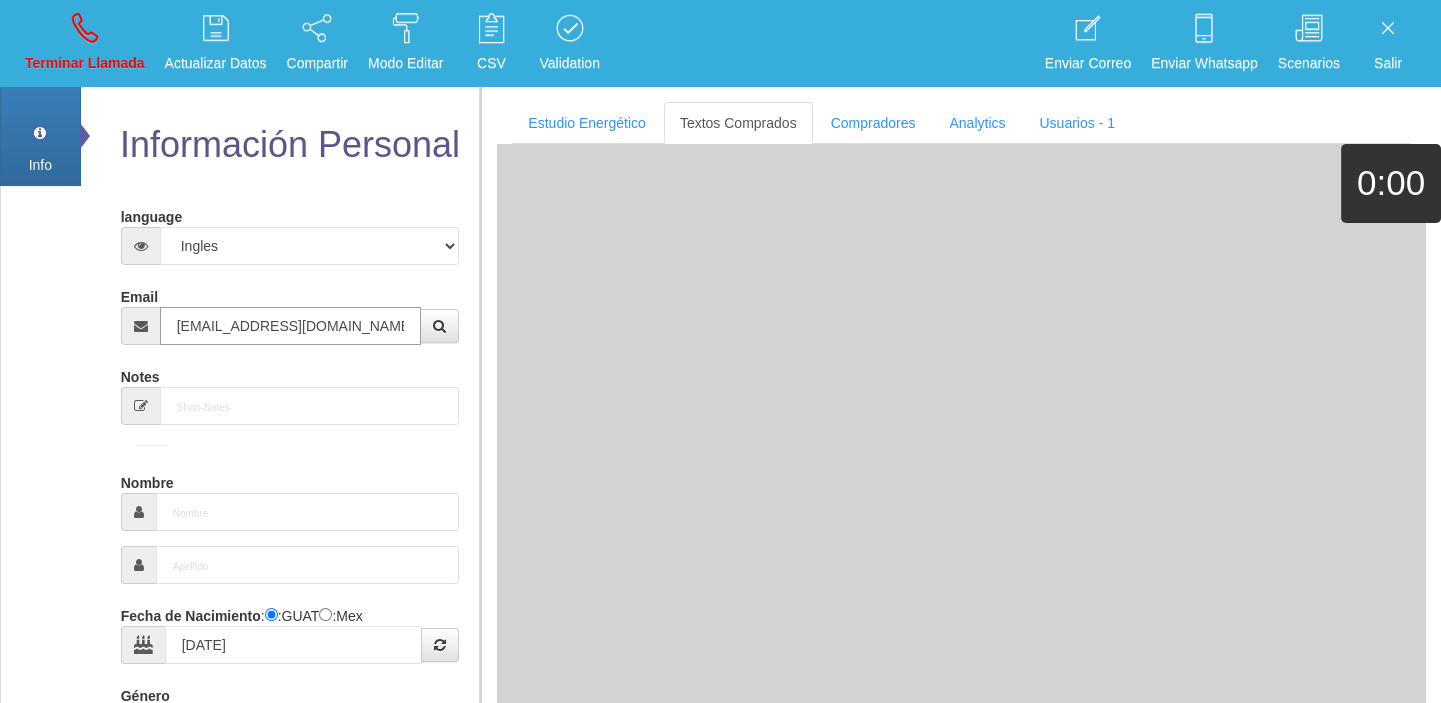 type on "Comprador bajo" 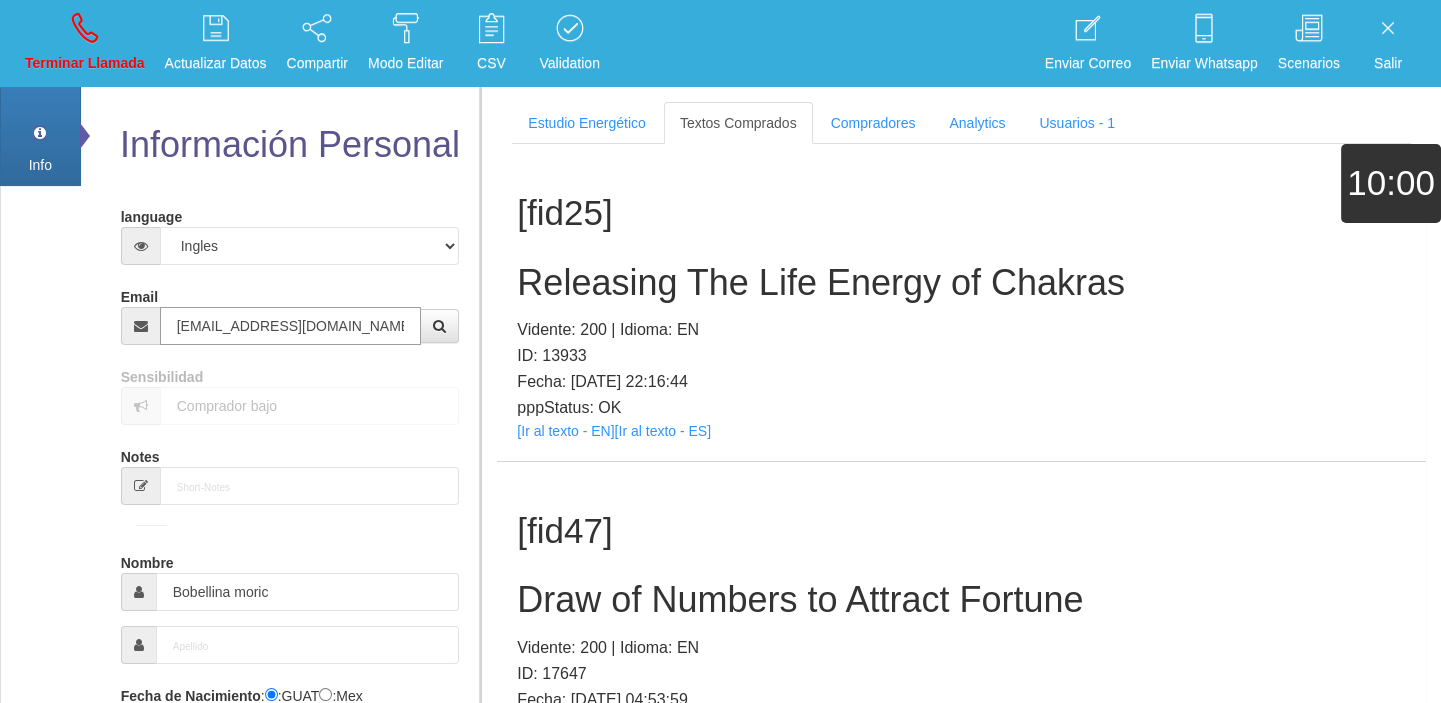 type on "[EMAIL_ADDRESS][DOMAIN_NAME]" 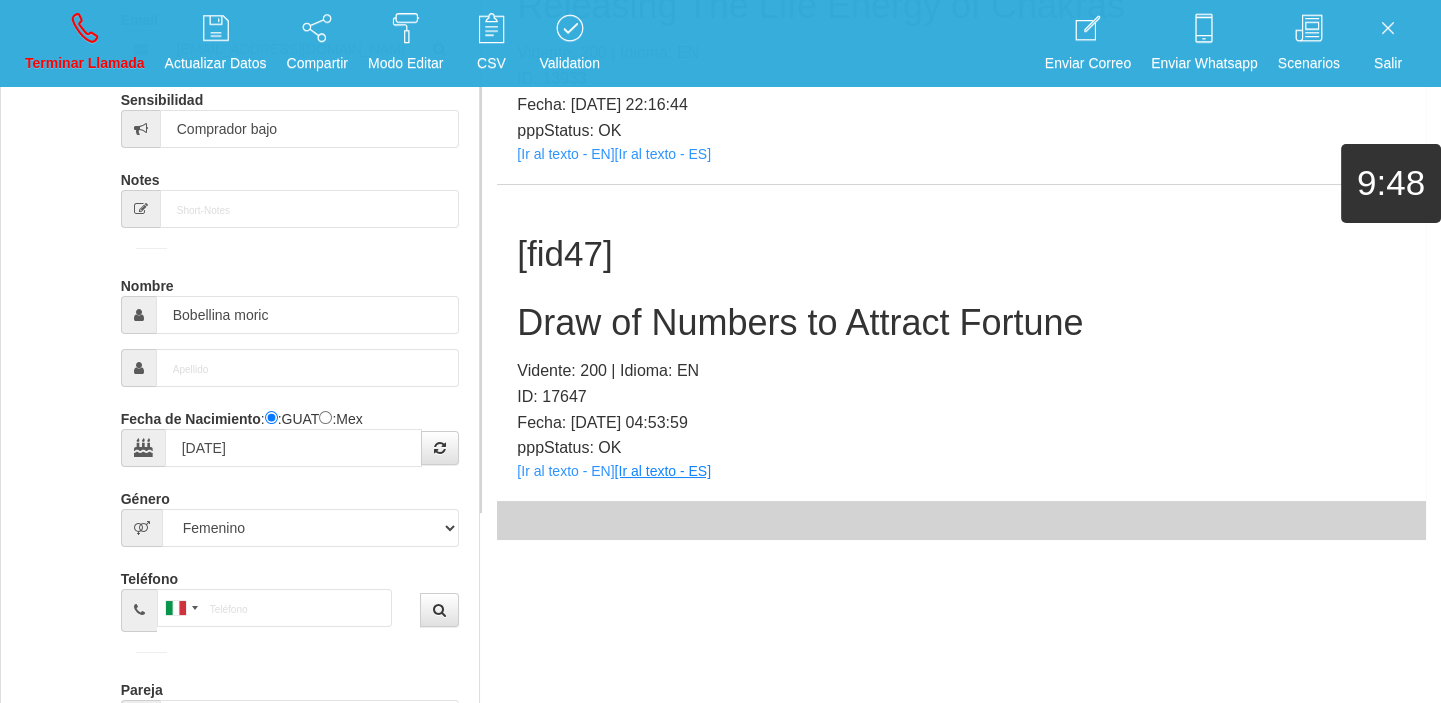 scroll, scrollTop: 278, scrollLeft: 0, axis: vertical 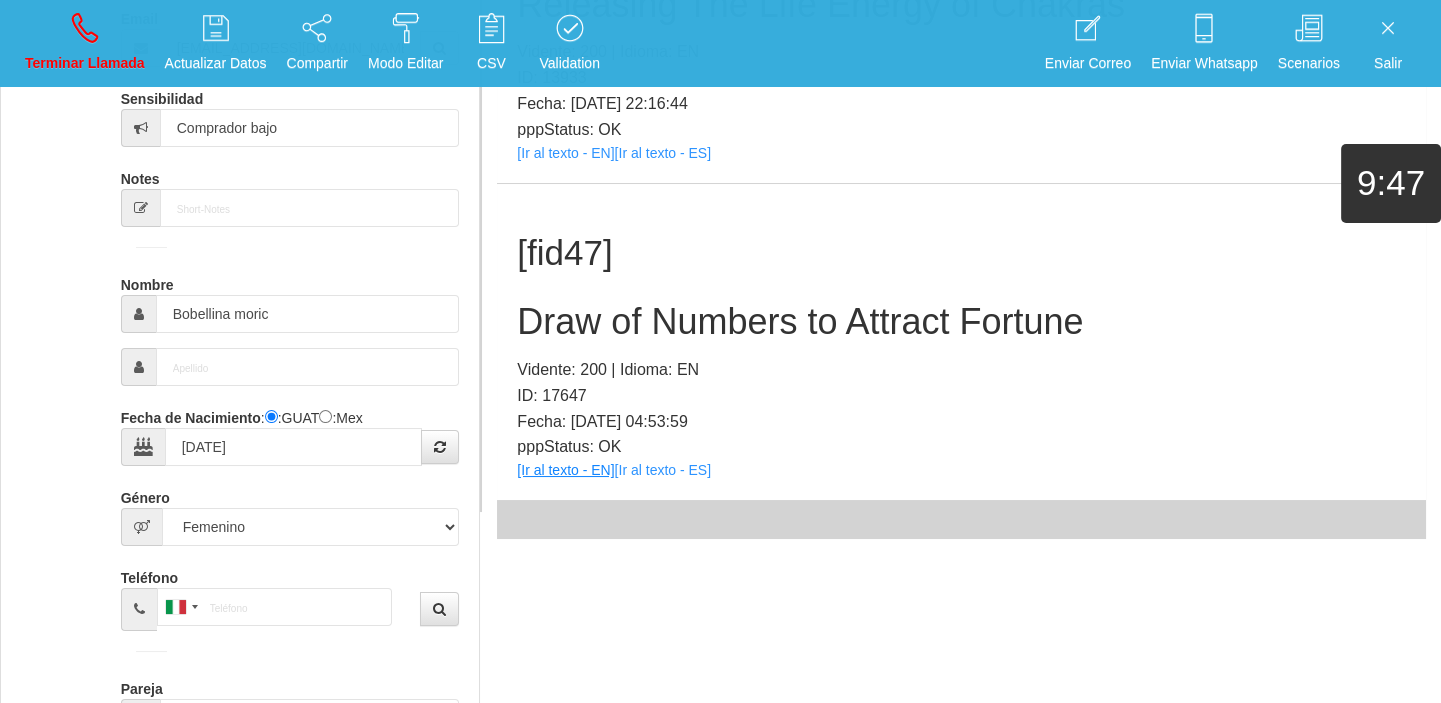 drag, startPoint x: 575, startPoint y: 454, endPoint x: 573, endPoint y: 471, distance: 17.117243 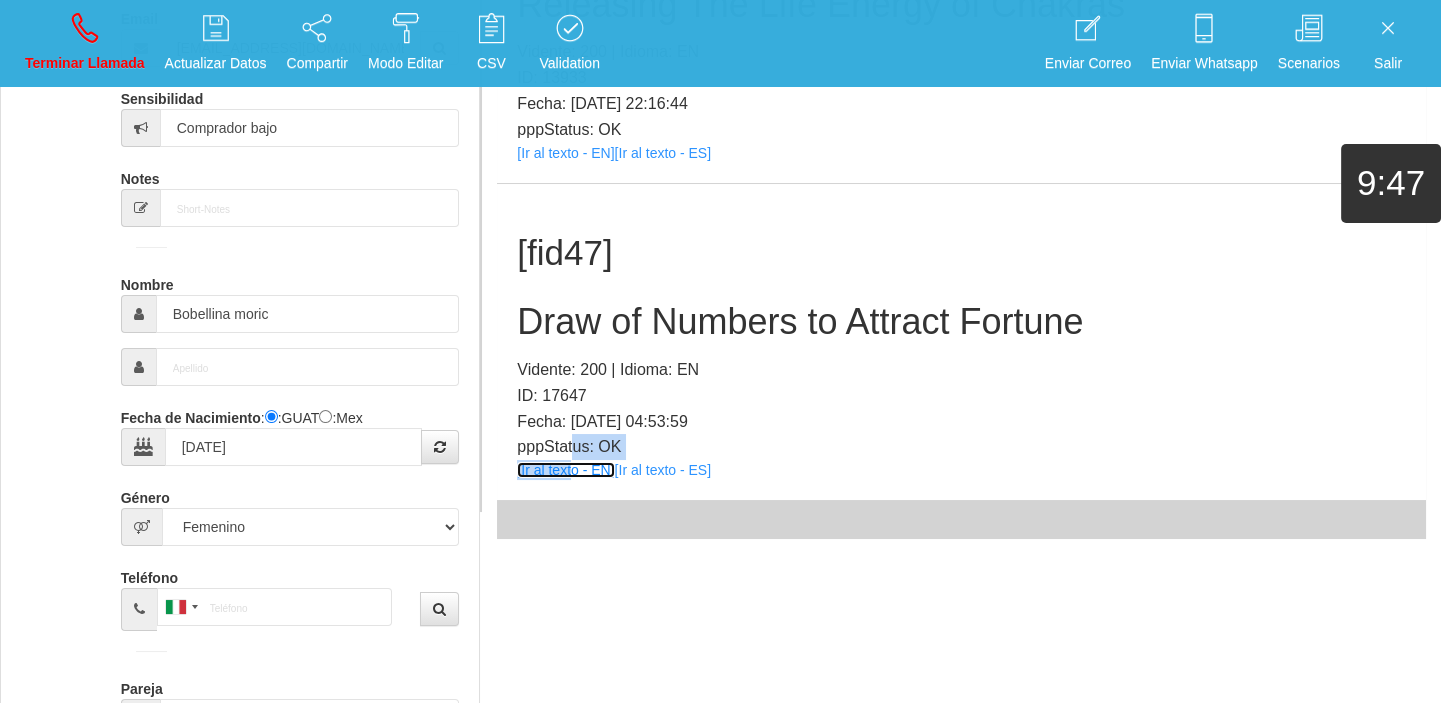 click on "[Ir al texto - EN]" at bounding box center [565, 470] 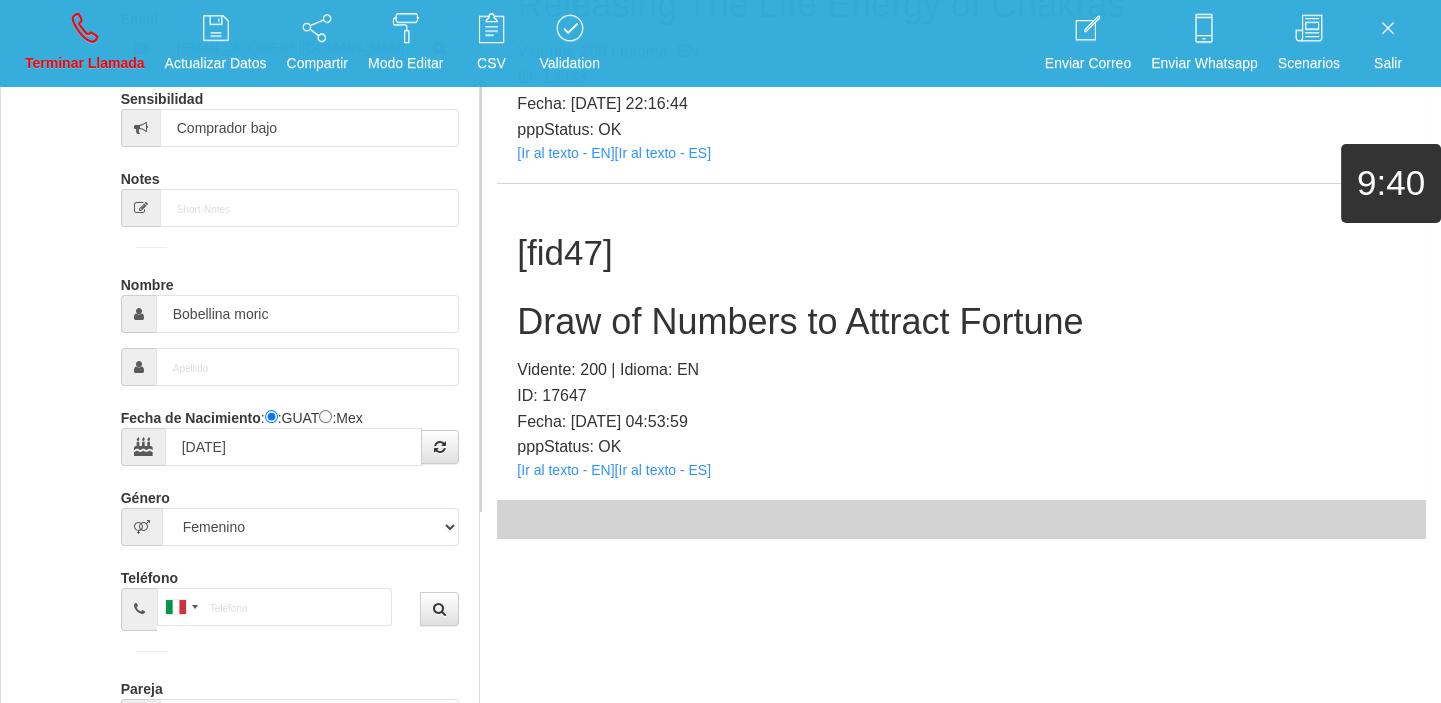 click on "Draw of Numbers to Attract Fortune" at bounding box center [961, 322] 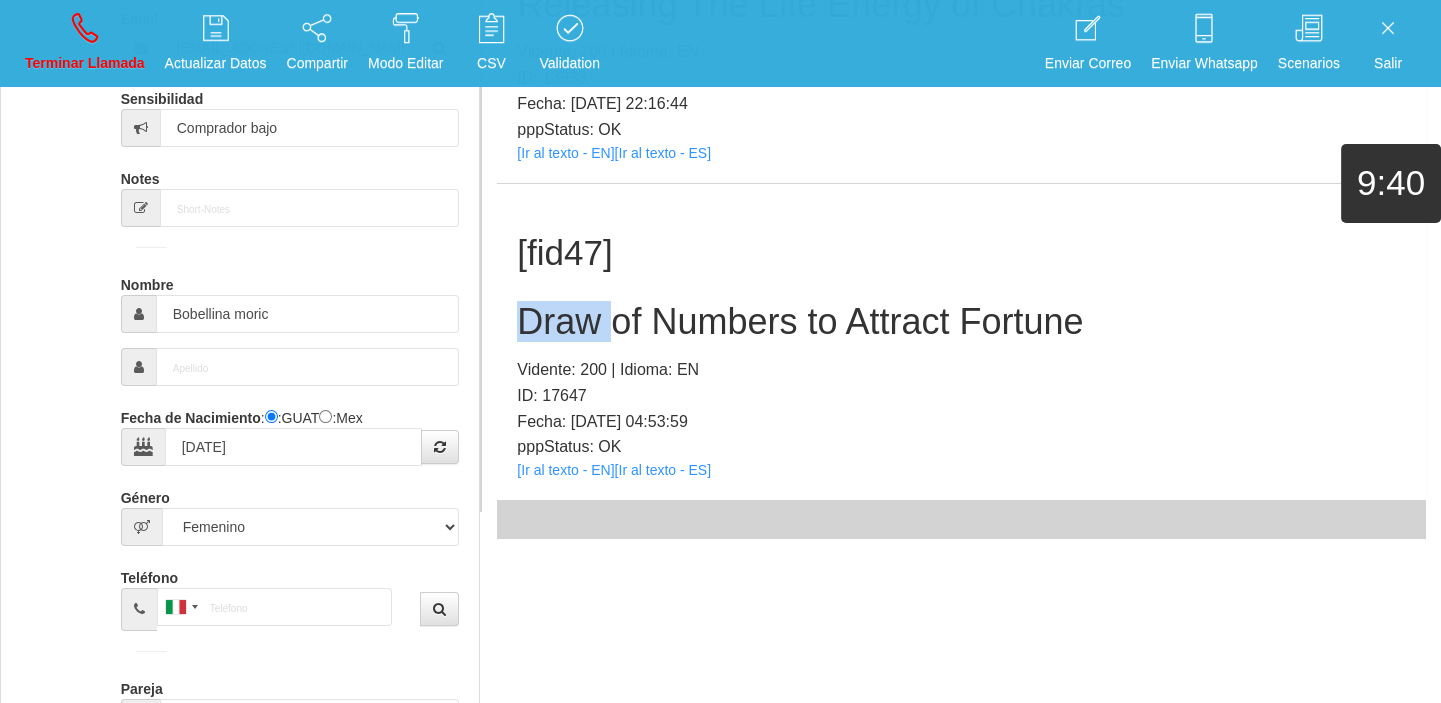 click on "Draw of Numbers to Attract Fortune" at bounding box center [961, 322] 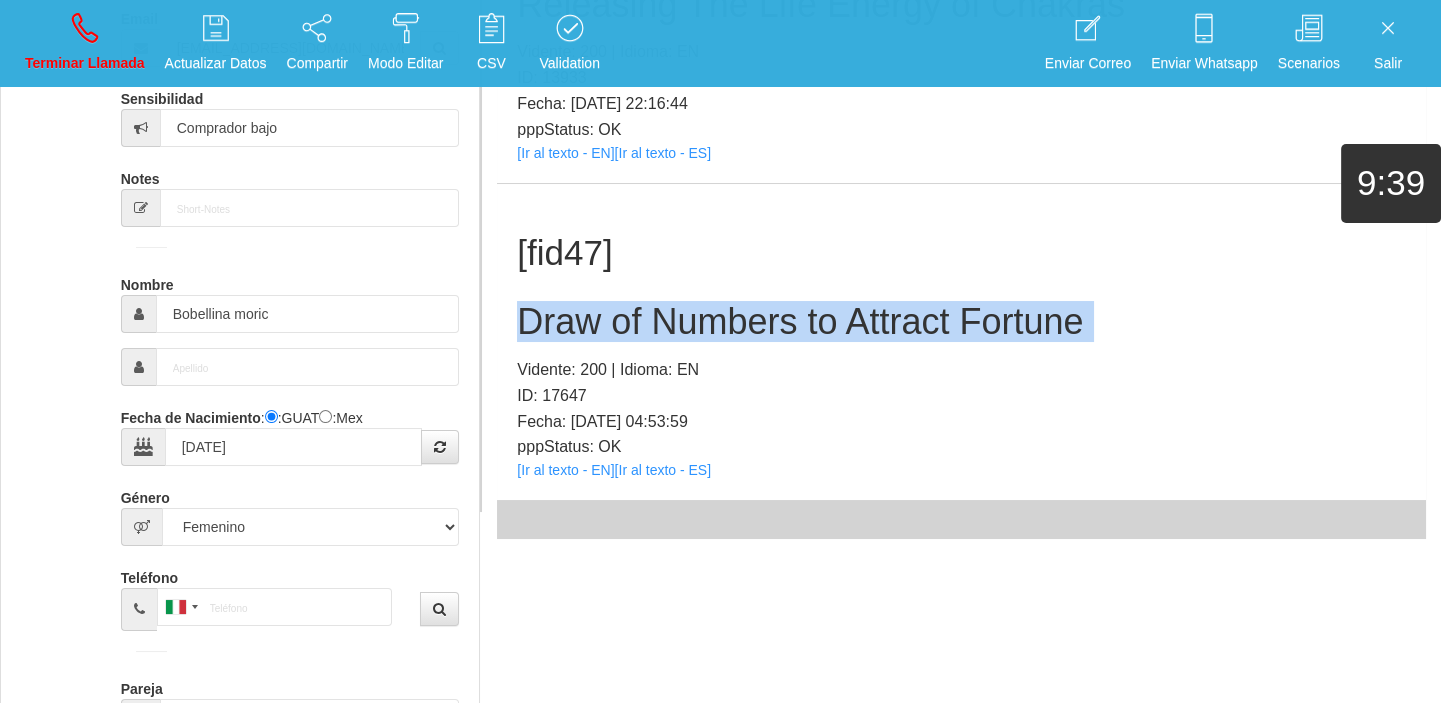 click on "Draw of Numbers to Attract Fortune" at bounding box center (961, 322) 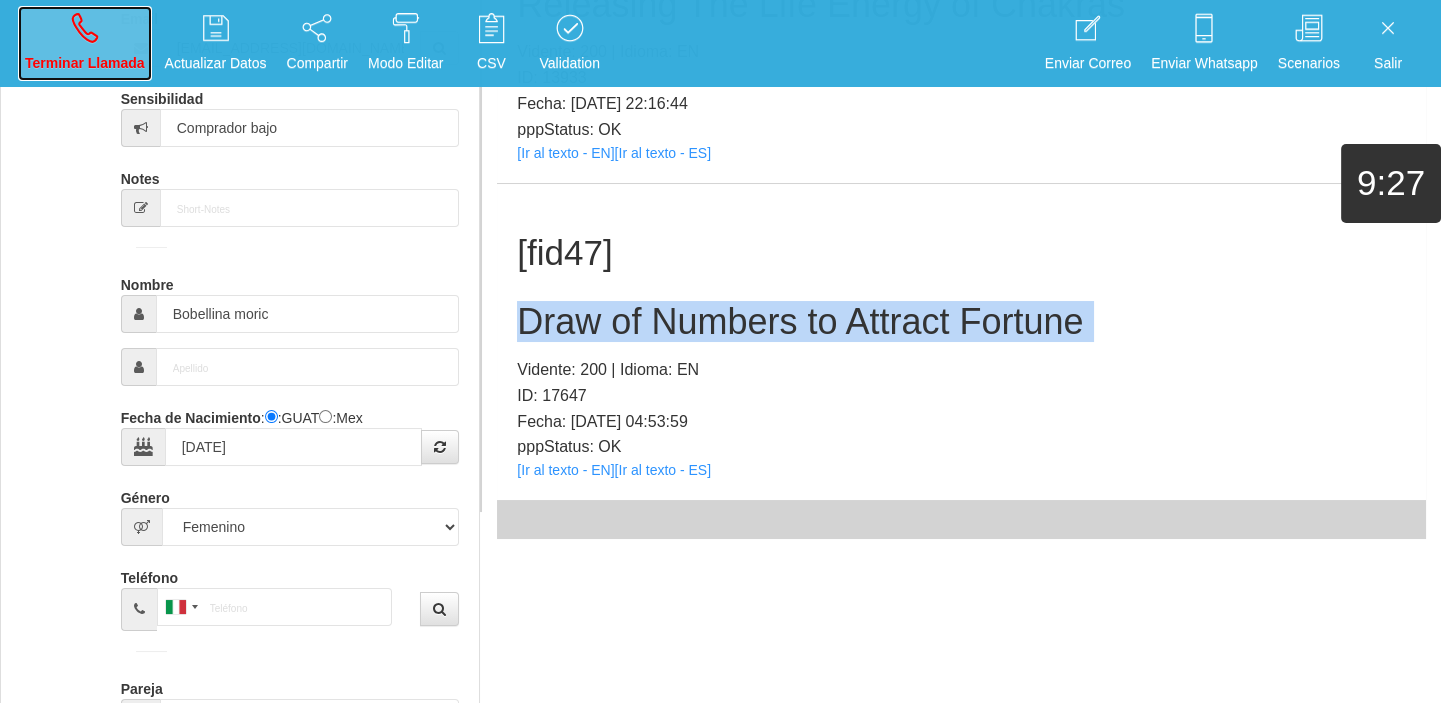 click on "Terminar Llamada" at bounding box center (85, 43) 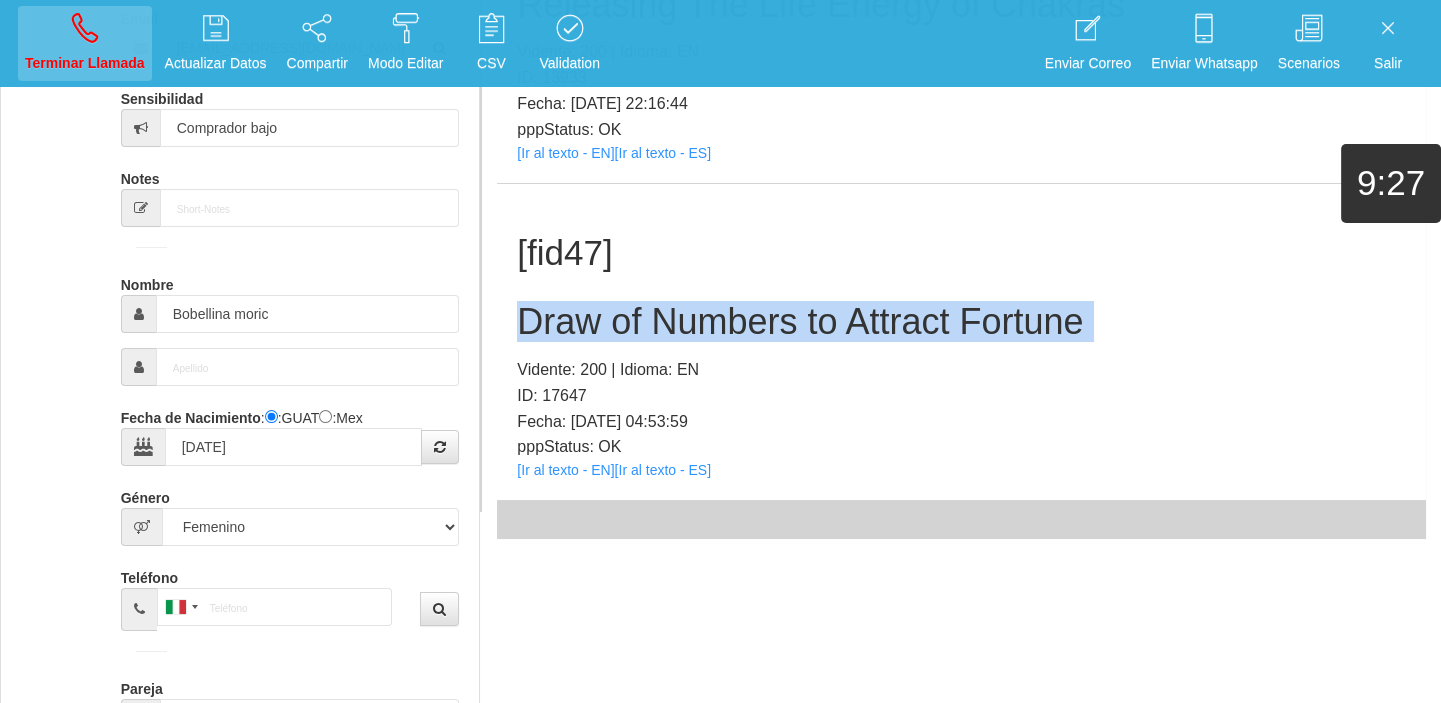 type 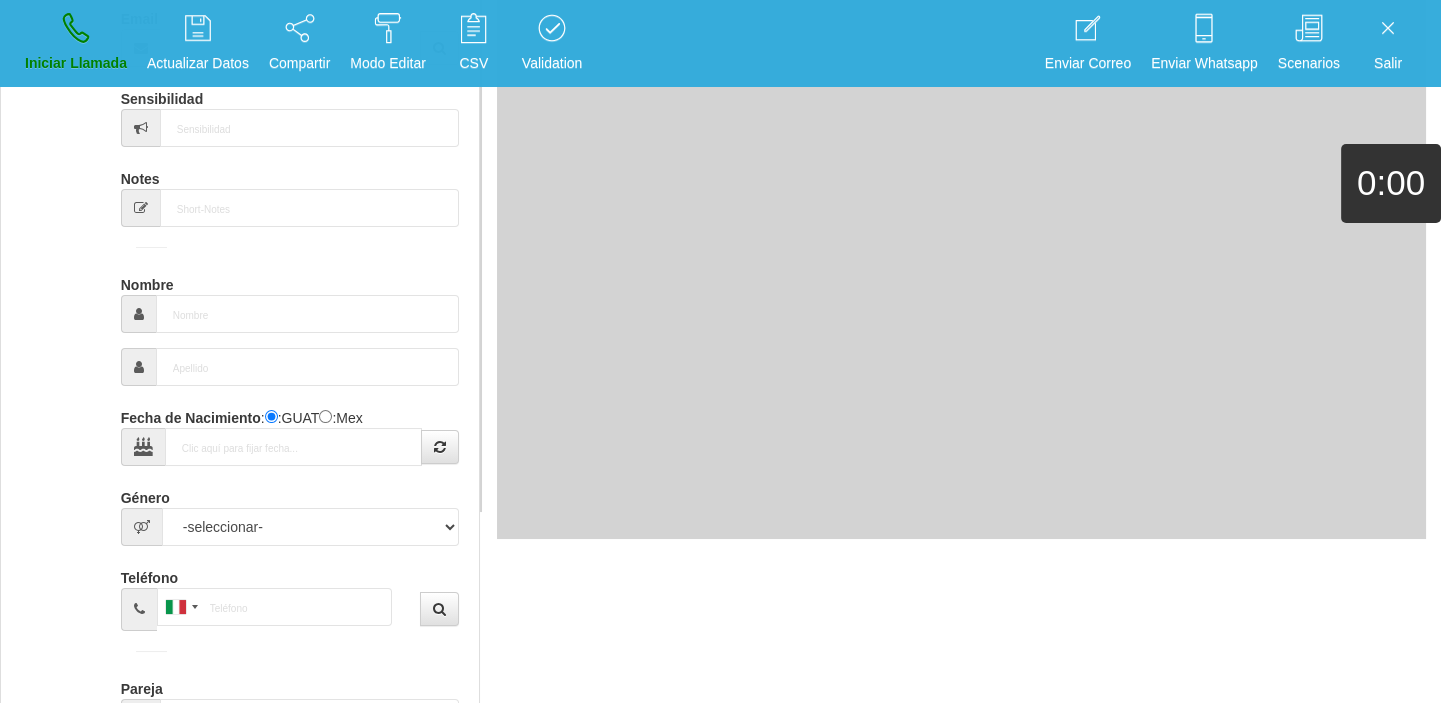 scroll, scrollTop: 0, scrollLeft: 0, axis: both 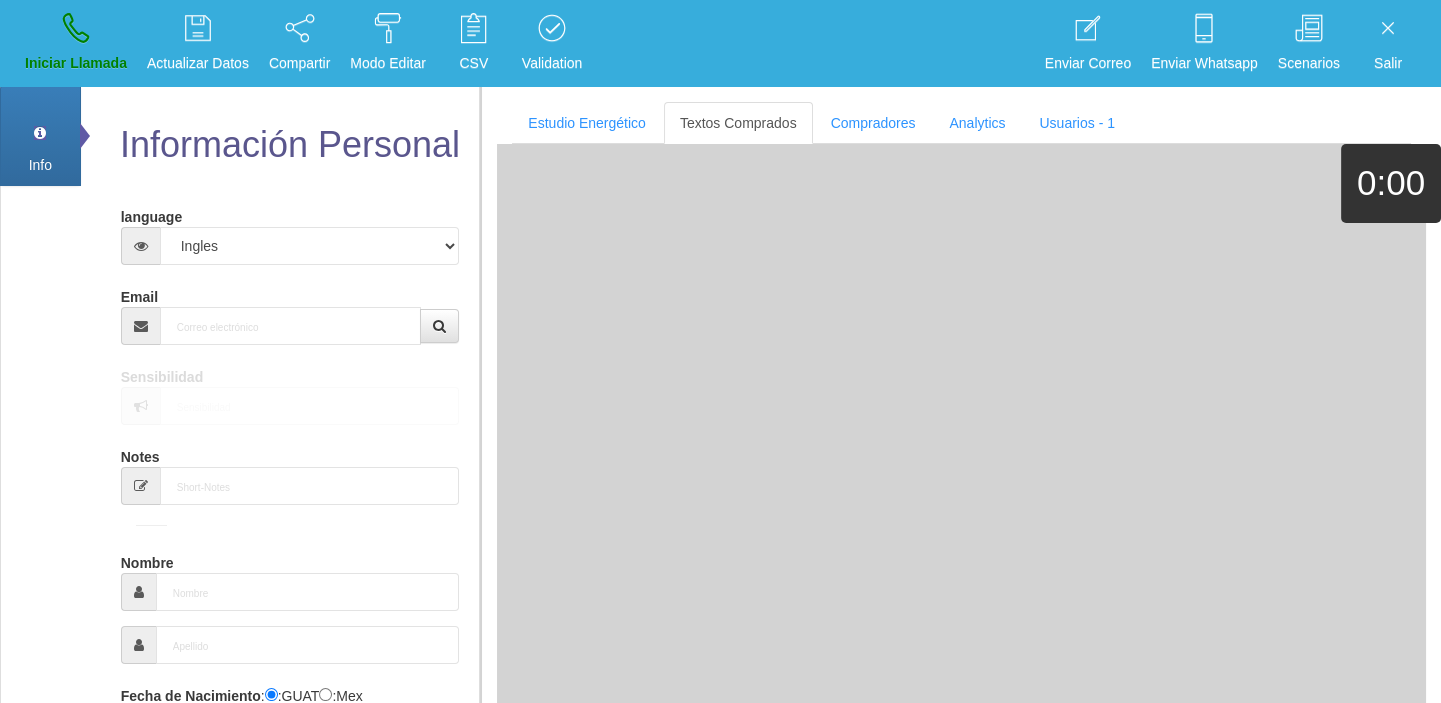 click on "language Español Portugues [PERSON_NAME]
Email
Sensibilidad
Notes
Comprador de lotería
Nombre
Fecha de Nacimiento :  :GUAT  :Mex
Género
-seleccionar-
Masculino
Femenino
Teléfono
[GEOGRAPHIC_DATA] +1 [GEOGRAPHIC_DATA] +44 [GEOGRAPHIC_DATA] (‫[GEOGRAPHIC_DATA]‬‎) +93 [GEOGRAPHIC_DATA] ([GEOGRAPHIC_DATA]) +355 +213 [US_STATE] +1684 +54" at bounding box center [290, 740] 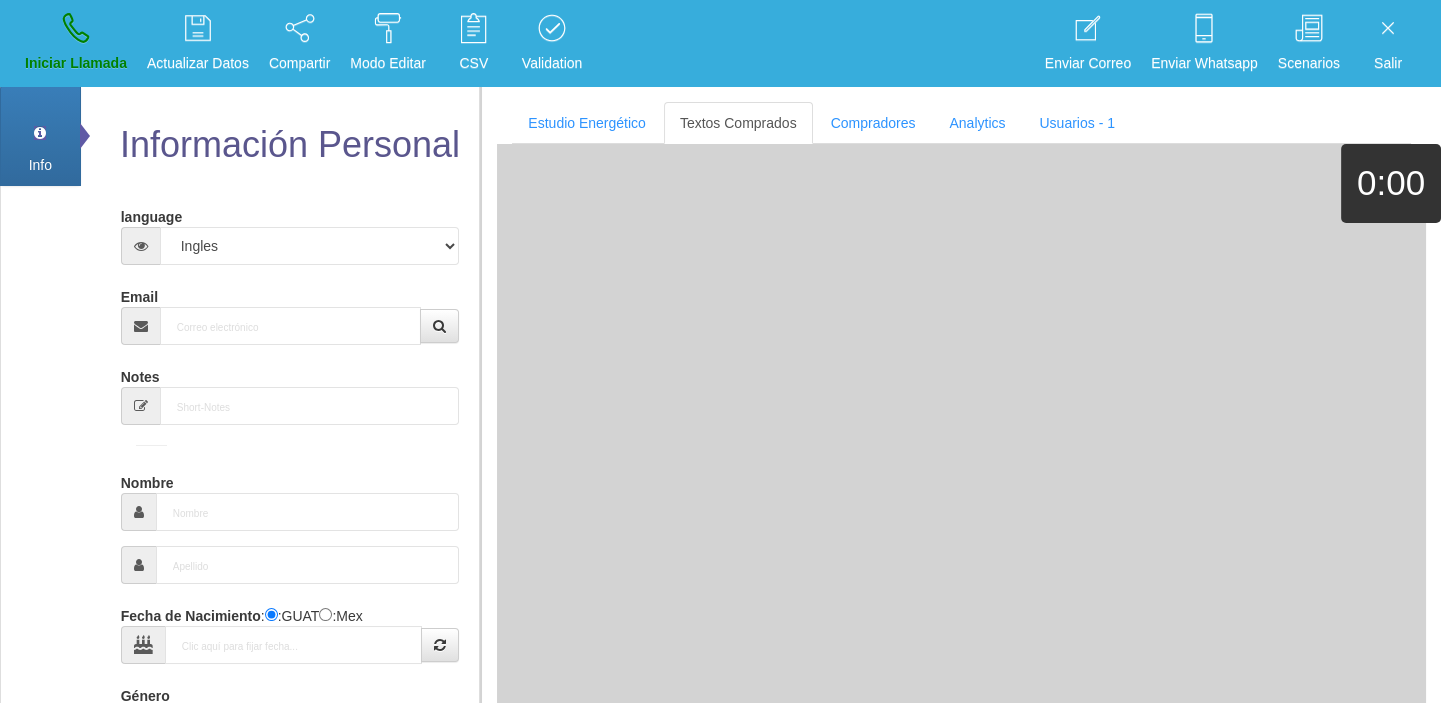 click on "language Español Portugues [PERSON_NAME]
Email
Sensibilidad
Notes
Comprador de lotería
Nombre
Fecha de Nacimiento :  :GUAT  :Mex
Género
-seleccionar-
Masculino
Femenino
Teléfono
[GEOGRAPHIC_DATA] +1 [GEOGRAPHIC_DATA] +44 [GEOGRAPHIC_DATA] (‫[GEOGRAPHIC_DATA]‬‎) +93 [GEOGRAPHIC_DATA] ([GEOGRAPHIC_DATA]) +355 +213 [US_STATE] +1684 +54" at bounding box center (290, 660) 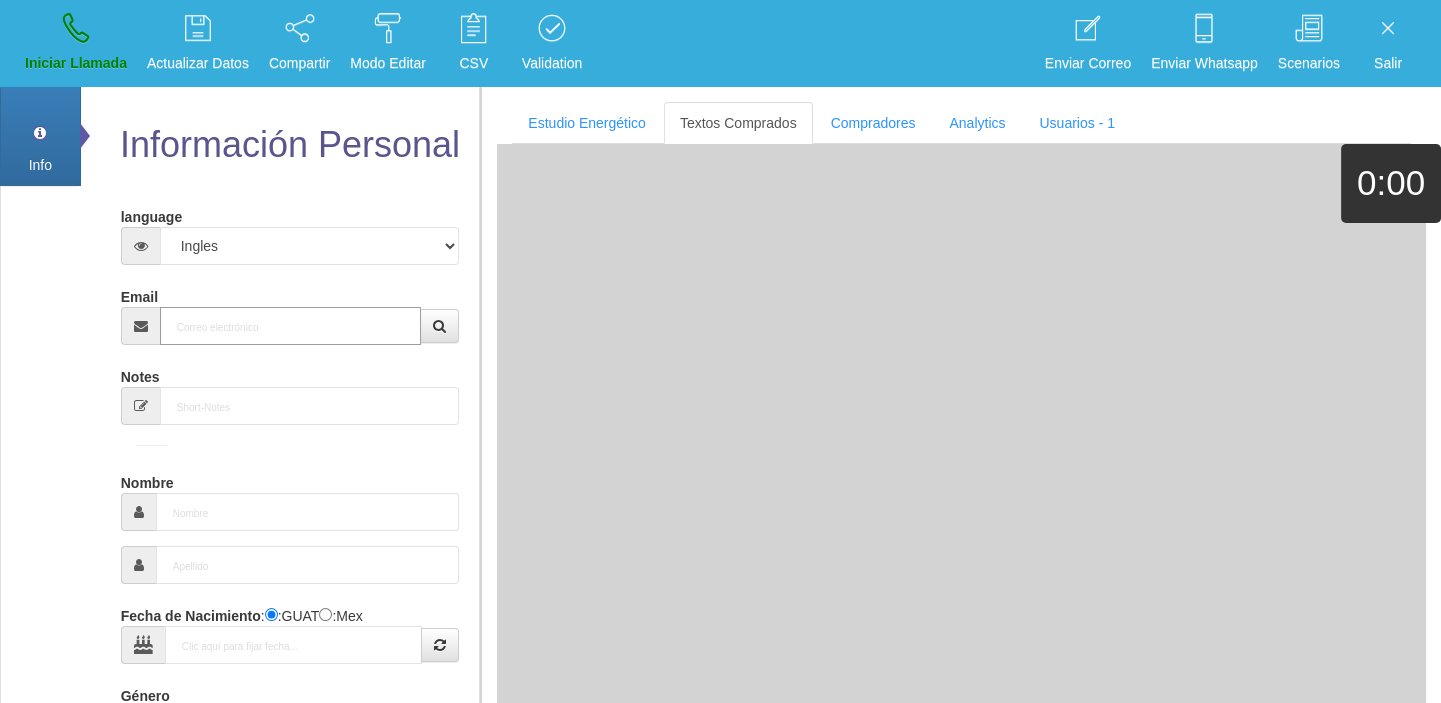 click on "Email" at bounding box center [291, 326] 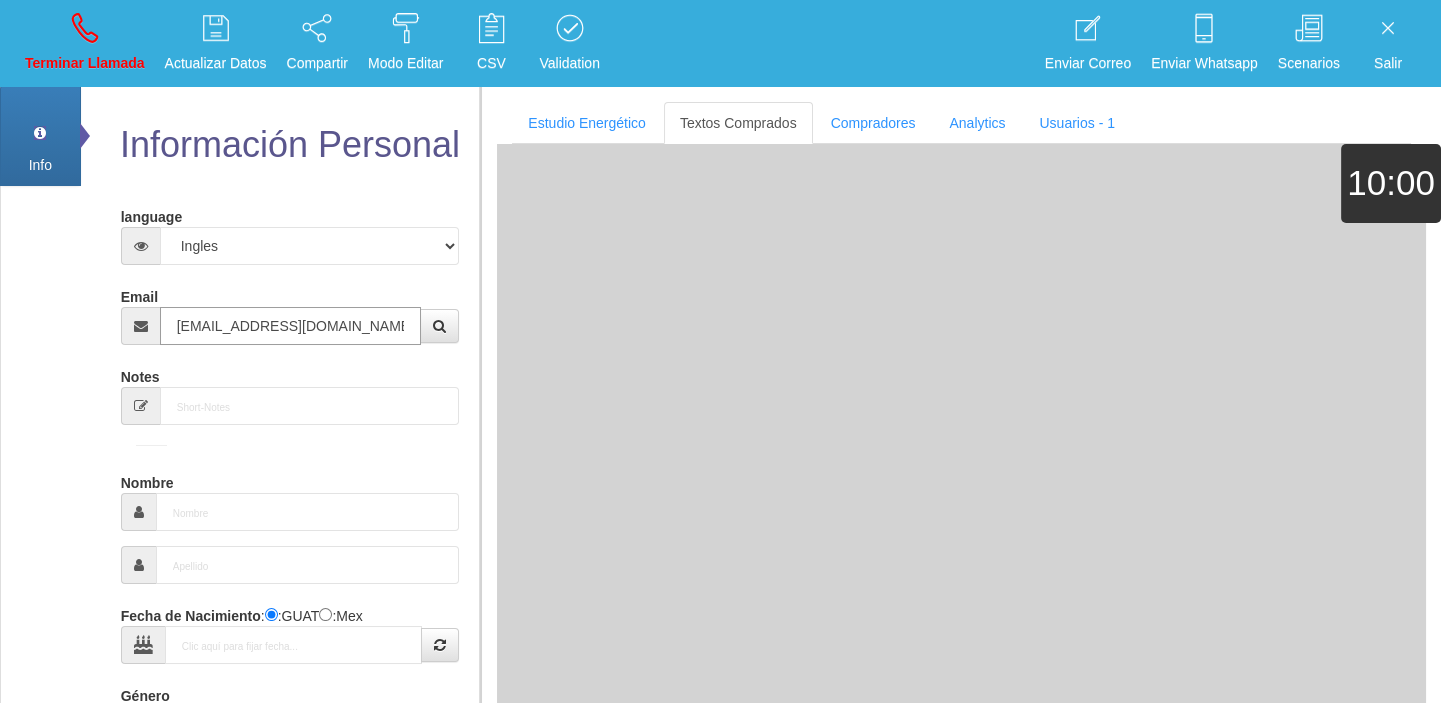 type on "[DATE]" 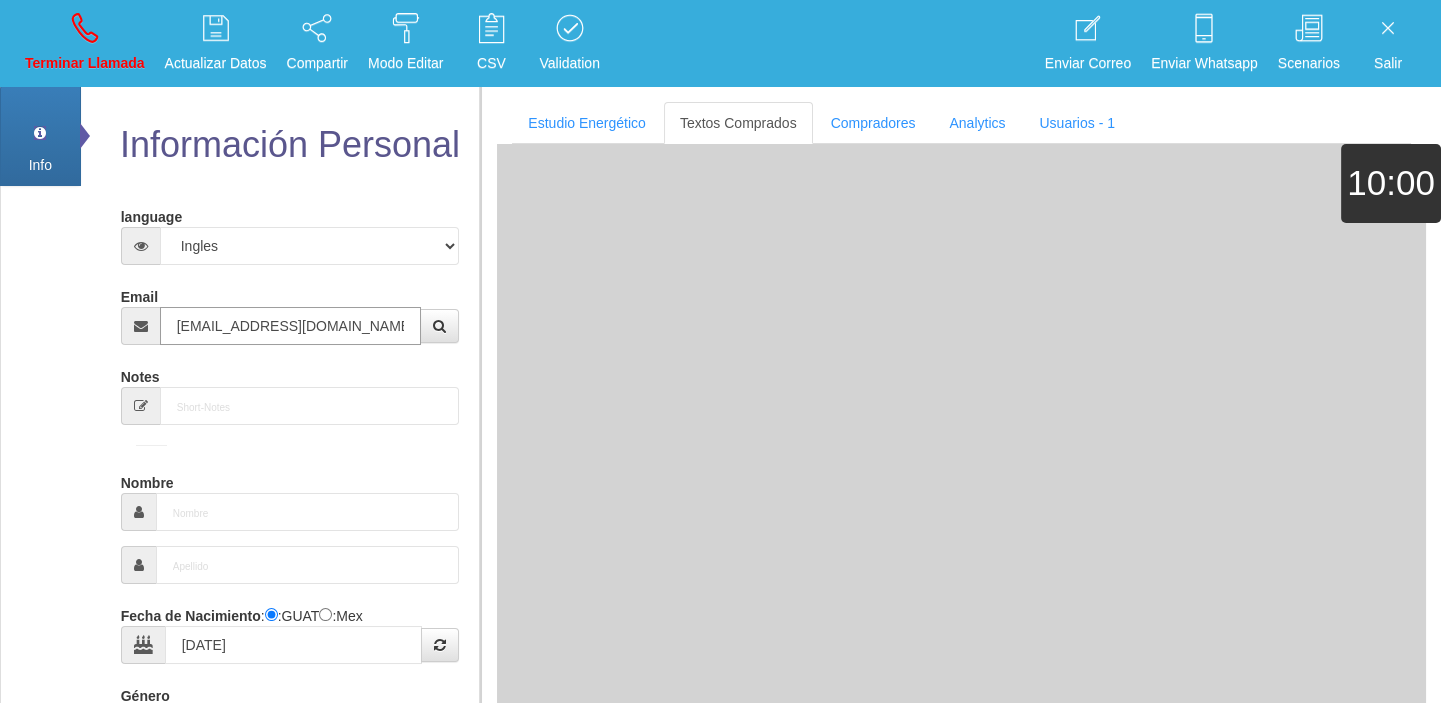 type on "Comprador simple" 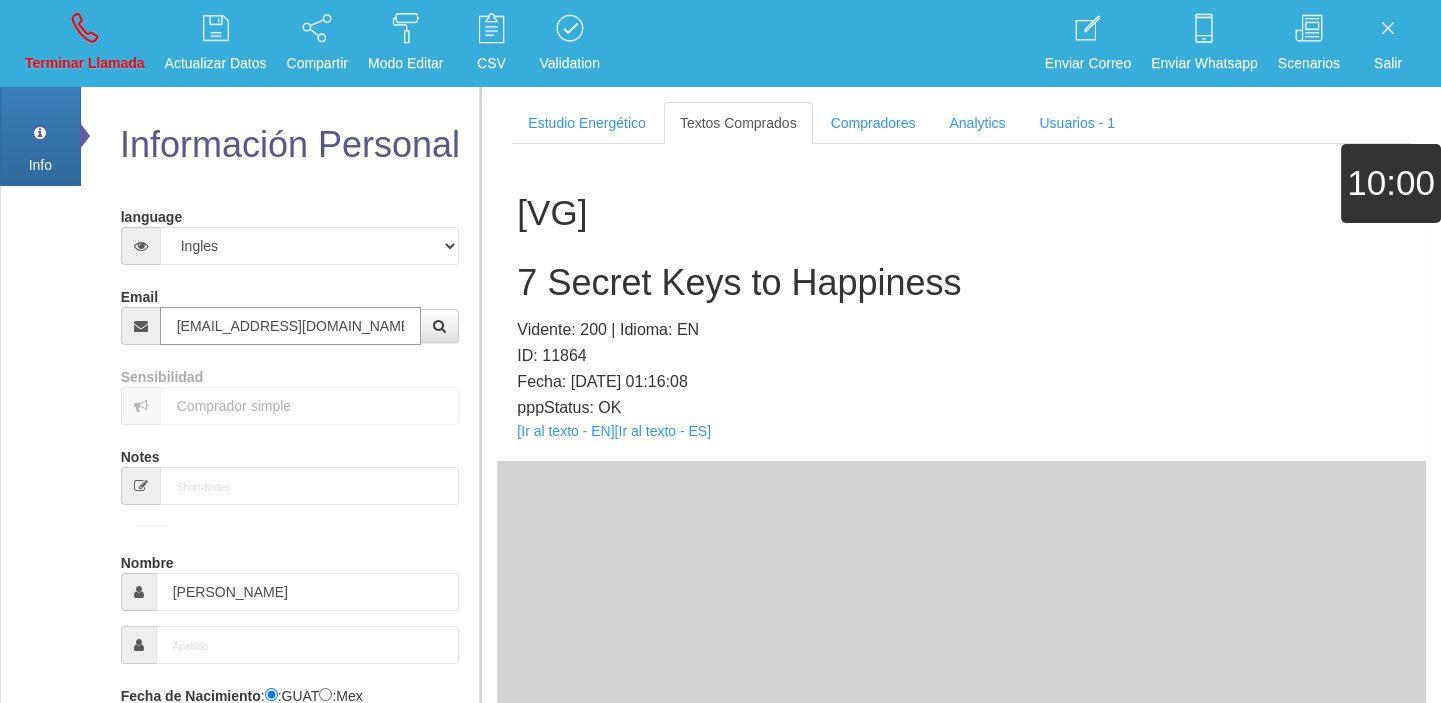 type on "[EMAIL_ADDRESS][DOMAIN_NAME]" 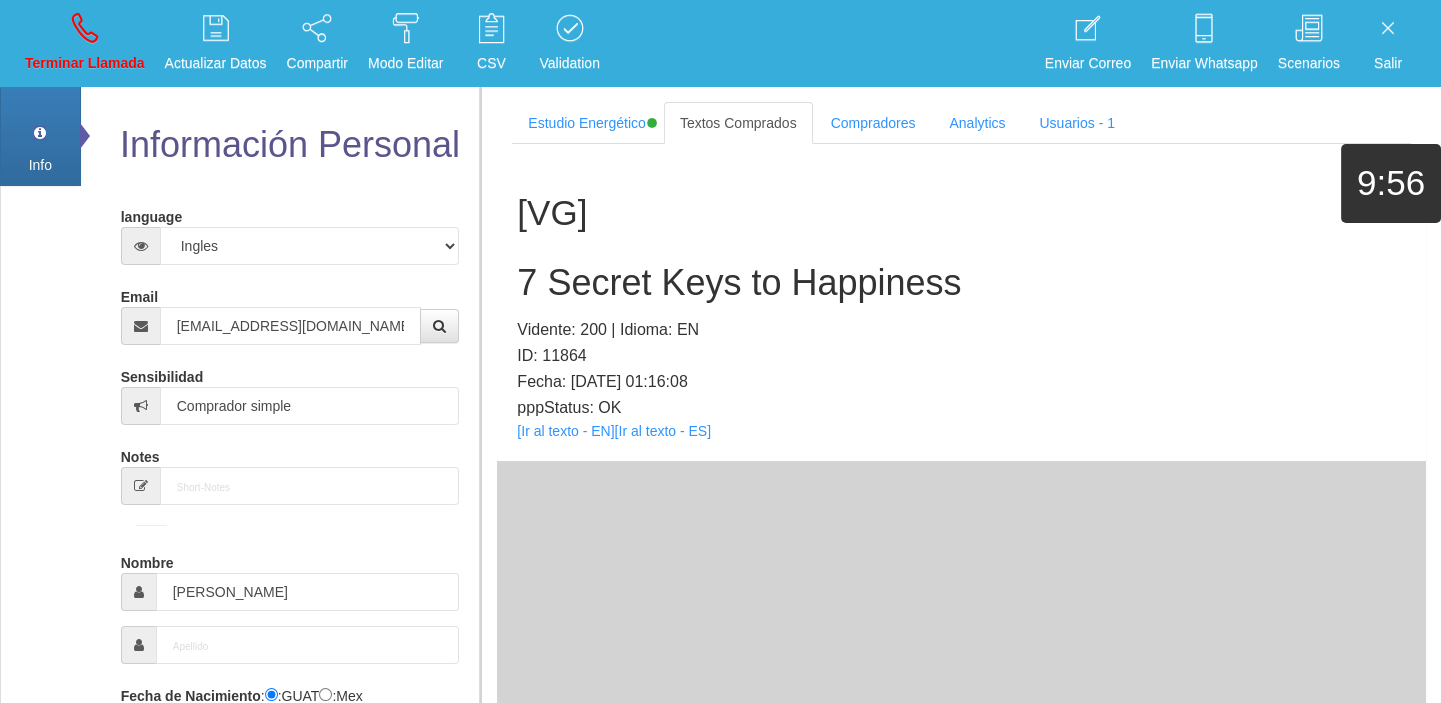 click on "[VG] 7 Secret Keys to Happiness Vidente: 200 | Idioma: EN ID: 11864 Fecha: [DATE] 01:16:08 pppStatus: OK [Ir al texto - EN] [Ir al texto - ES]" at bounding box center (961, 302) 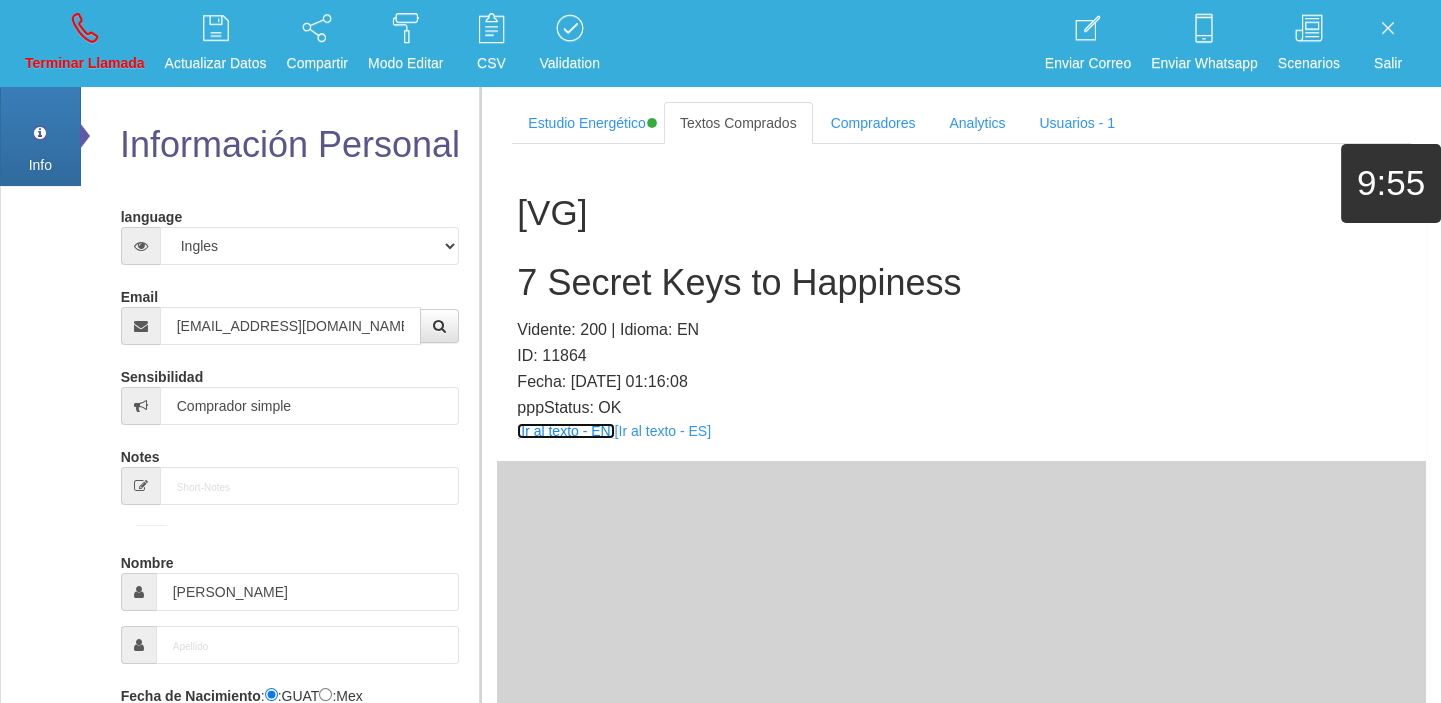 click on "[Ir al texto - EN]" at bounding box center (565, 431) 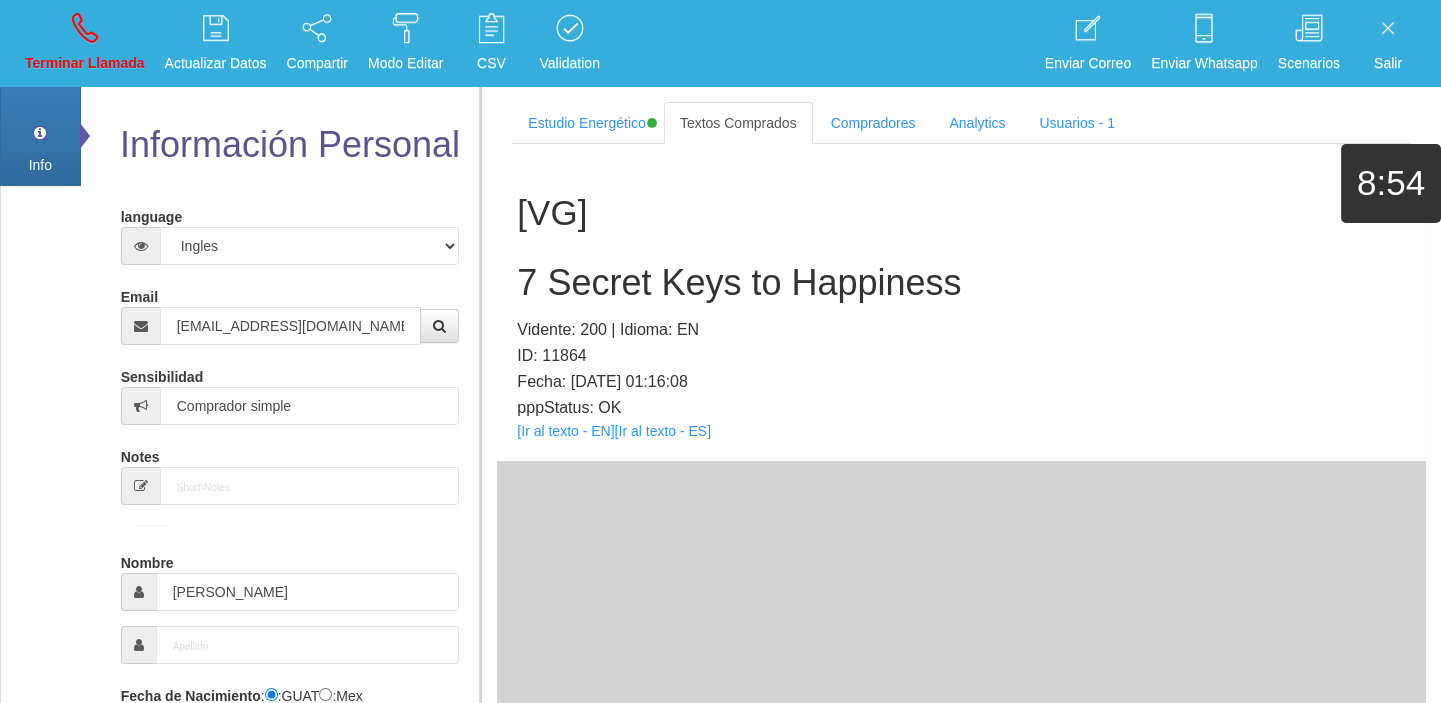 click on "7 Secret Keys to Happiness" at bounding box center (961, 283) 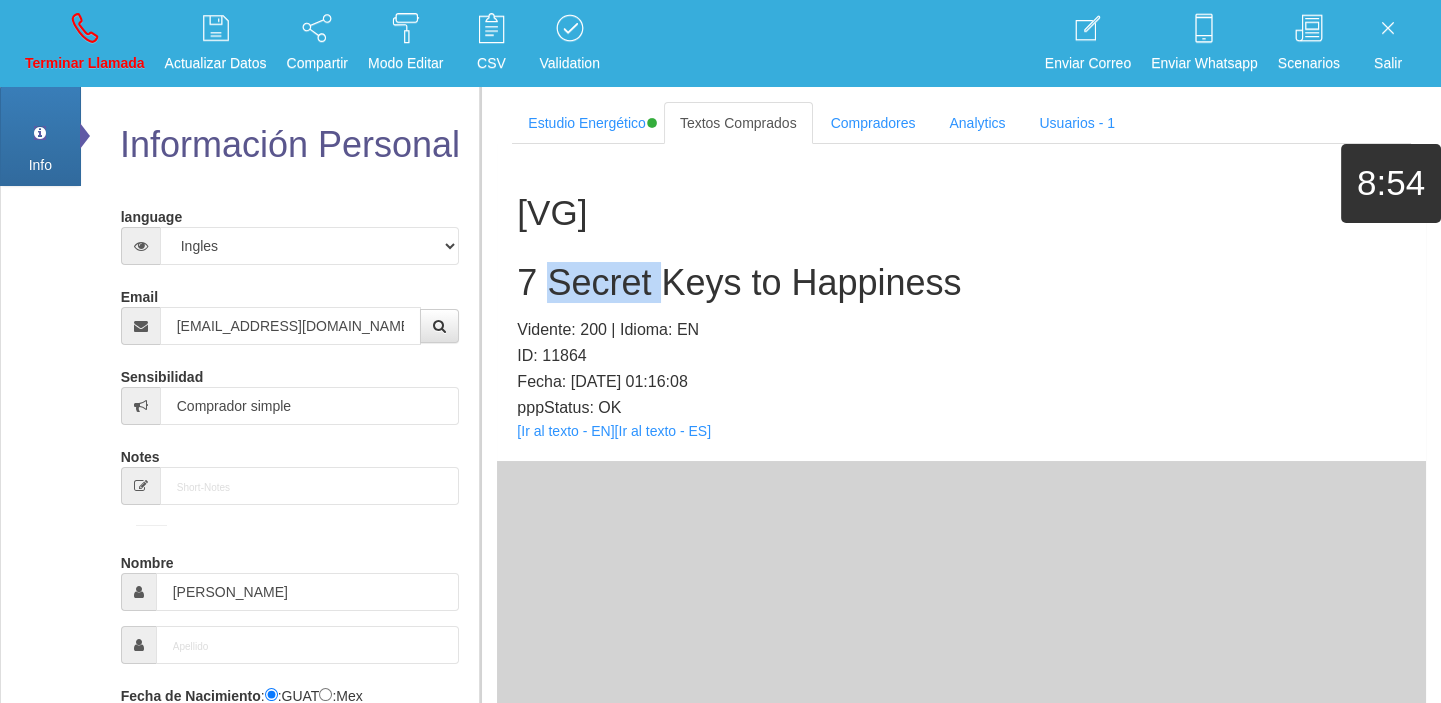click on "7 Secret Keys to Happiness" at bounding box center (961, 283) 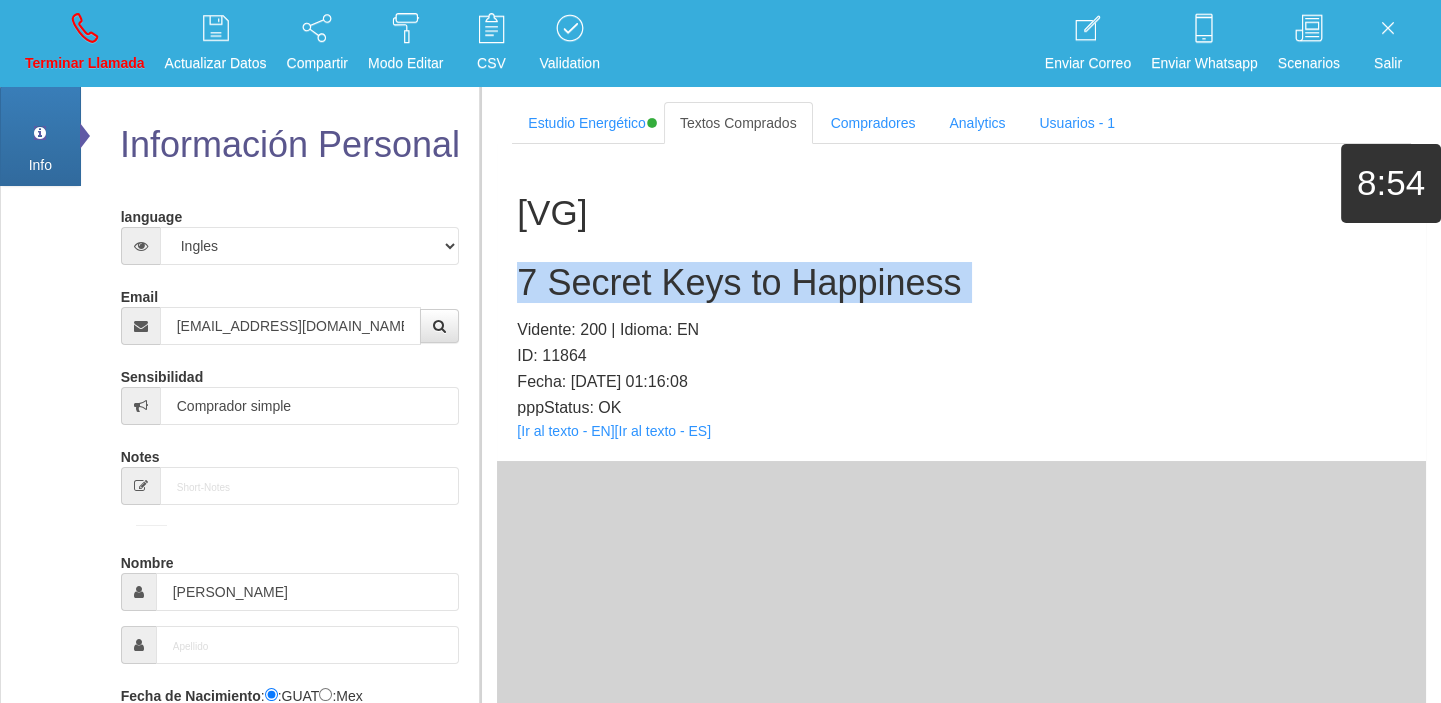 click on "7 Secret Keys to Happiness" at bounding box center [961, 283] 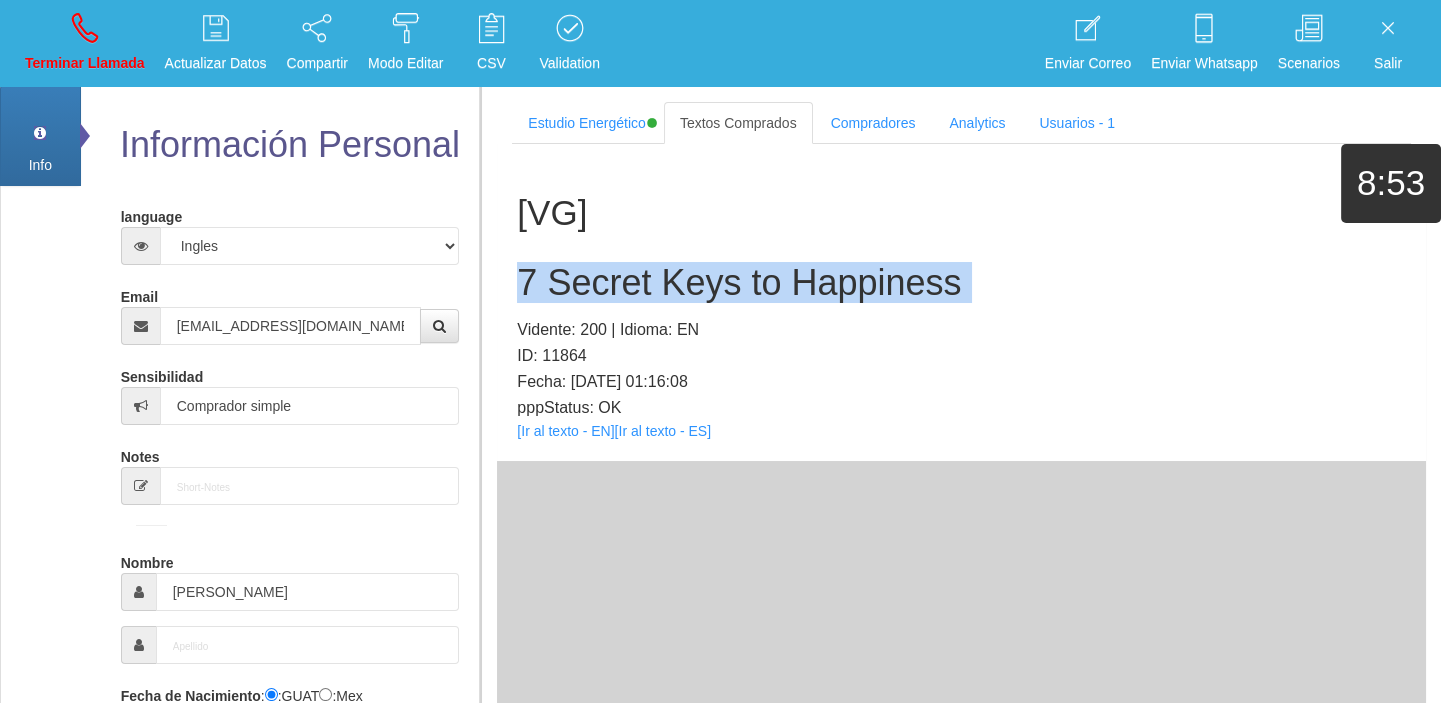 copy on "7 Secret Keys to Happiness" 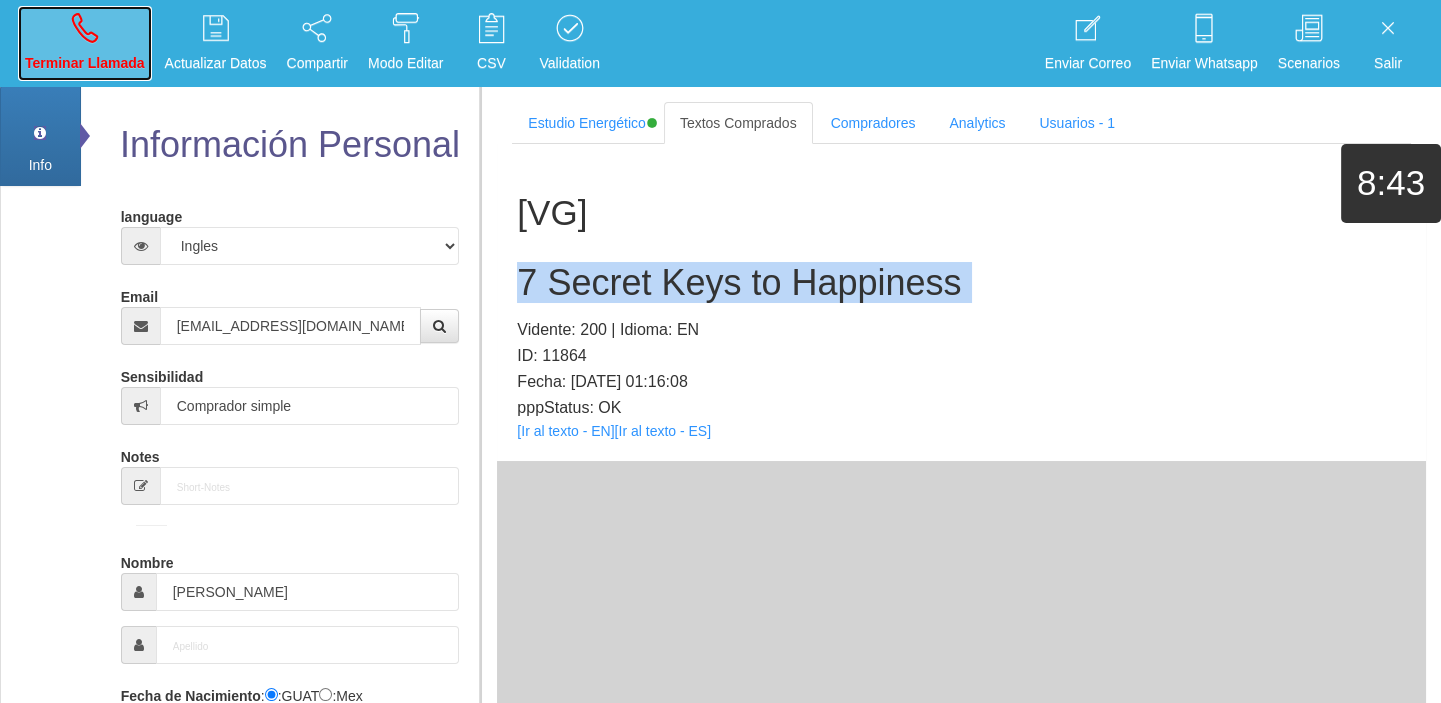 click at bounding box center (85, 28) 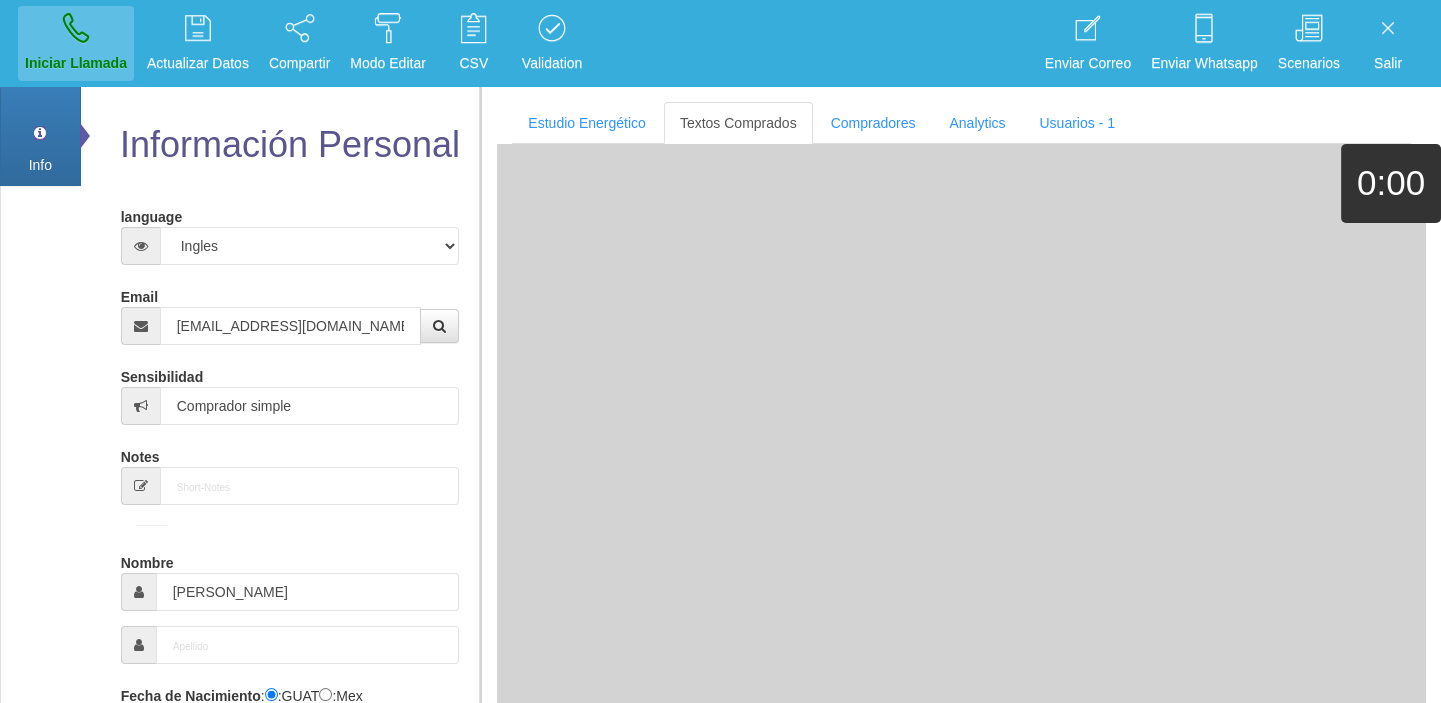 type 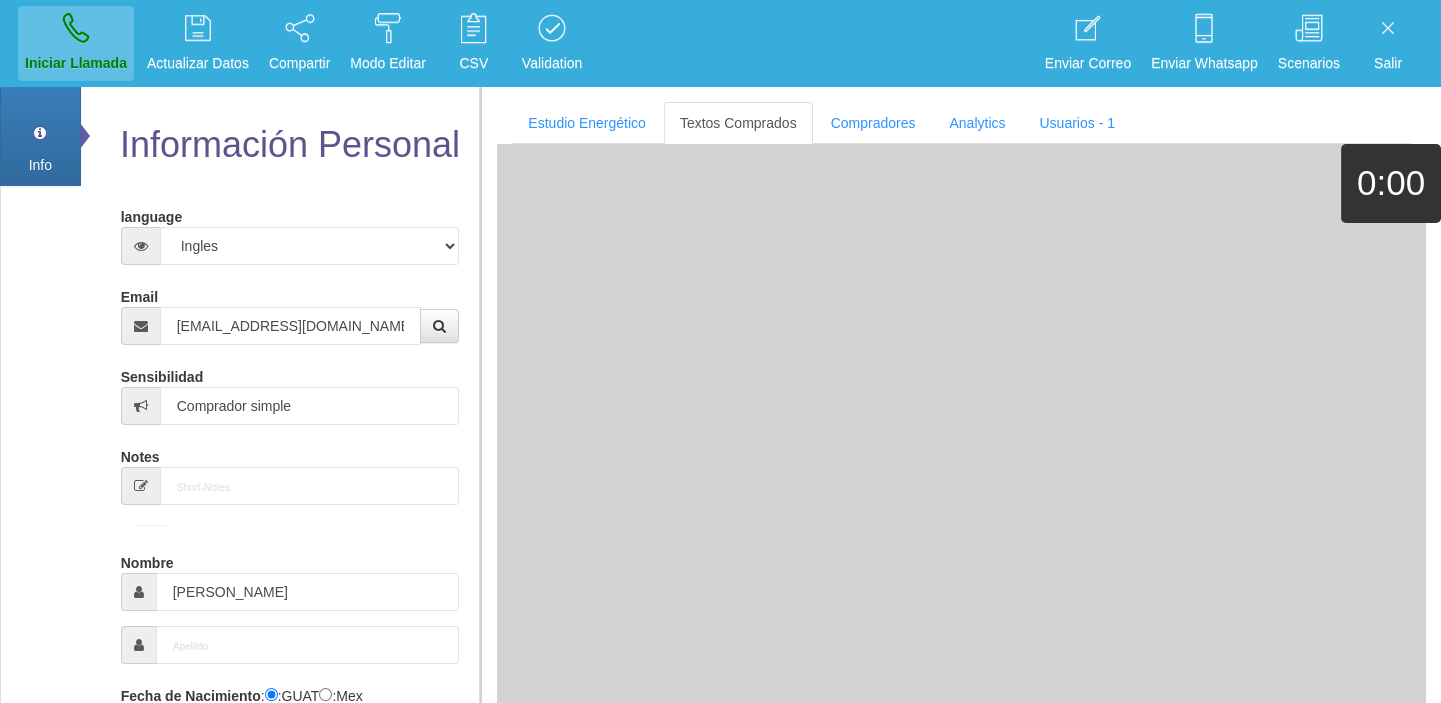 type 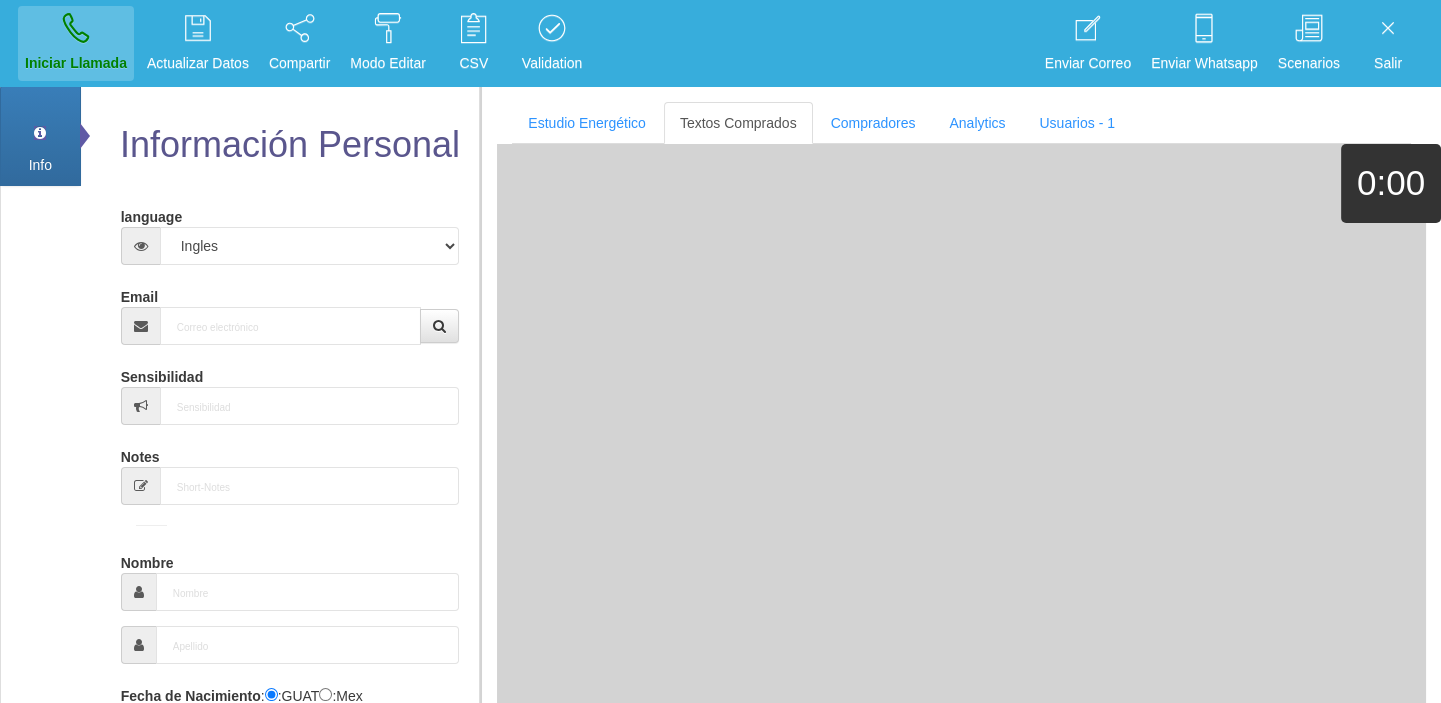 select on "0" 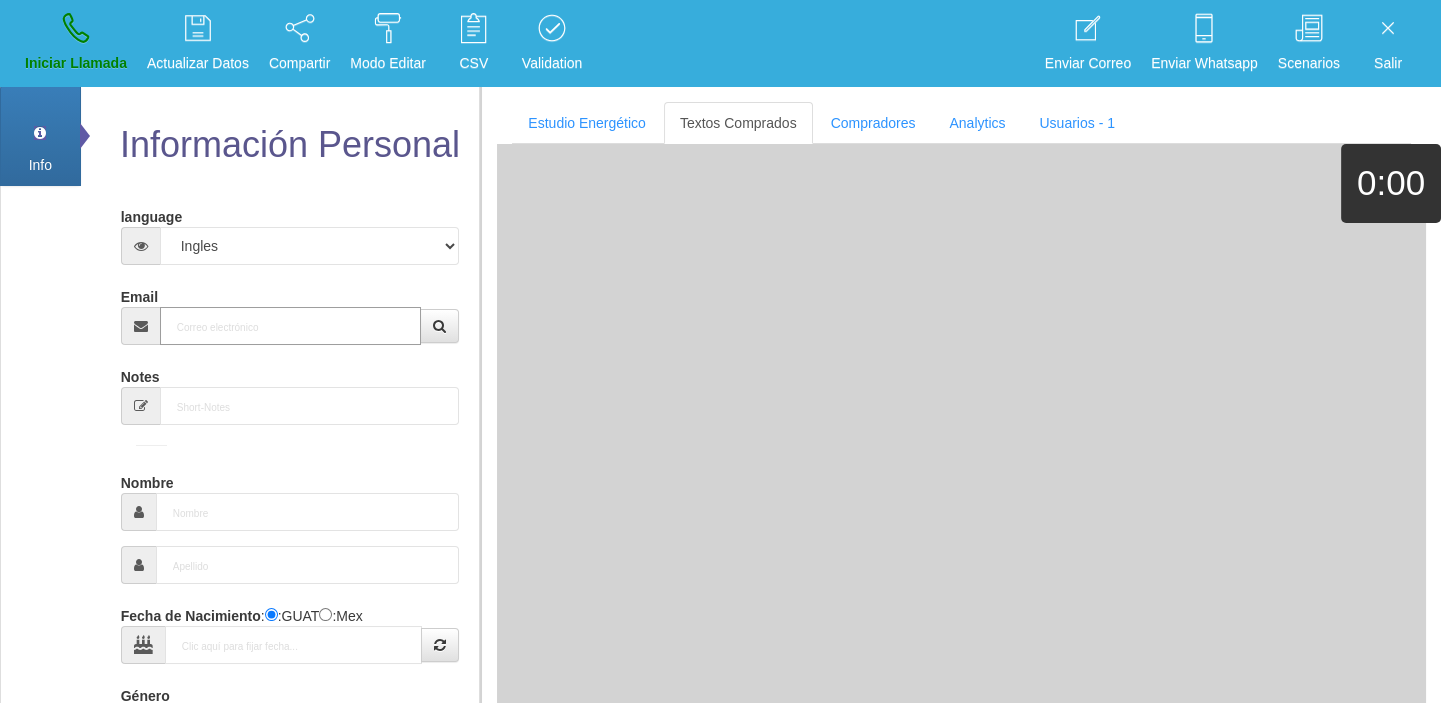 click on "Email" at bounding box center (291, 326) 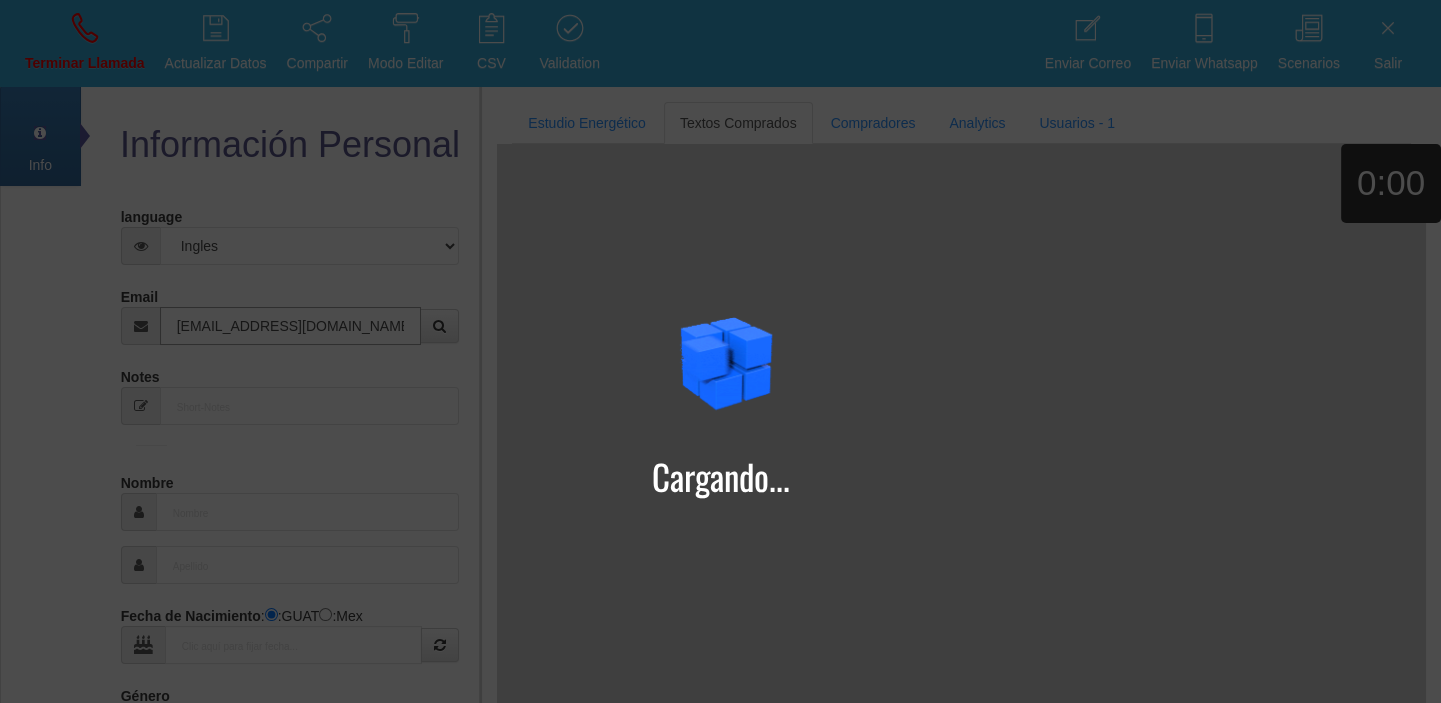 type on "[EMAIL_ADDRESS][DOMAIN_NAME]" 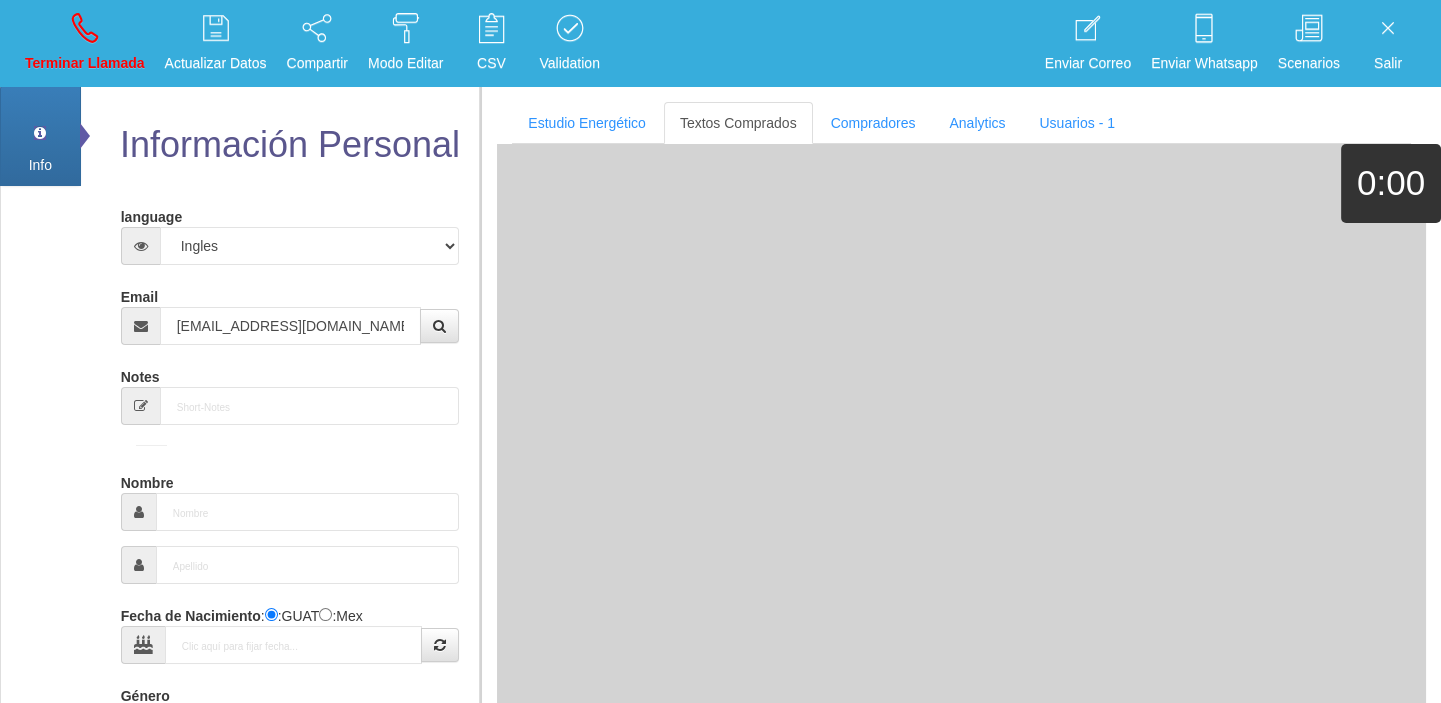 type on "[DATE]" 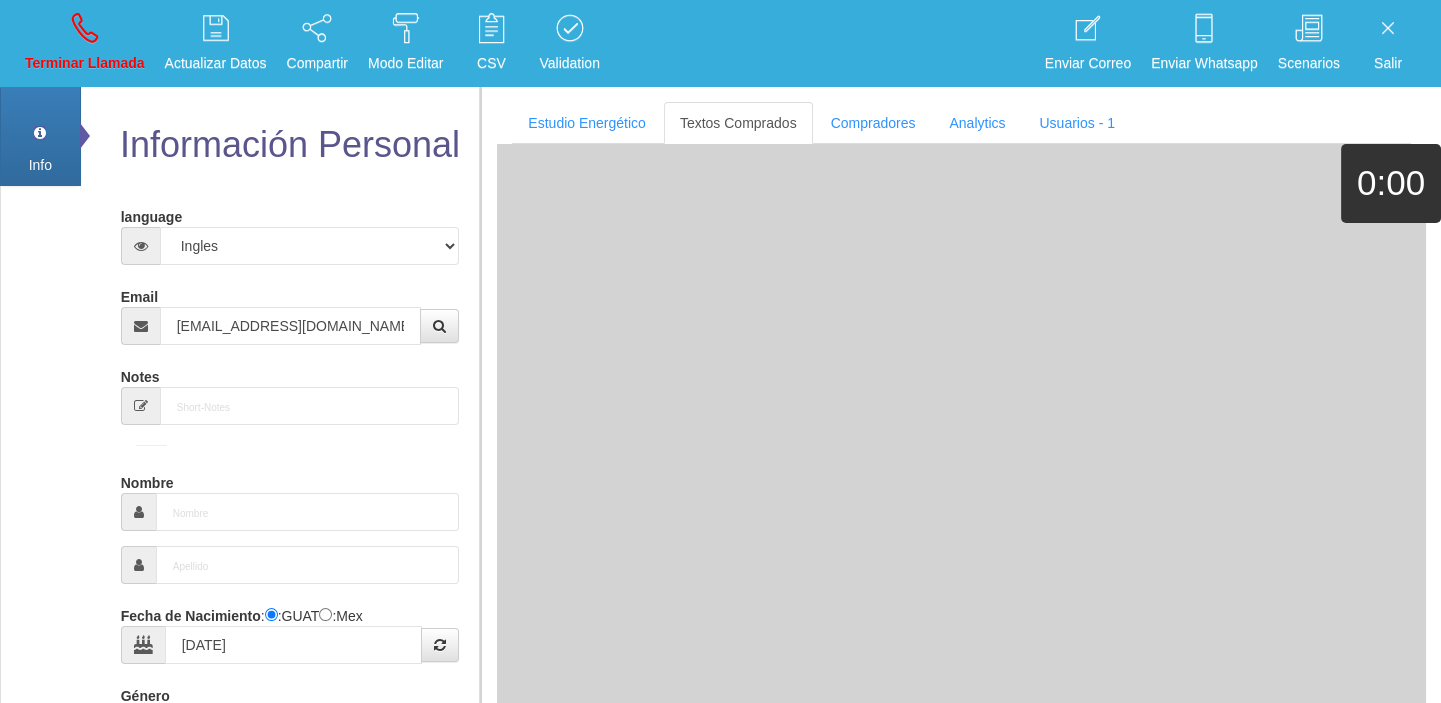 type on "Comprador simple" 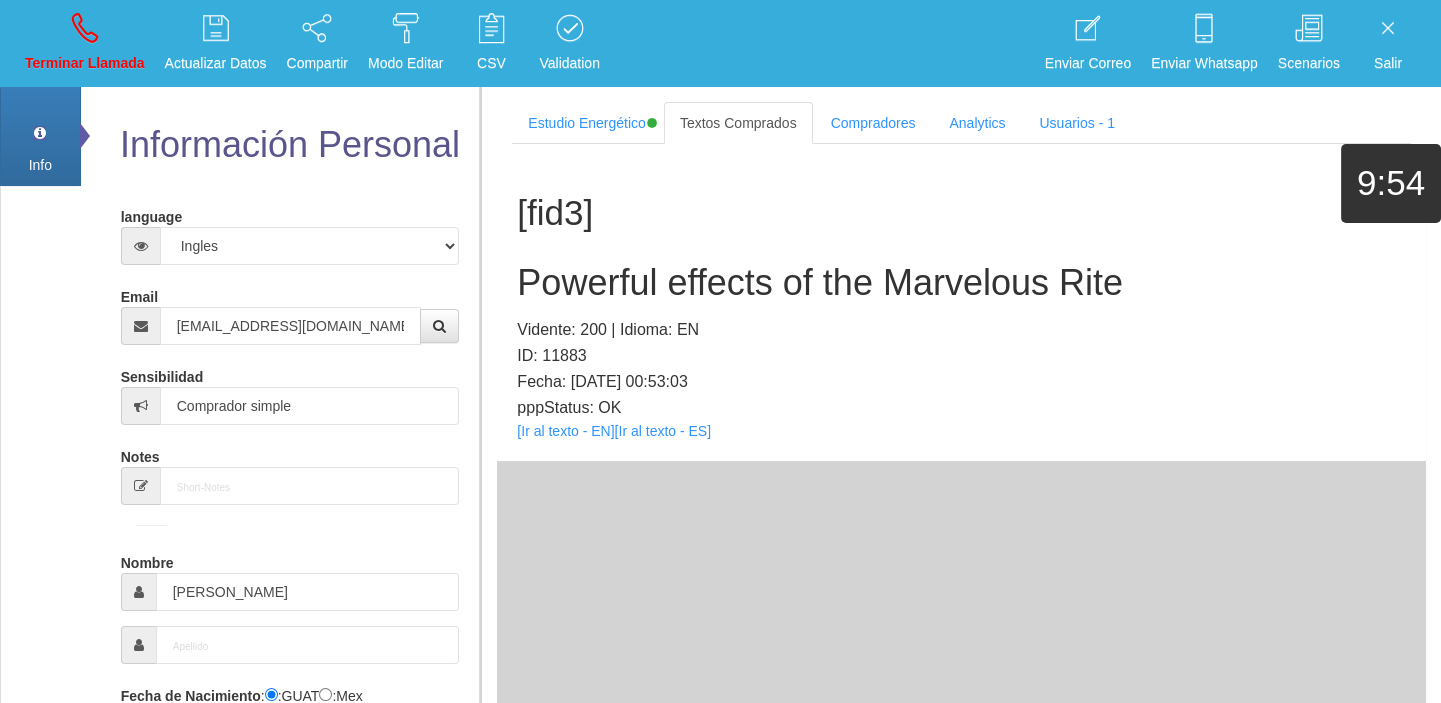 click on "[fid3] Powerful effects of the Marvelous Rite Vidente: 200 | Idioma: EN ID: 11883 Fecha: [DATE] 00:53:03 pppStatus: OK [Ir al texto - EN] [Ir al texto - ES]" at bounding box center [961, 302] 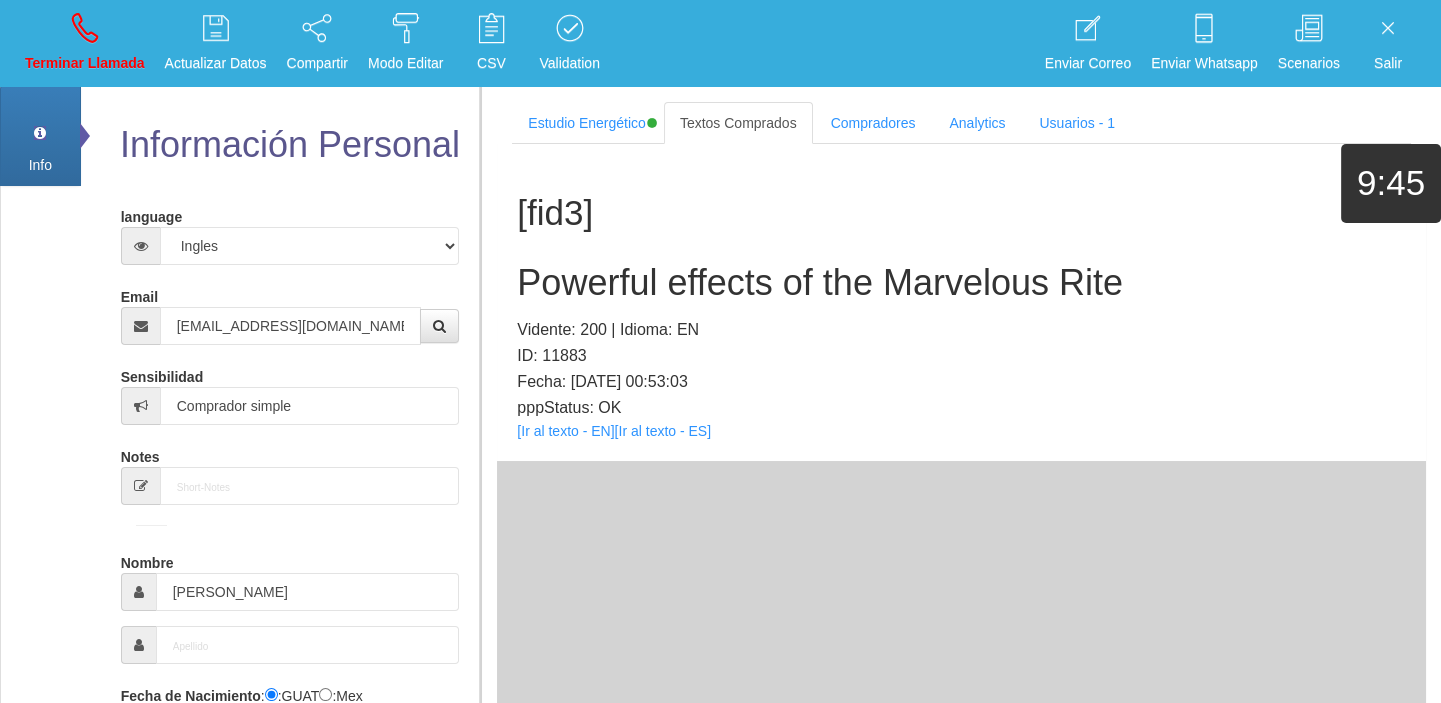 click on "pppStatus: OK" at bounding box center (961, 408) 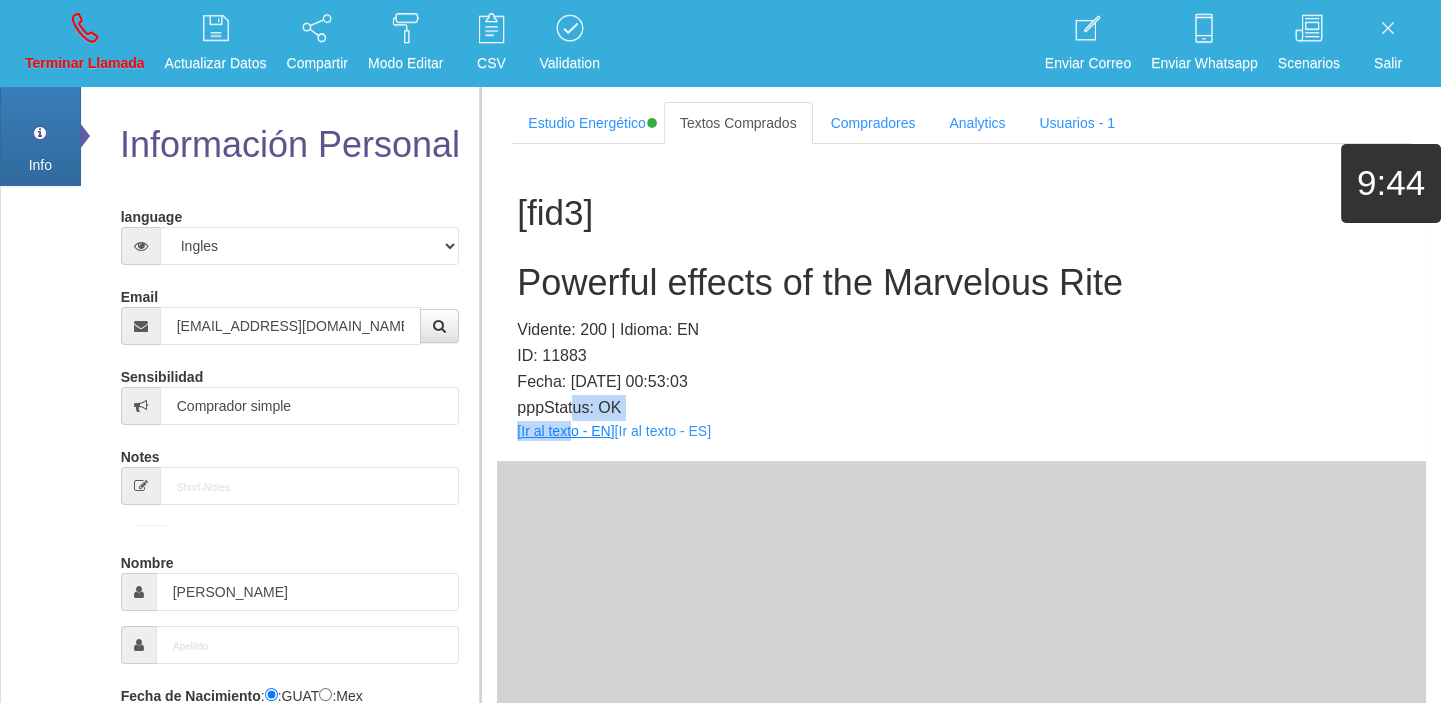 click on "[fid3] Powerful effects of the Marvelous Rite Vidente: 200 | Idioma: EN ID: 11883 Fecha: [DATE] 00:53:03 pppStatus: OK [Ir al texto - EN] [Ir al texto - ES]" at bounding box center (961, 302) 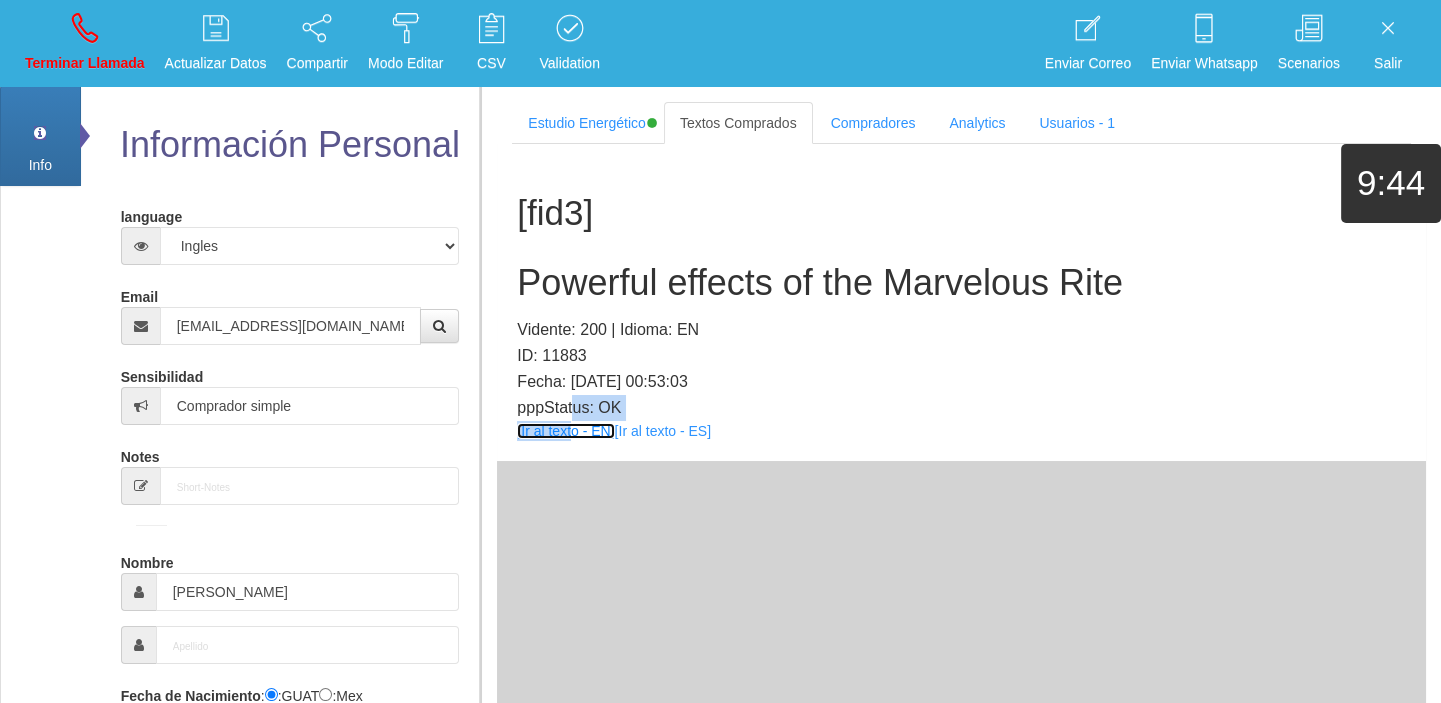 click on "[Ir al texto - EN]" at bounding box center (565, 431) 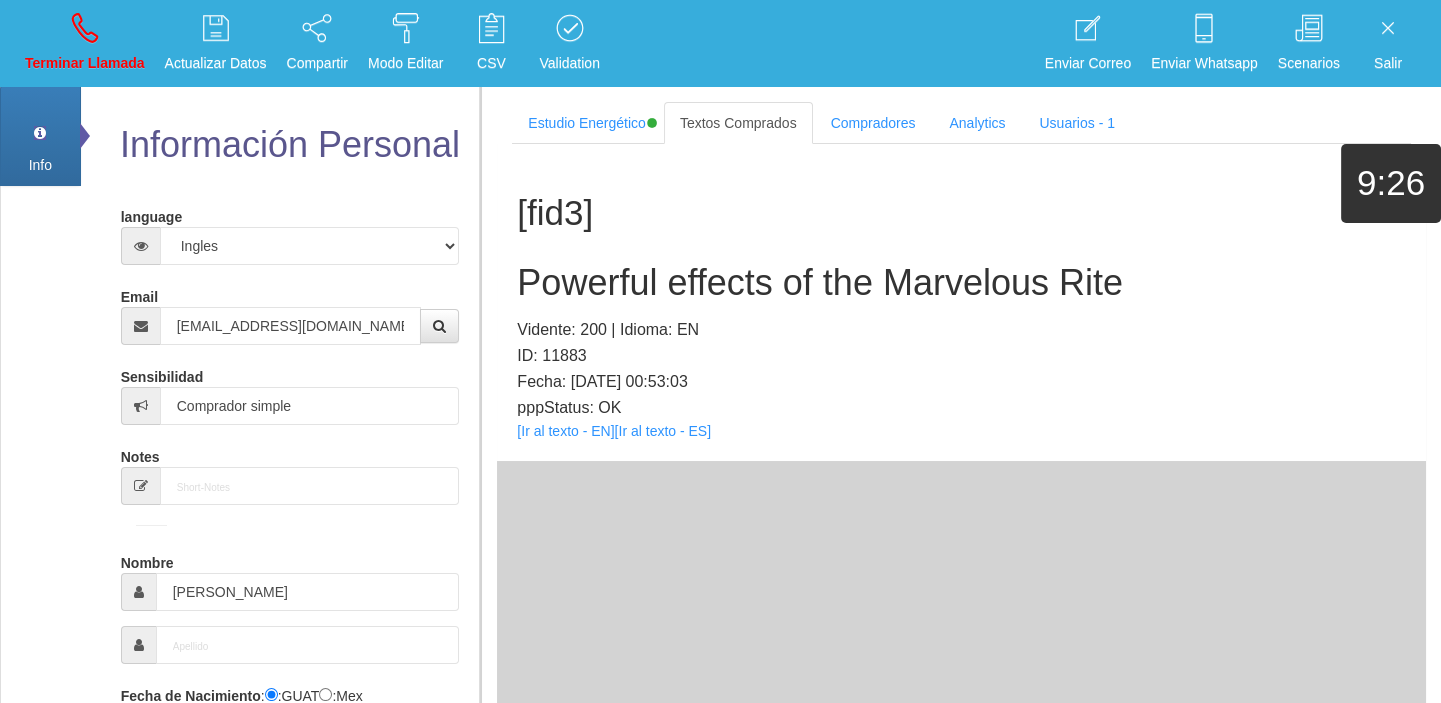 click on "Powerful effects of the Marvelous Rite" at bounding box center (961, 283) 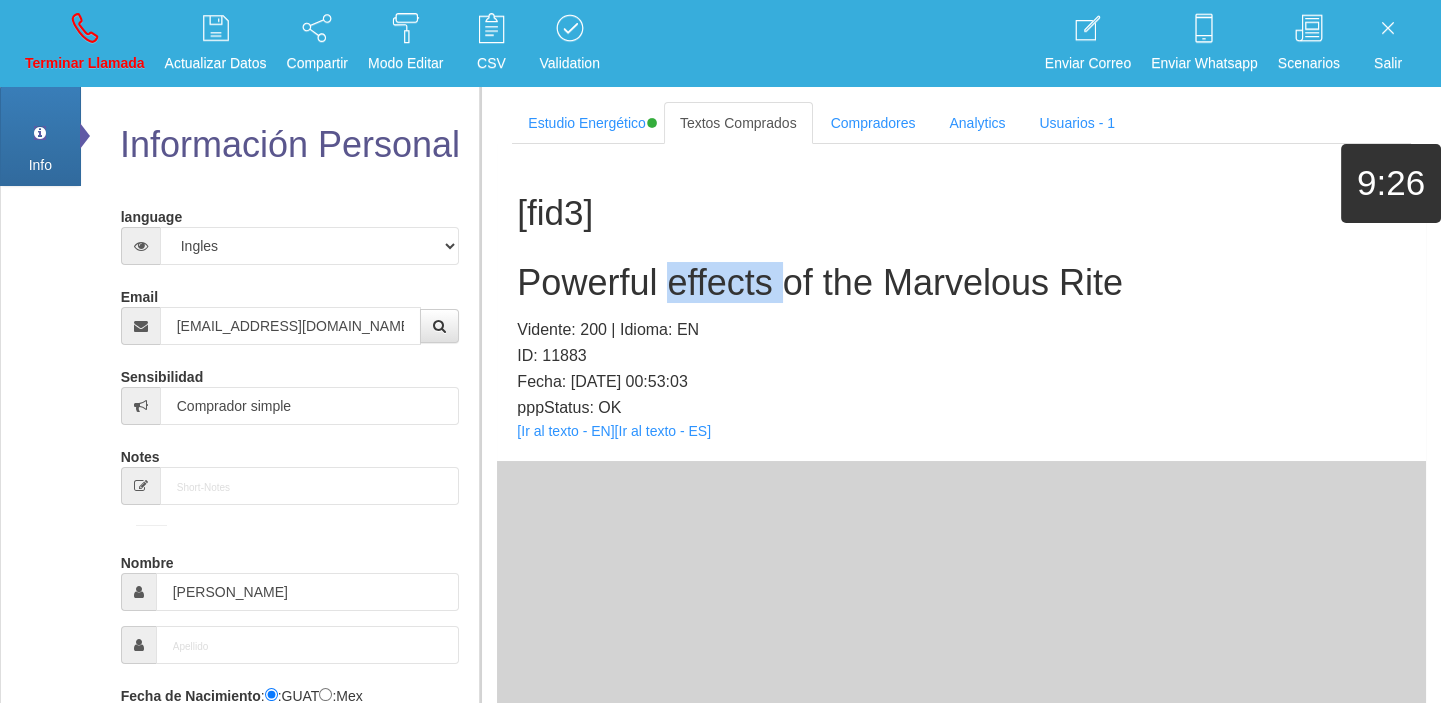 click on "Powerful effects of the Marvelous Rite" at bounding box center (961, 283) 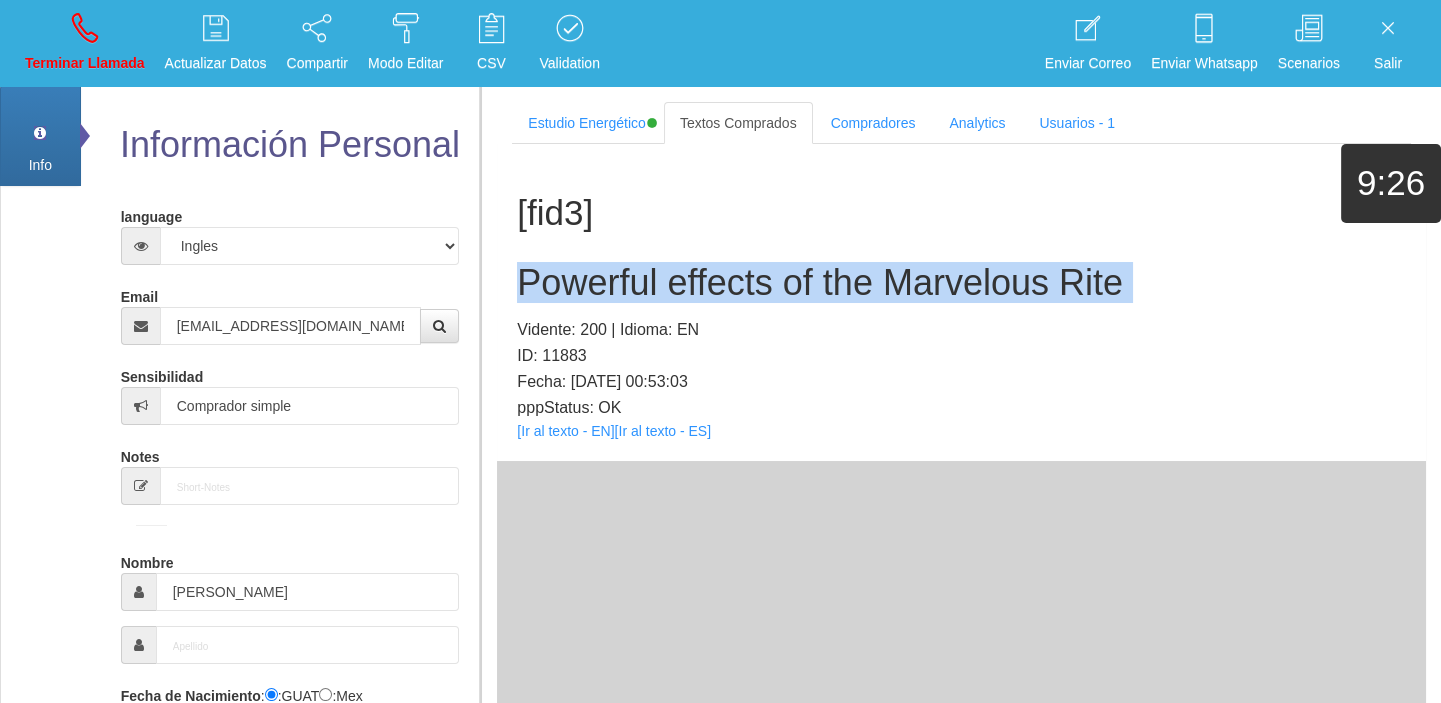 click on "Powerful effects of the Marvelous Rite" at bounding box center (961, 283) 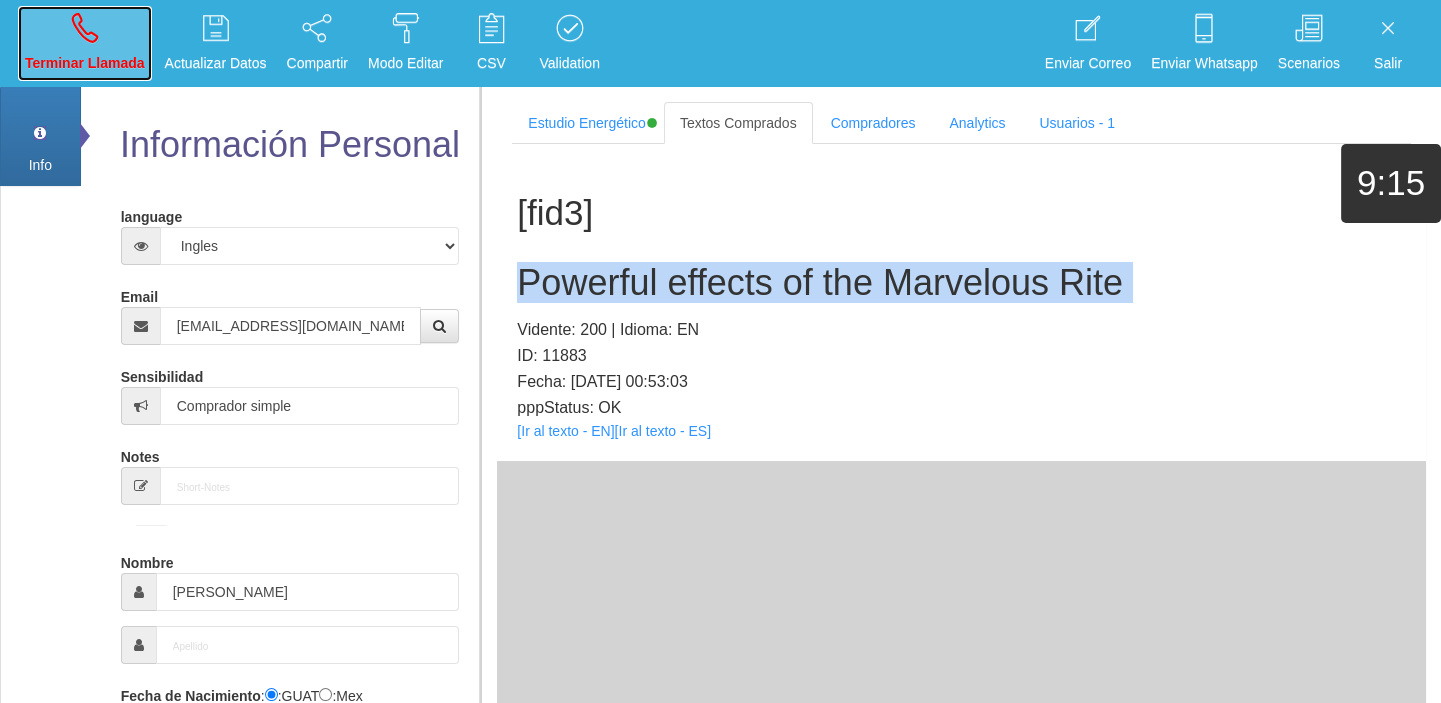click on "Terminar Llamada" at bounding box center [85, 43] 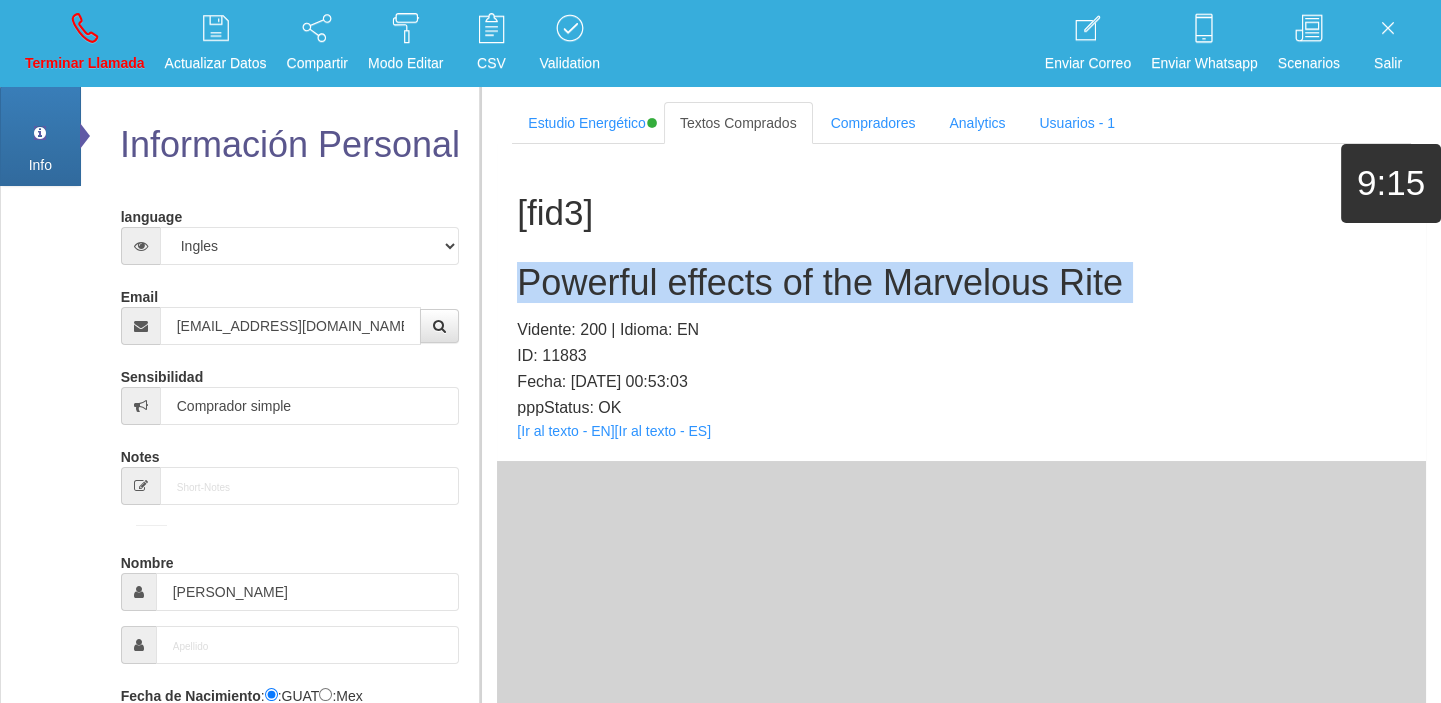 type 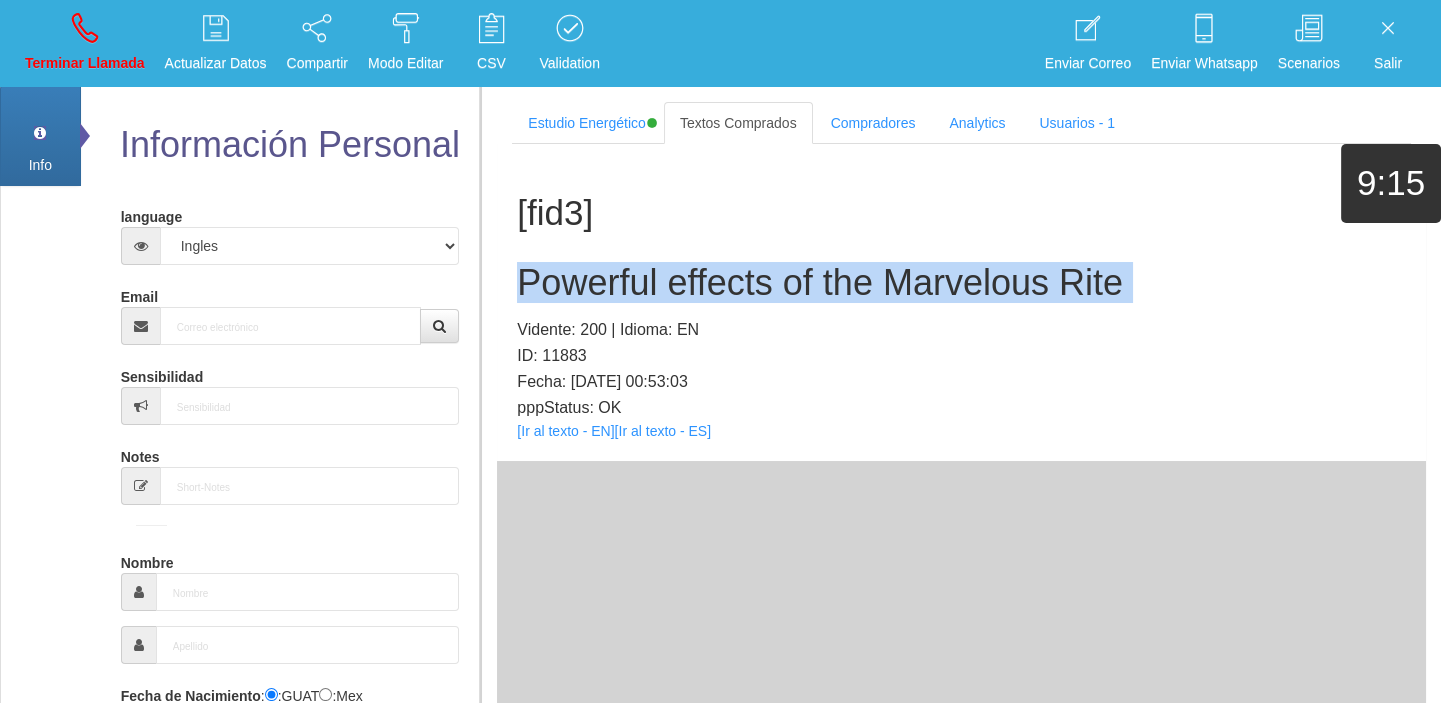 select on "0" 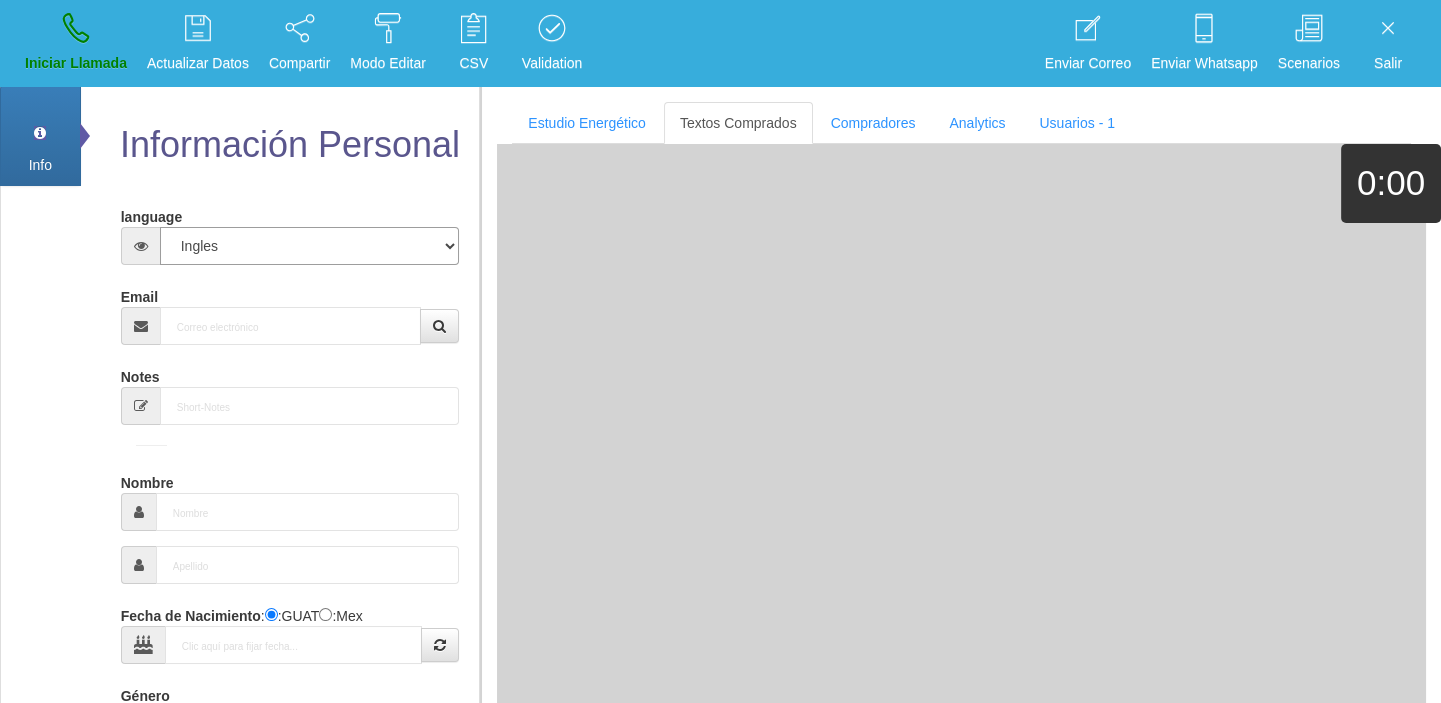 drag, startPoint x: 236, startPoint y: 261, endPoint x: 239, endPoint y: 280, distance: 19.235384 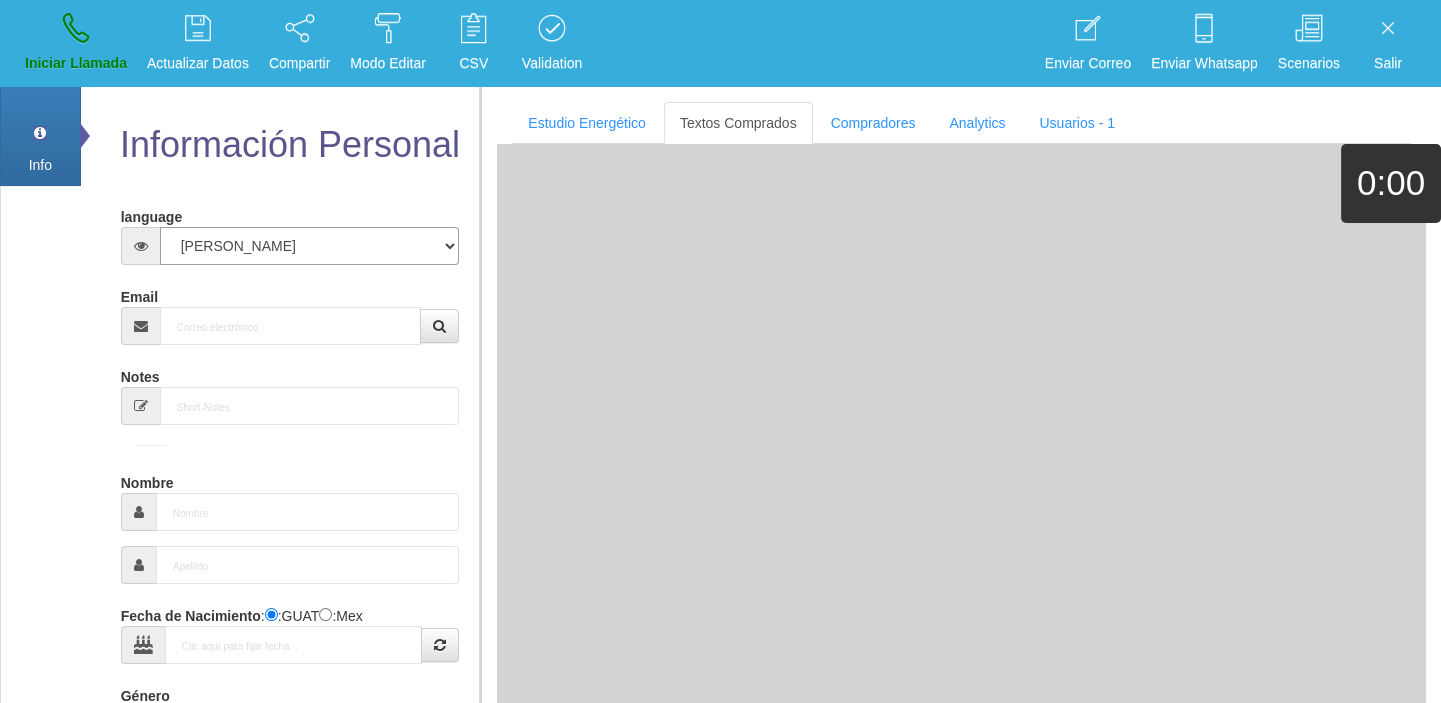click on "Español Portugues [PERSON_NAME]" at bounding box center [310, 246] 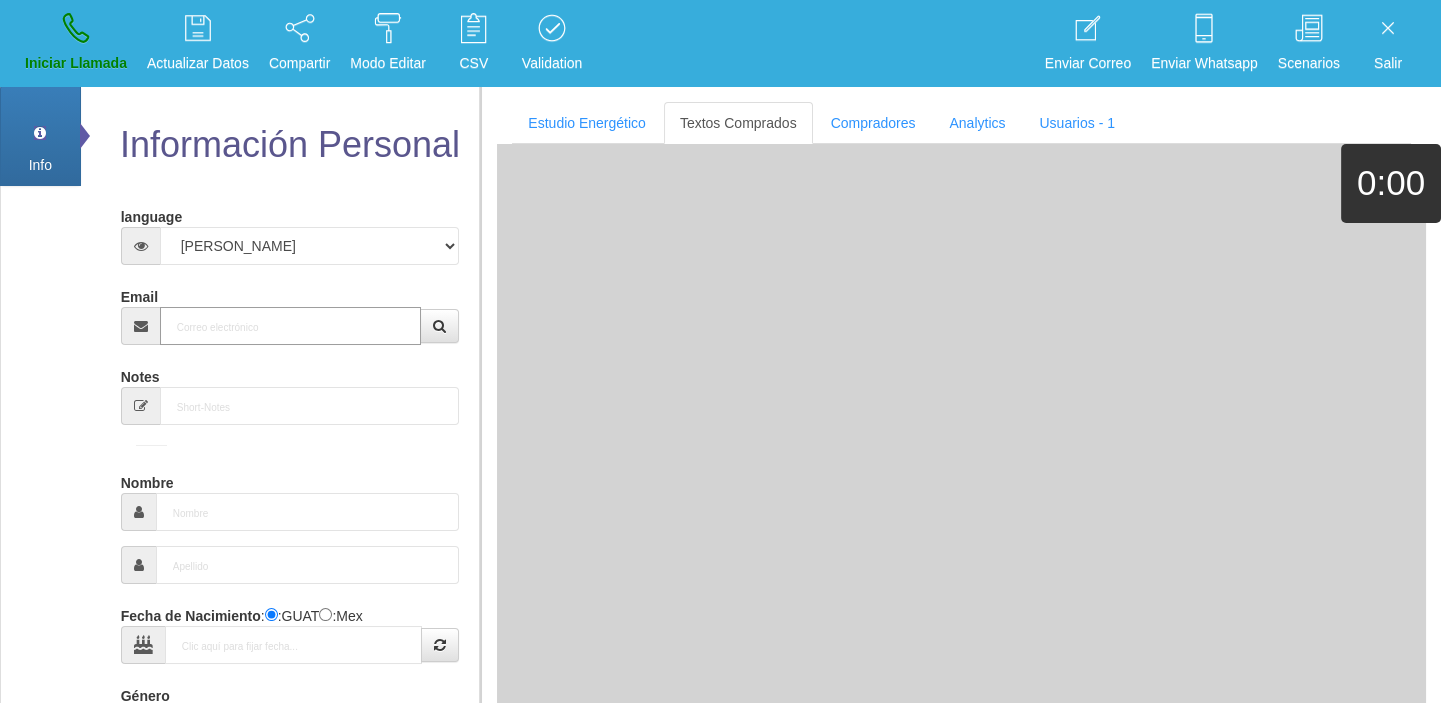click on "Email" at bounding box center (291, 326) 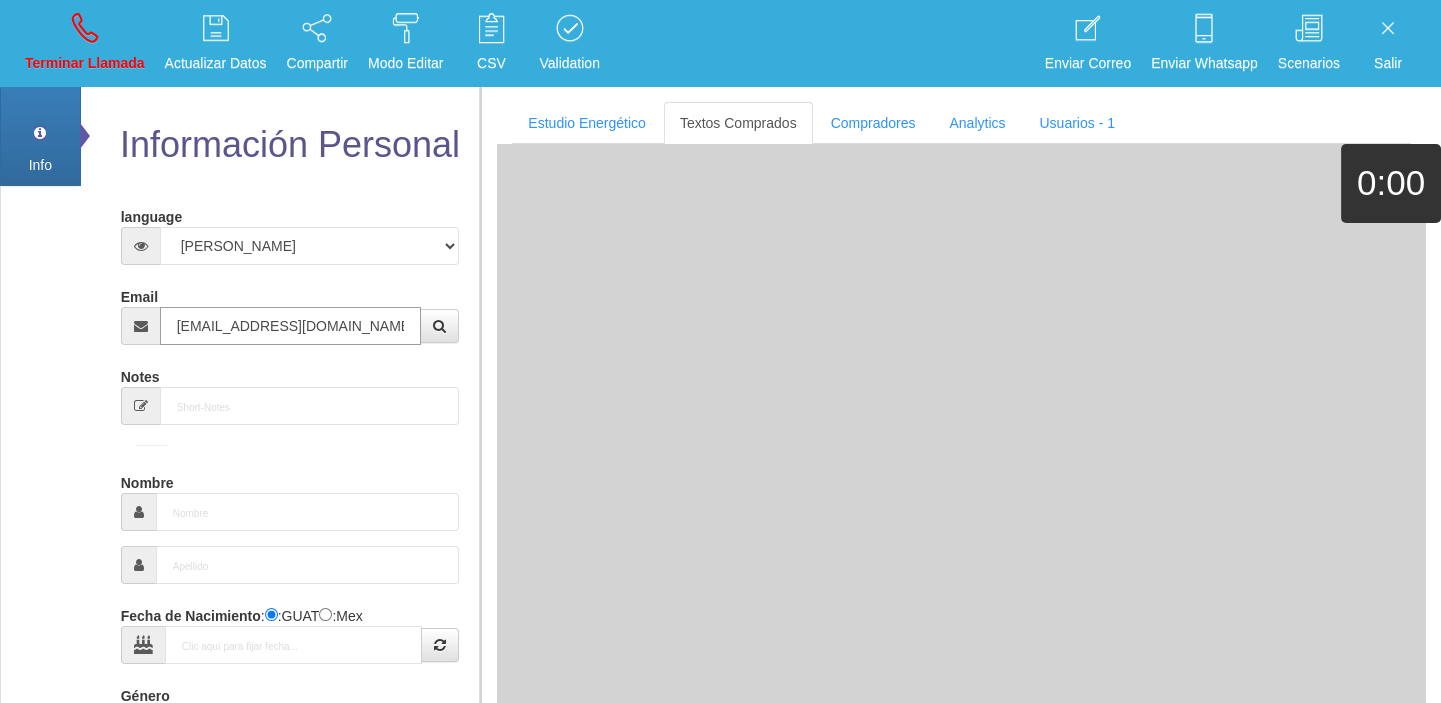 type on "[DATE]" 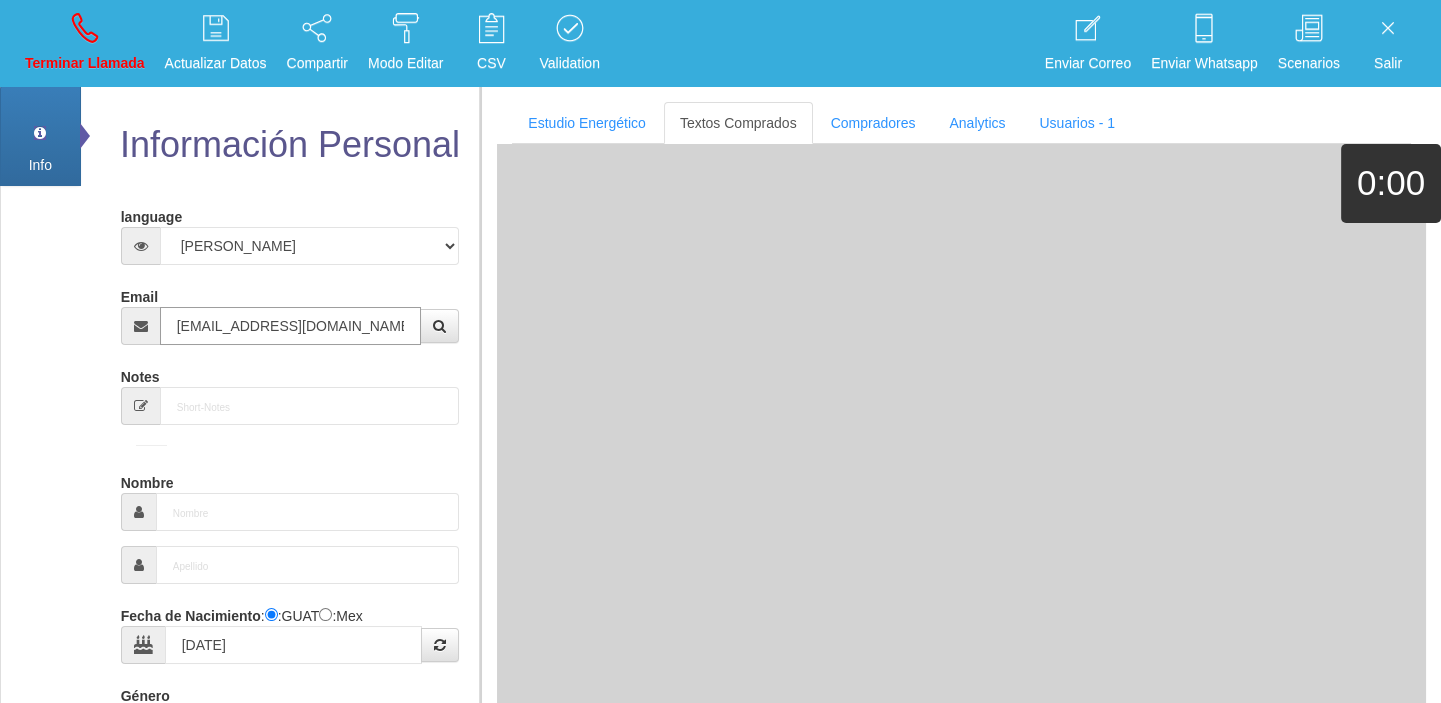 select on "4" 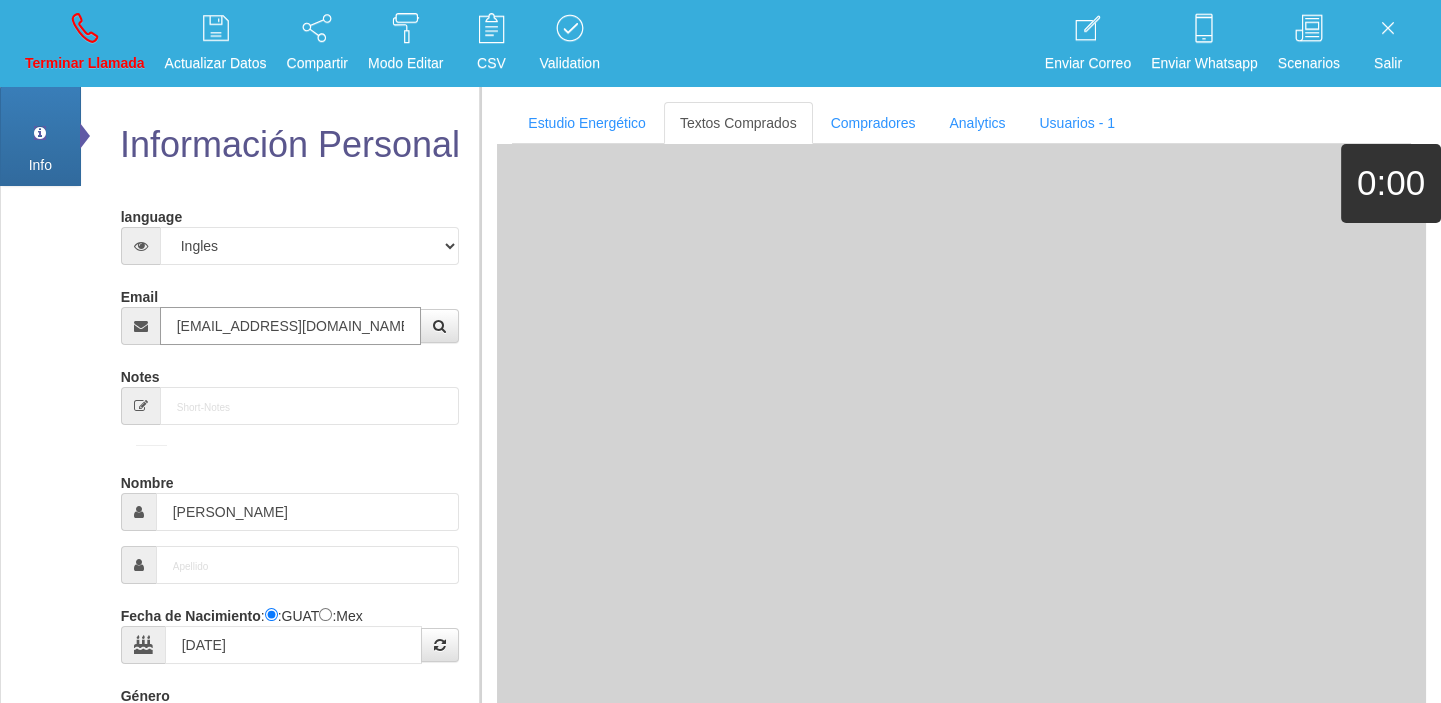 type on "[EMAIL_ADDRESS][DOMAIN_NAME]" 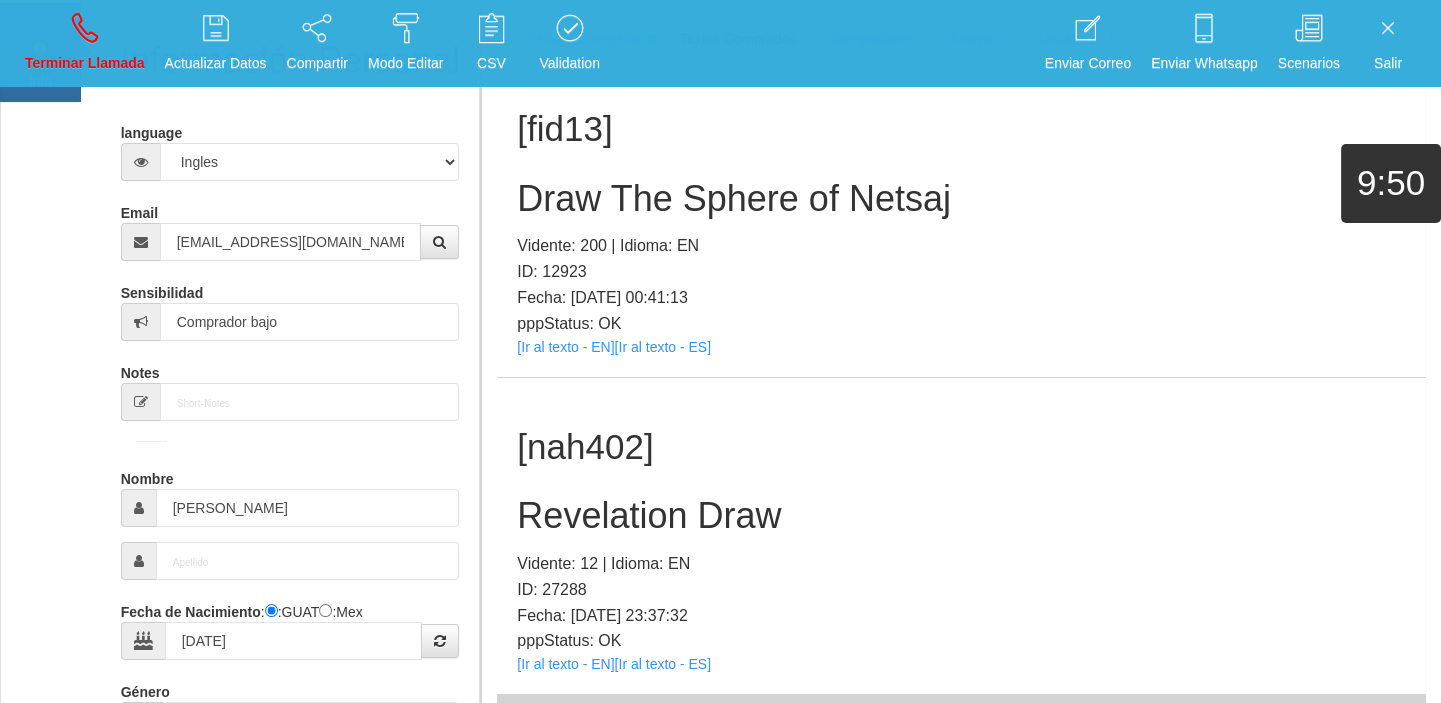 scroll, scrollTop: 187, scrollLeft: 0, axis: vertical 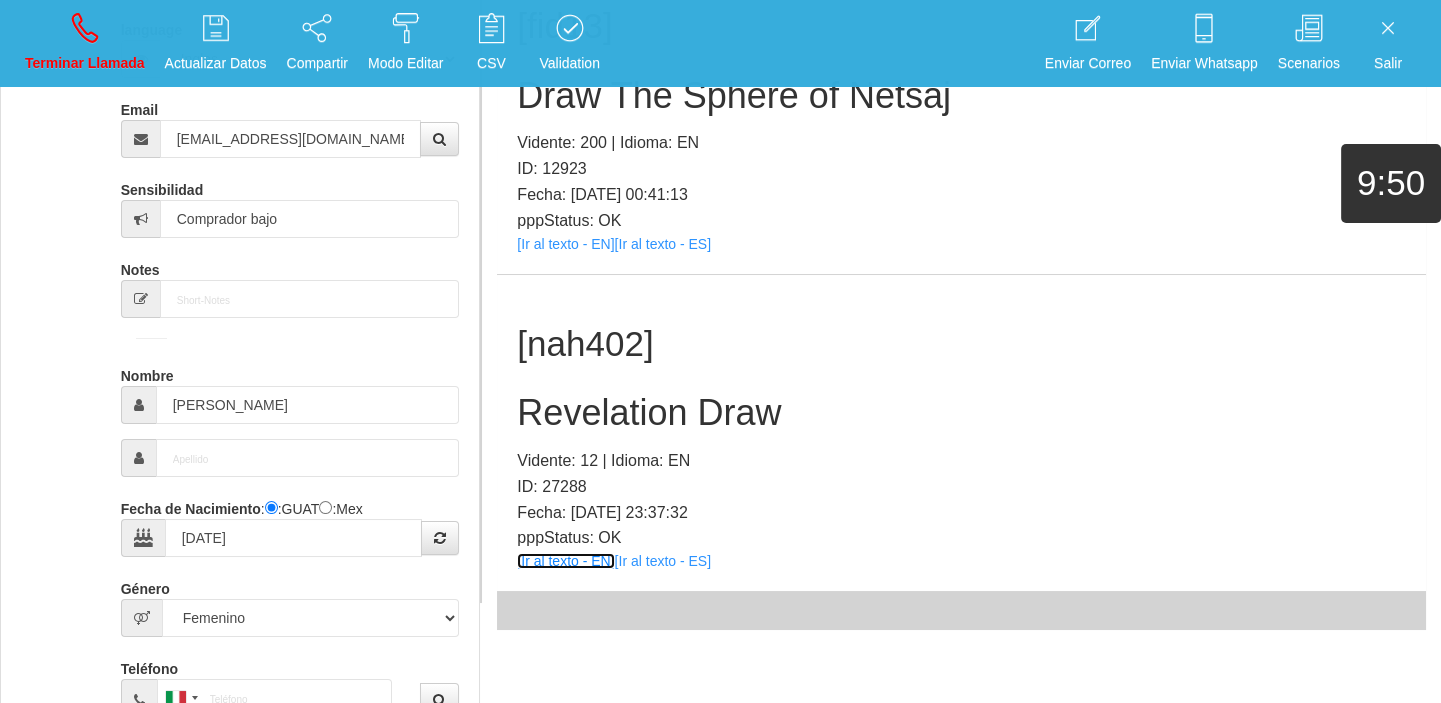 click on "[Ir al texto - EN]" at bounding box center (565, 561) 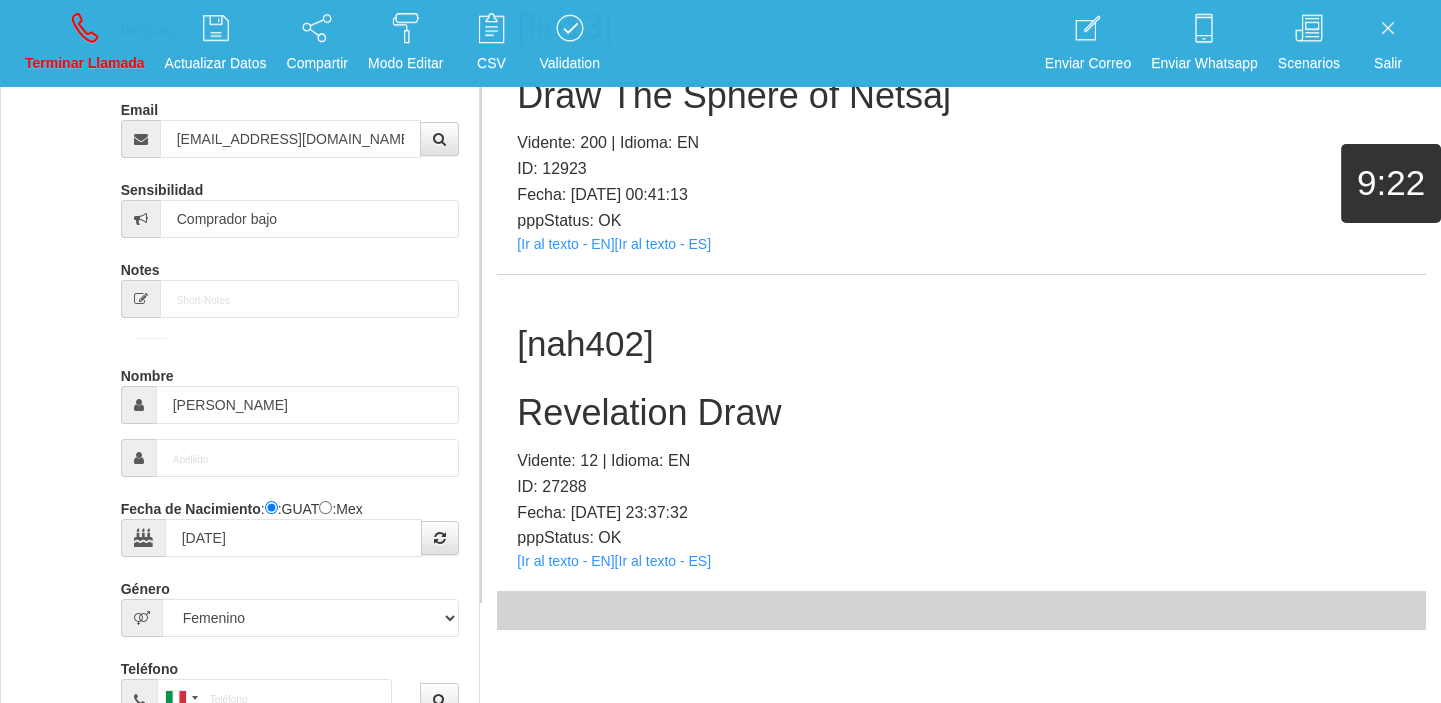 click on "Revelation Draw" at bounding box center [961, 413] 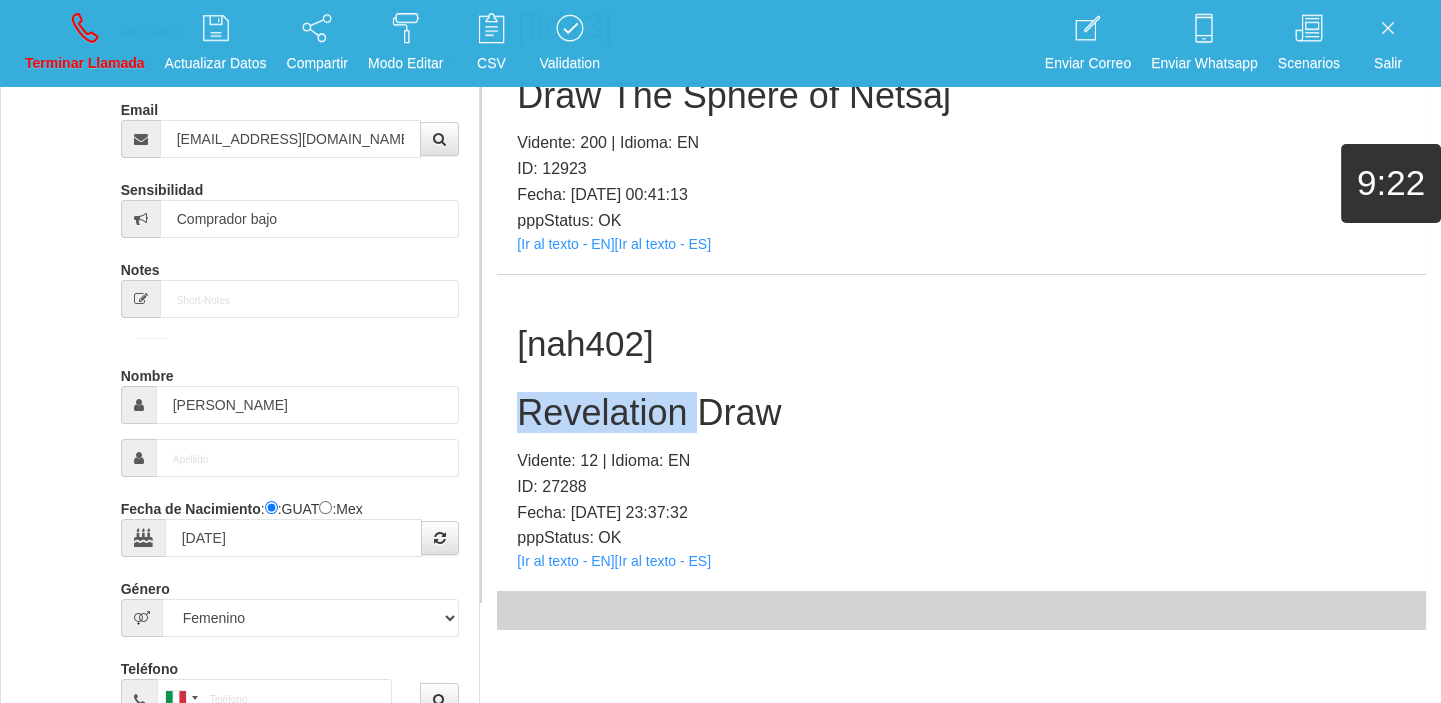 click on "Revelation Draw" at bounding box center (961, 413) 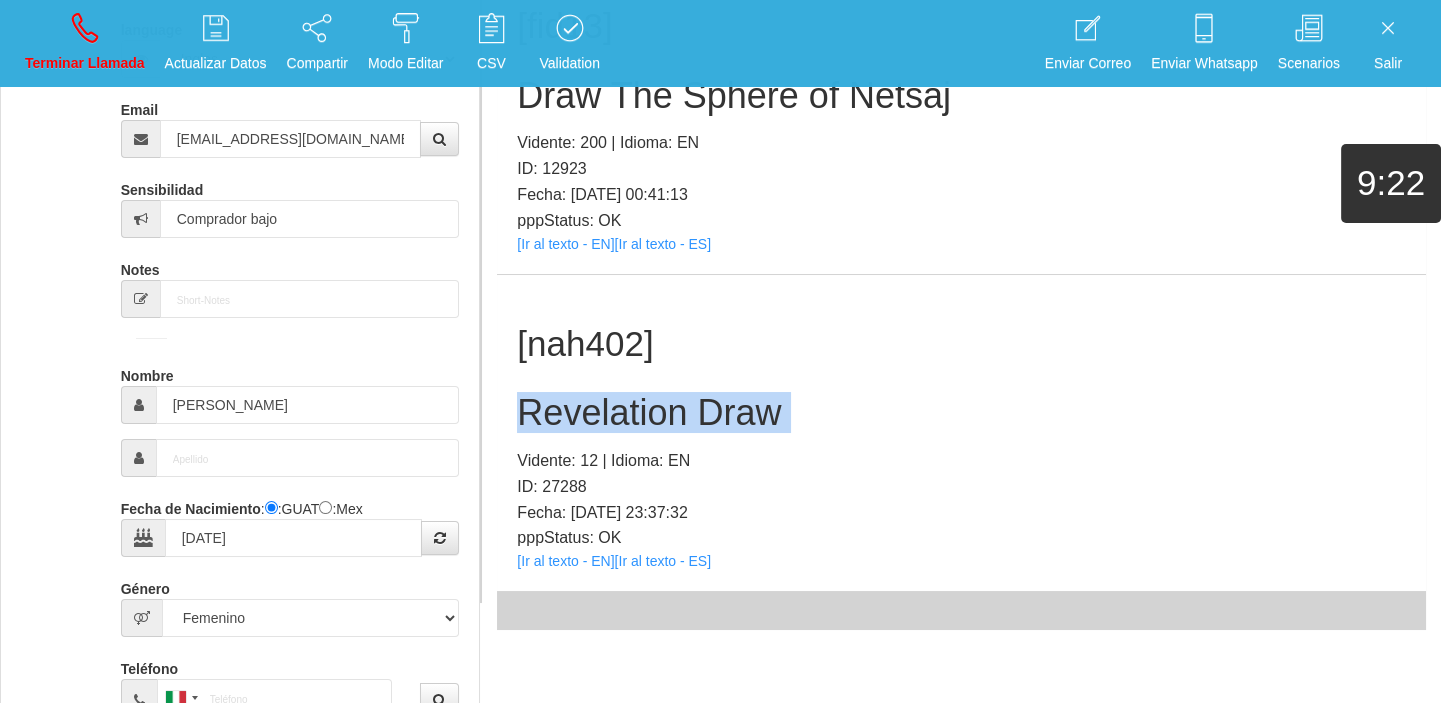 click on "Revelation Draw" at bounding box center (961, 413) 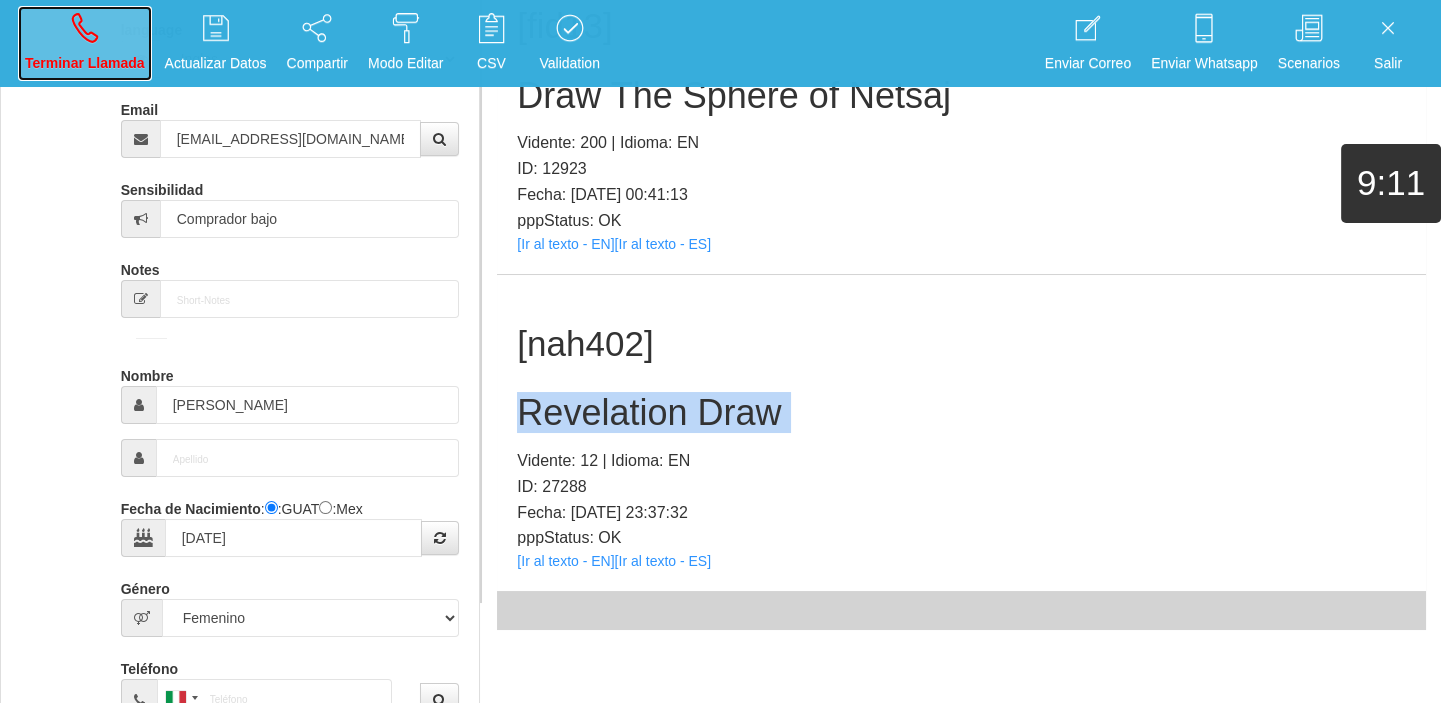 click on "Terminar Llamada" at bounding box center (85, 43) 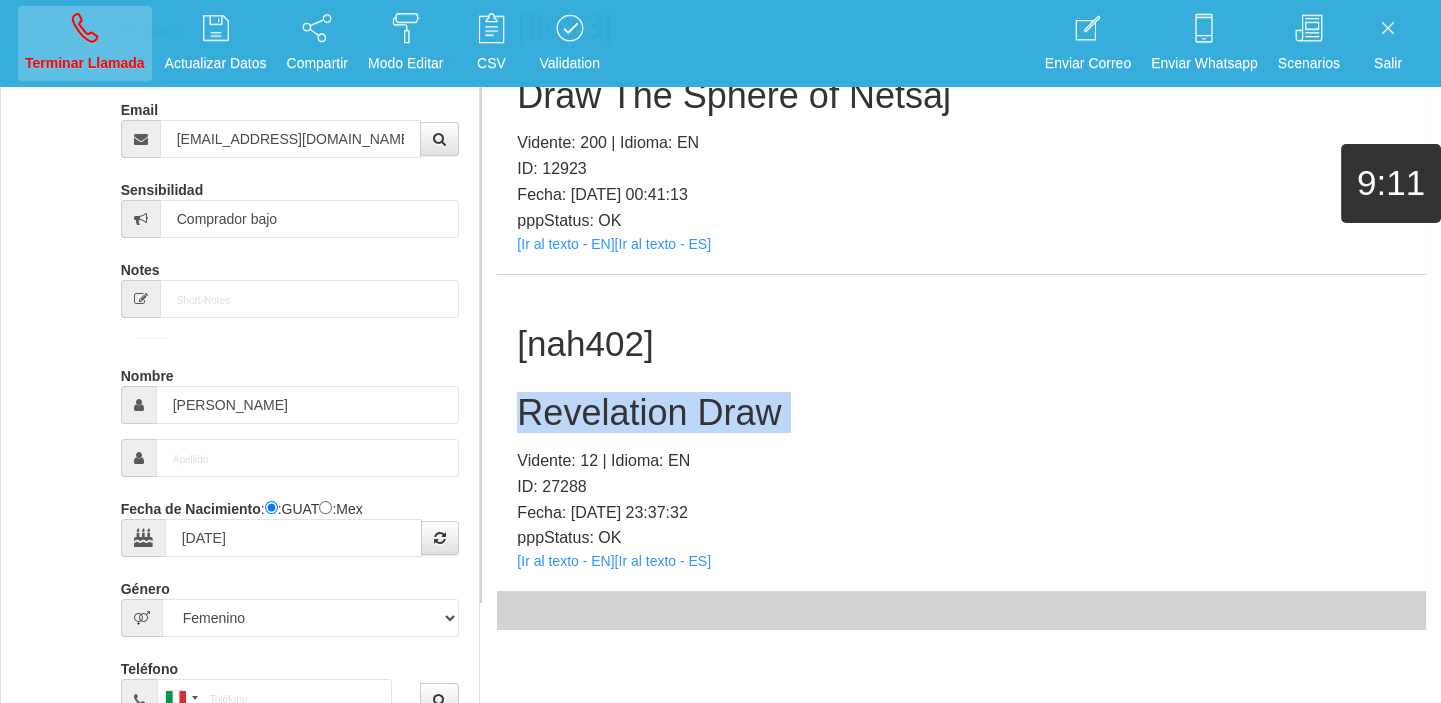 type 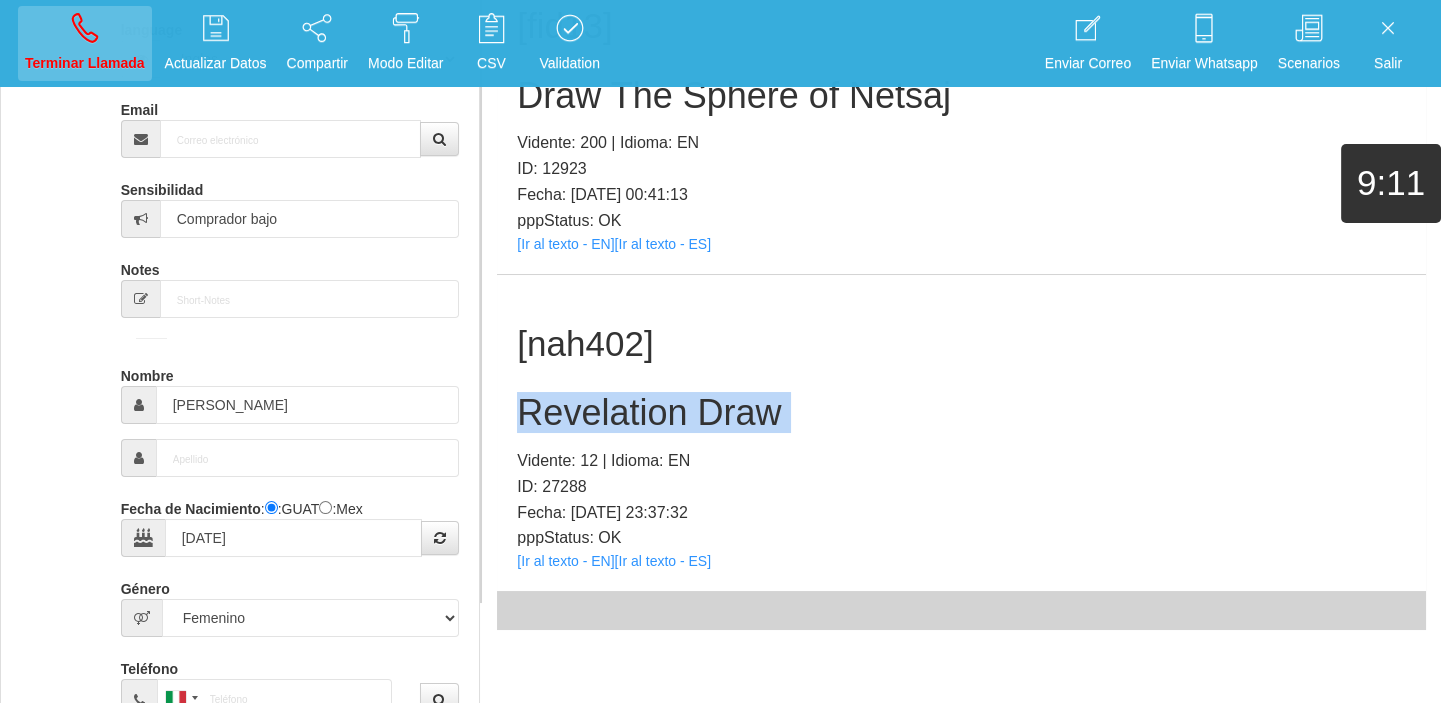 type 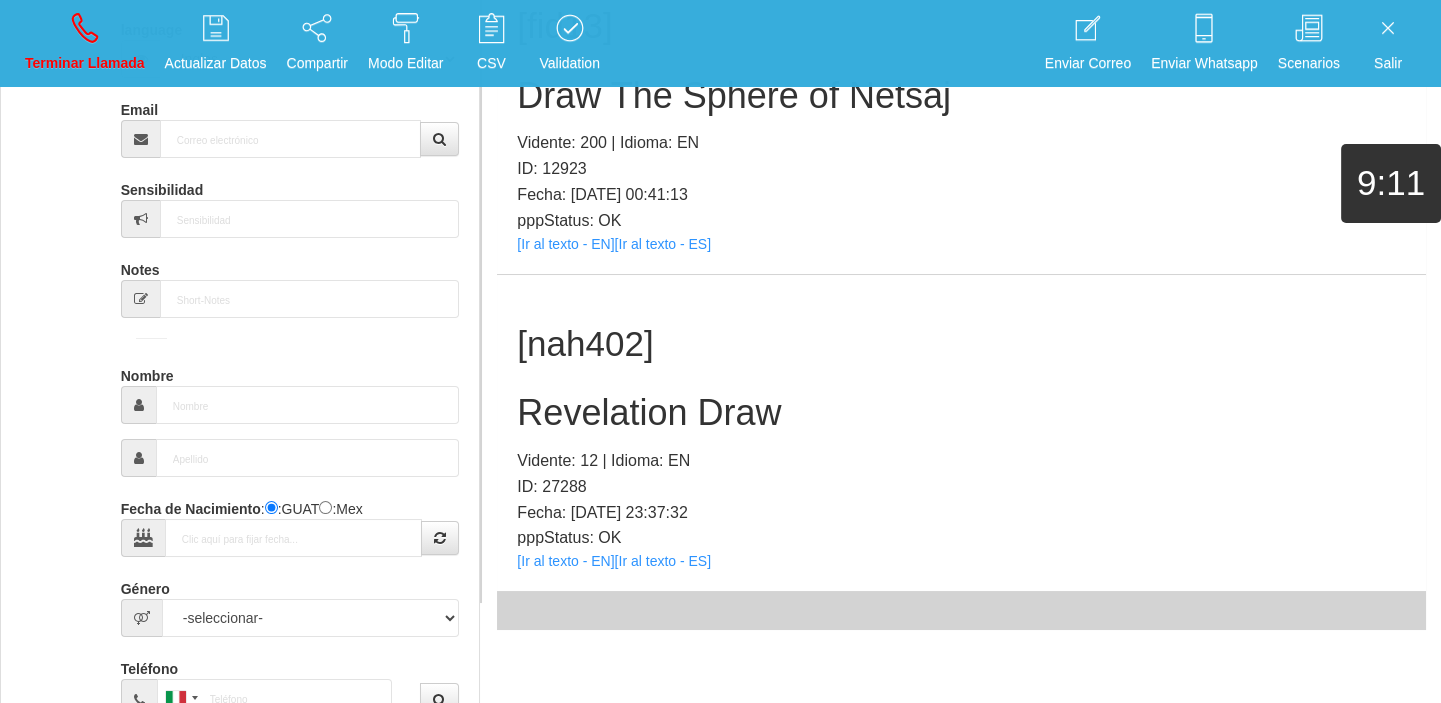 scroll, scrollTop: 0, scrollLeft: 0, axis: both 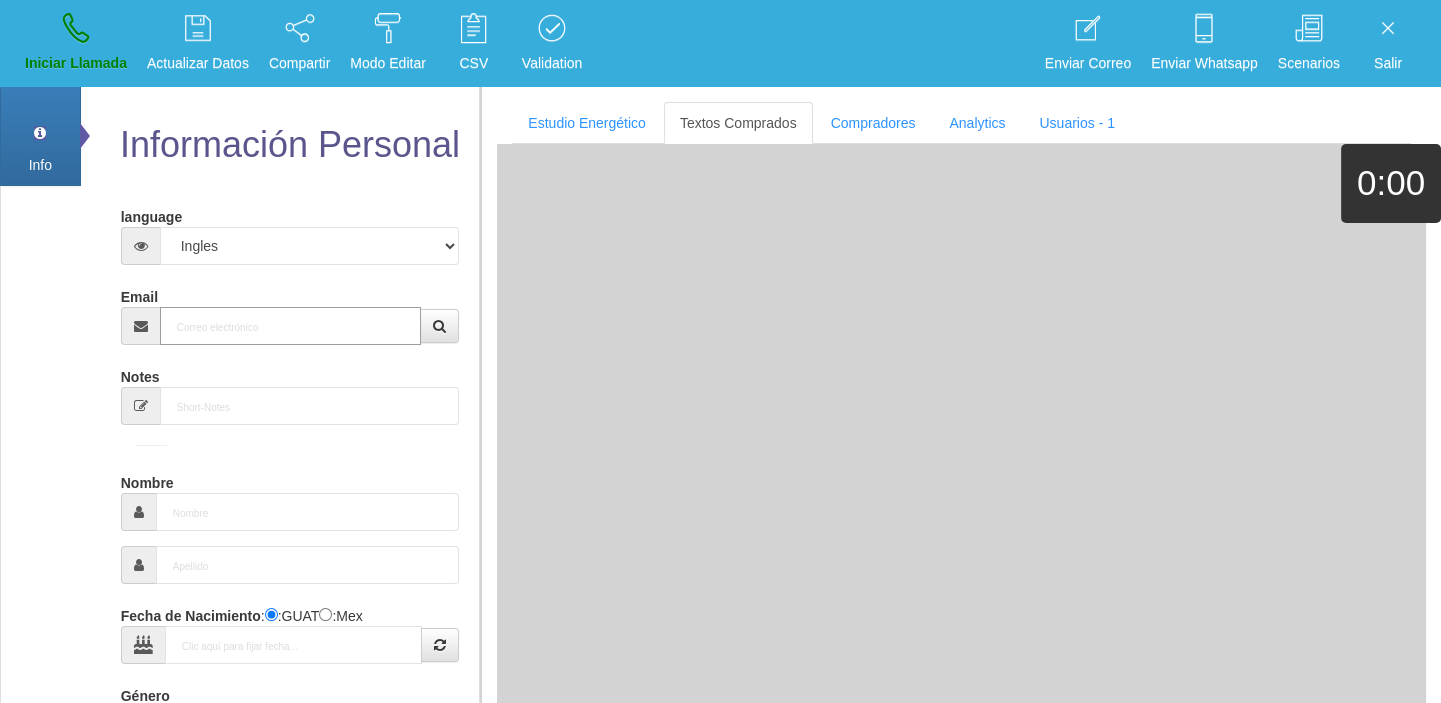 paste on "[EMAIL_ADDRESS][DOMAIN_NAME]" 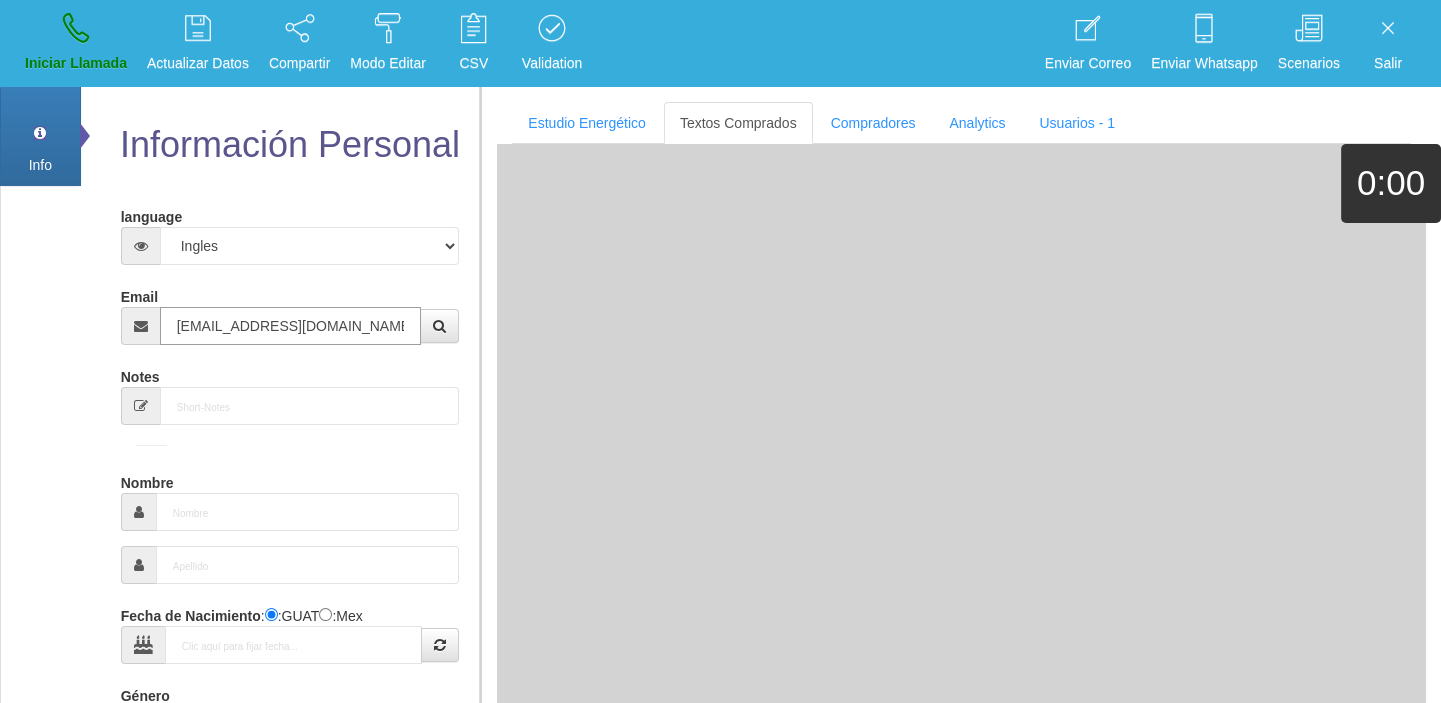click on "[EMAIL_ADDRESS][DOMAIN_NAME]" at bounding box center (291, 326) 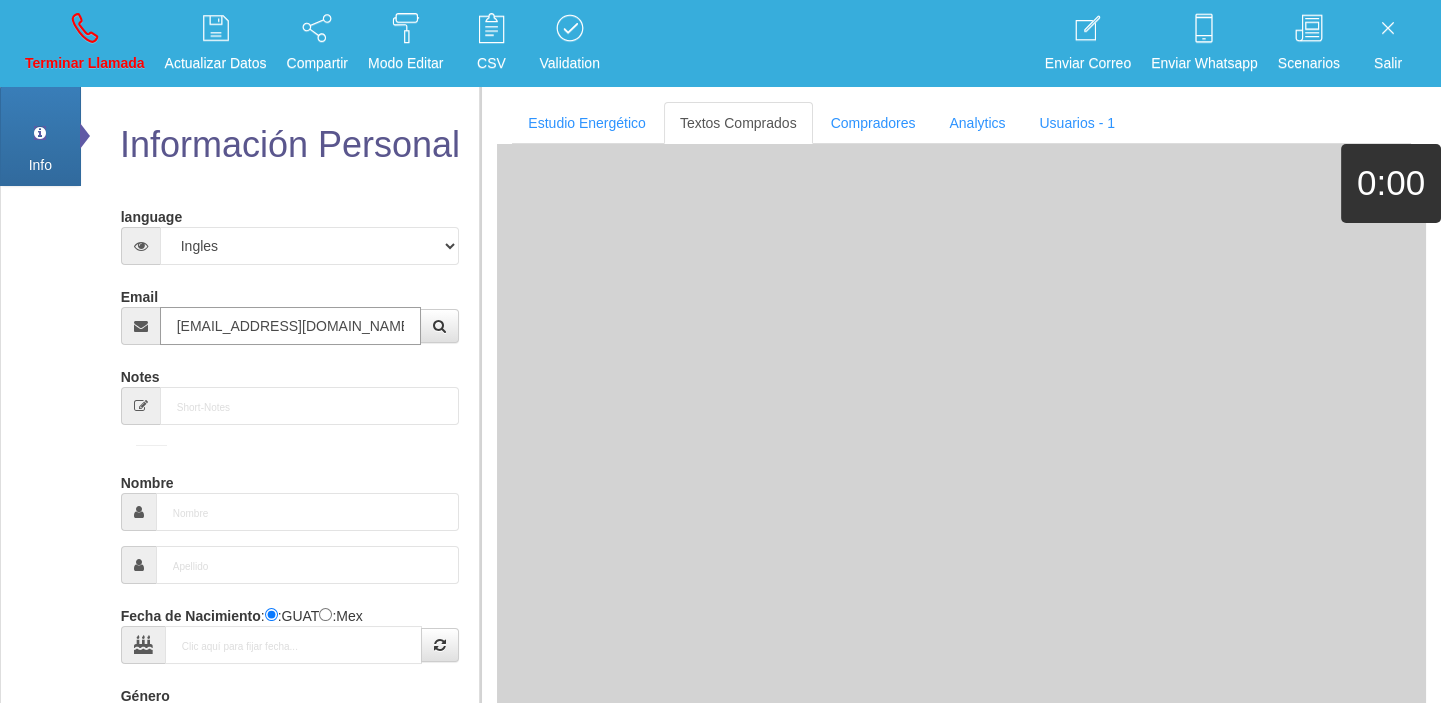 type on "13 Abr 1946" 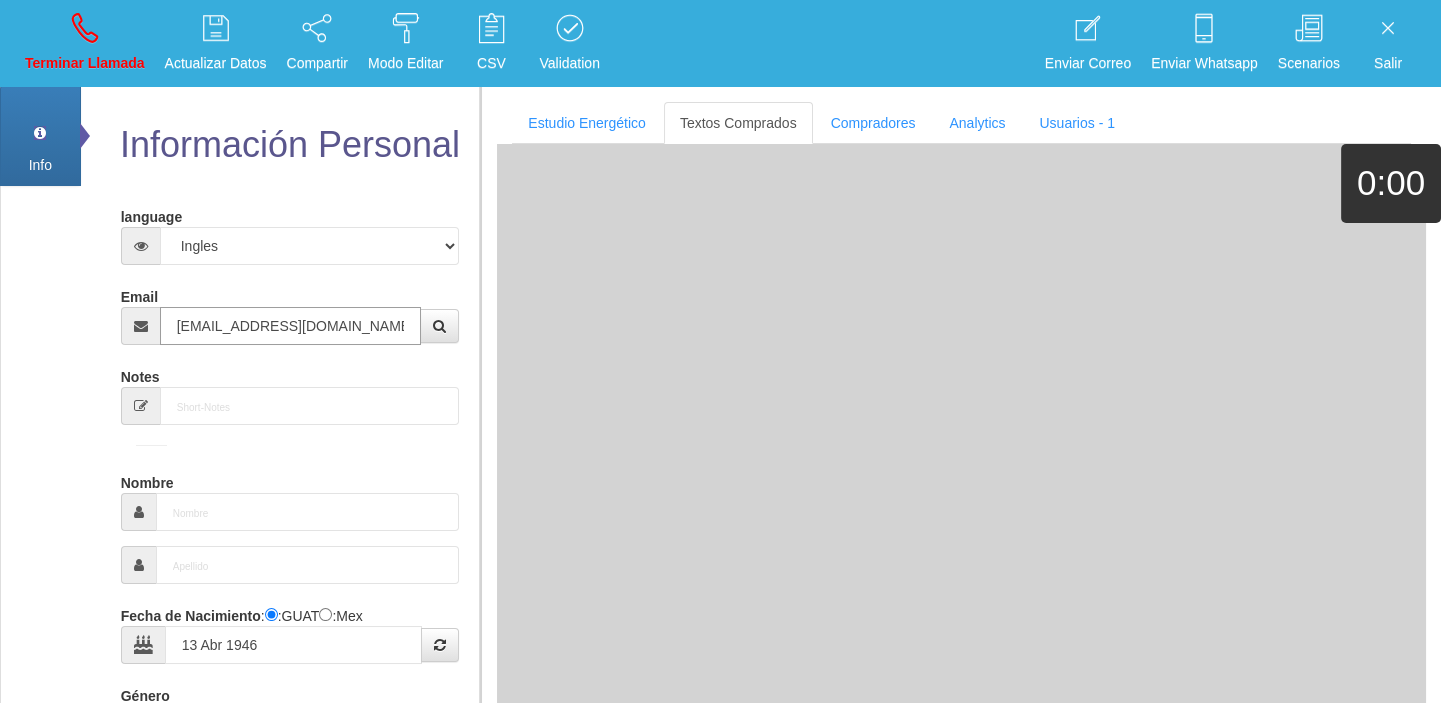 type on "Buen Comprador" 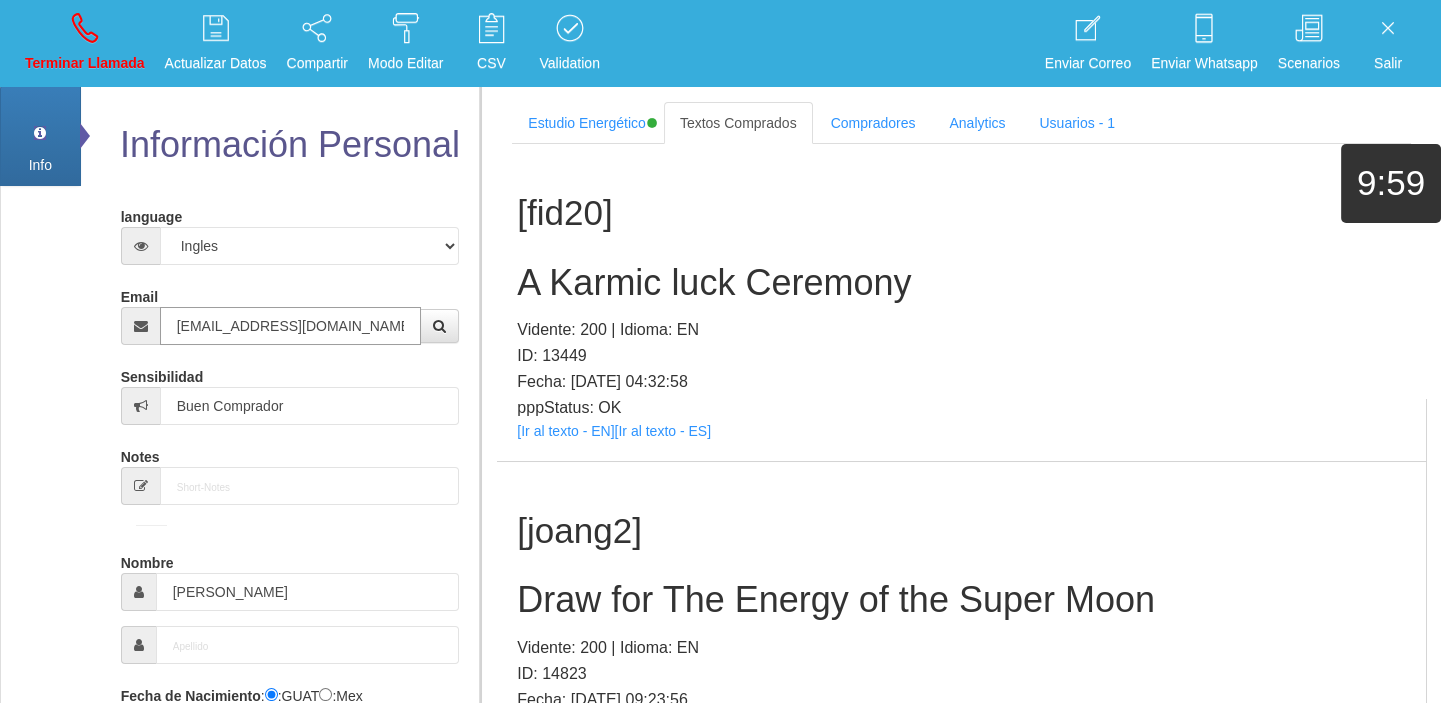 type on "[EMAIL_ADDRESS][DOMAIN_NAME]" 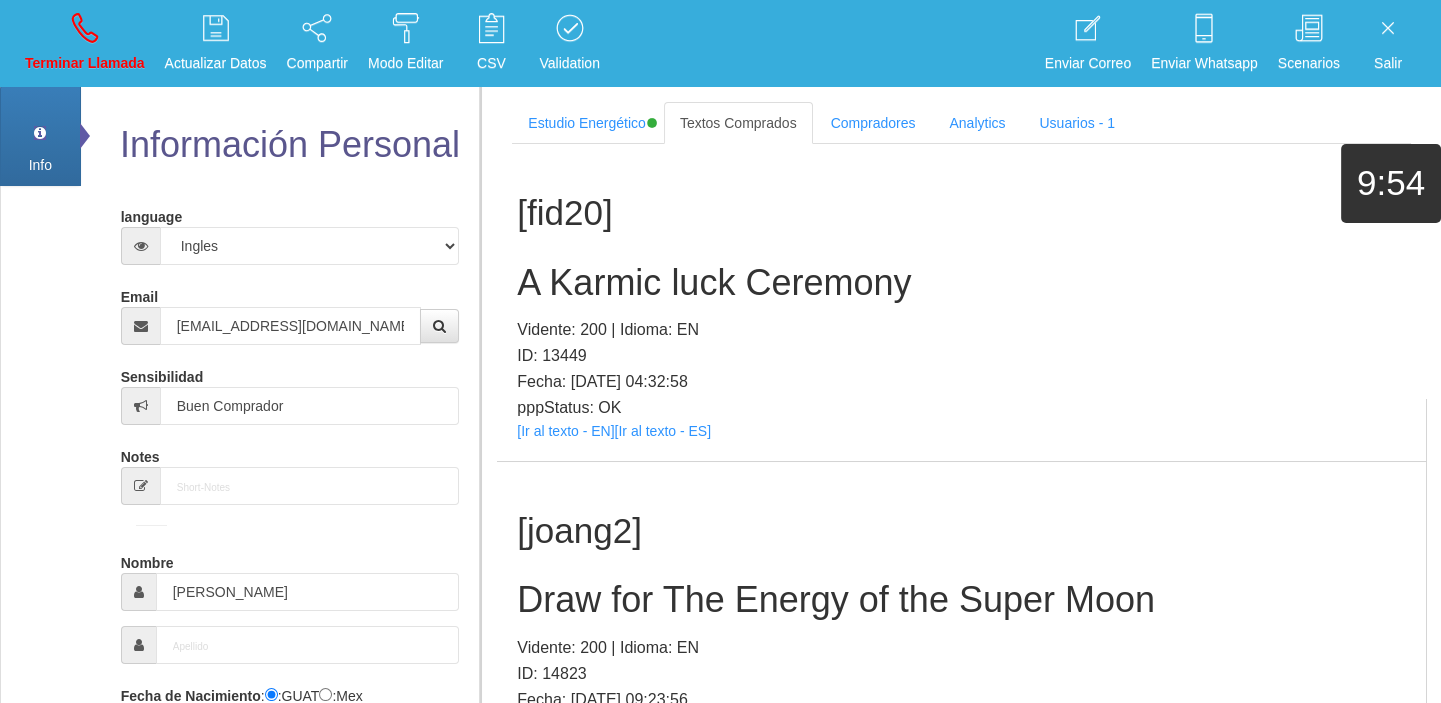 scroll, scrollTop: 1806, scrollLeft: 0, axis: vertical 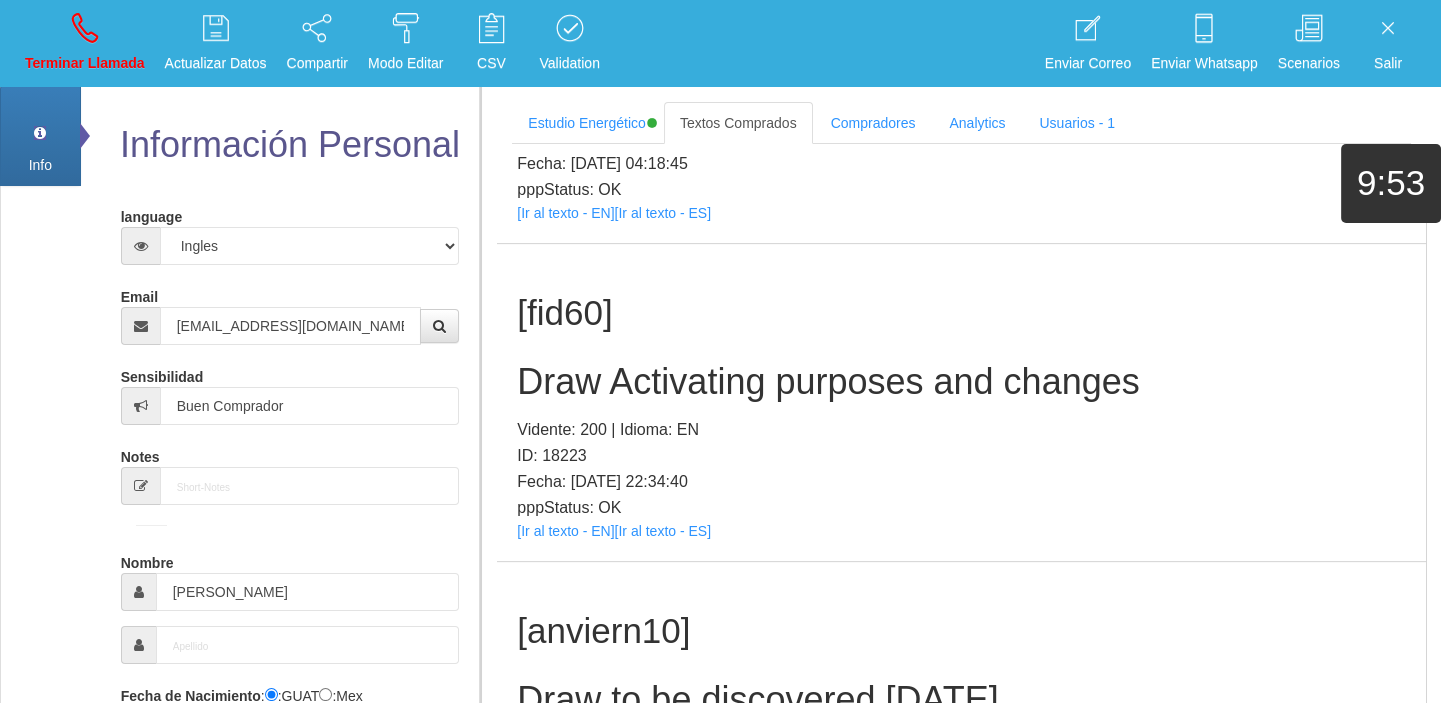 click on "[fid60] Draw Activating purposes and changes  Vidente: 200 | Idioma: EN ID: 18223 Fecha: [DATE] 22:34:40 pppStatus: OK [Ir al texto - EN] [Ir al texto - ES]" at bounding box center [961, 402] 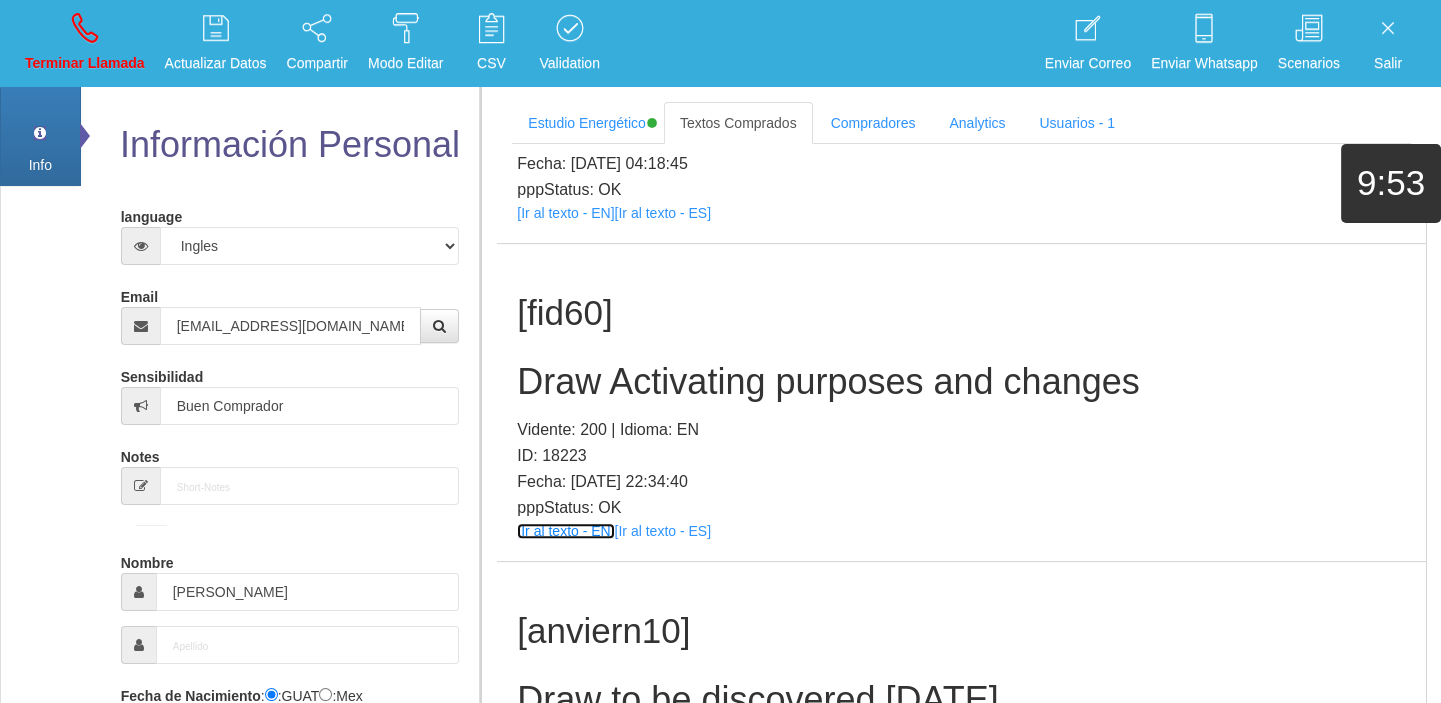 click on "[Ir al texto - EN]" at bounding box center [565, 531] 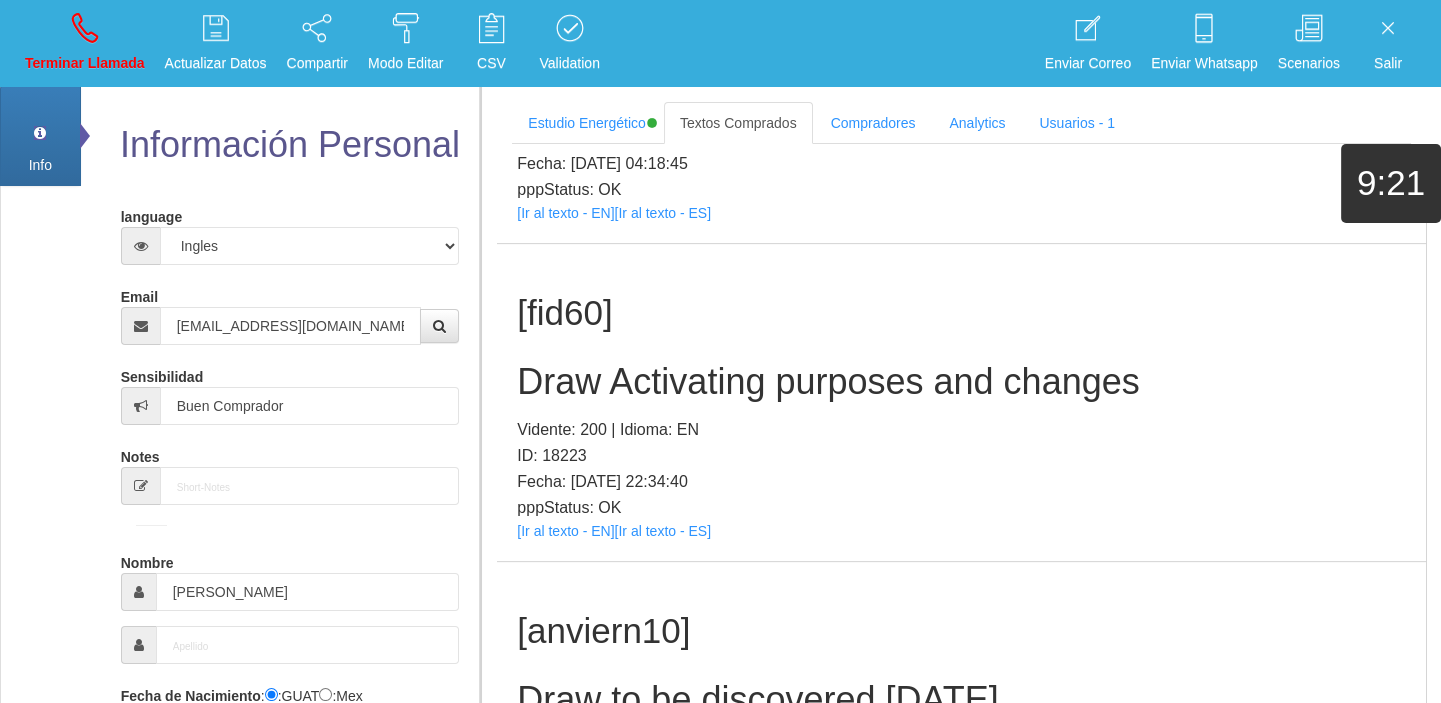 click on "Draw Activating purposes and changes" at bounding box center (961, 382) 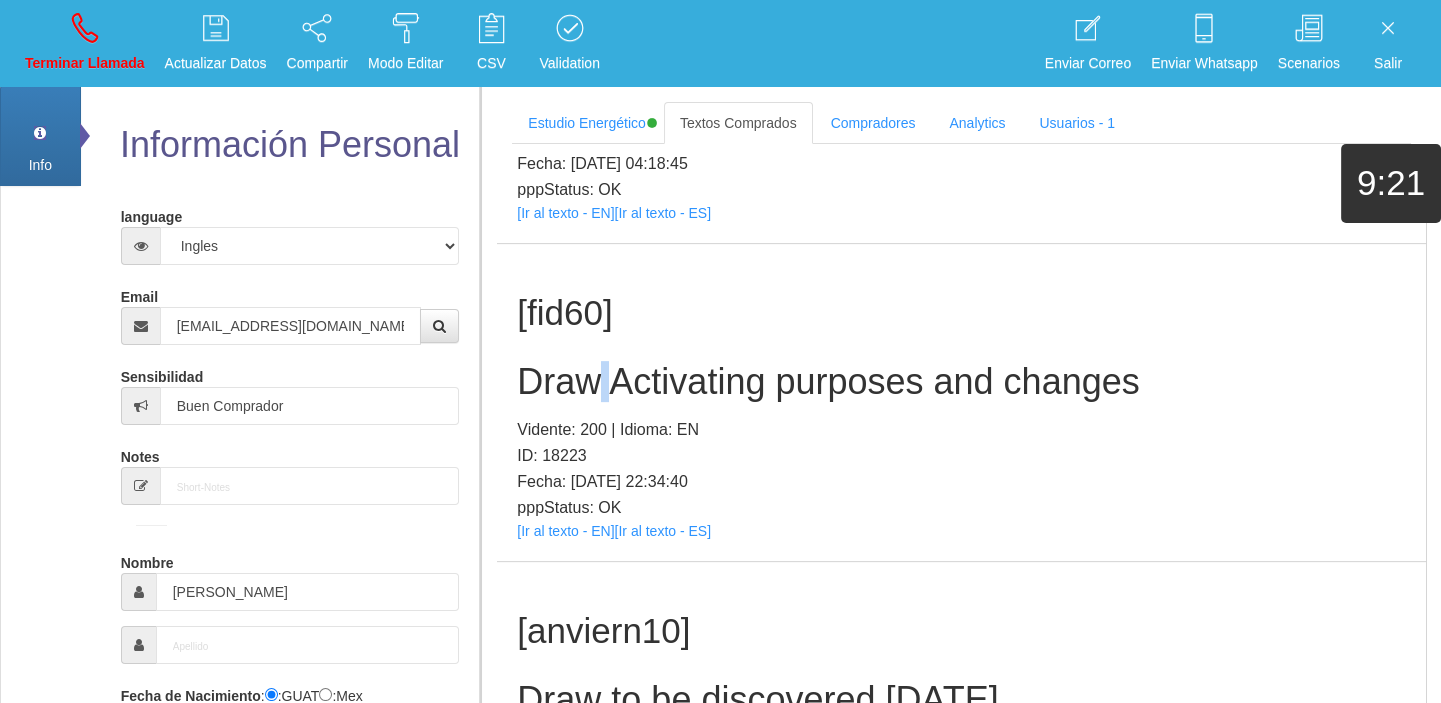 click on "Draw Activating purposes and changes" at bounding box center (961, 382) 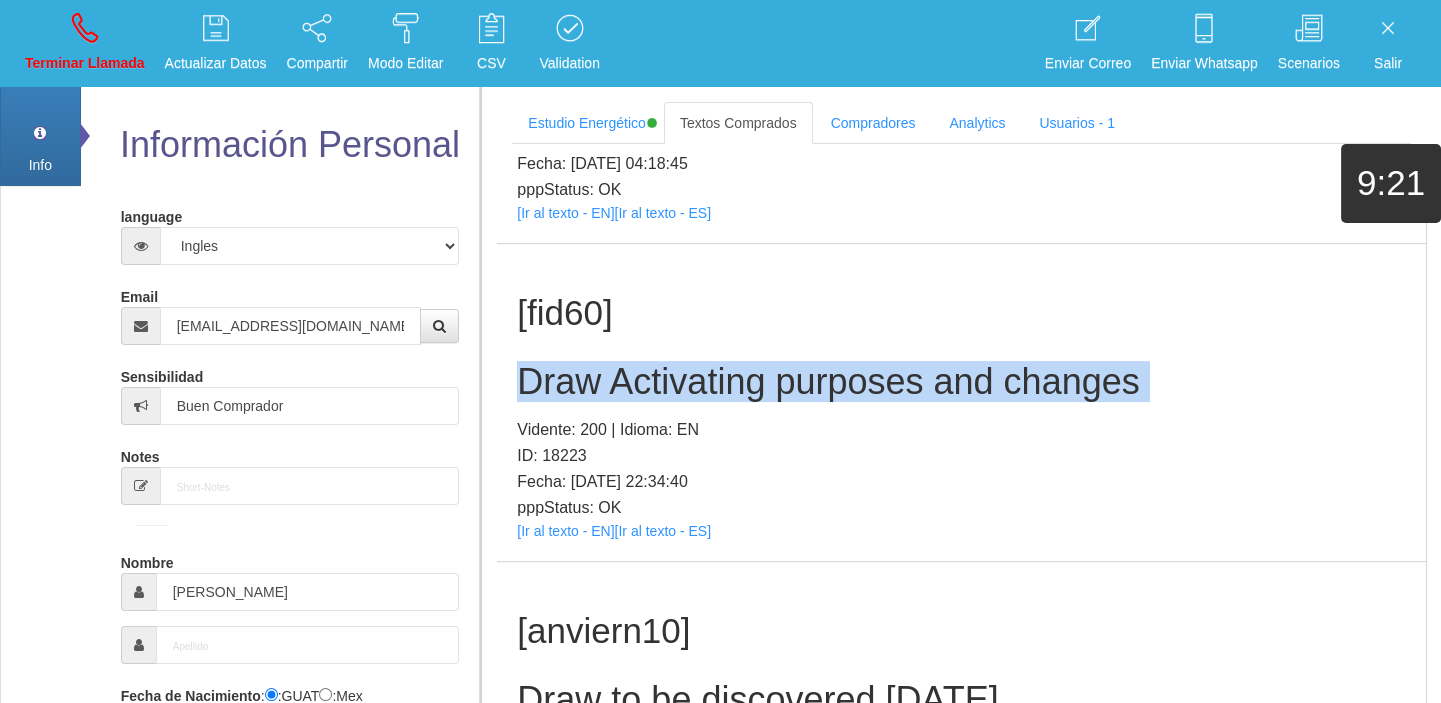click on "Draw Activating purposes and changes" at bounding box center [961, 382] 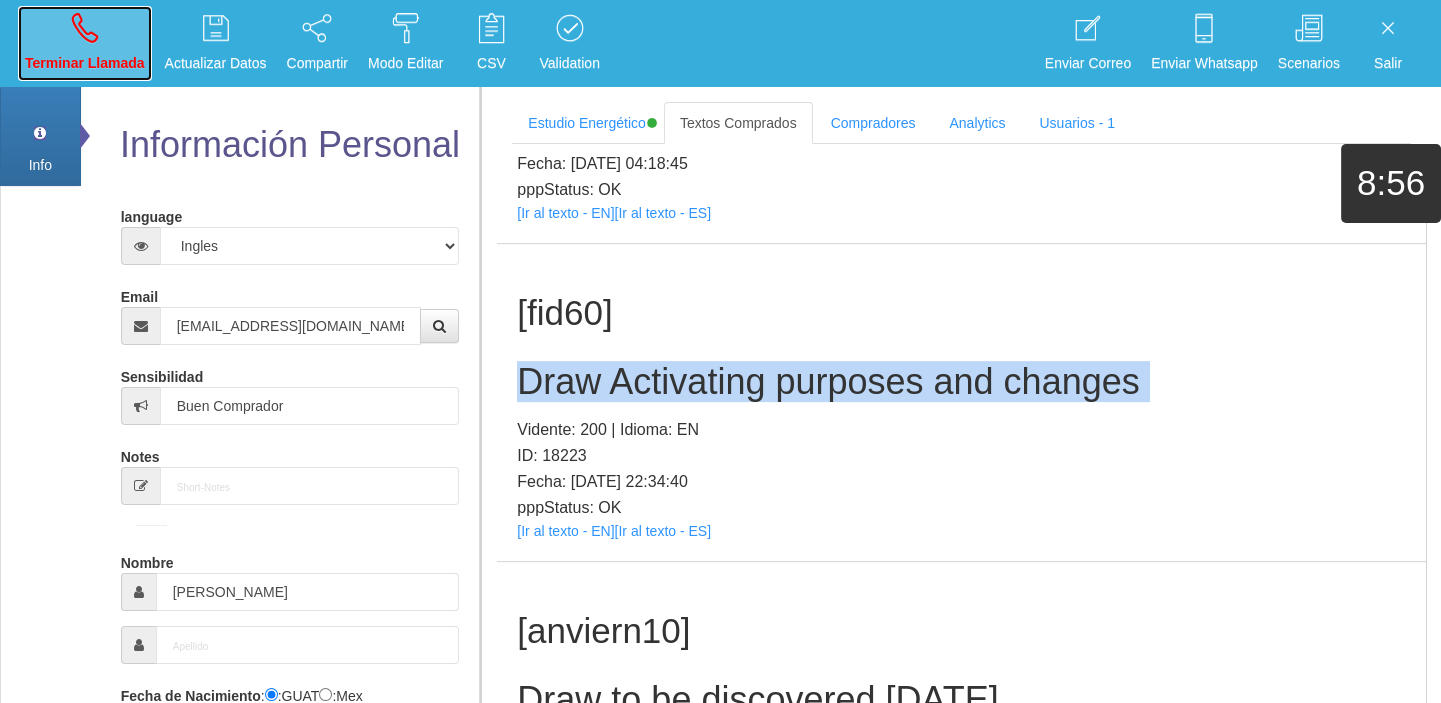drag, startPoint x: 95, startPoint y: 62, endPoint x: 132, endPoint y: 184, distance: 127.48725 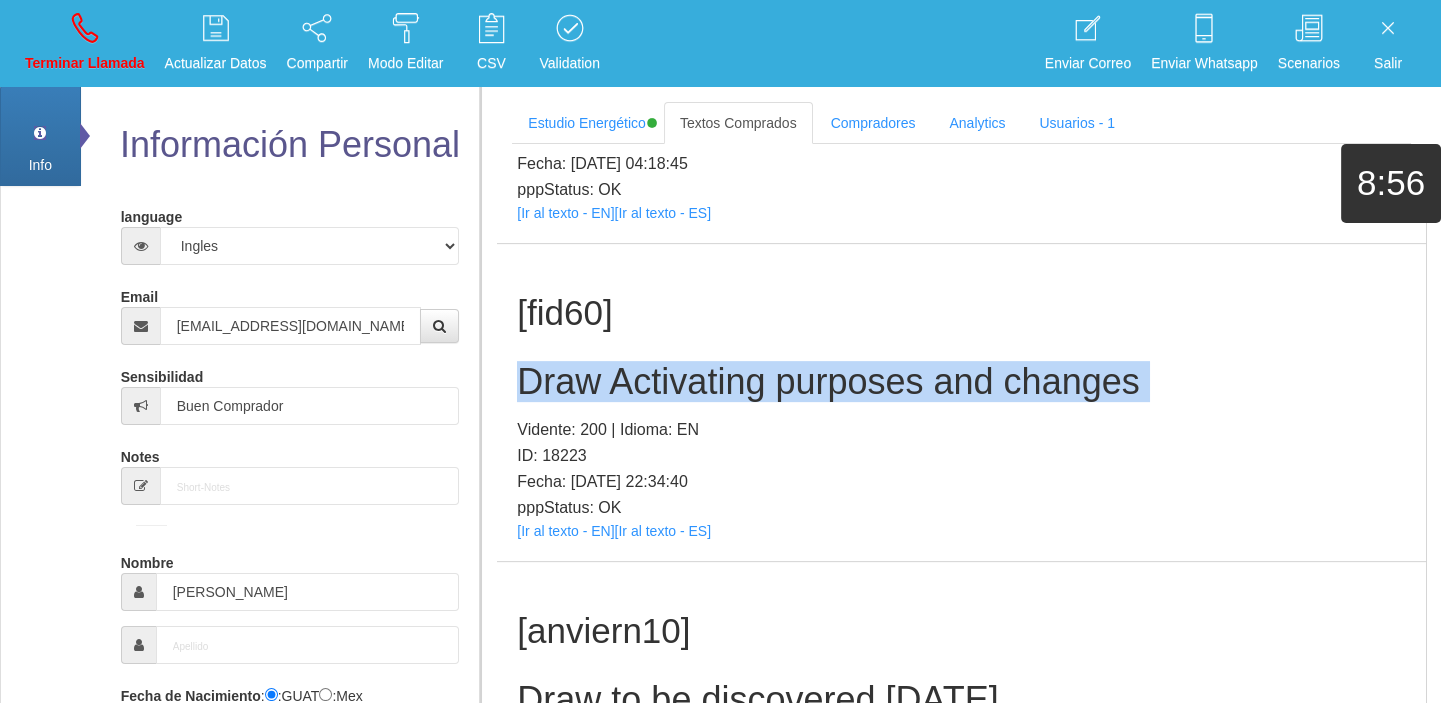 type 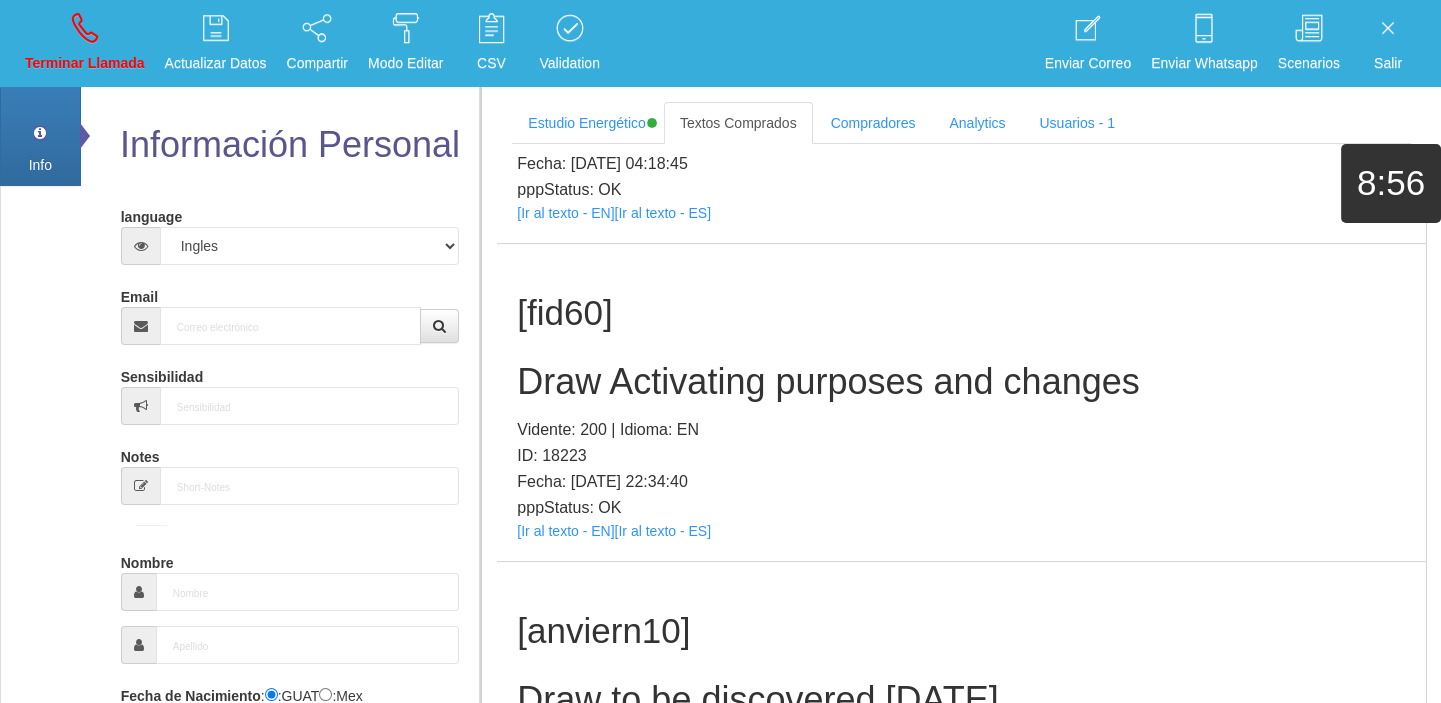 scroll, scrollTop: 0, scrollLeft: 0, axis: both 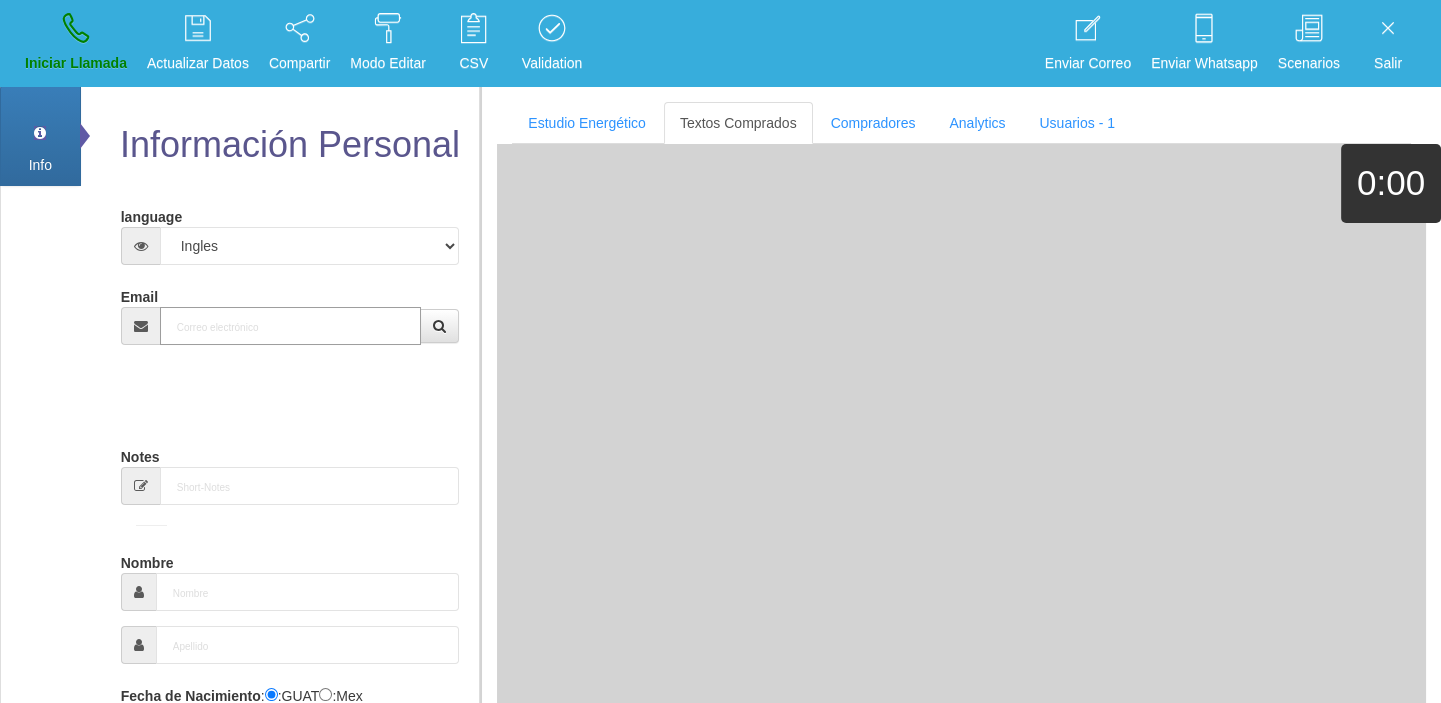 click on "Email" at bounding box center [291, 326] 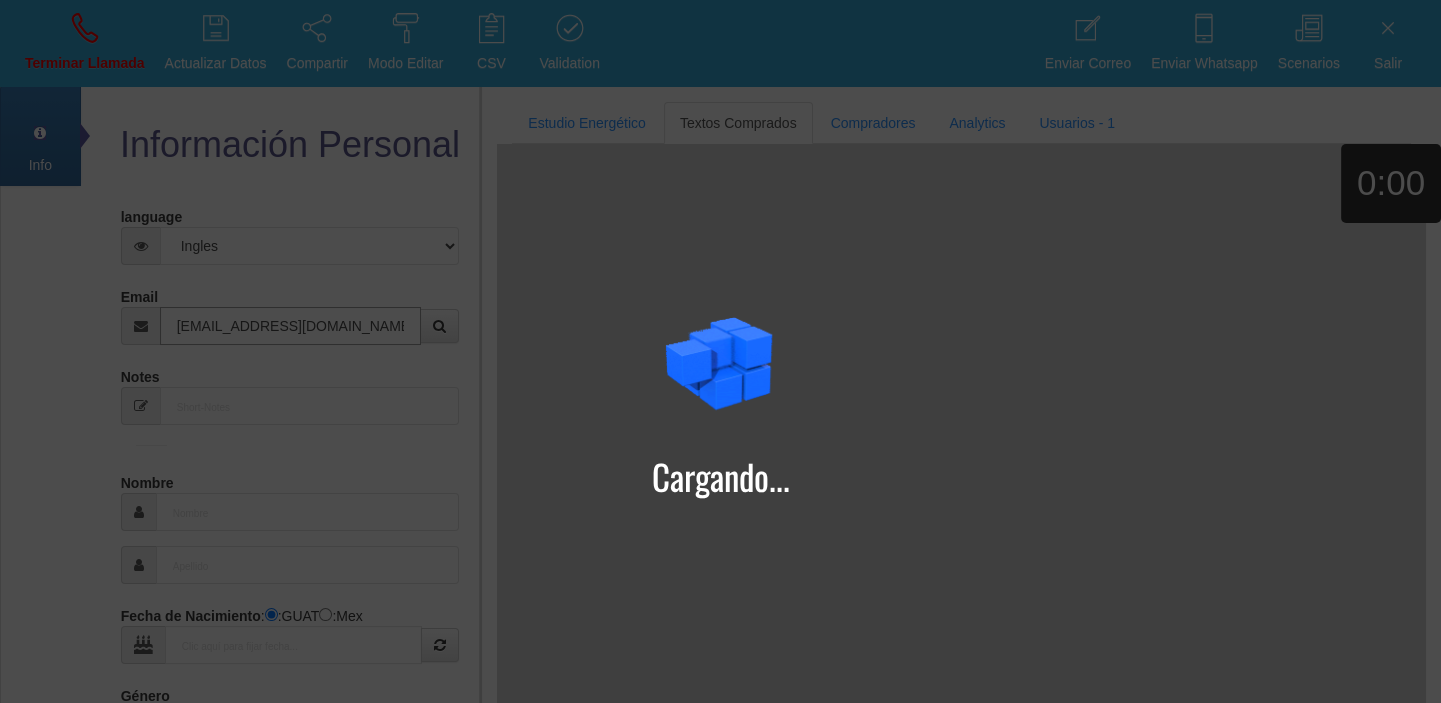 type on "[EMAIL_ADDRESS][DOMAIN_NAME]" 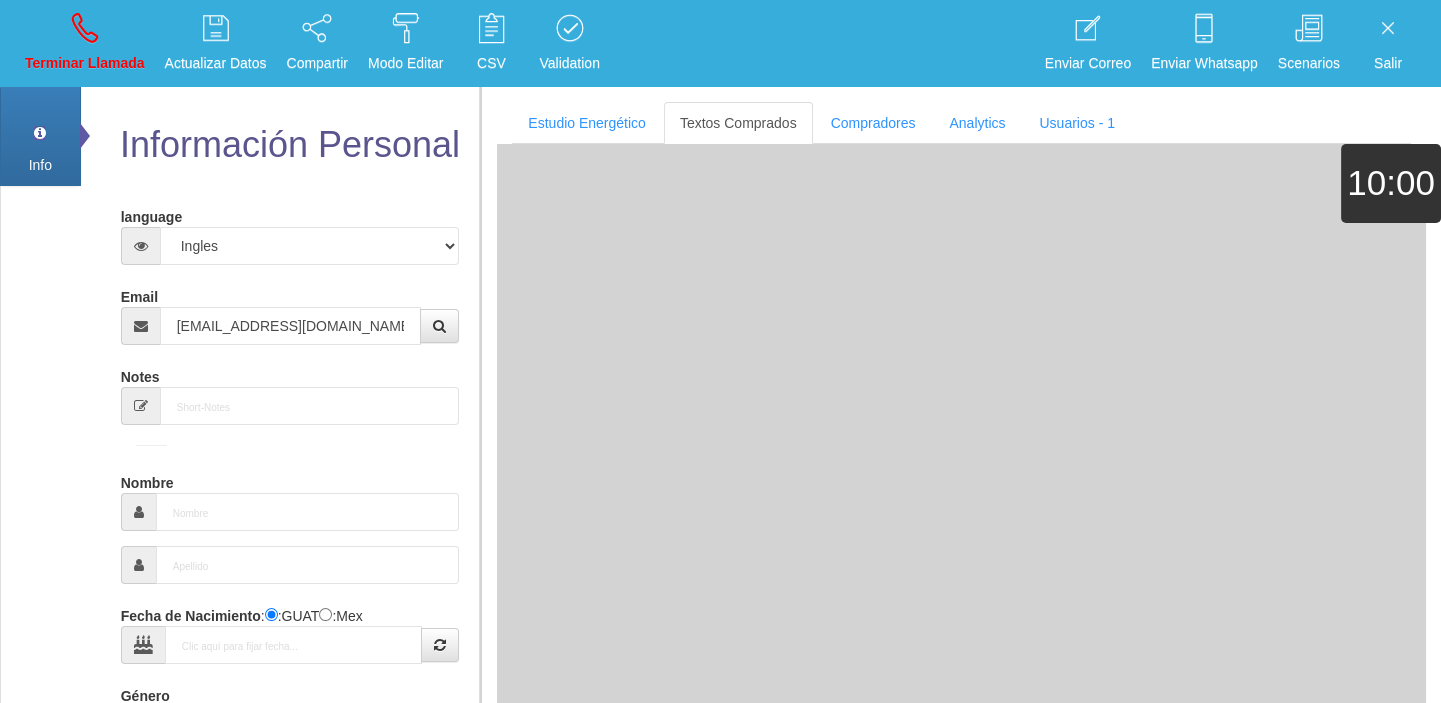 type on "[DATE]" 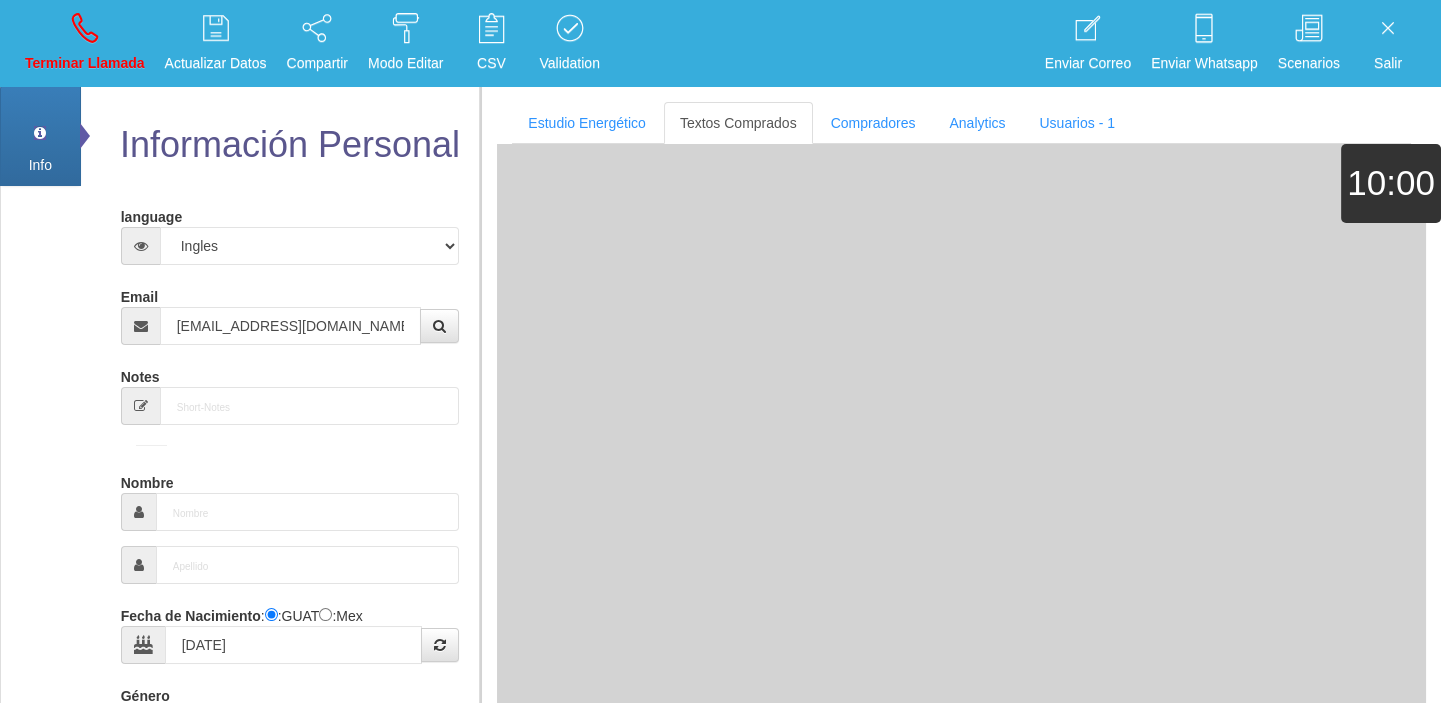 type on "Comprador simple" 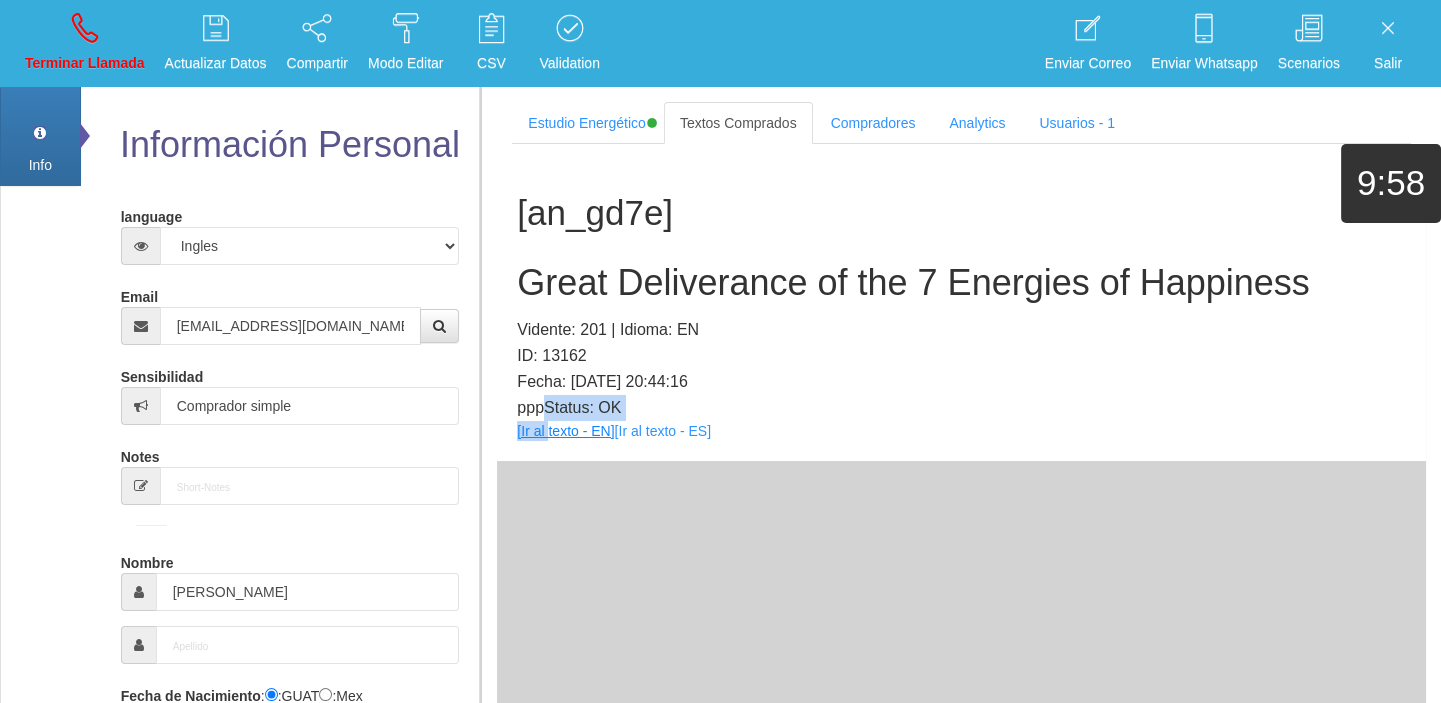 drag, startPoint x: 549, startPoint y: 410, endPoint x: 547, endPoint y: 425, distance: 15.132746 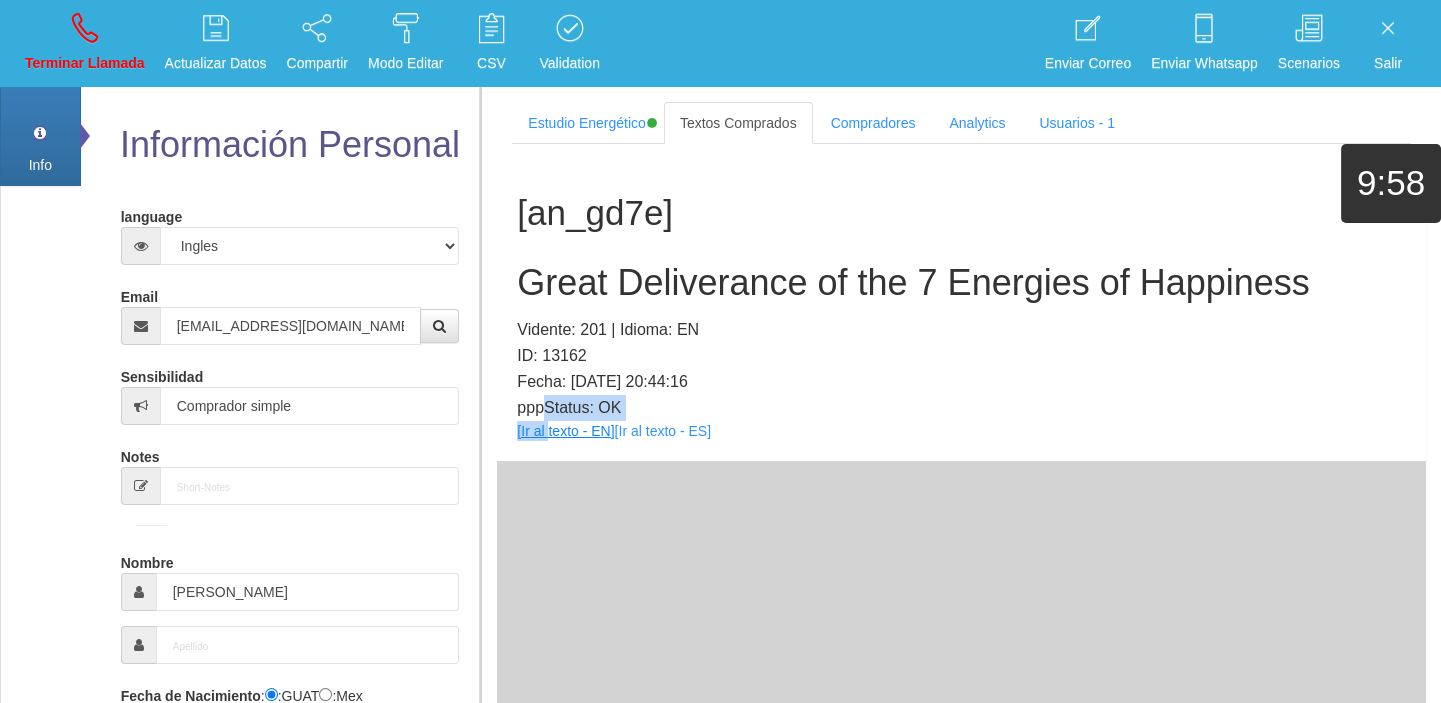 click on "[an_gd7e] Great Deliverance of the 7 Energies of Happiness Vidente: 201 | Idioma: EN ID: 13162 Fecha: [DATE] 20:44:16 pppStatus: OK [Ir al texto - EN] [Ir al texto - ES]" at bounding box center [961, 302] 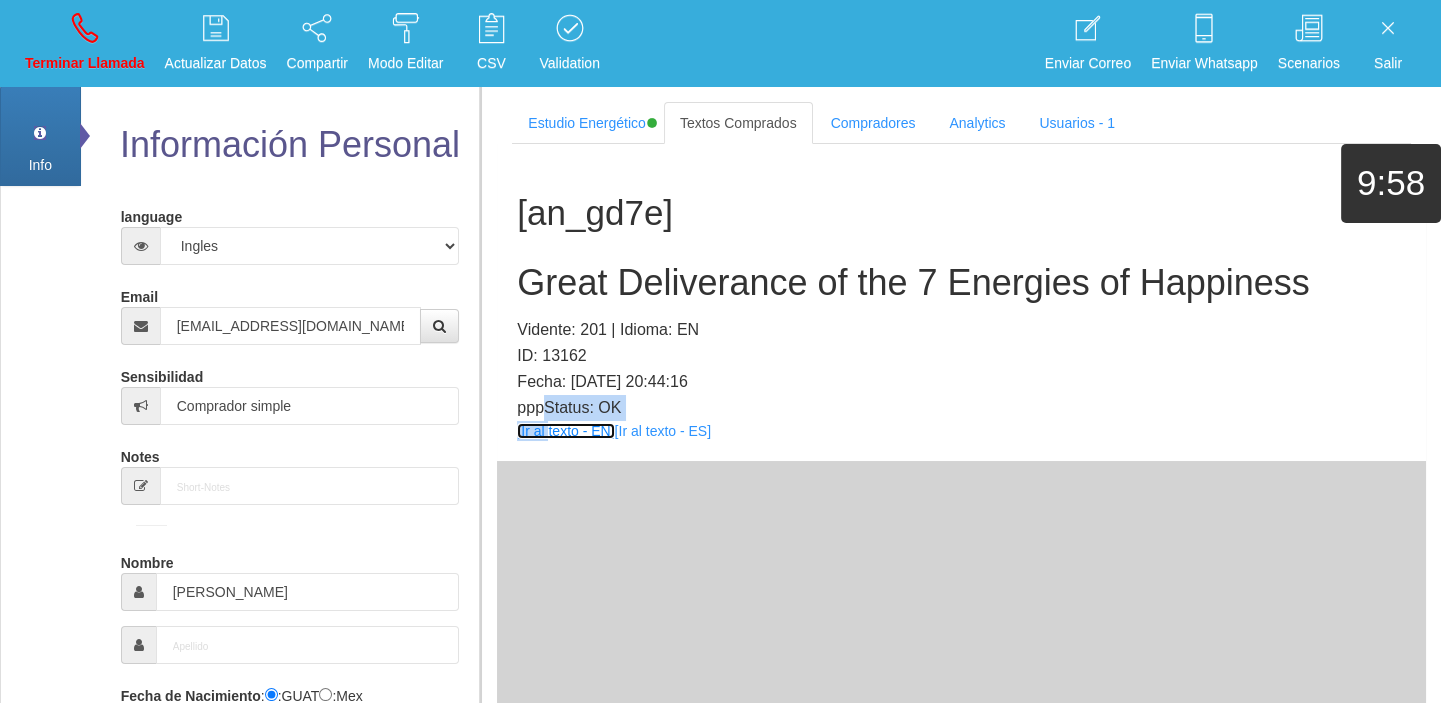 click on "[Ir al texto - EN]" at bounding box center (565, 431) 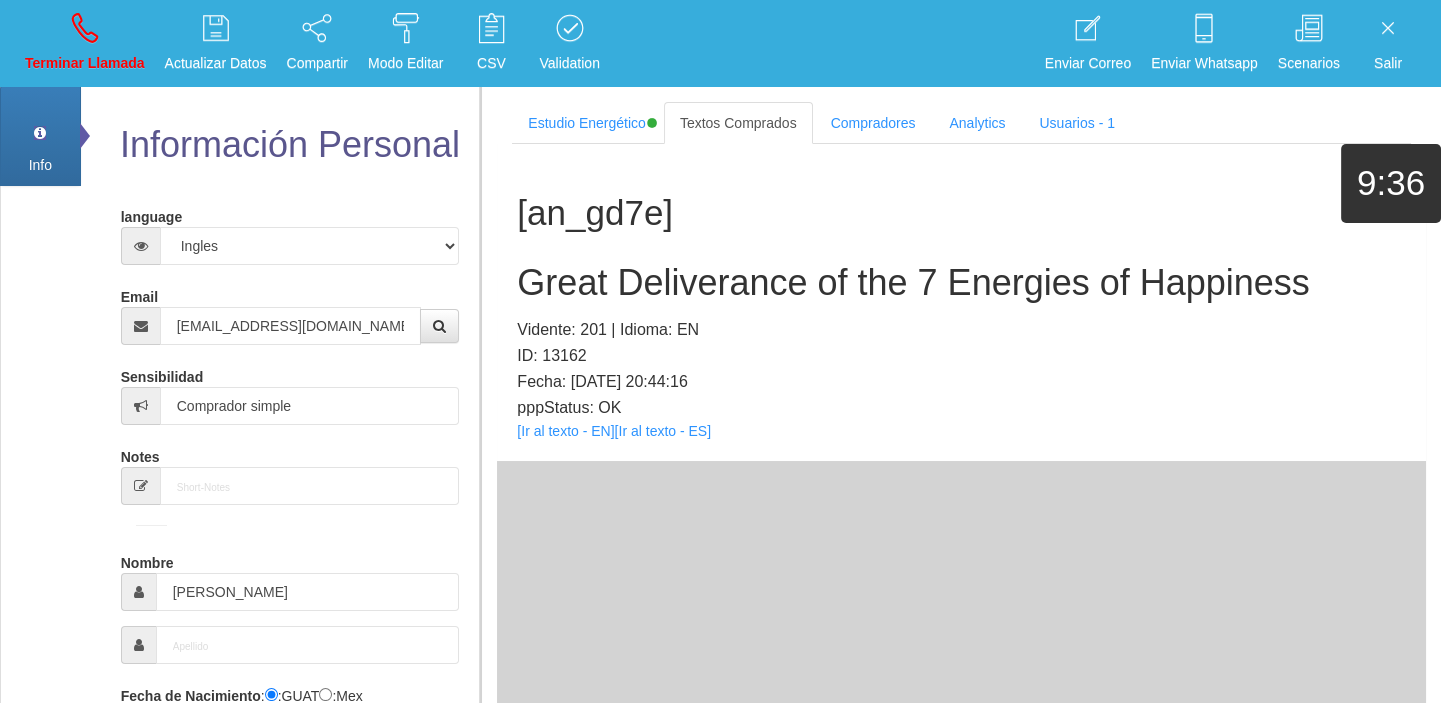 click on "Great Deliverance of the 7 Energies of Happiness" at bounding box center (961, 283) 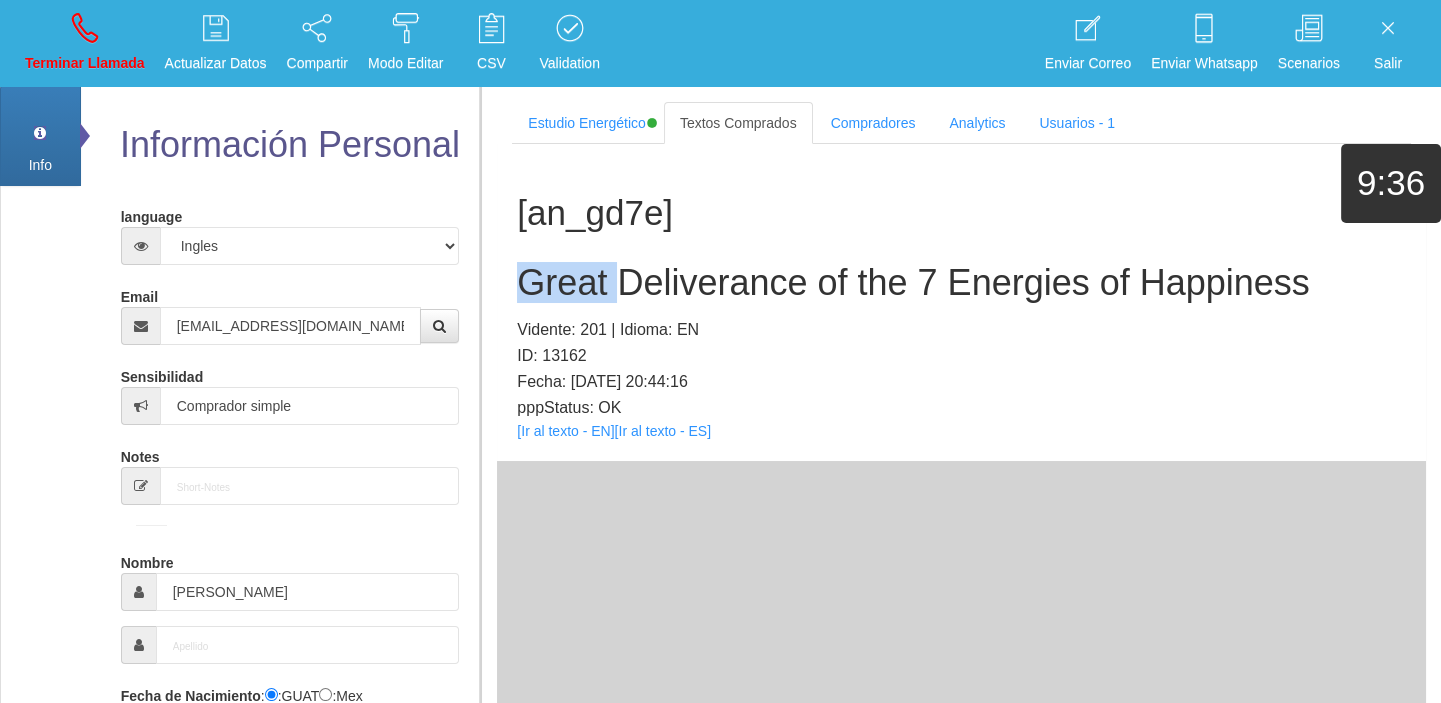 click on "Great Deliverance of the 7 Energies of Happiness" at bounding box center [961, 283] 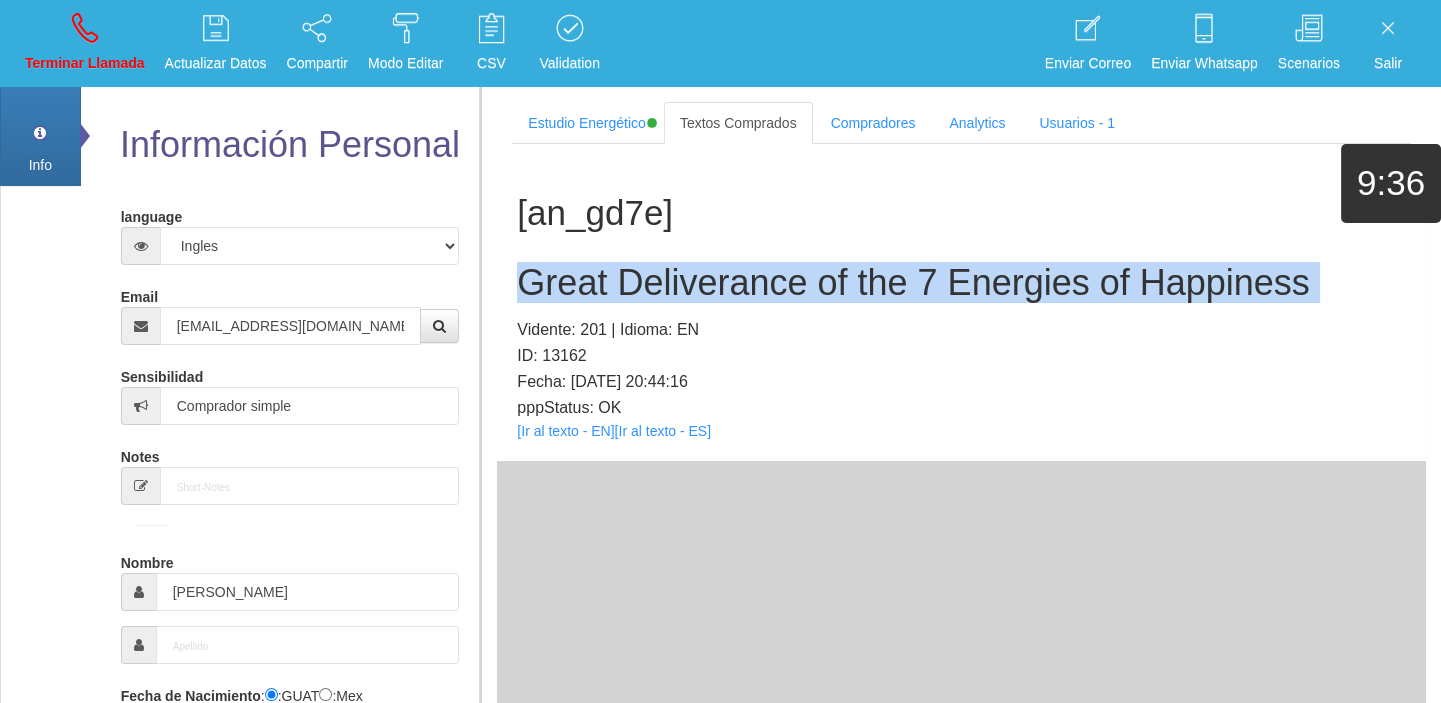 click on "Great Deliverance of the 7 Energies of Happiness" at bounding box center [961, 283] 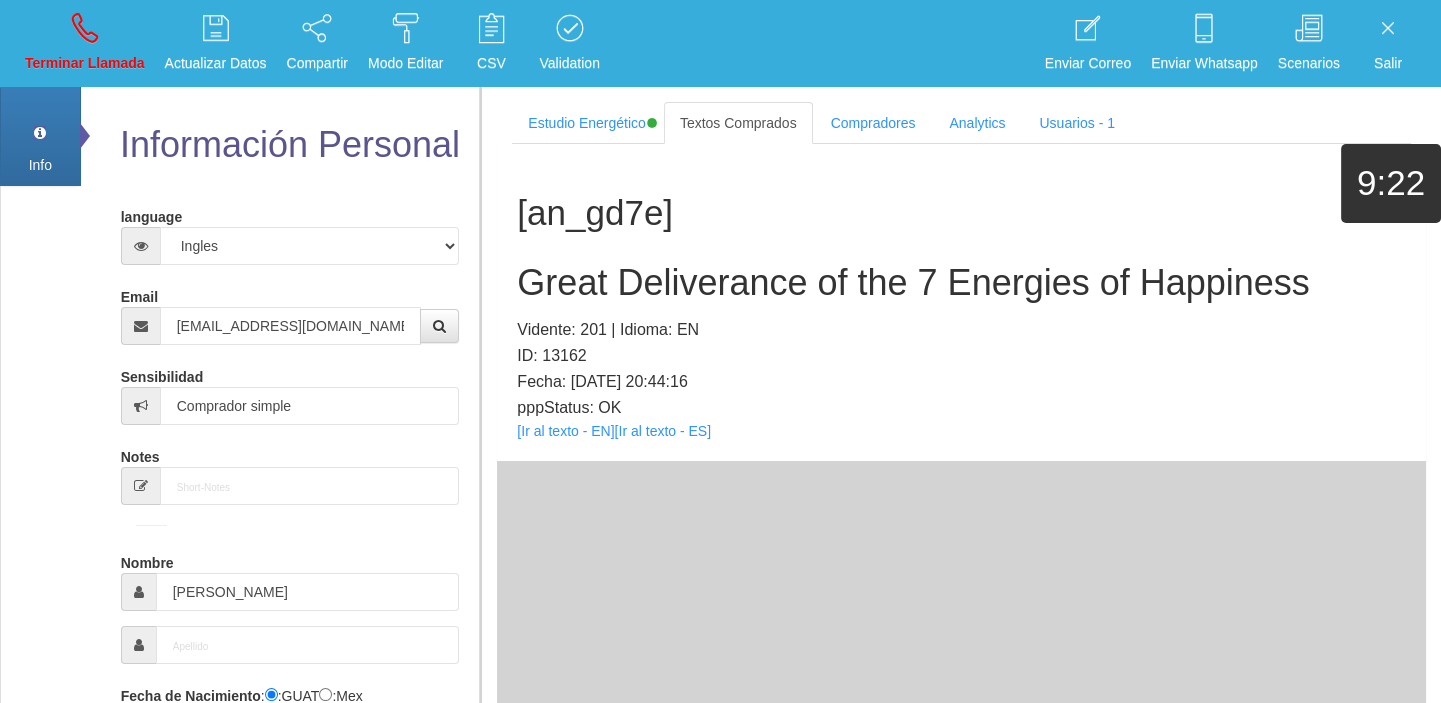 click on "Información Personal
language Español Portugues [PERSON_NAME]
Email
[EMAIL_ADDRESS][DOMAIN_NAME]
Sensibilidad
Comprador simple
Notes
Comprador de lotería
Nombre
[PERSON_NAME]
Fecha de Nacimiento :  :GUAT  :Mex
[DATE]
Género
-seleccionar-" at bounding box center (280, 738) 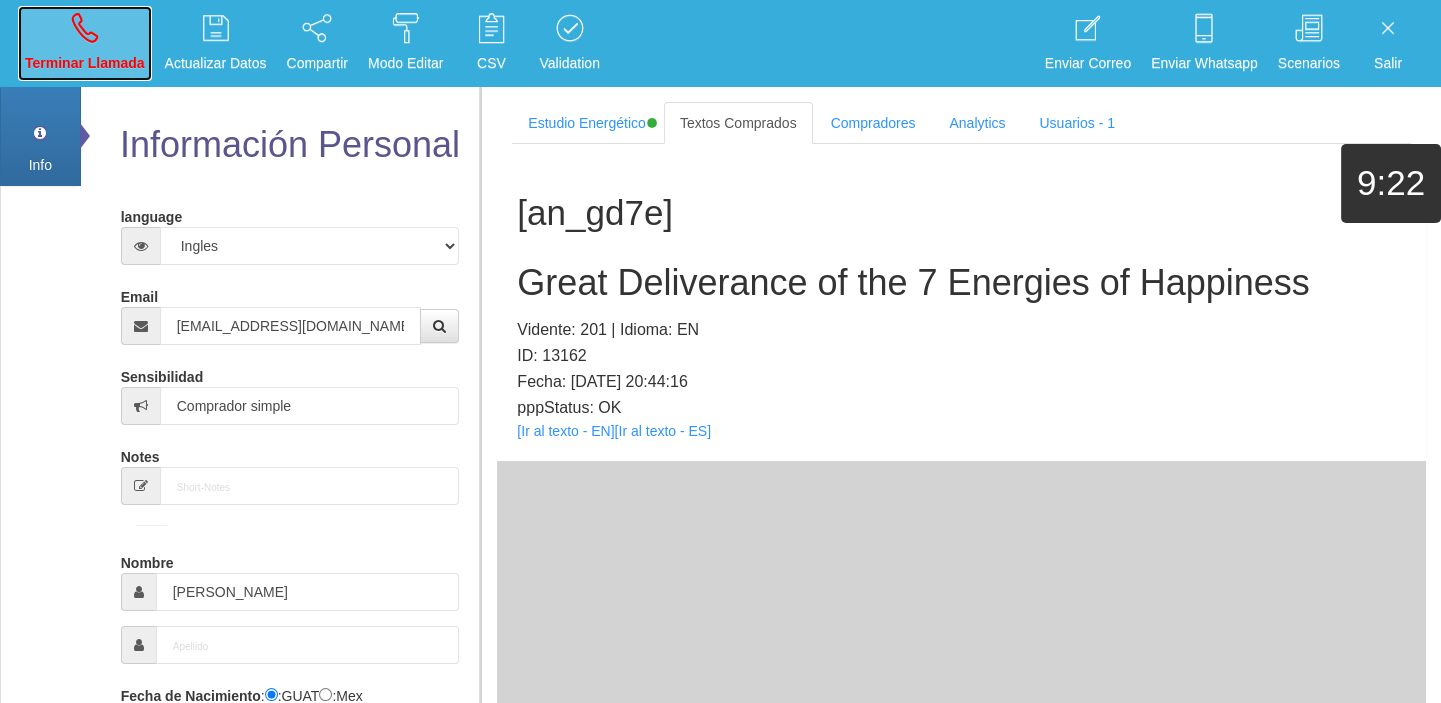 click on "Terminar Llamada" at bounding box center [85, 63] 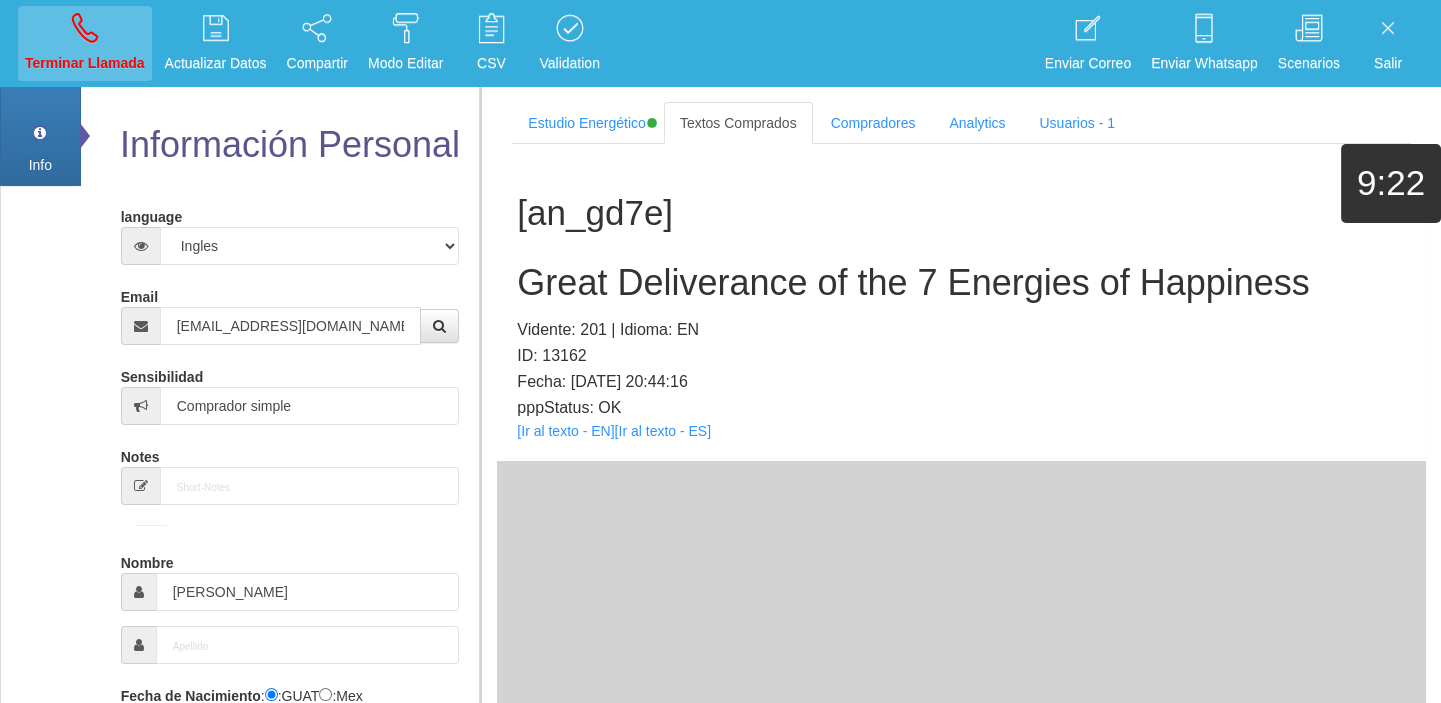 type 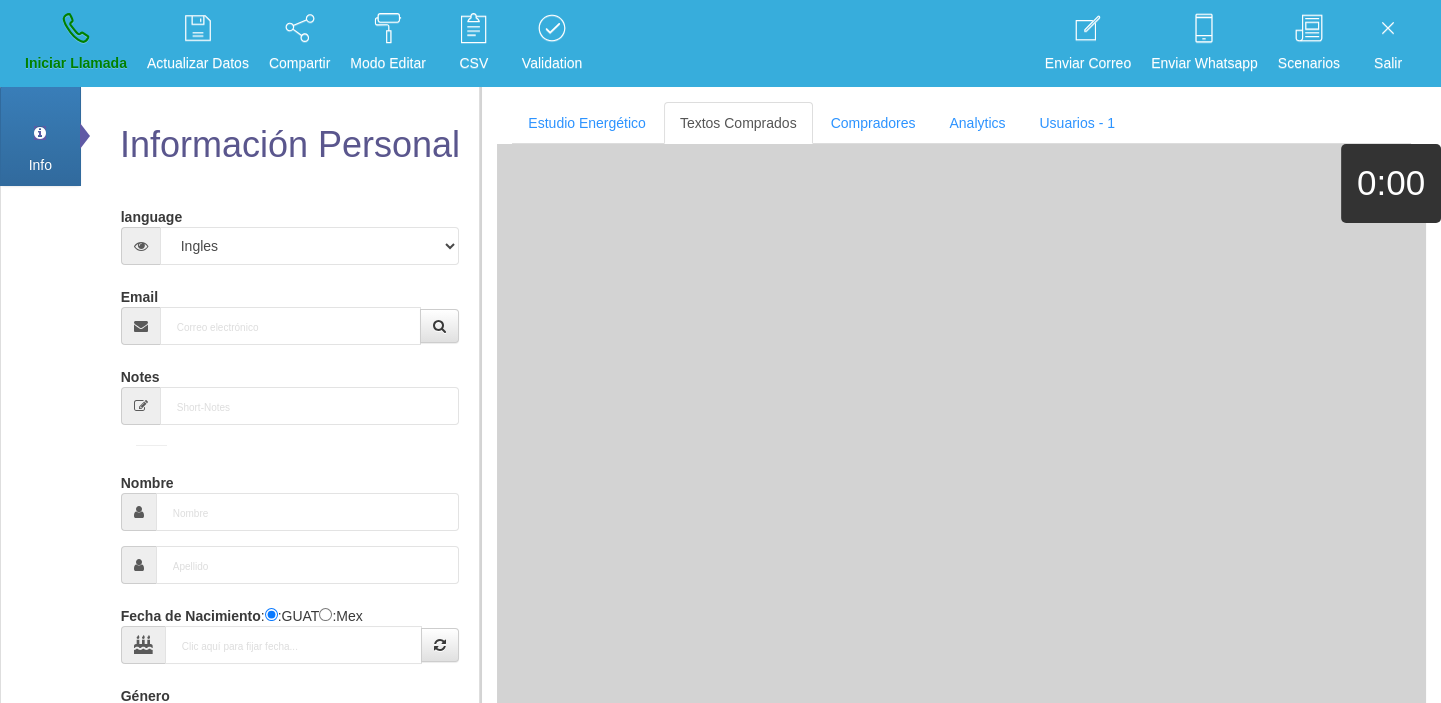 click on "Email" at bounding box center [290, 312] 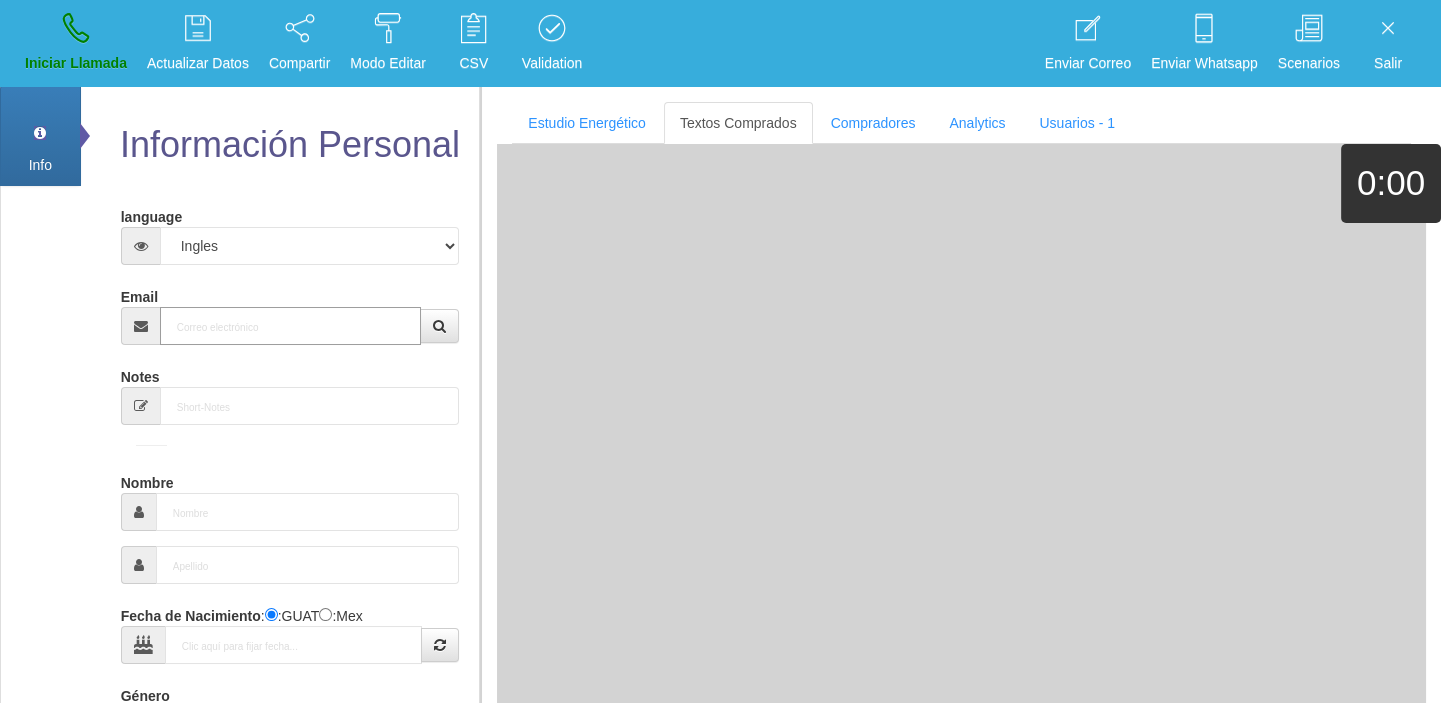 click on "Email" at bounding box center [291, 326] 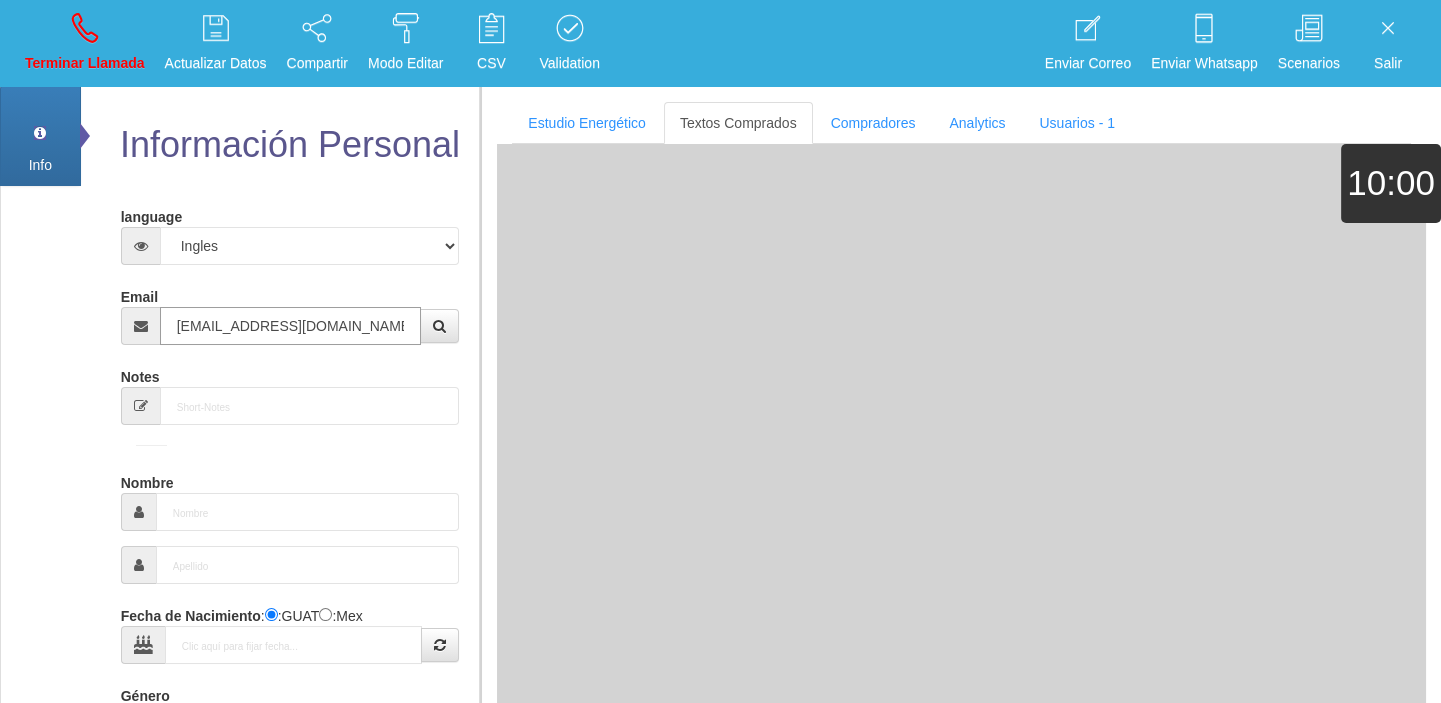 type on "[DATE]" 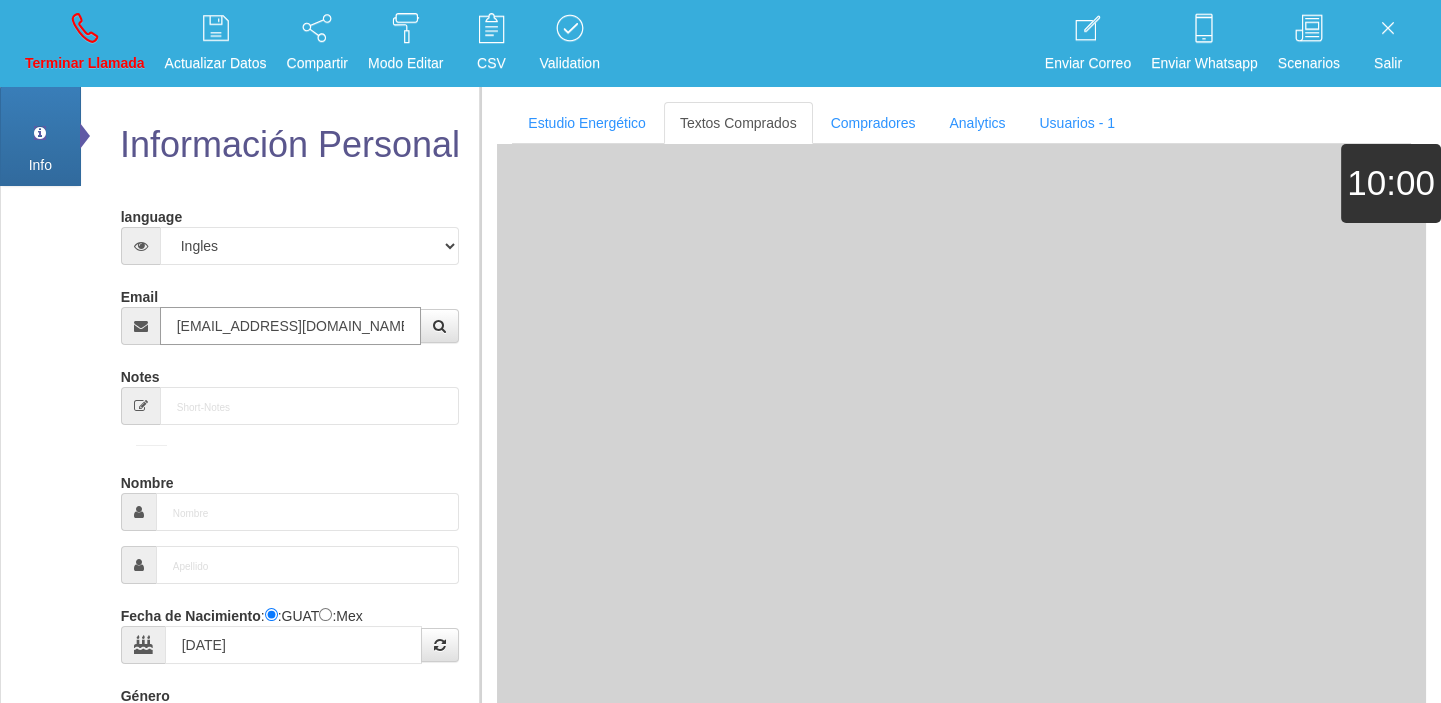 type on "Comprador simple" 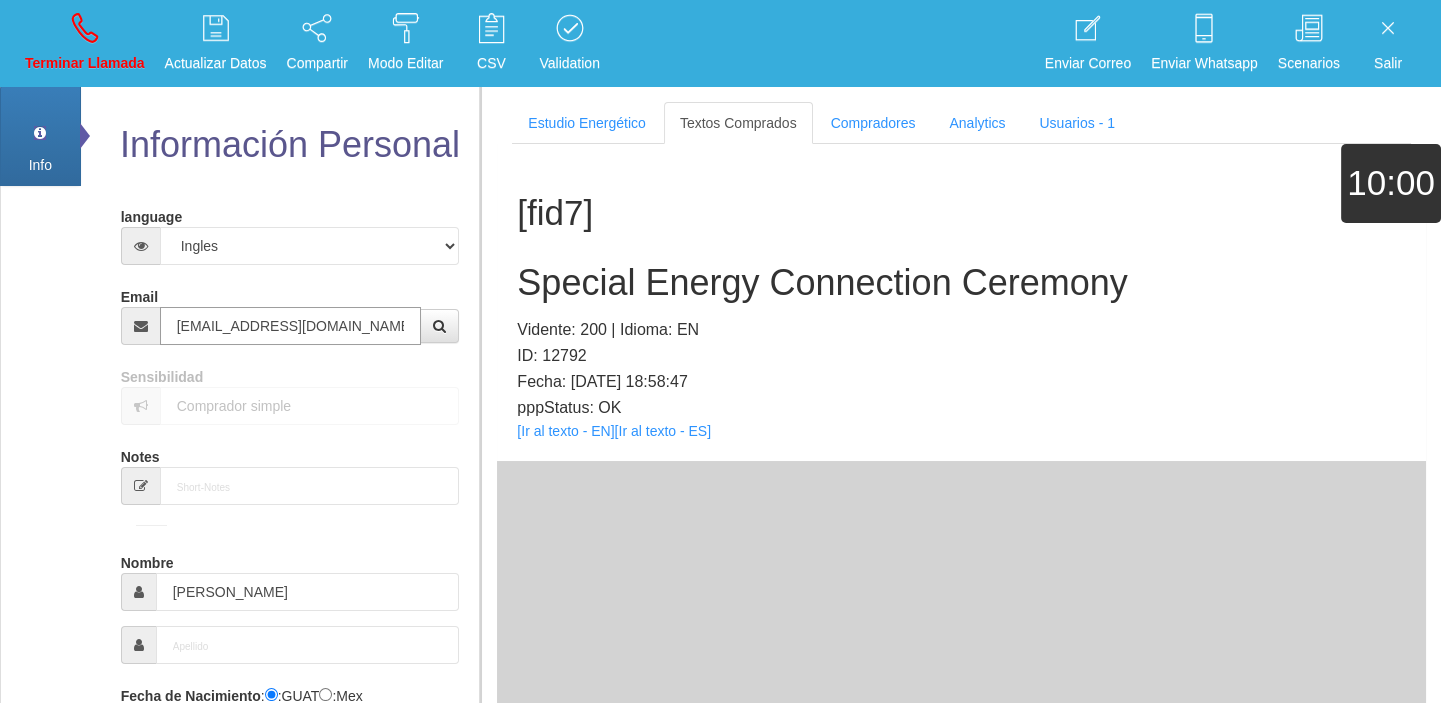type on "[EMAIL_ADDRESS][DOMAIN_NAME]" 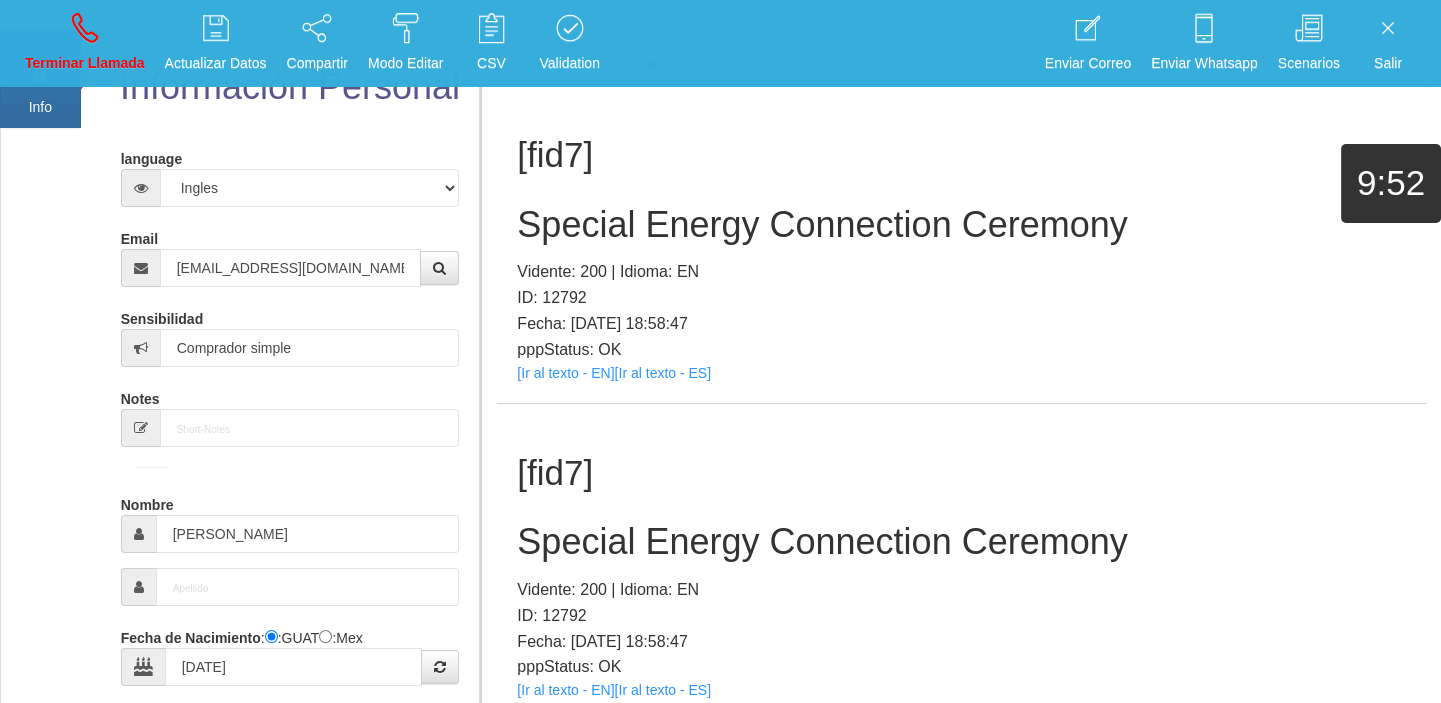 scroll, scrollTop: 90, scrollLeft: 0, axis: vertical 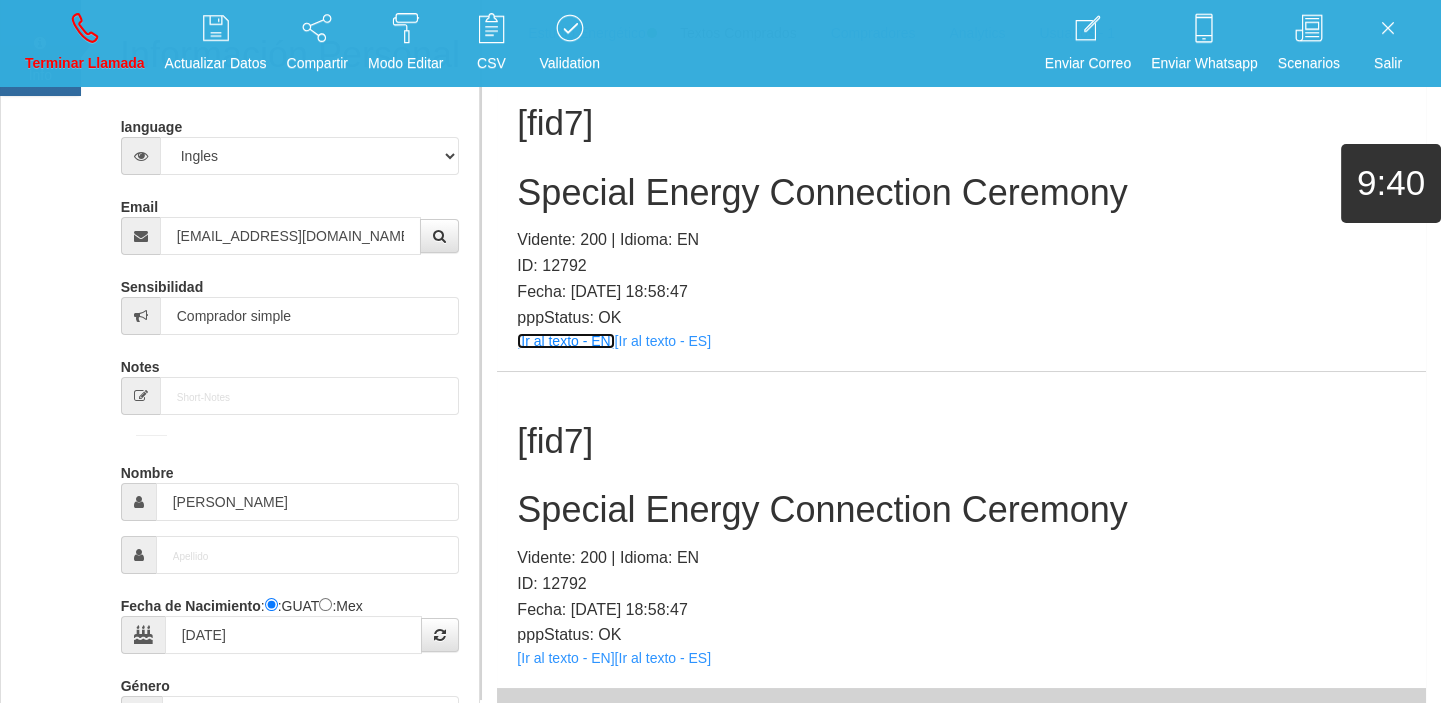 click on "[fid7] Special Energy Connection Ceremony  Vidente: 200 | Idioma: EN ID: 12792 Fecha: [DATE] 18:58:47 pppStatus: OK [Ir al texto - EN] [Ir al texto - ES]" at bounding box center [961, 212] 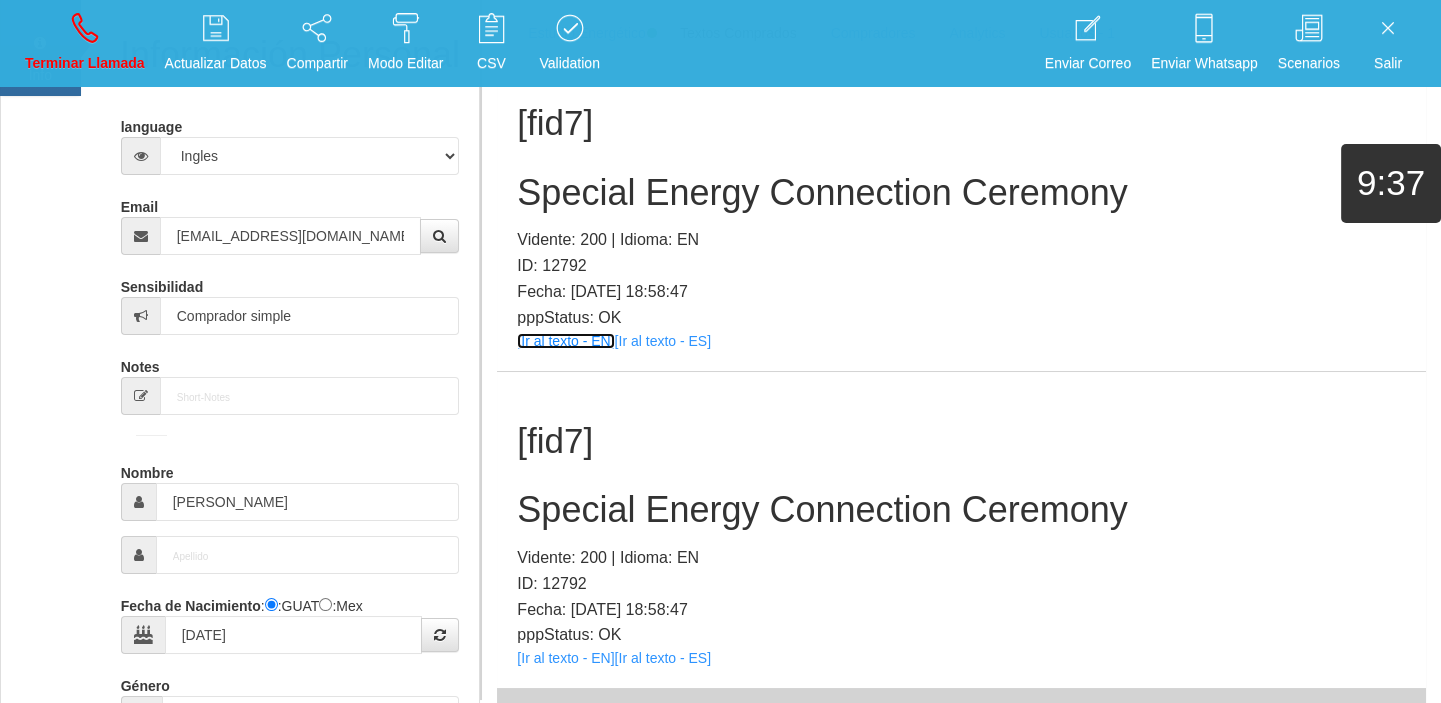 click on "[Ir al texto - EN]" at bounding box center [565, 341] 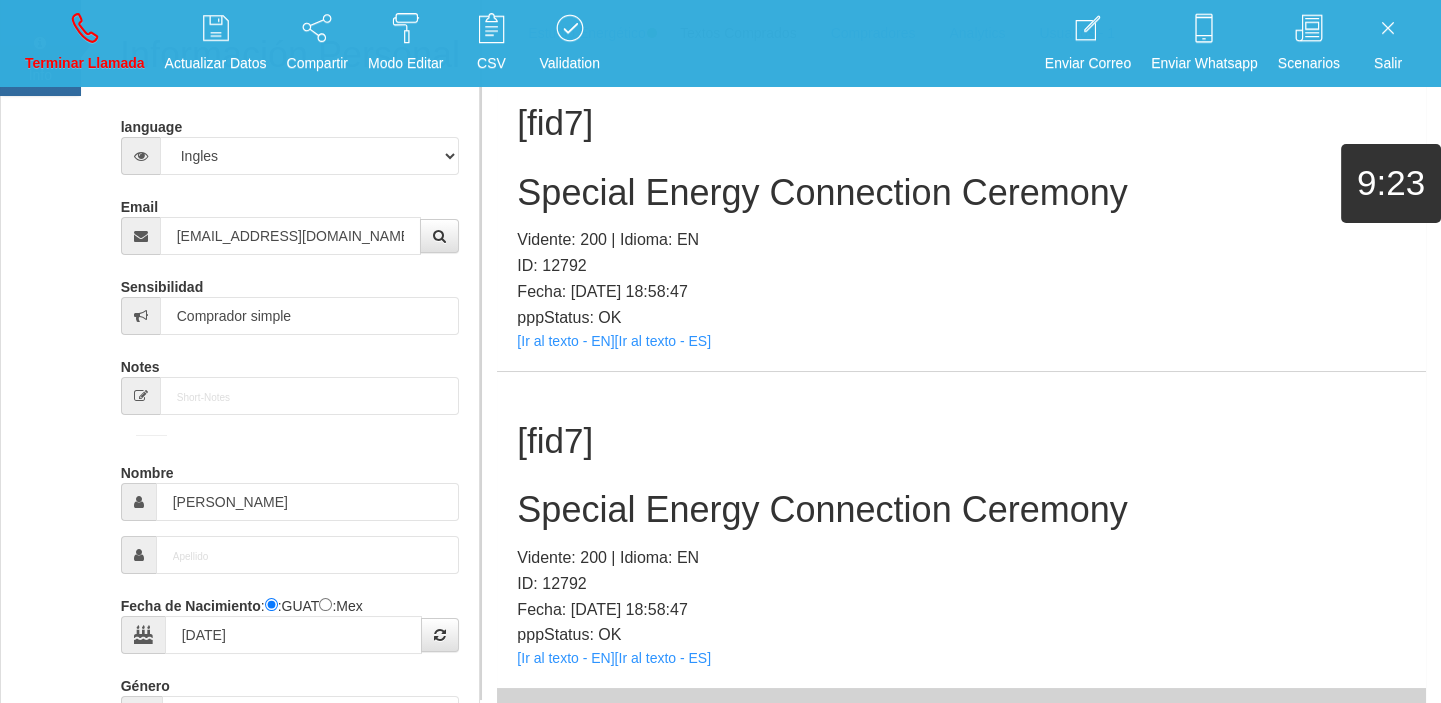 click on "Special Energy Connection Ceremony" at bounding box center [961, 193] 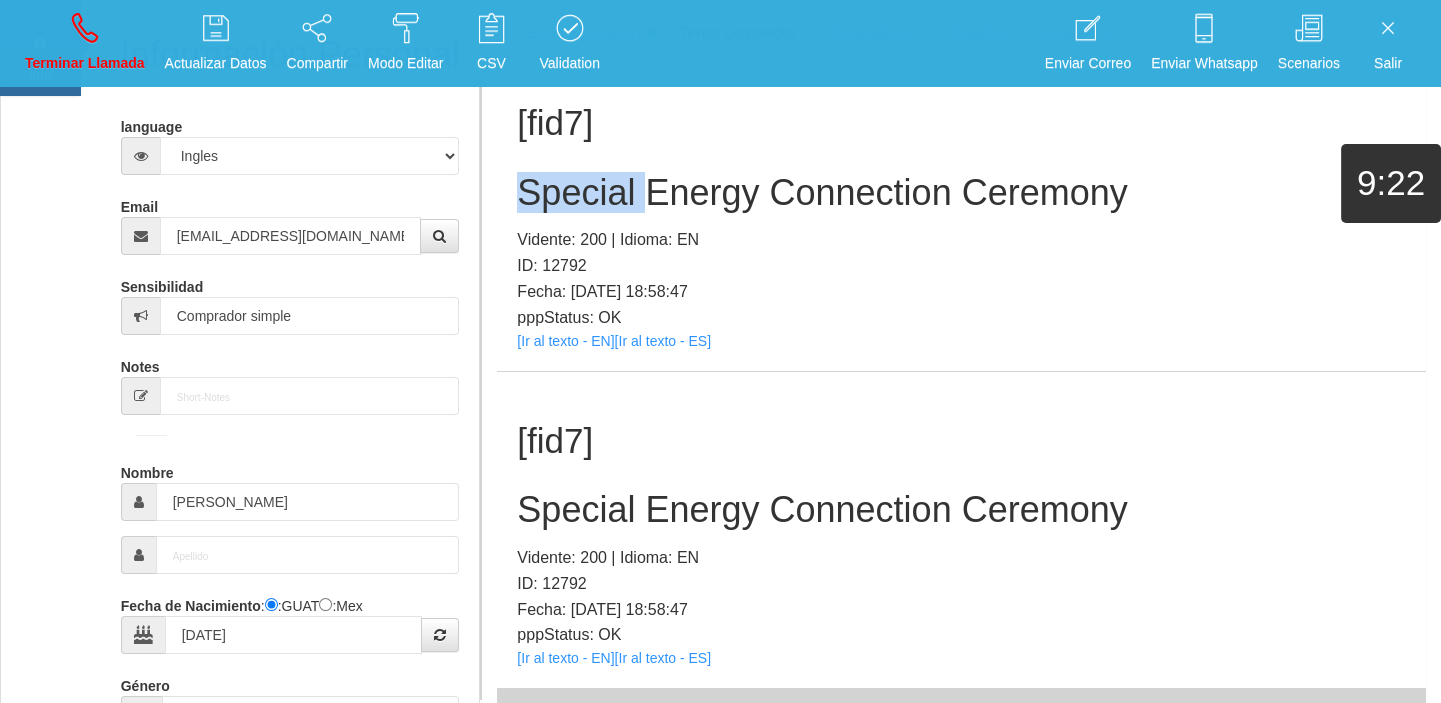 click on "Special Energy Connection Ceremony" at bounding box center [961, 193] 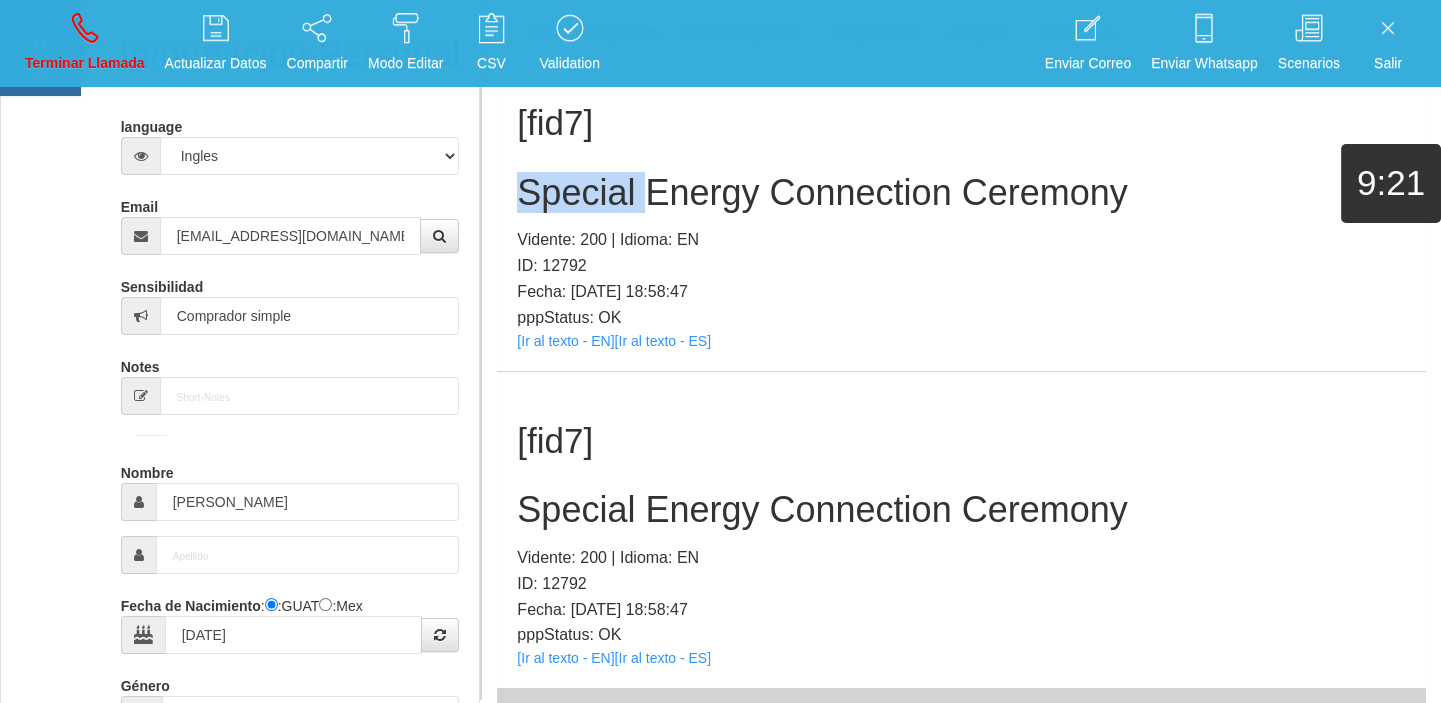 click on "Special Energy Connection Ceremony" at bounding box center (961, 193) 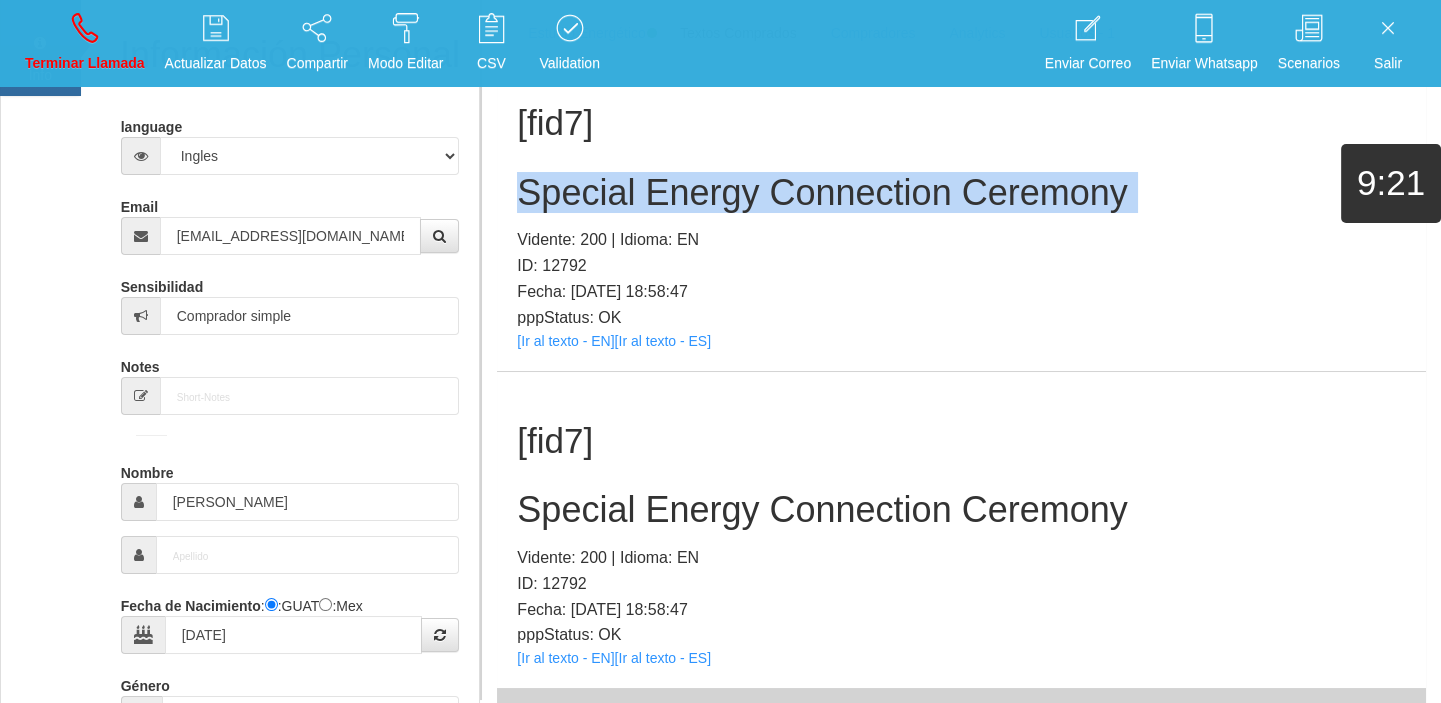 click on "Special Energy Connection Ceremony" at bounding box center [961, 193] 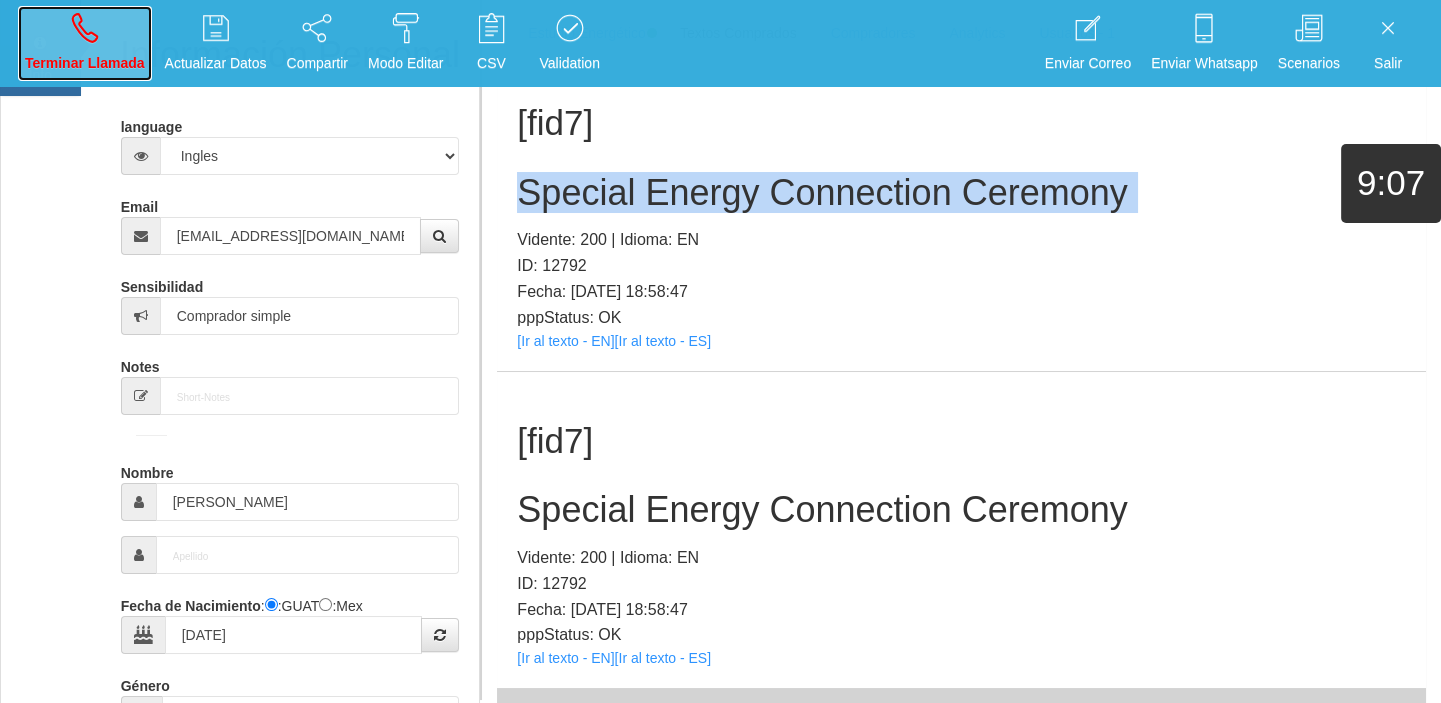 click at bounding box center [85, 28] 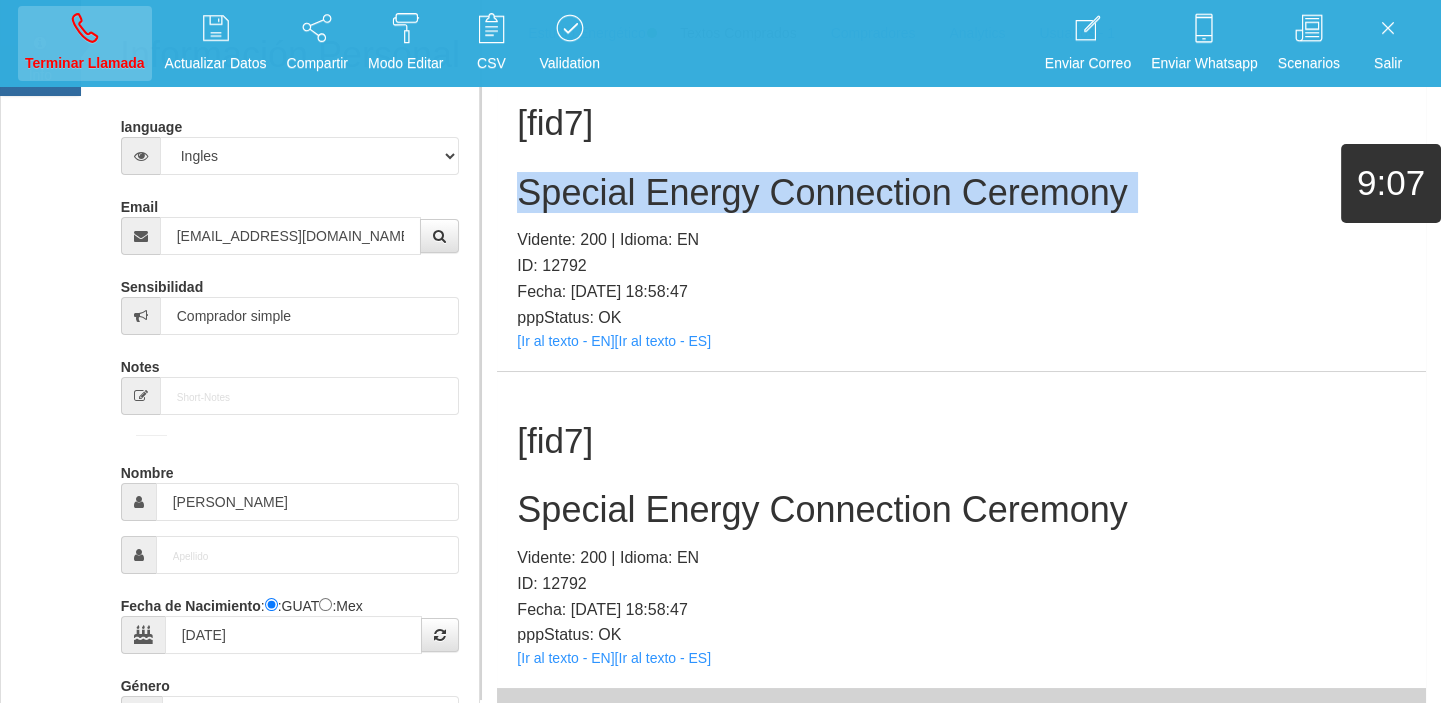 type 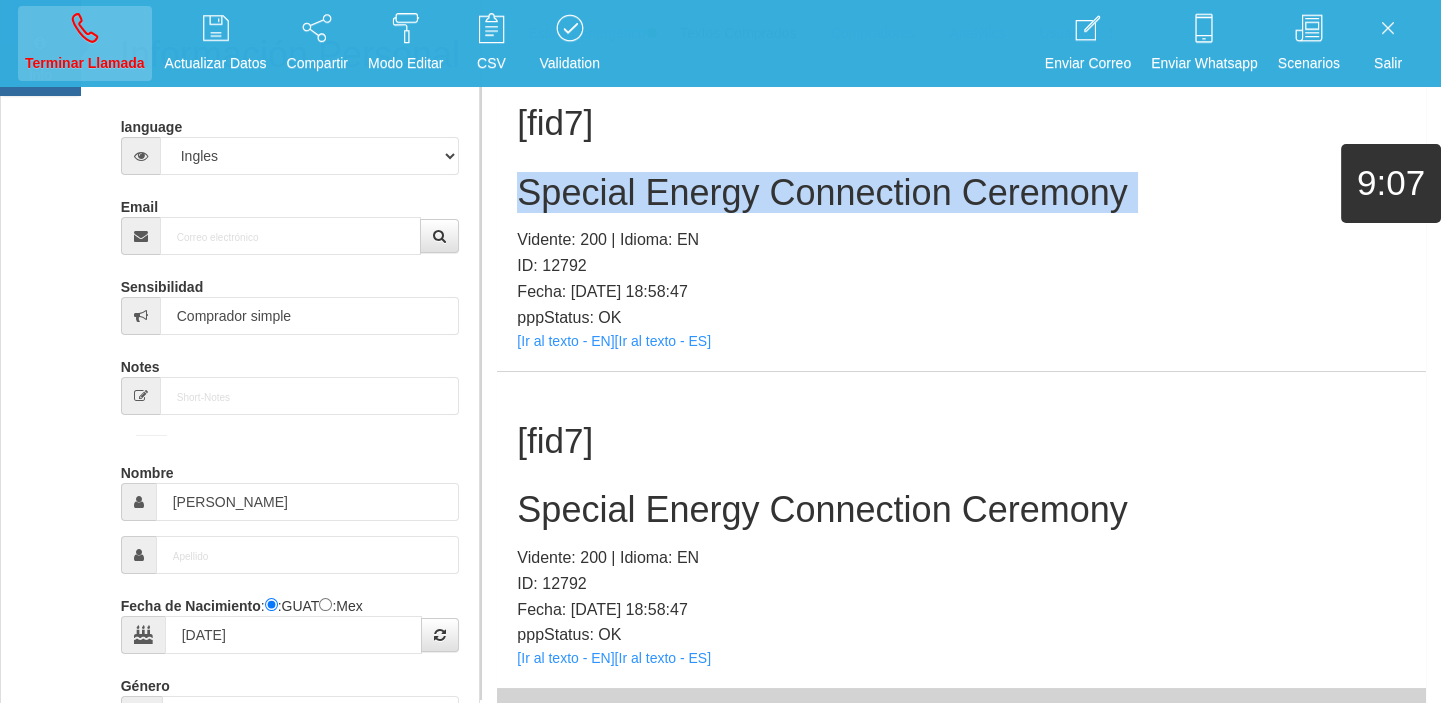 type 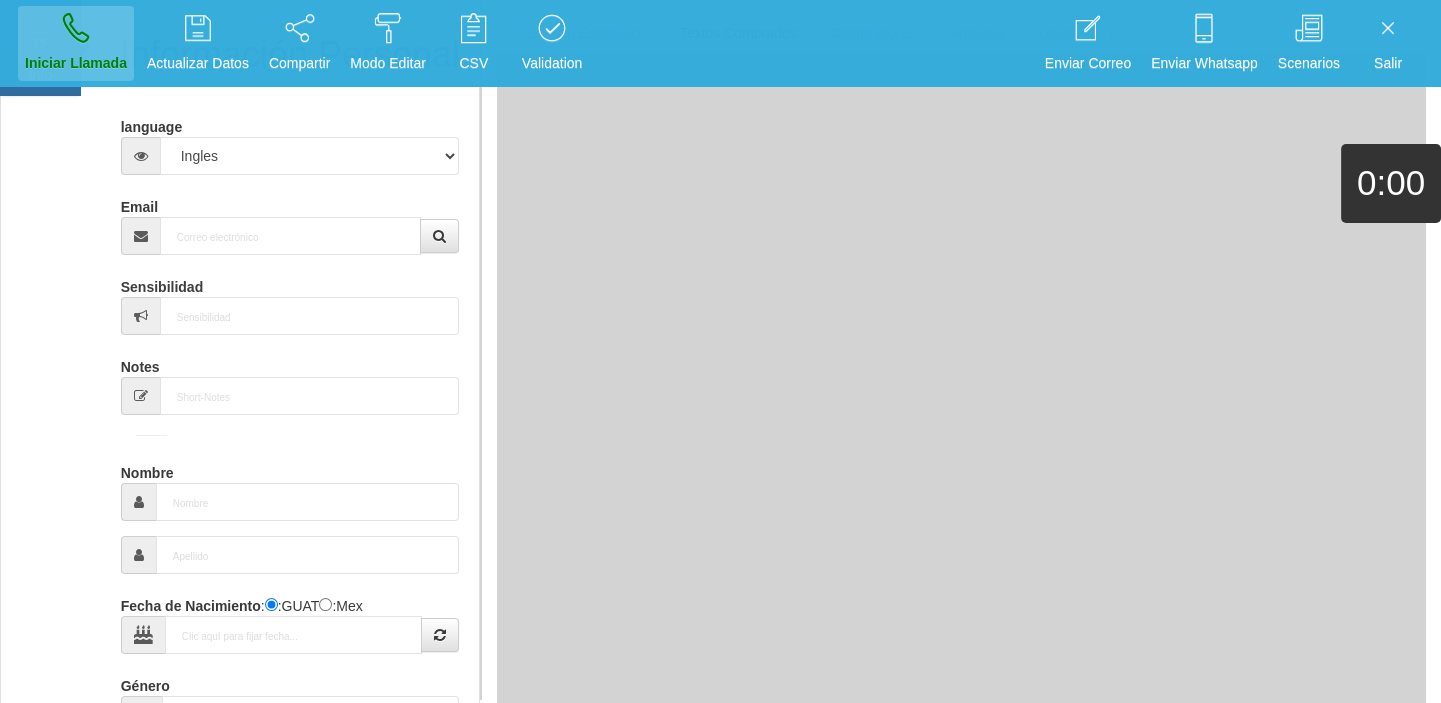 scroll, scrollTop: 0, scrollLeft: 0, axis: both 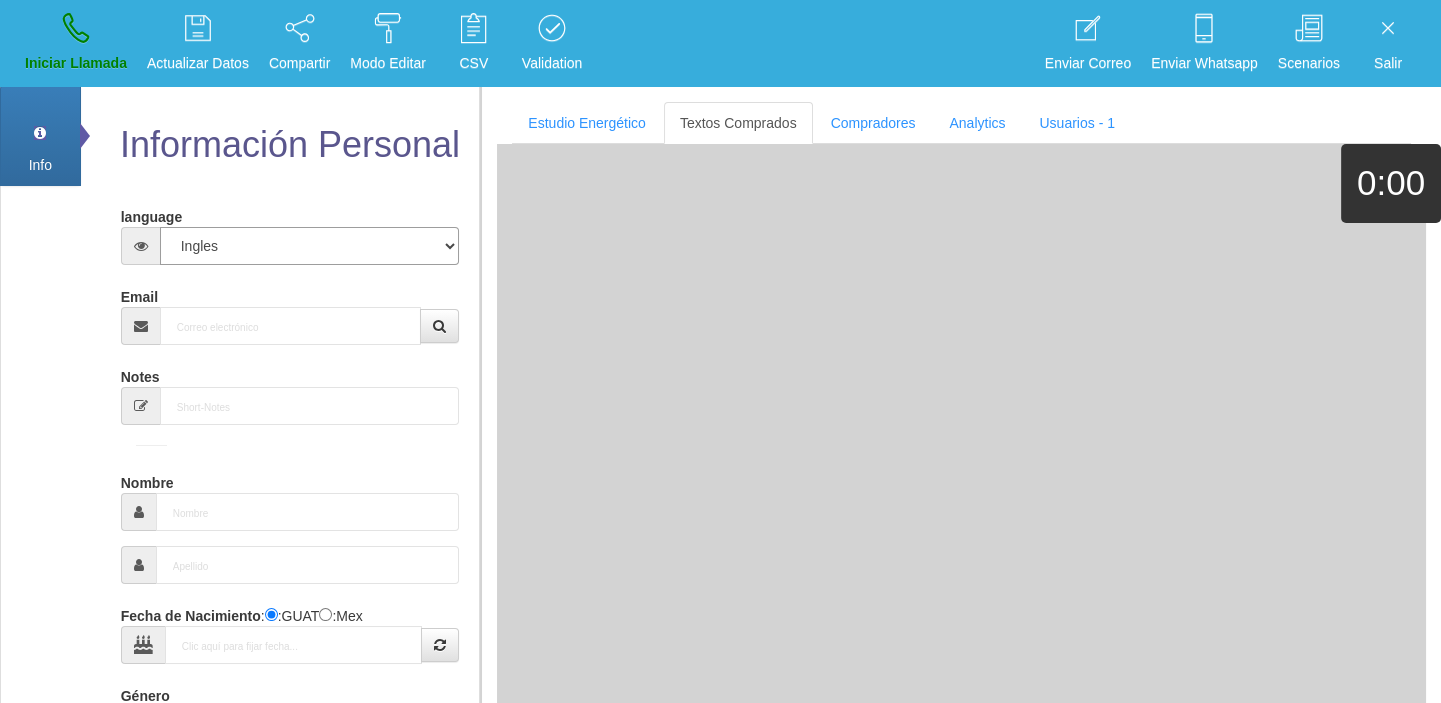 drag, startPoint x: 225, startPoint y: 260, endPoint x: 233, endPoint y: 287, distance: 28.160255 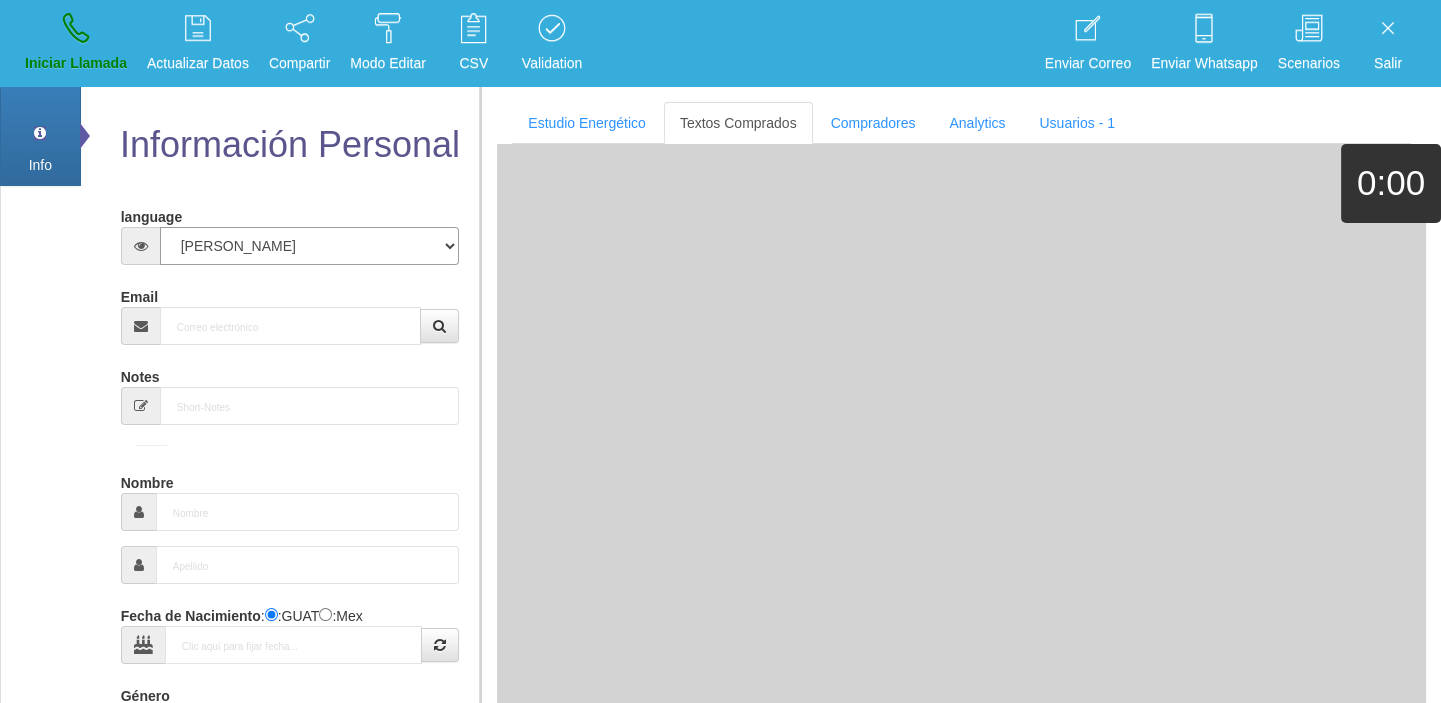 click on "Español Portugues [PERSON_NAME]" at bounding box center (310, 246) 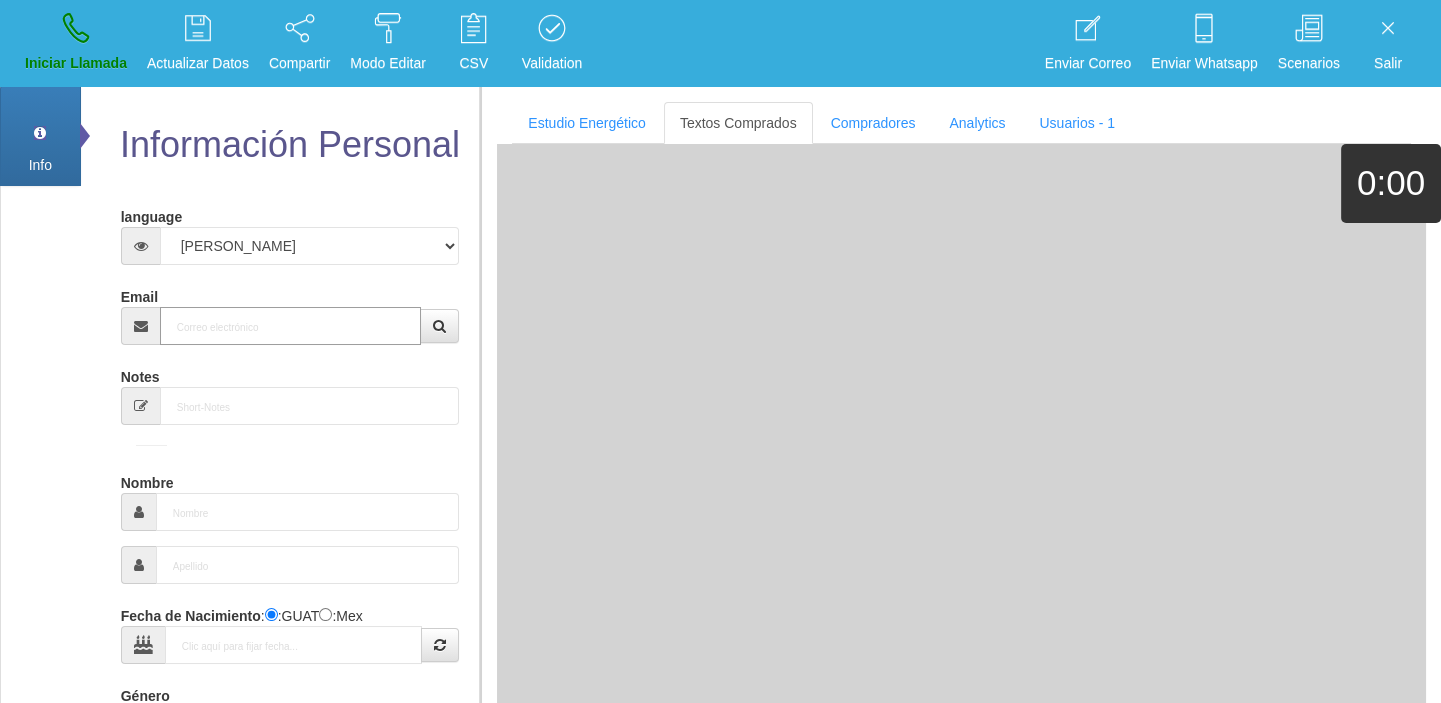 click on "Email" at bounding box center [291, 326] 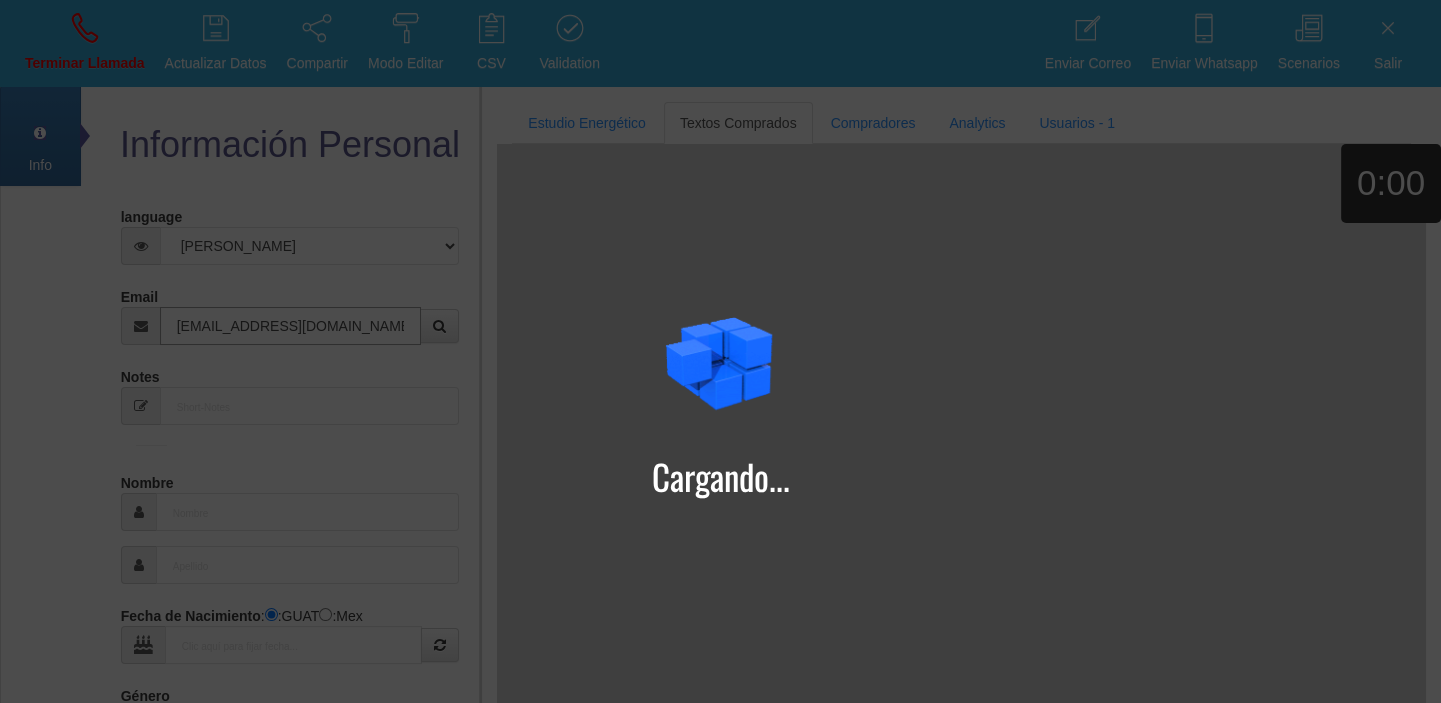 type on "[EMAIL_ADDRESS][DOMAIN_NAME]" 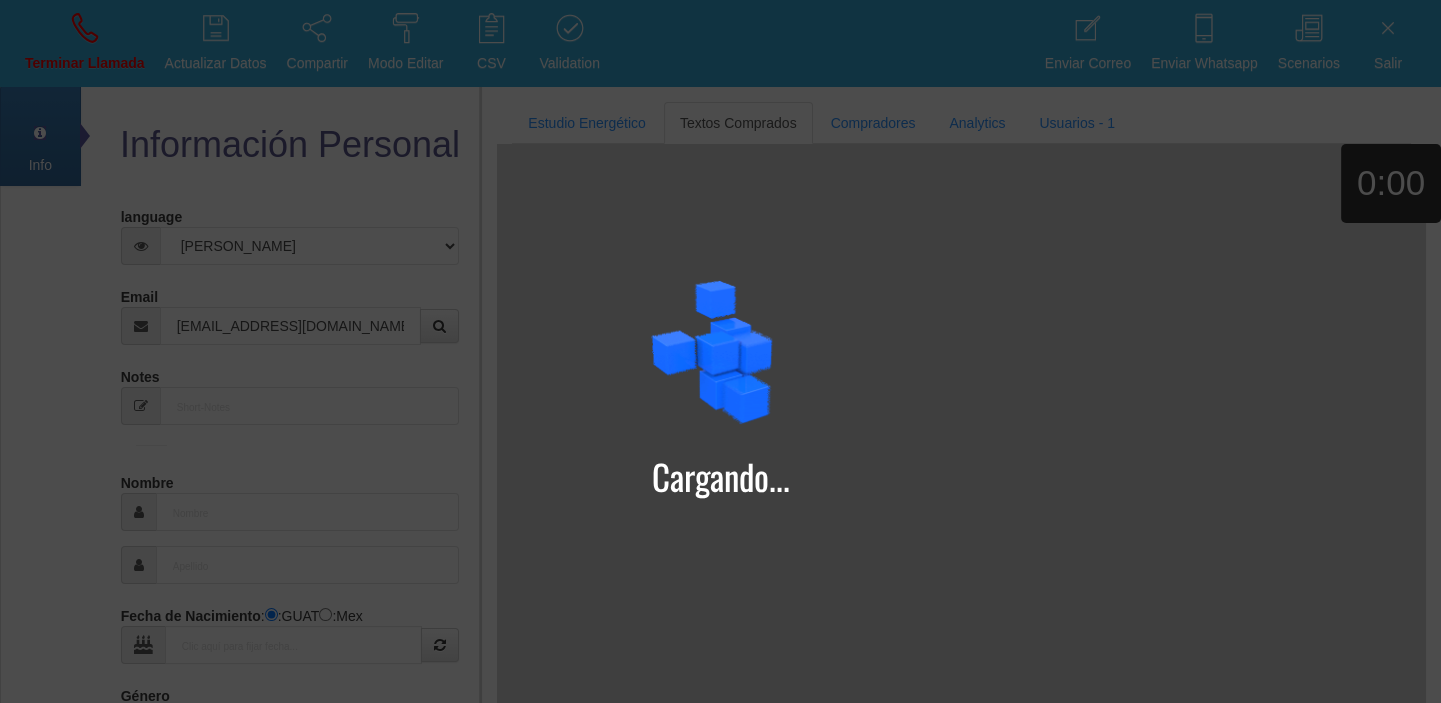 type on "25 Ene 1960" 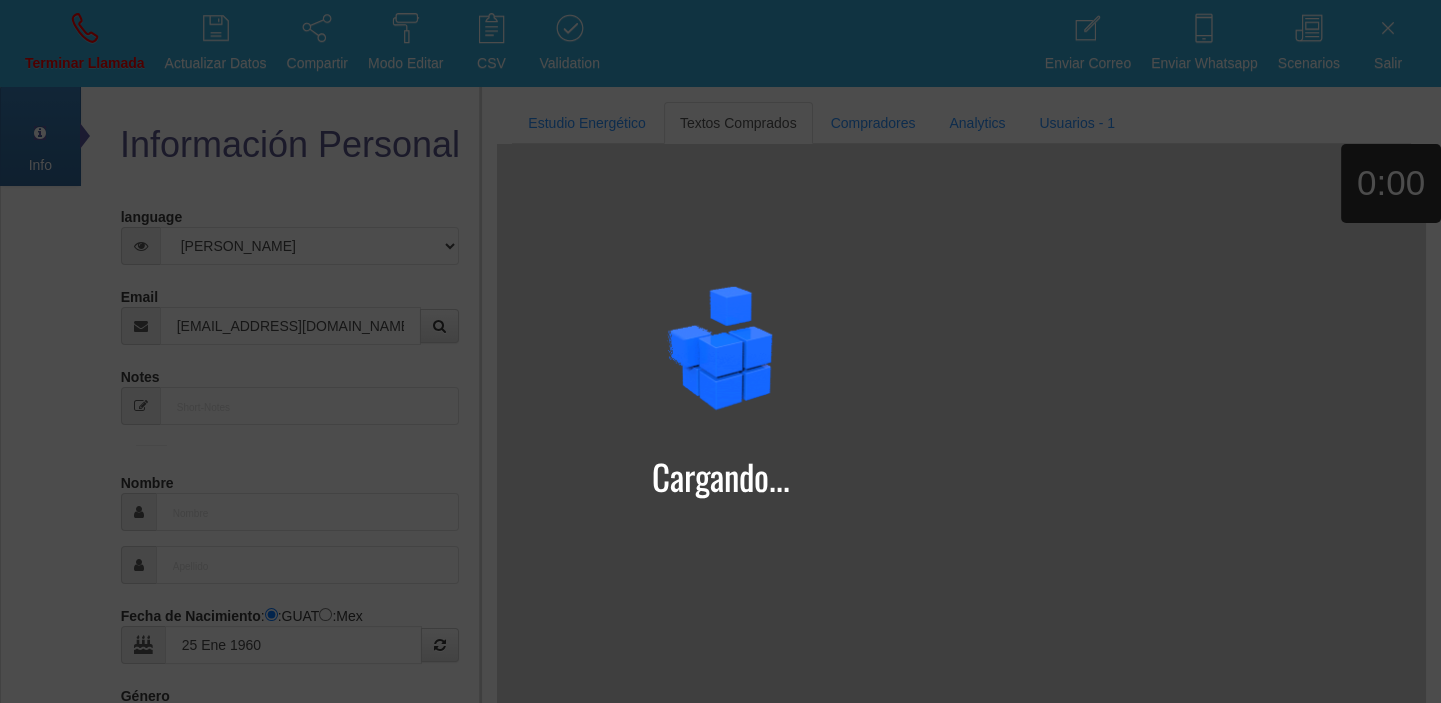 type on "[PERSON_NAME]" 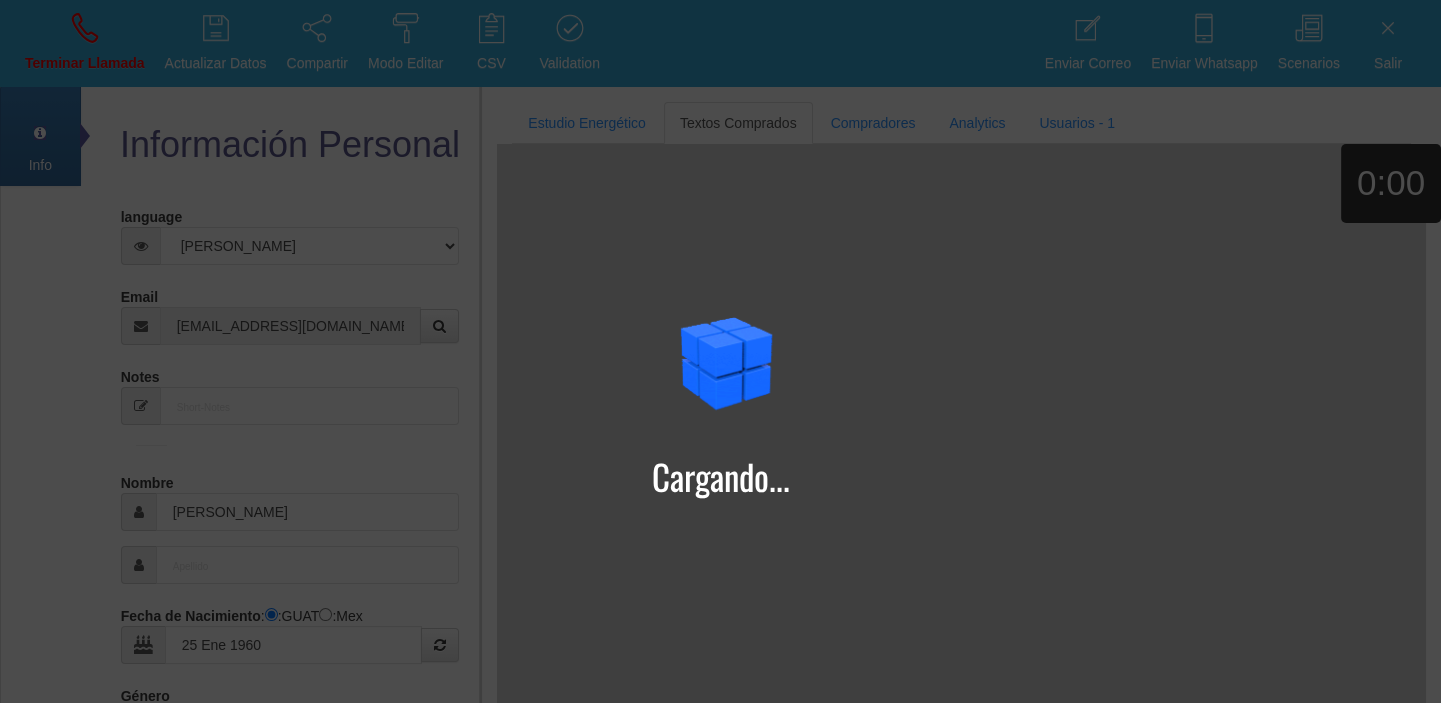 select on "1" 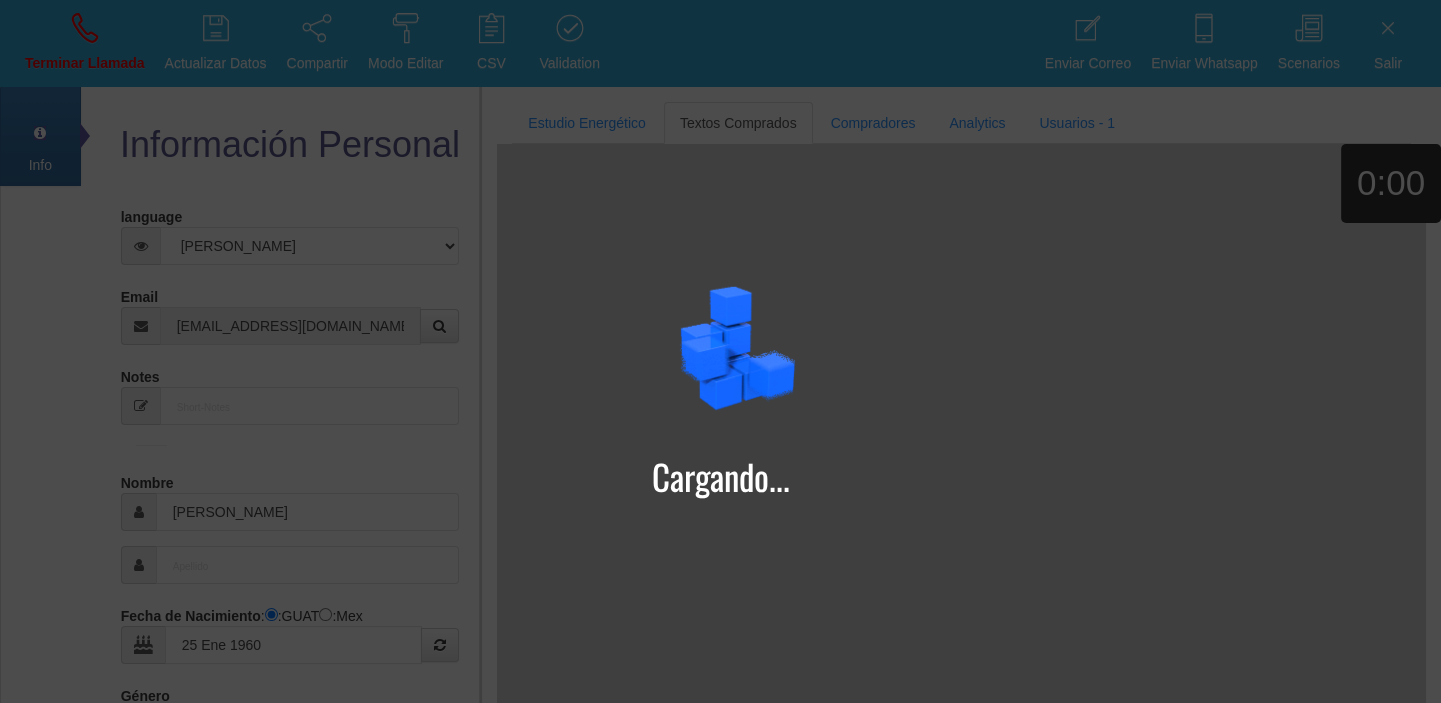 type on "Excelente Comprador" 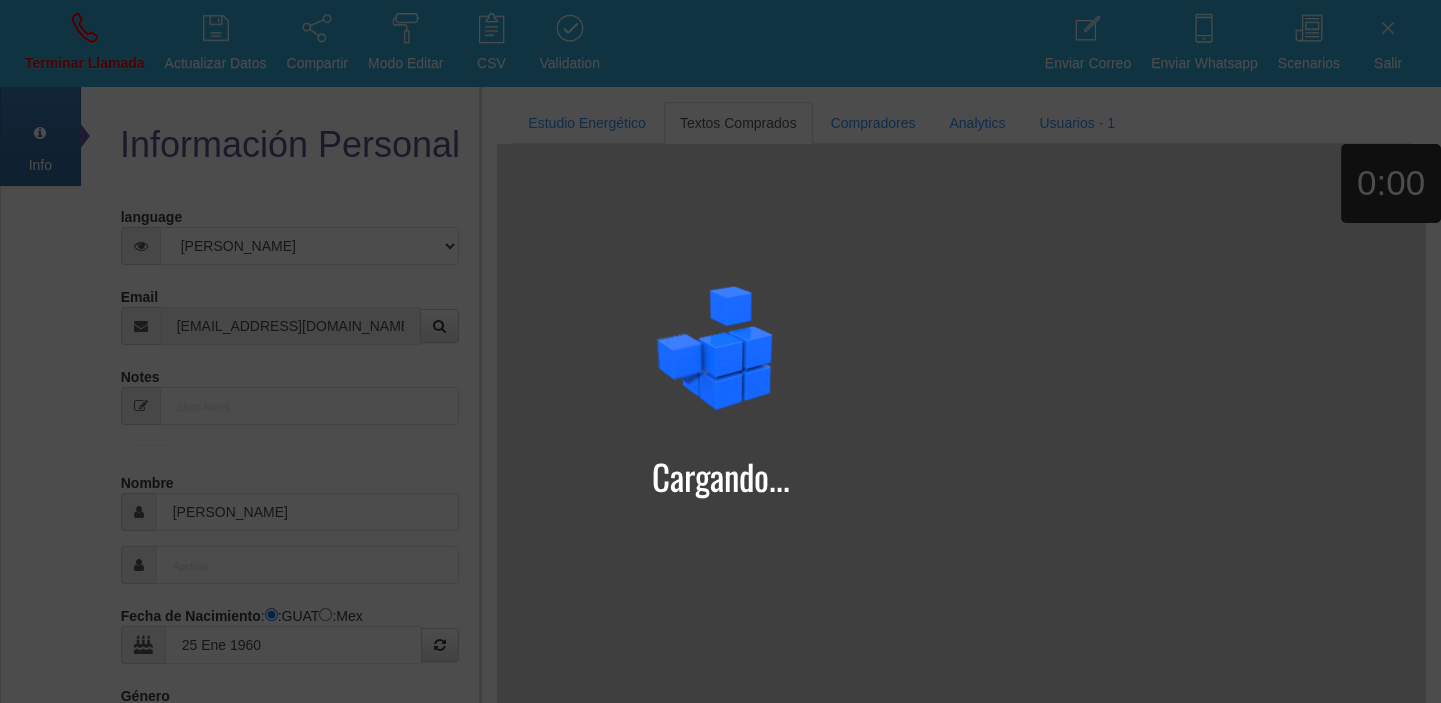 type on "[PERSON_NAME] del [PERSON_NAME]" 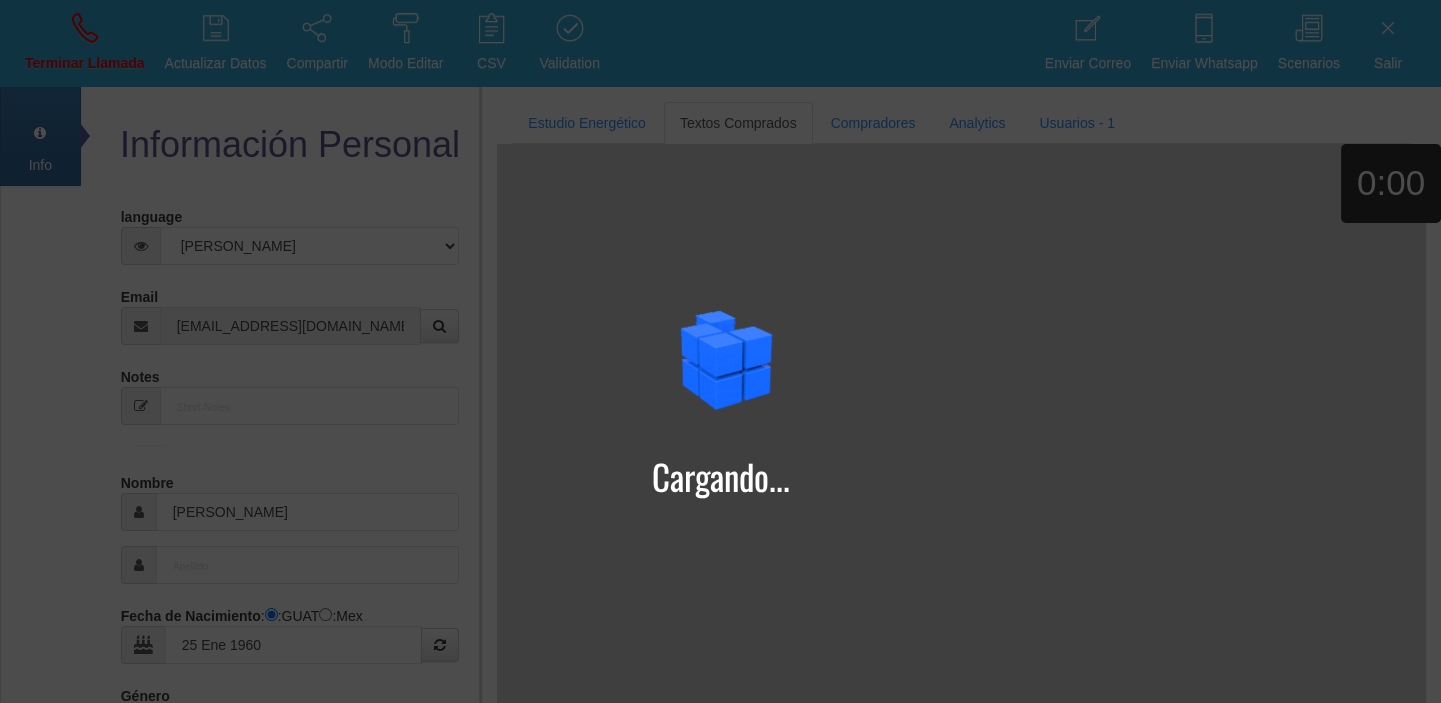 select on "2" 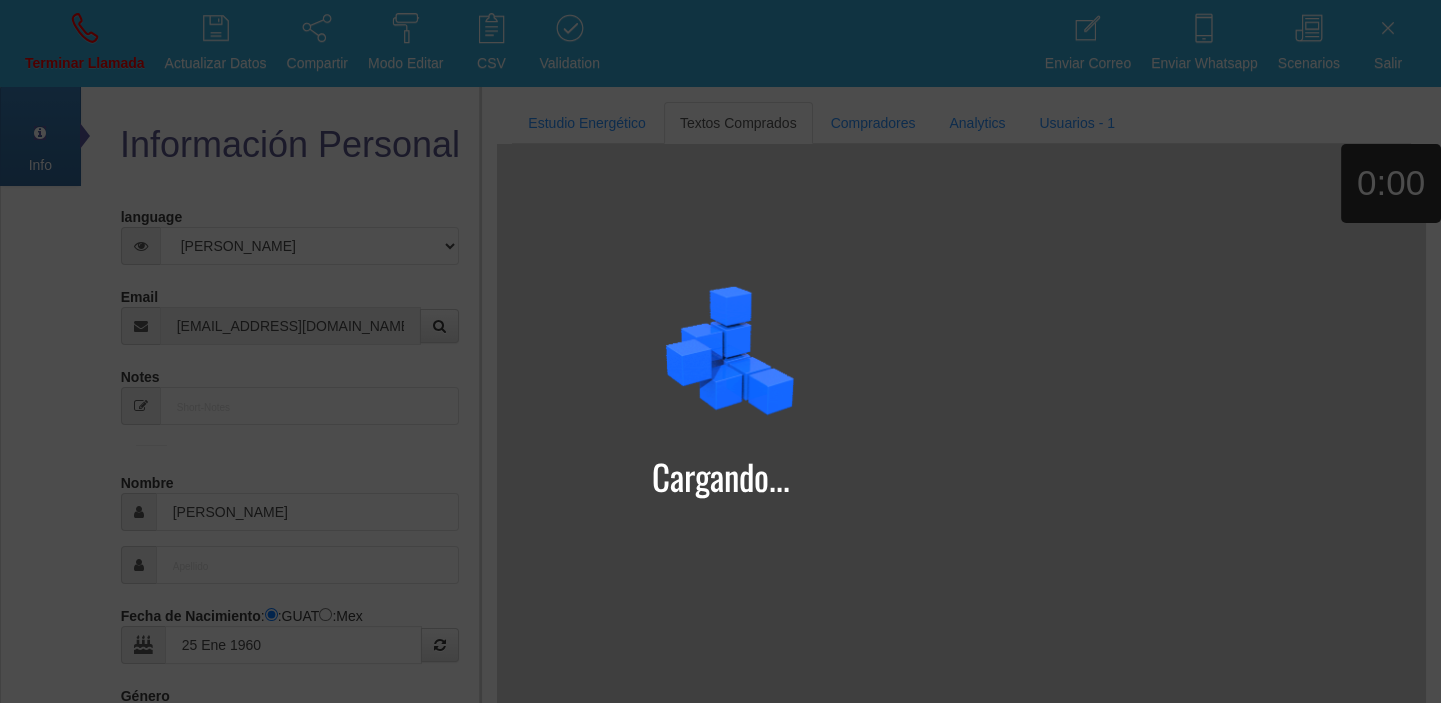 type on "[PHONE_NUMBER]" 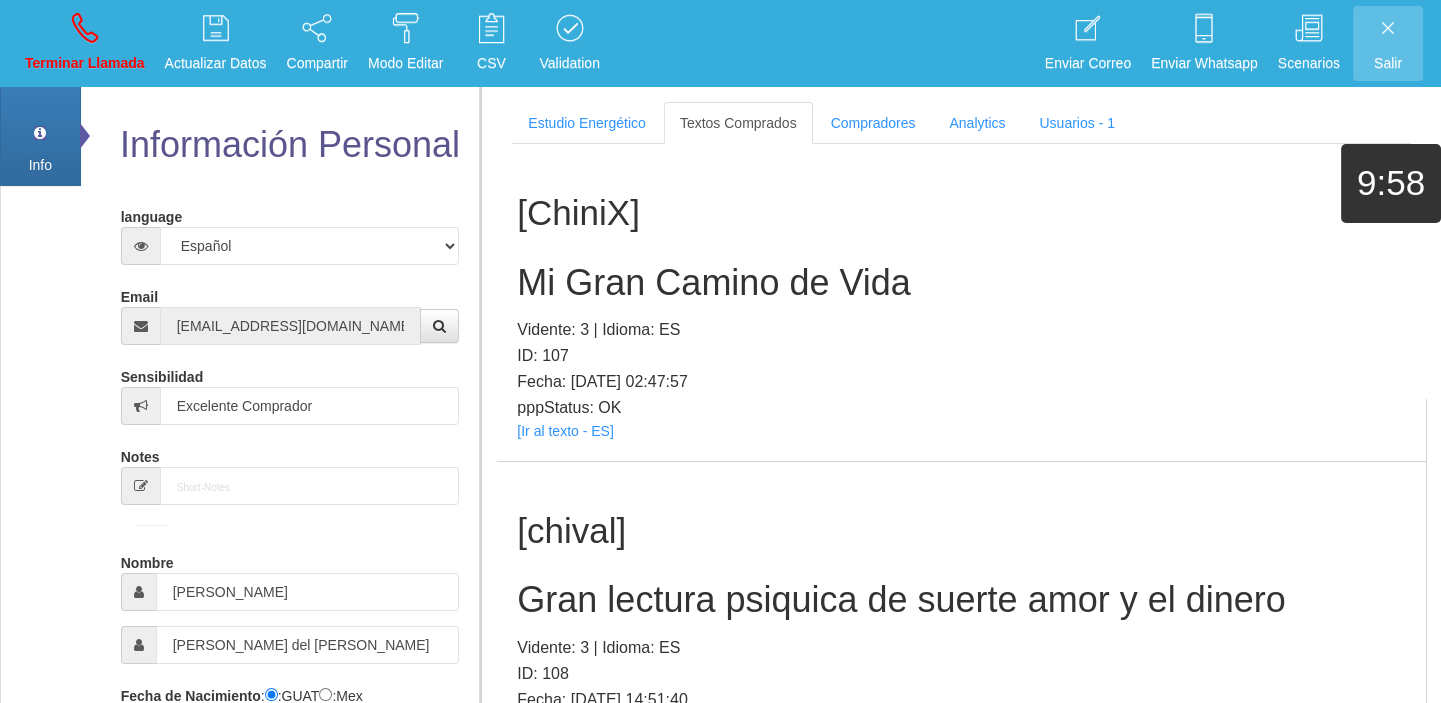scroll, scrollTop: 5619, scrollLeft: 0, axis: vertical 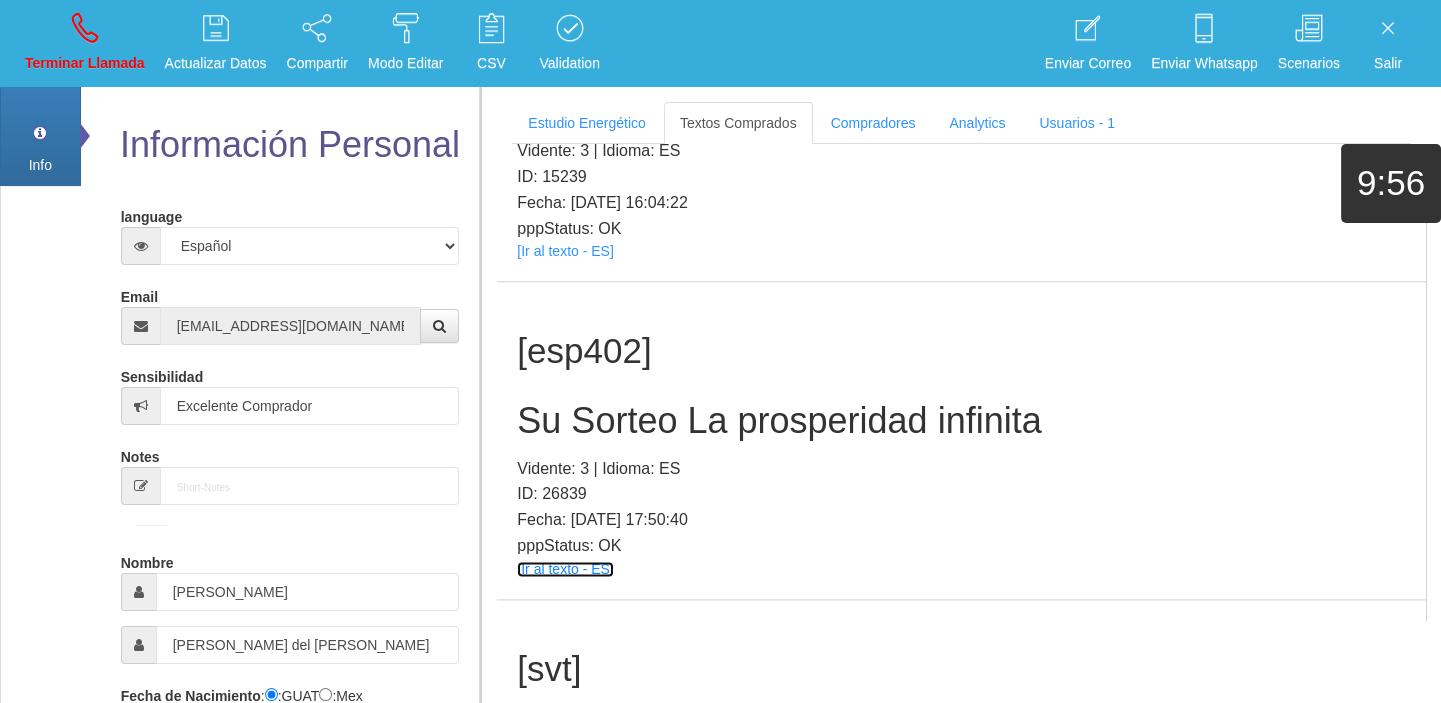 click on "[Ir al texto - ES]" at bounding box center (565, 569) 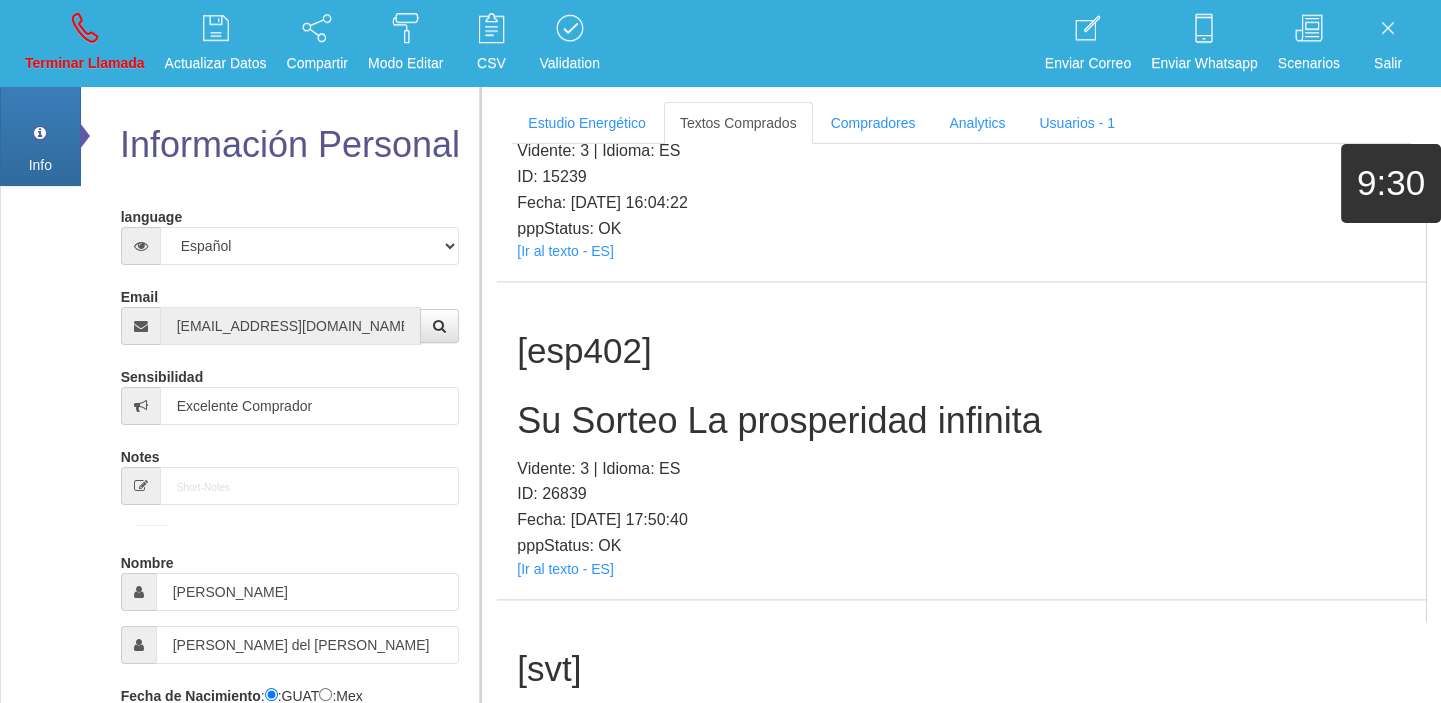 click on "Su Sorteo La prosperidad infinita" at bounding box center [961, 421] 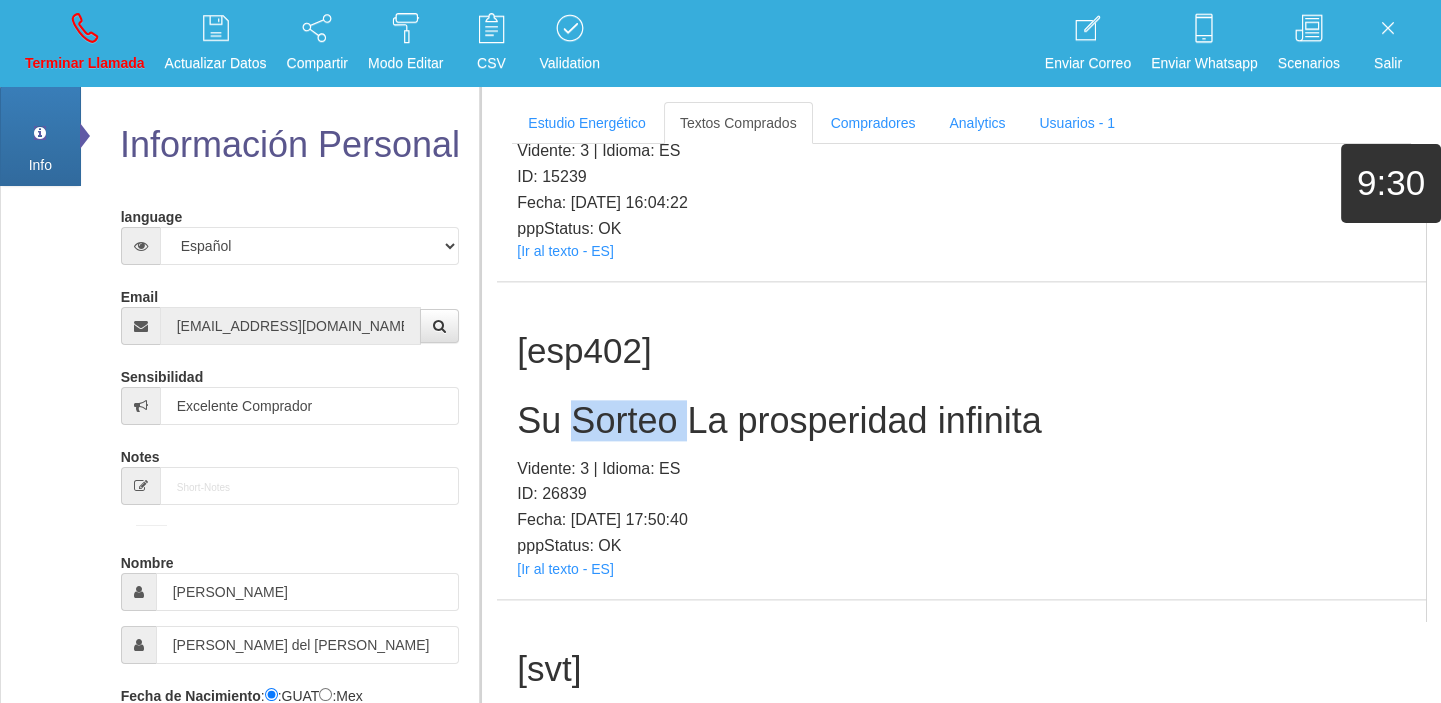 click on "Su Sorteo La prosperidad infinita" at bounding box center [961, 421] 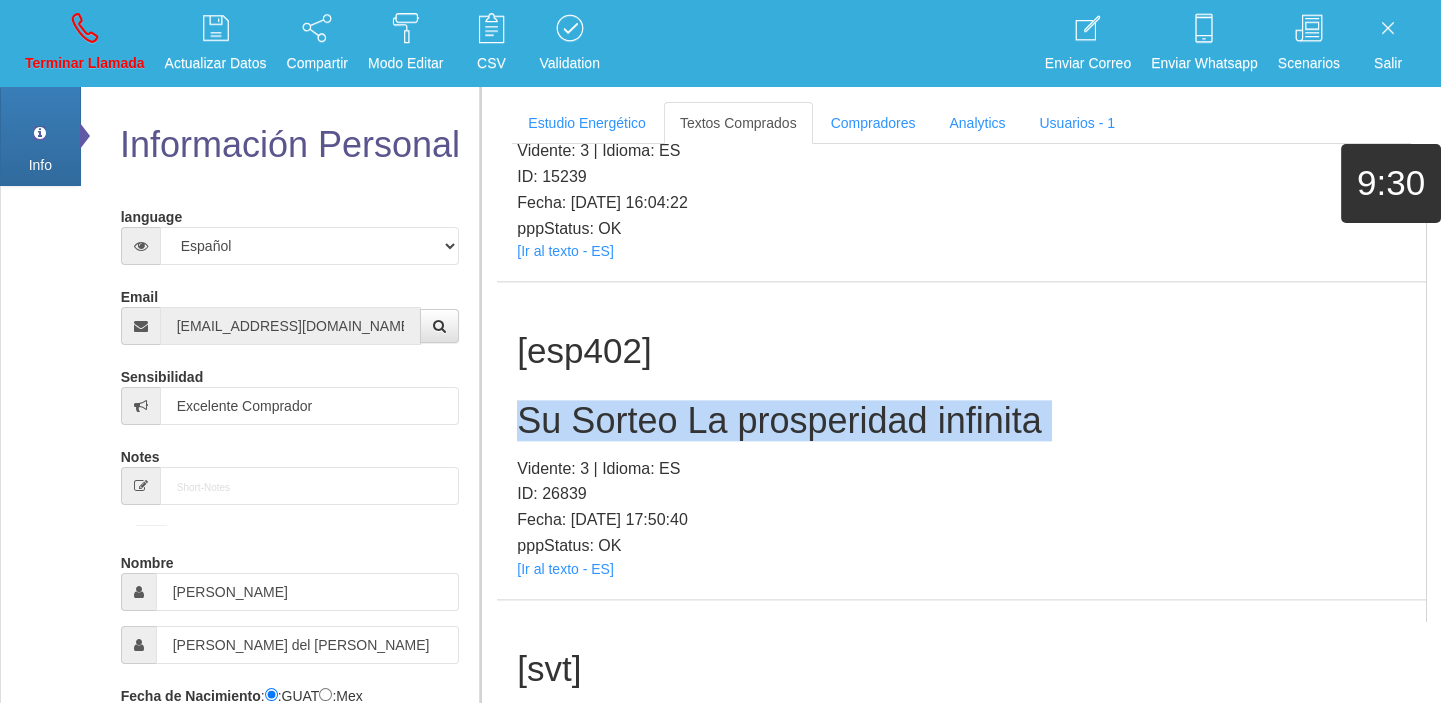 click on "Su Sorteo La prosperidad infinita" at bounding box center (961, 421) 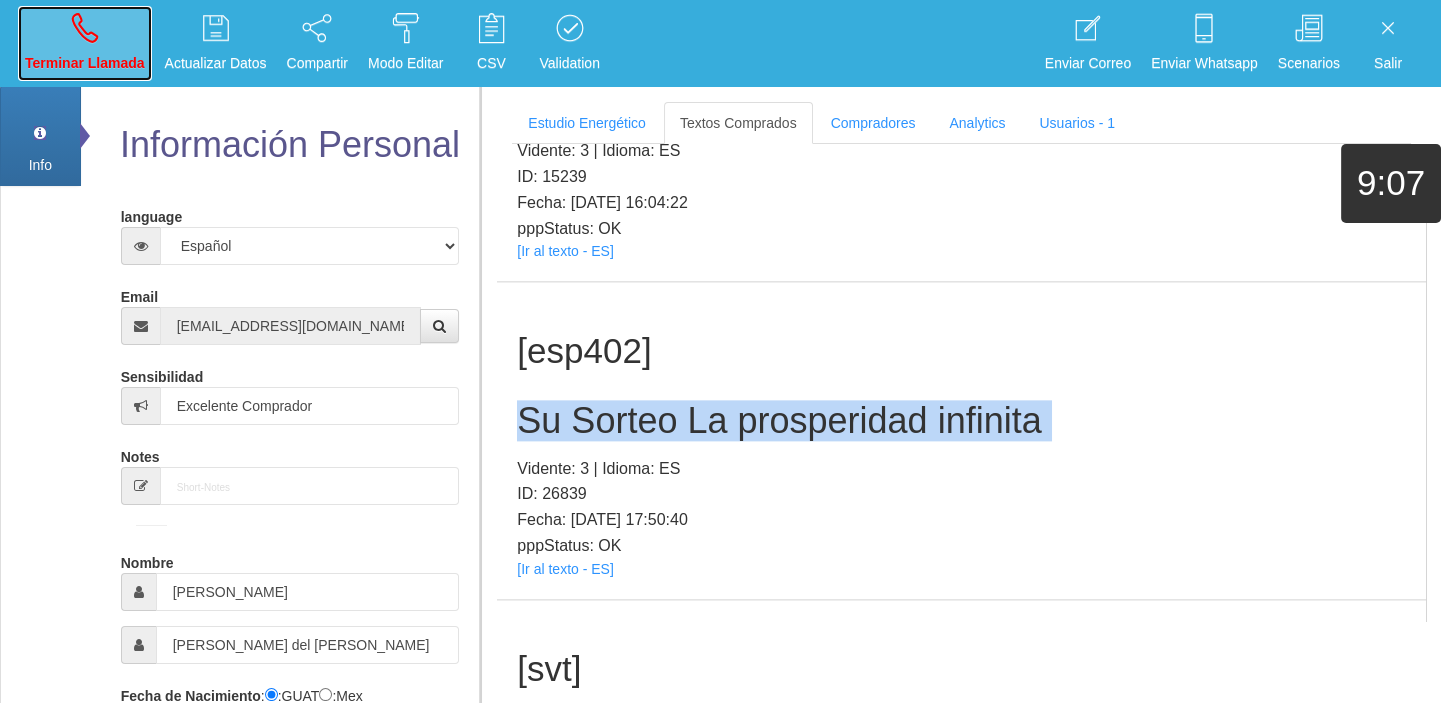 click on "Terminar Llamada" at bounding box center (85, 43) 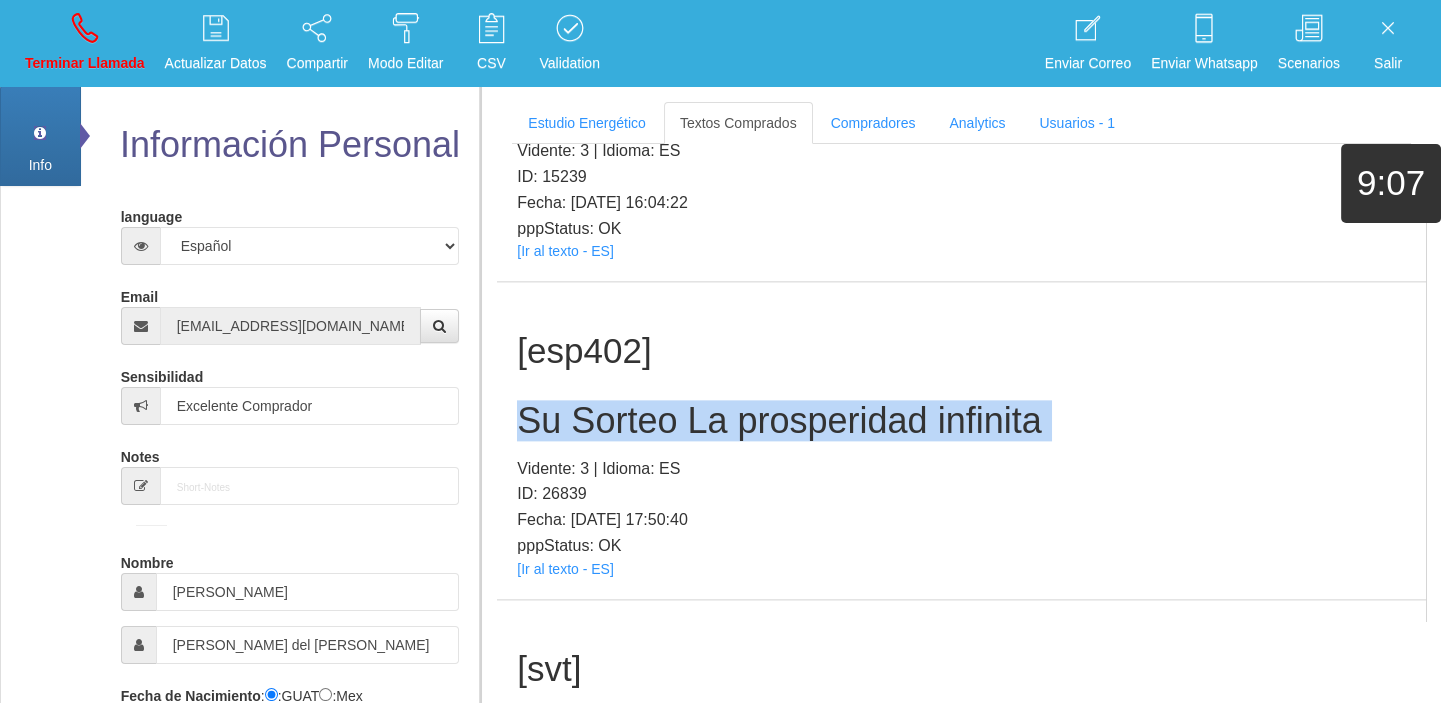 type 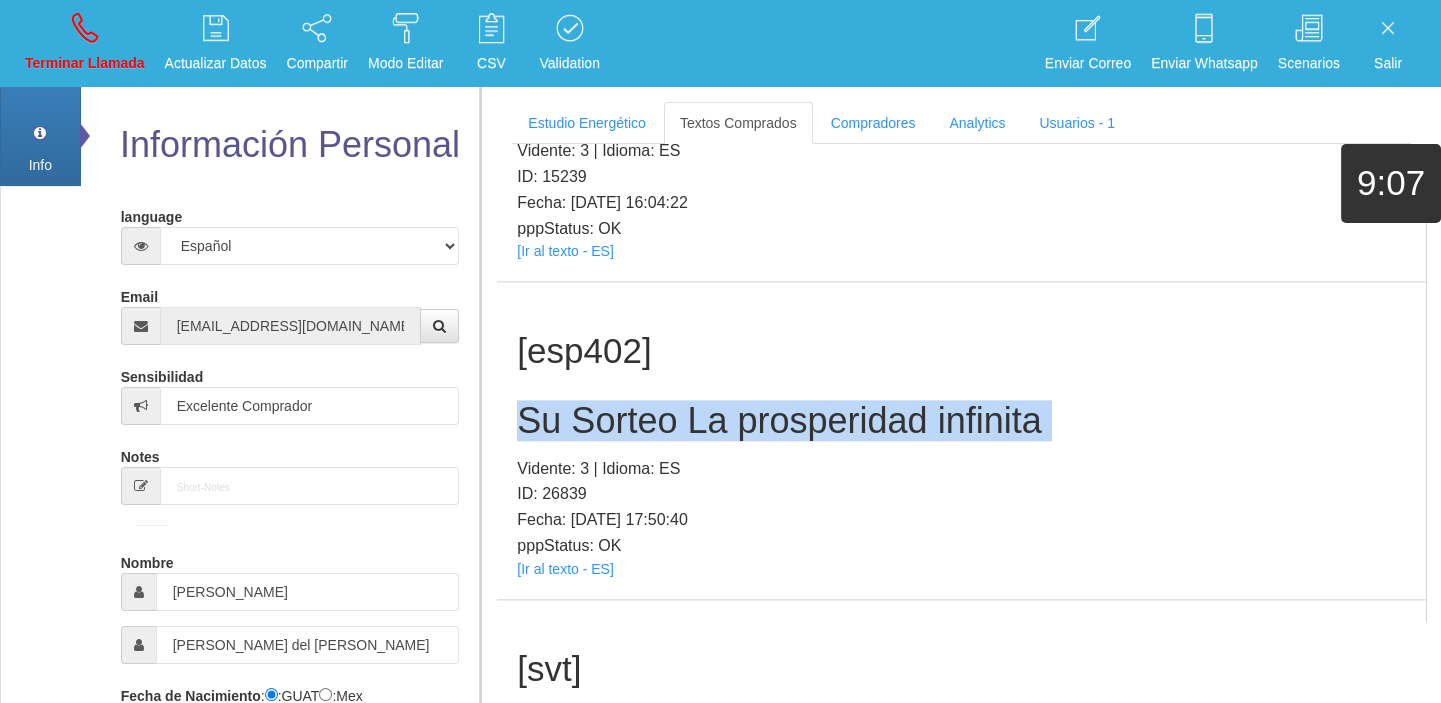 type 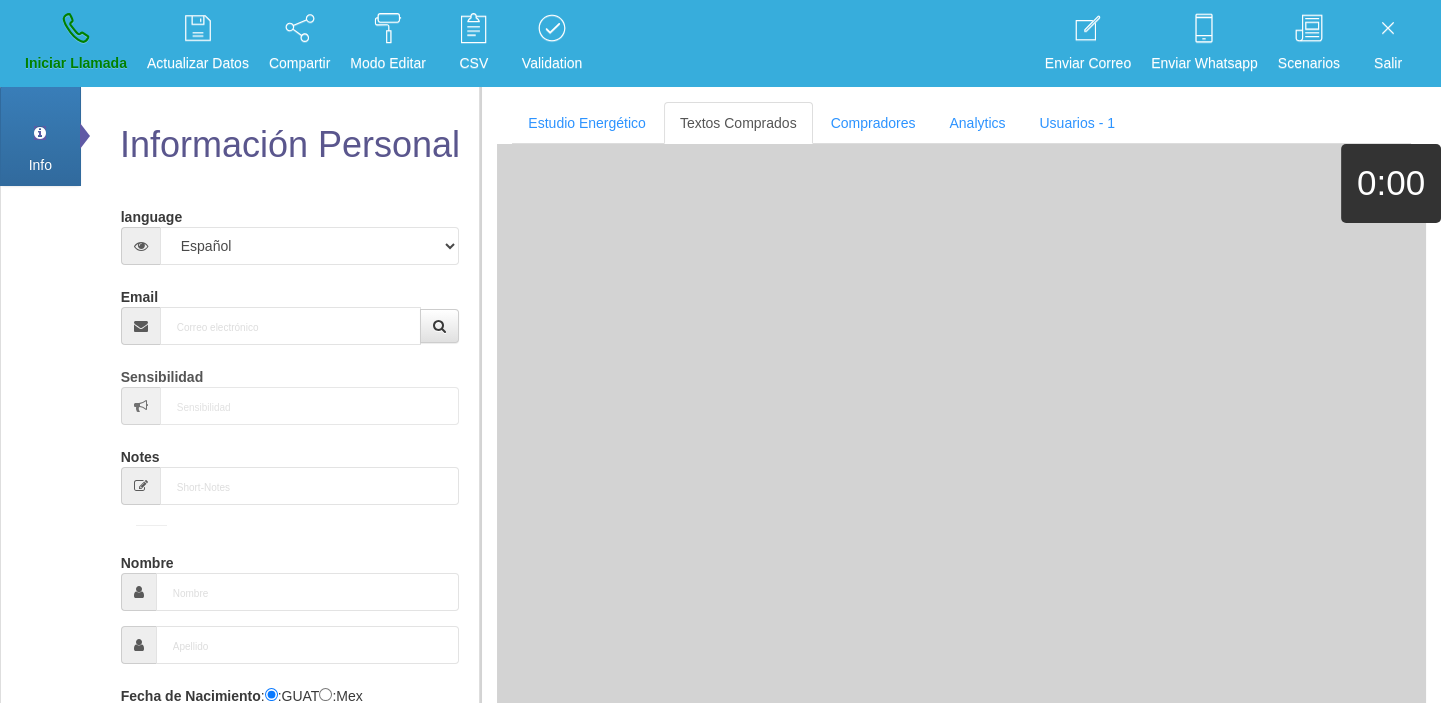 scroll, scrollTop: 0, scrollLeft: 0, axis: both 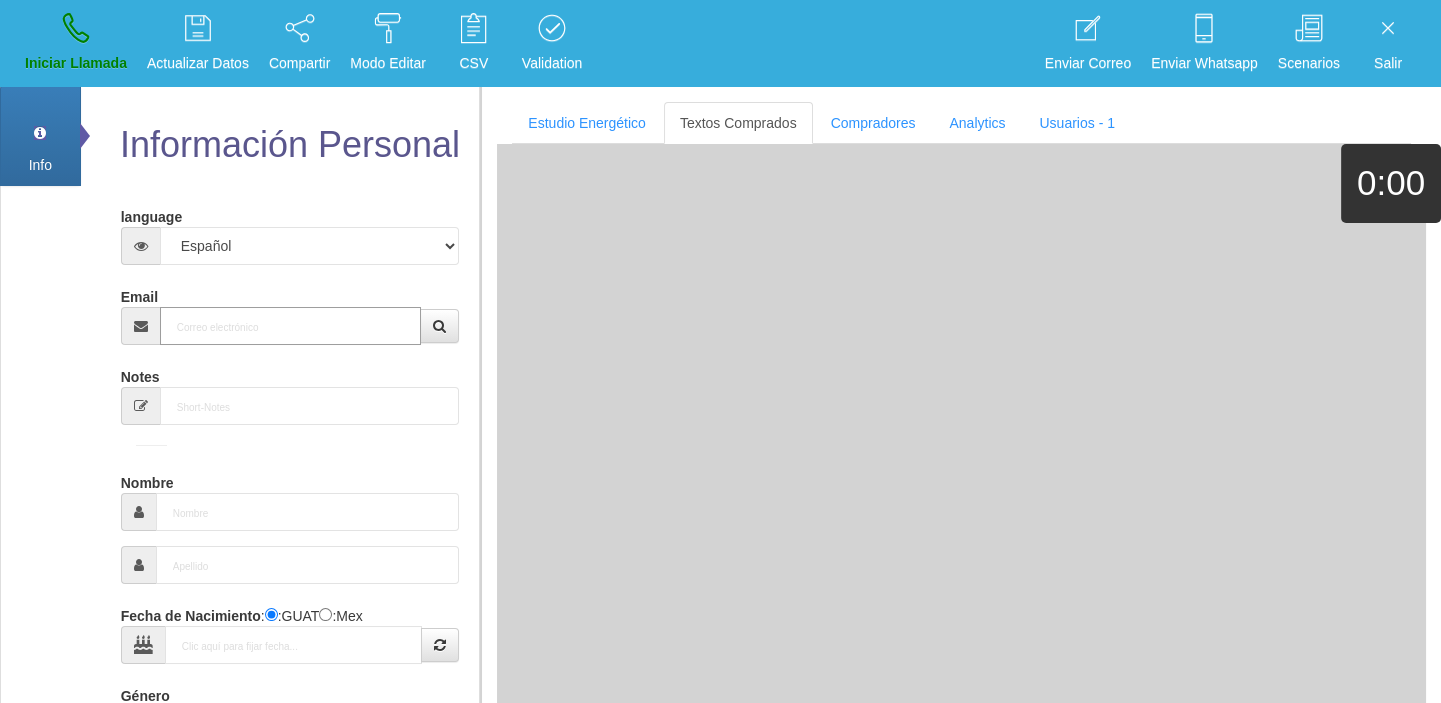 paste on "[EMAIL_ADDRESS][DOMAIN_NAME]" 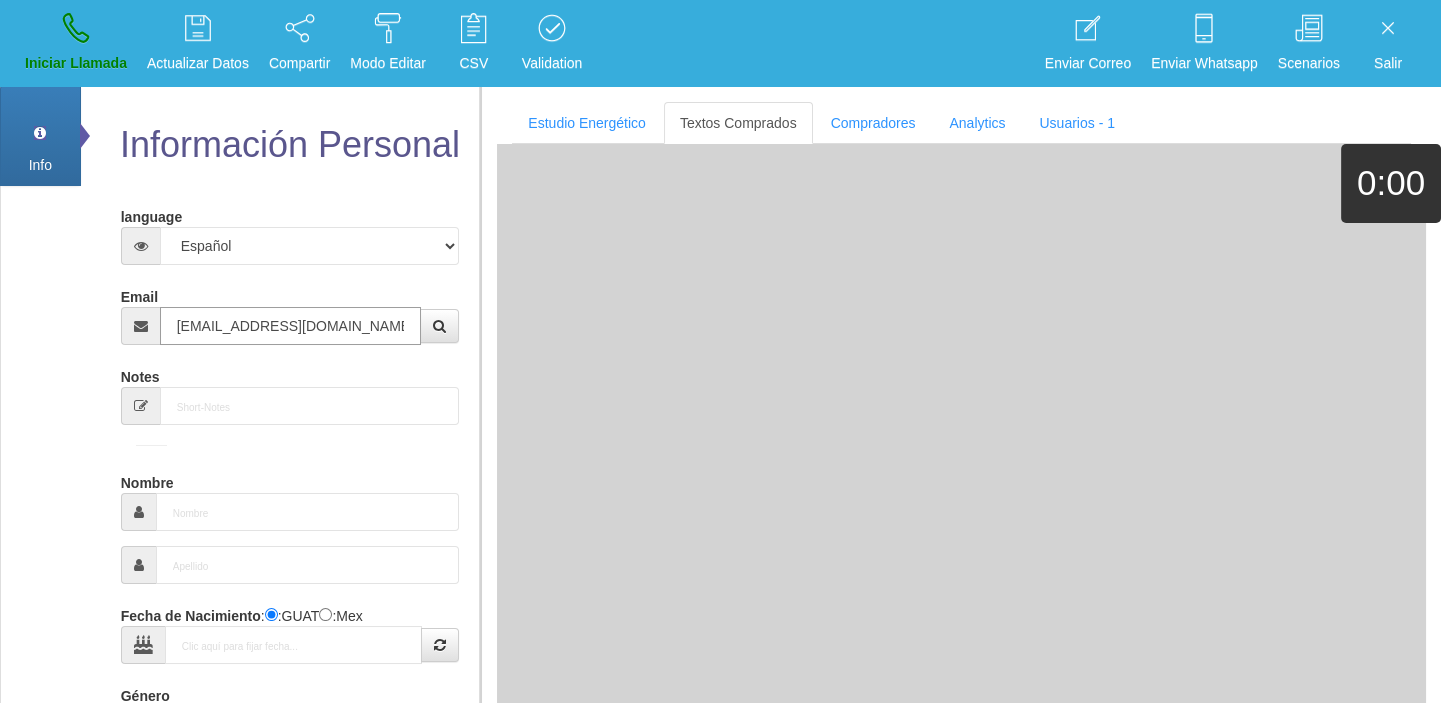 click on "[EMAIL_ADDRESS][DOMAIN_NAME]" at bounding box center [291, 326] 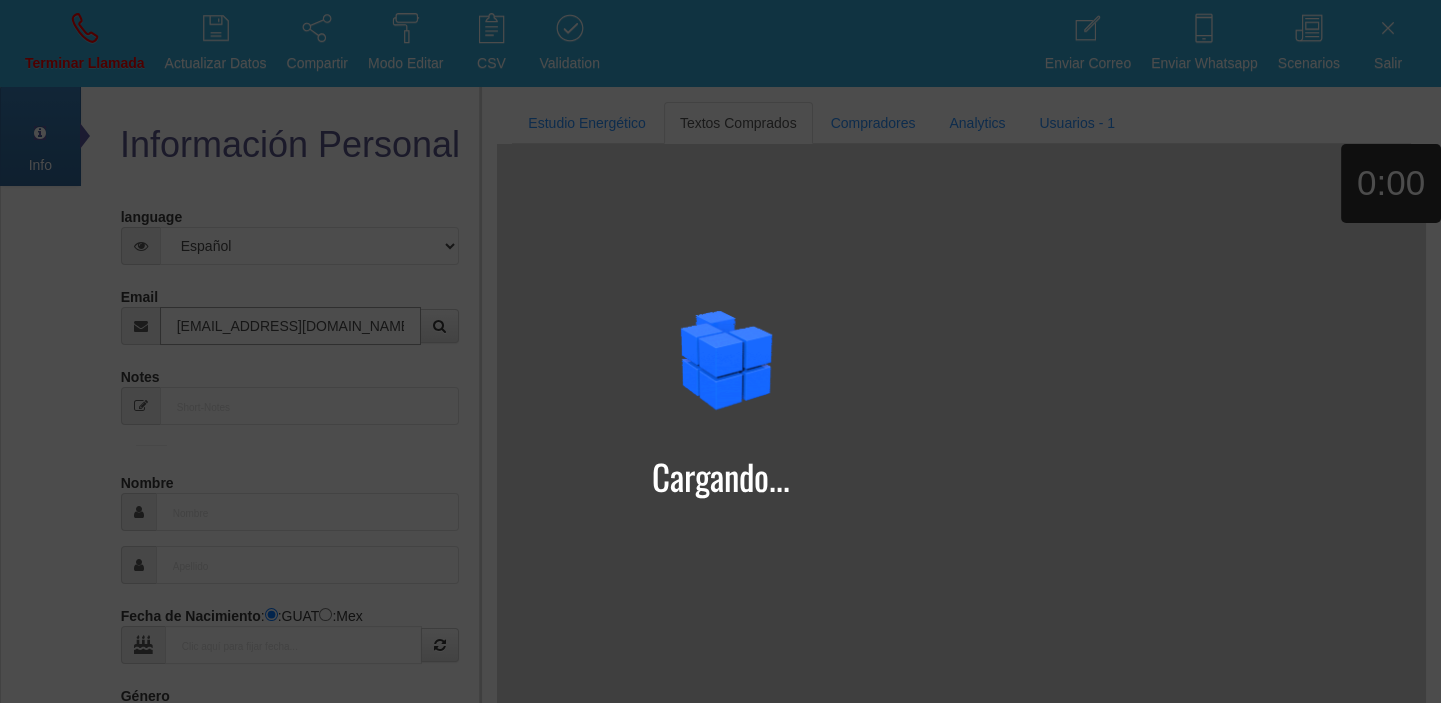 type on "[EMAIL_ADDRESS][DOMAIN_NAME]" 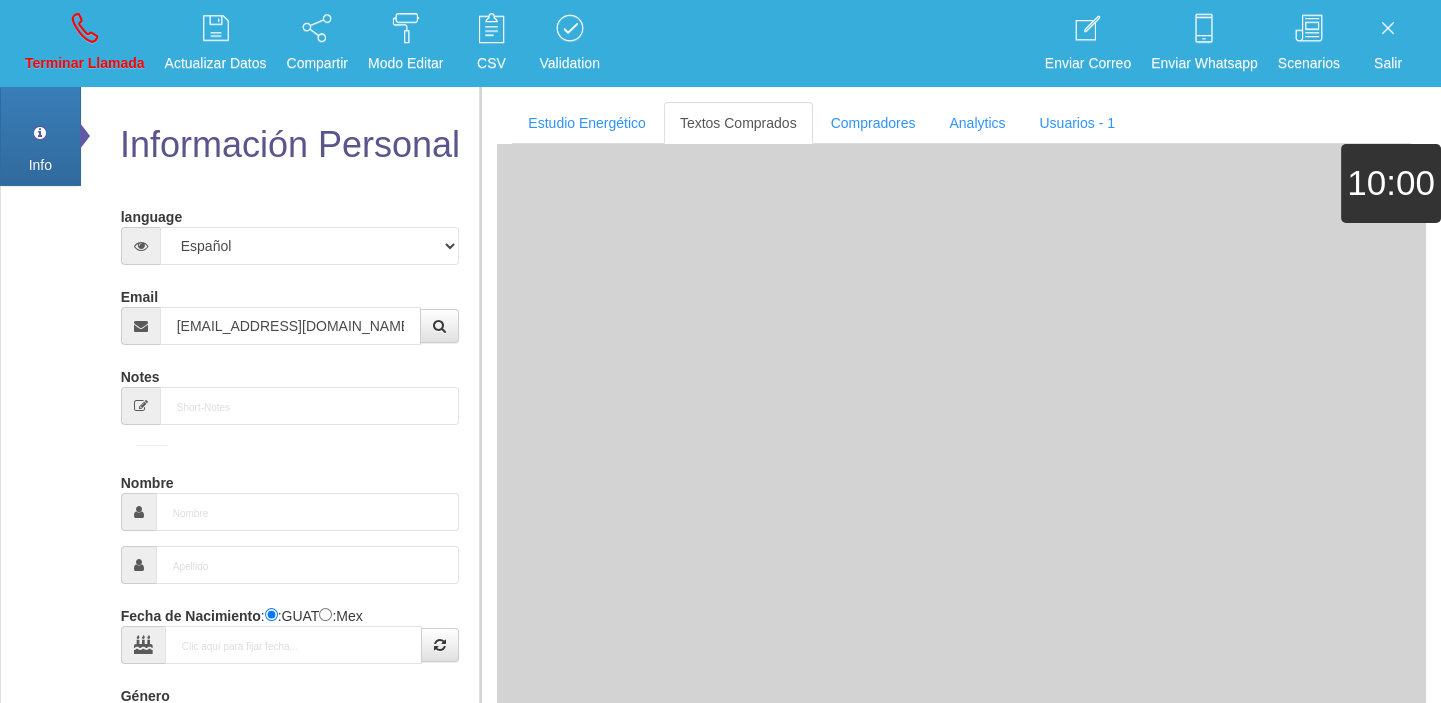 type on "23 Abr 1966" 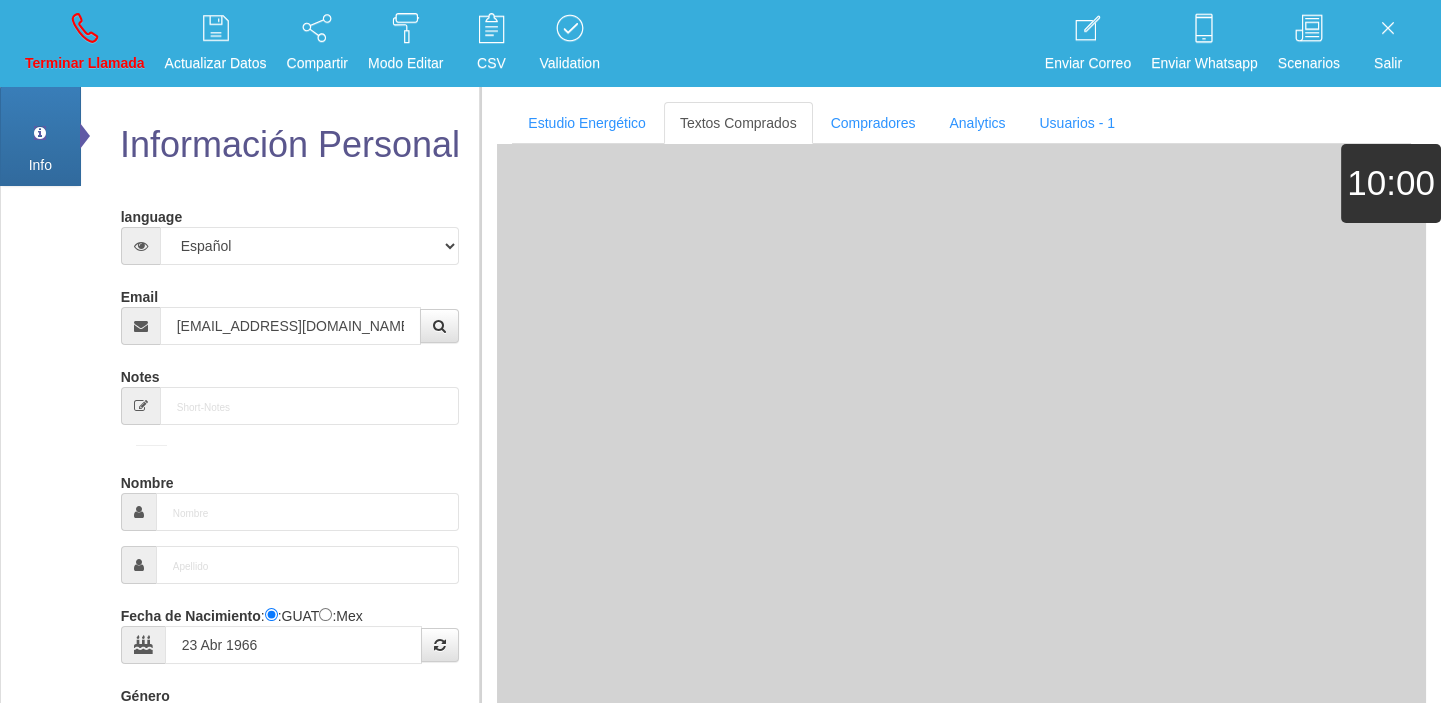 type on "Comprador simple" 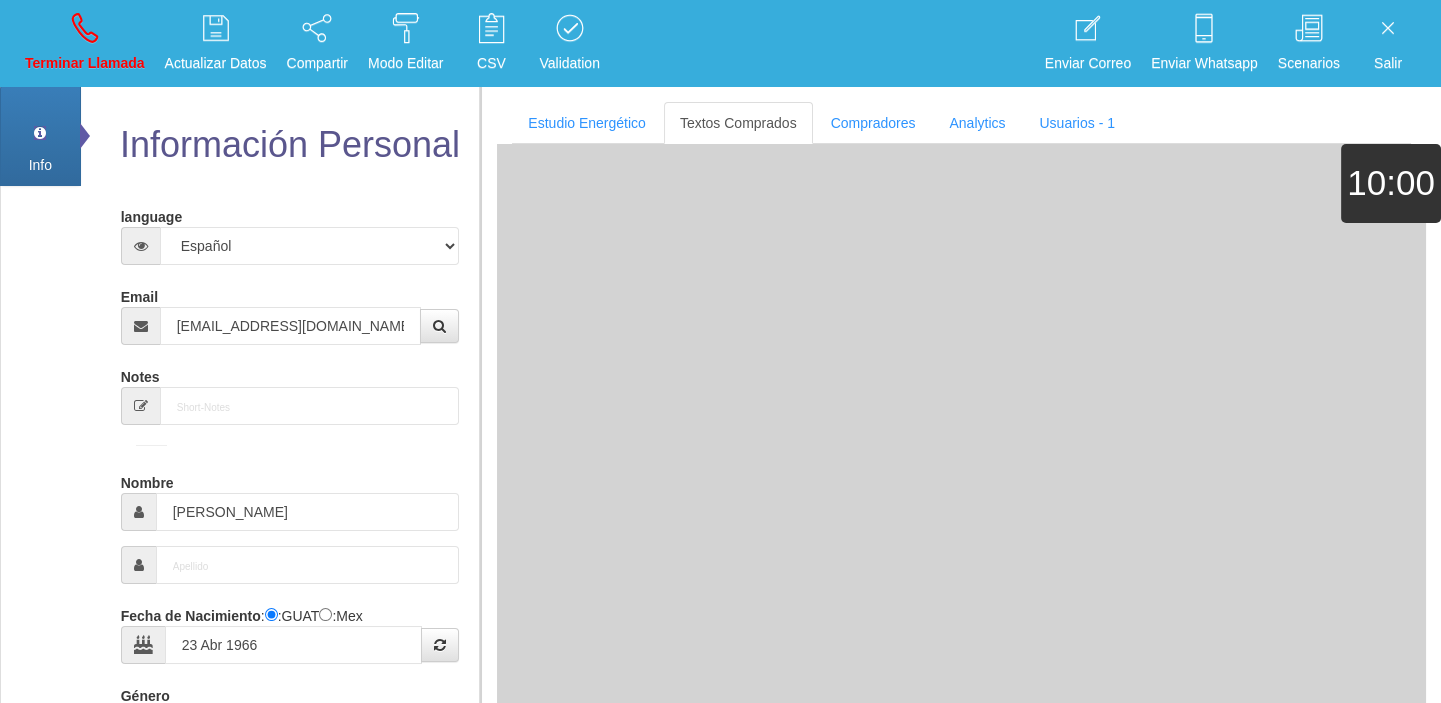 select on "2" 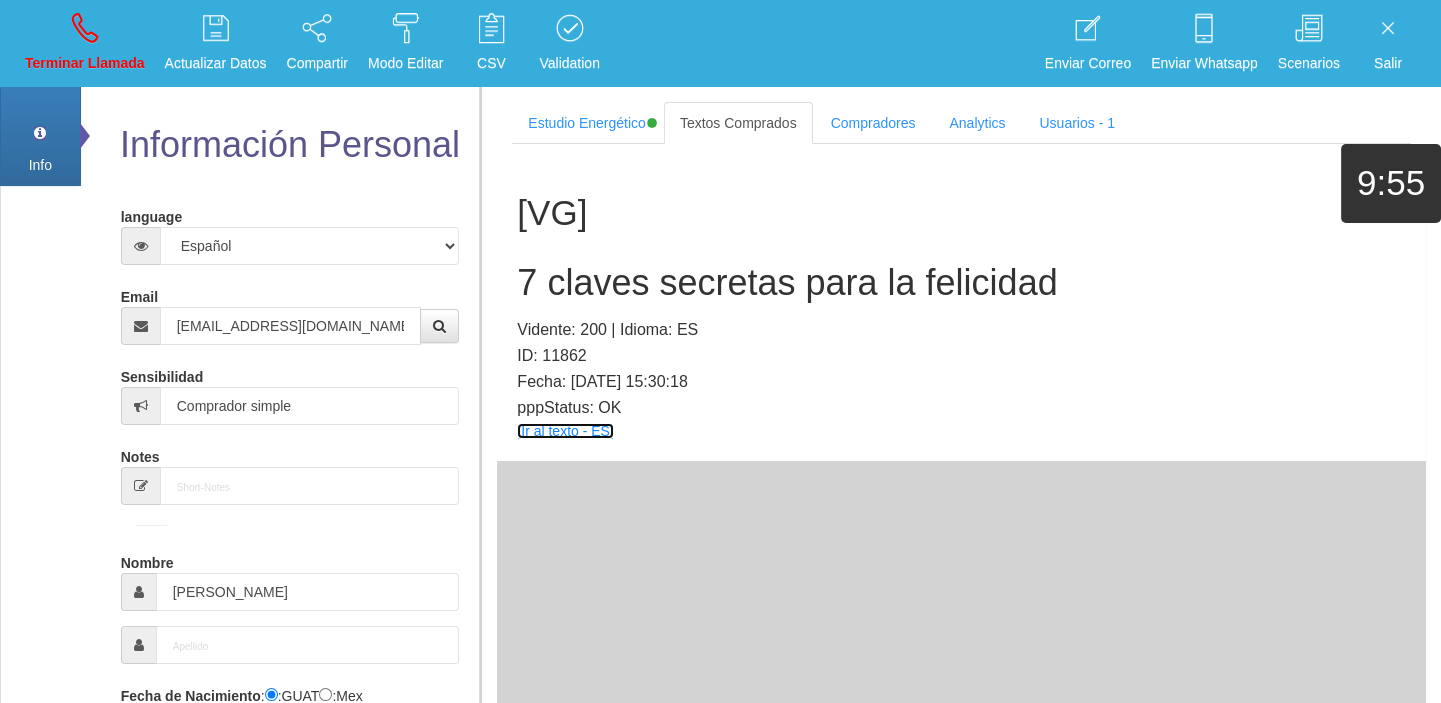 click on "[Ir al texto - ES]" at bounding box center [565, 431] 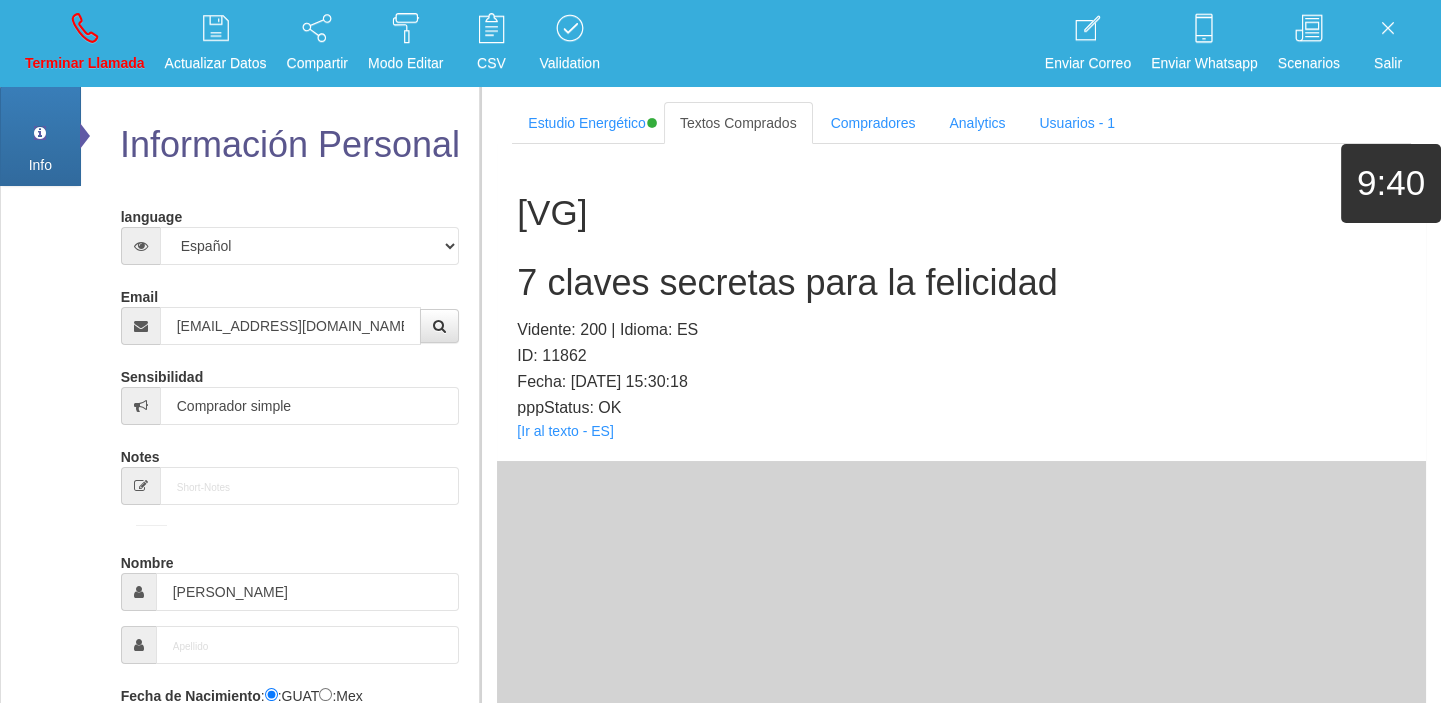 click on "7 claves secretas para la felicidad" at bounding box center [961, 283] 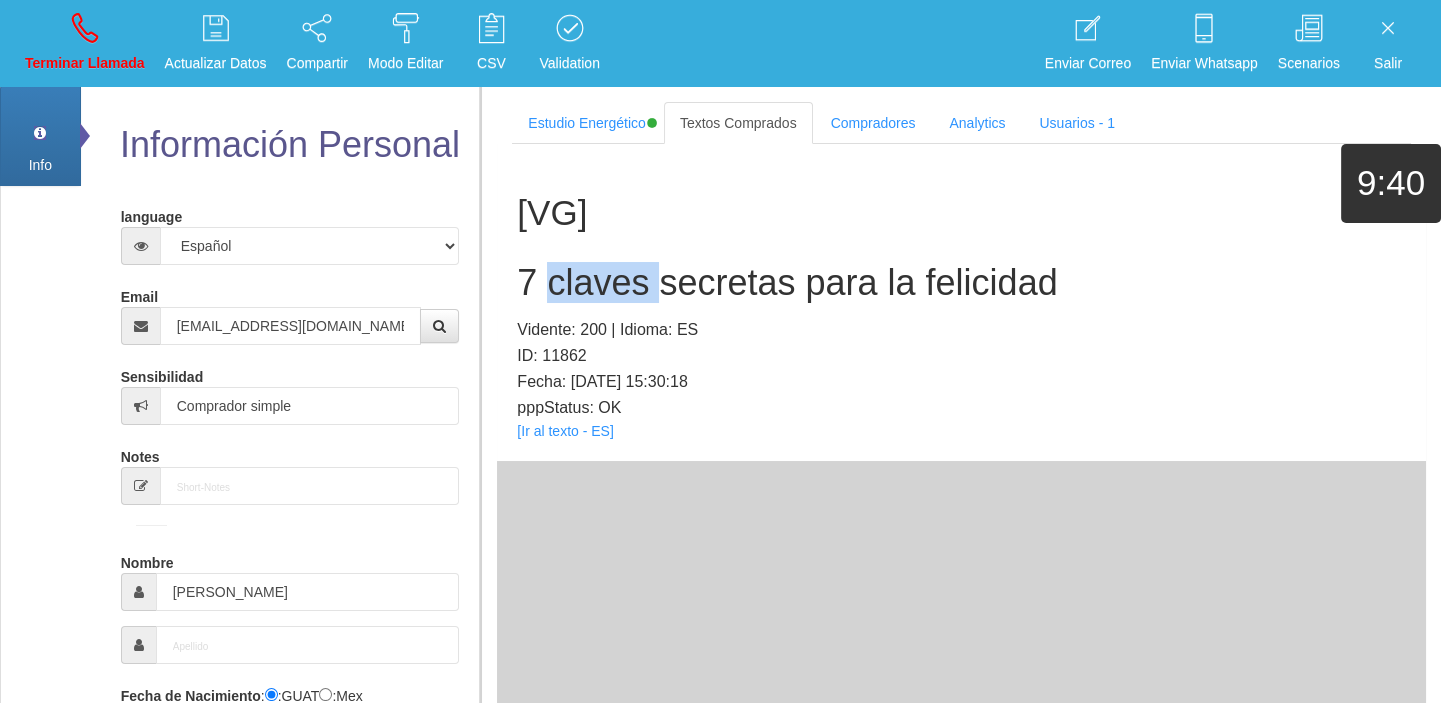 click on "7 claves secretas para la felicidad" at bounding box center [961, 283] 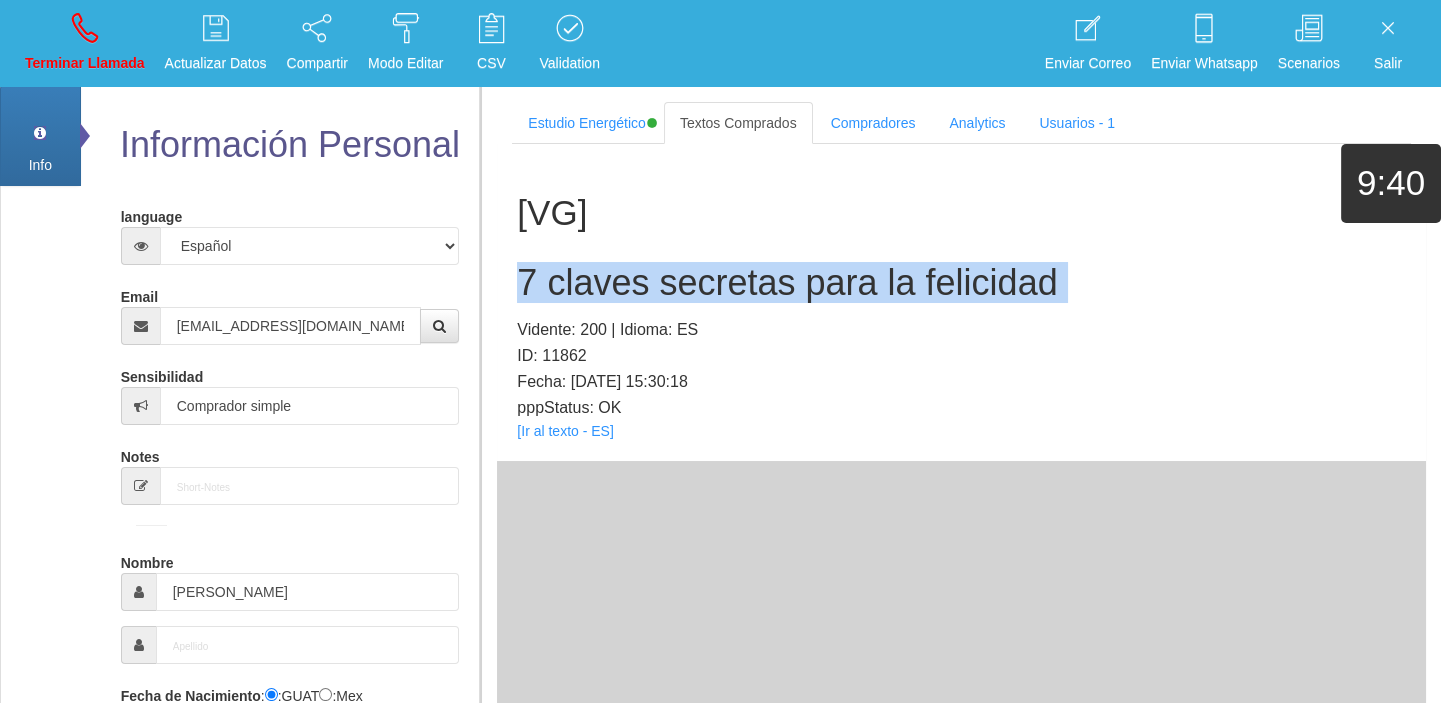 click on "7 claves secretas para la felicidad" at bounding box center (961, 283) 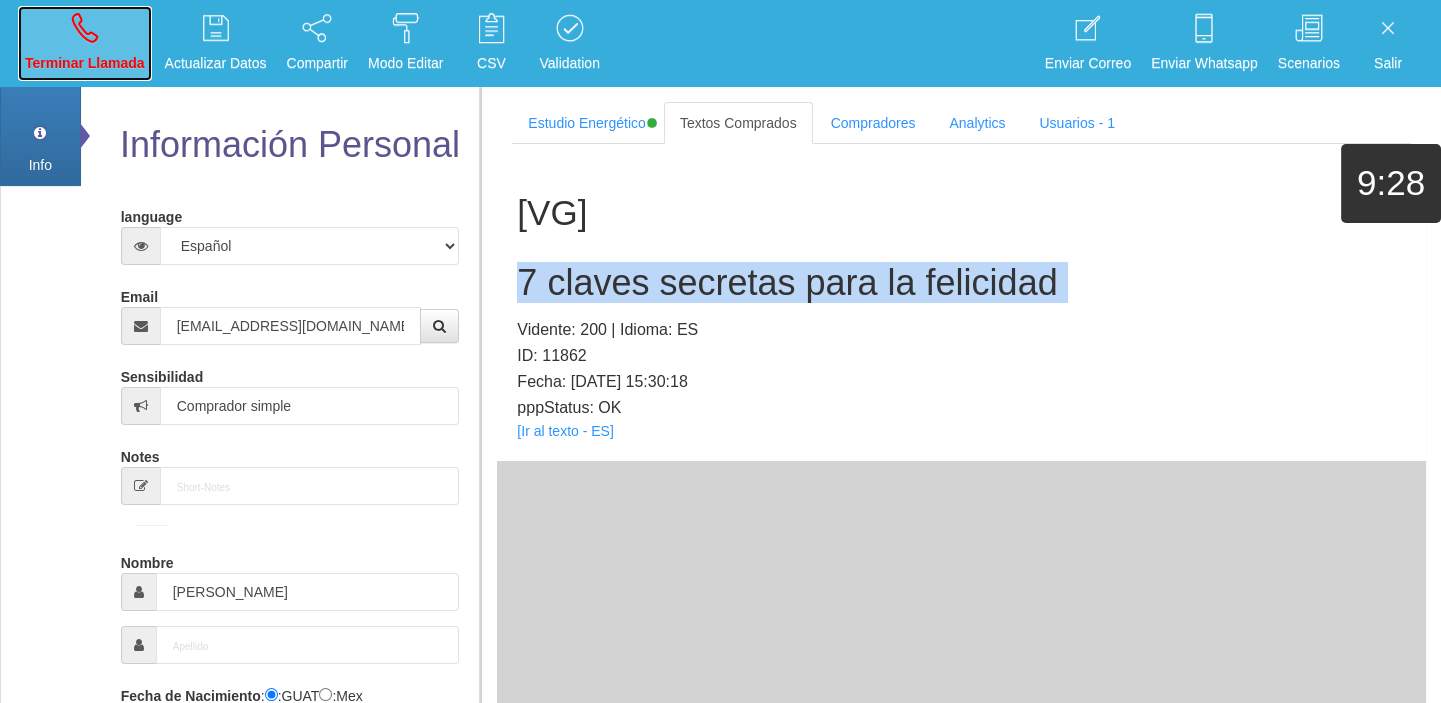 click on "Terminar Llamada" at bounding box center (85, 63) 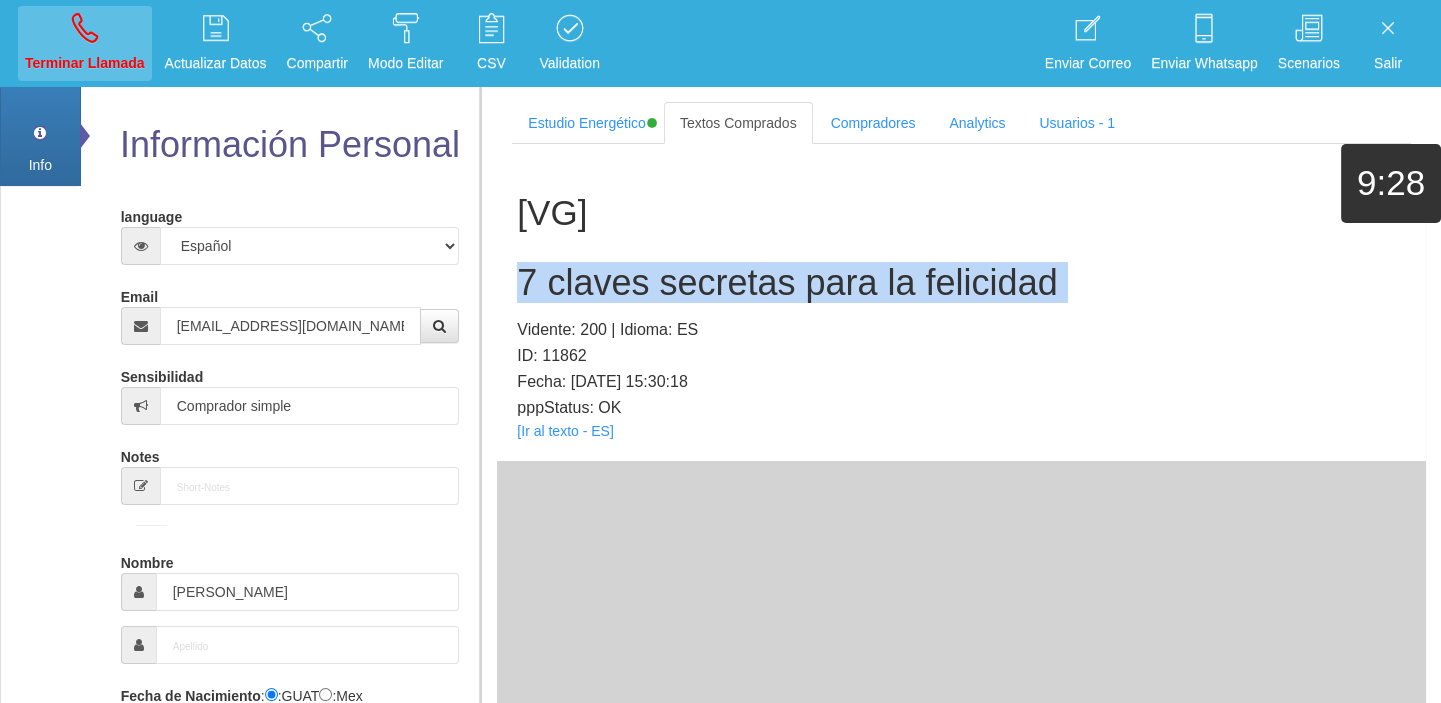 type 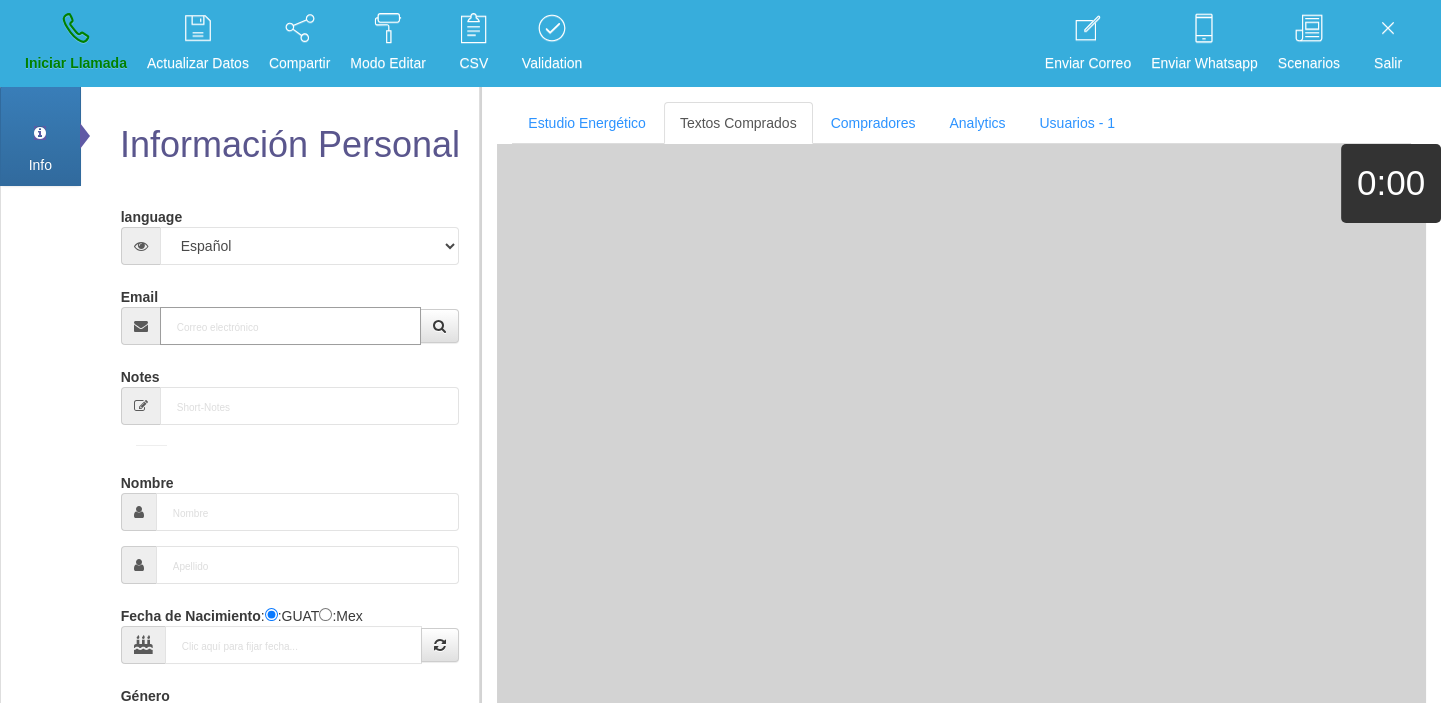 click on "Email" at bounding box center (291, 326) 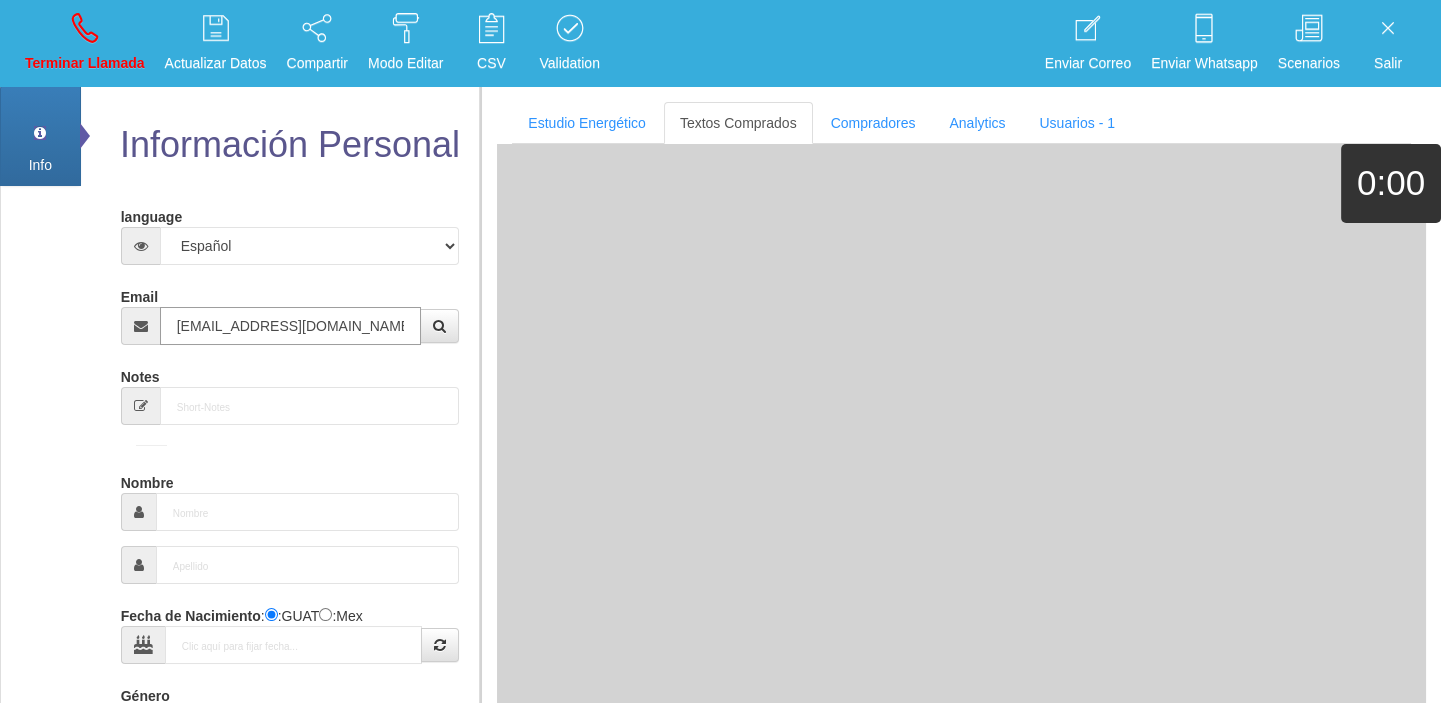 type on "[DATE]" 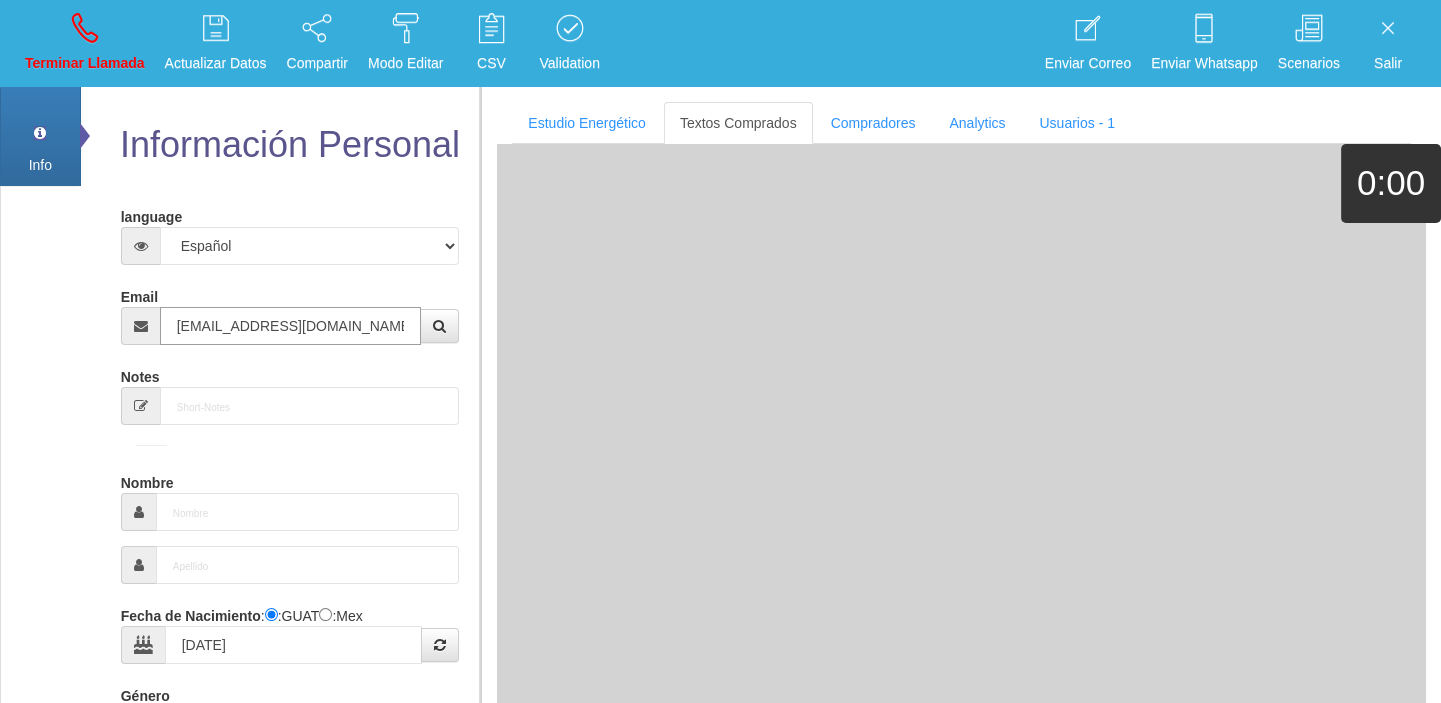 type on "[EMAIL_ADDRESS][DOMAIN_NAME]" 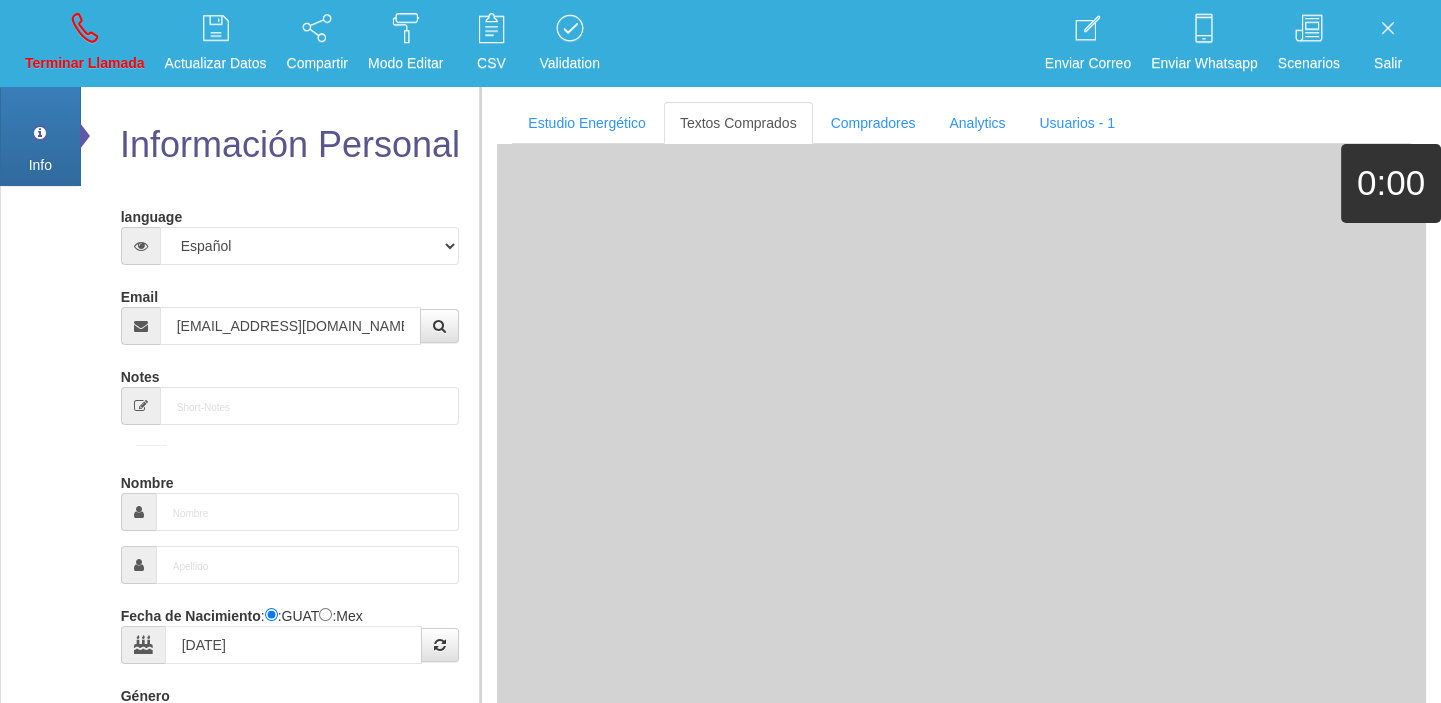 type on "Excelente Comprador" 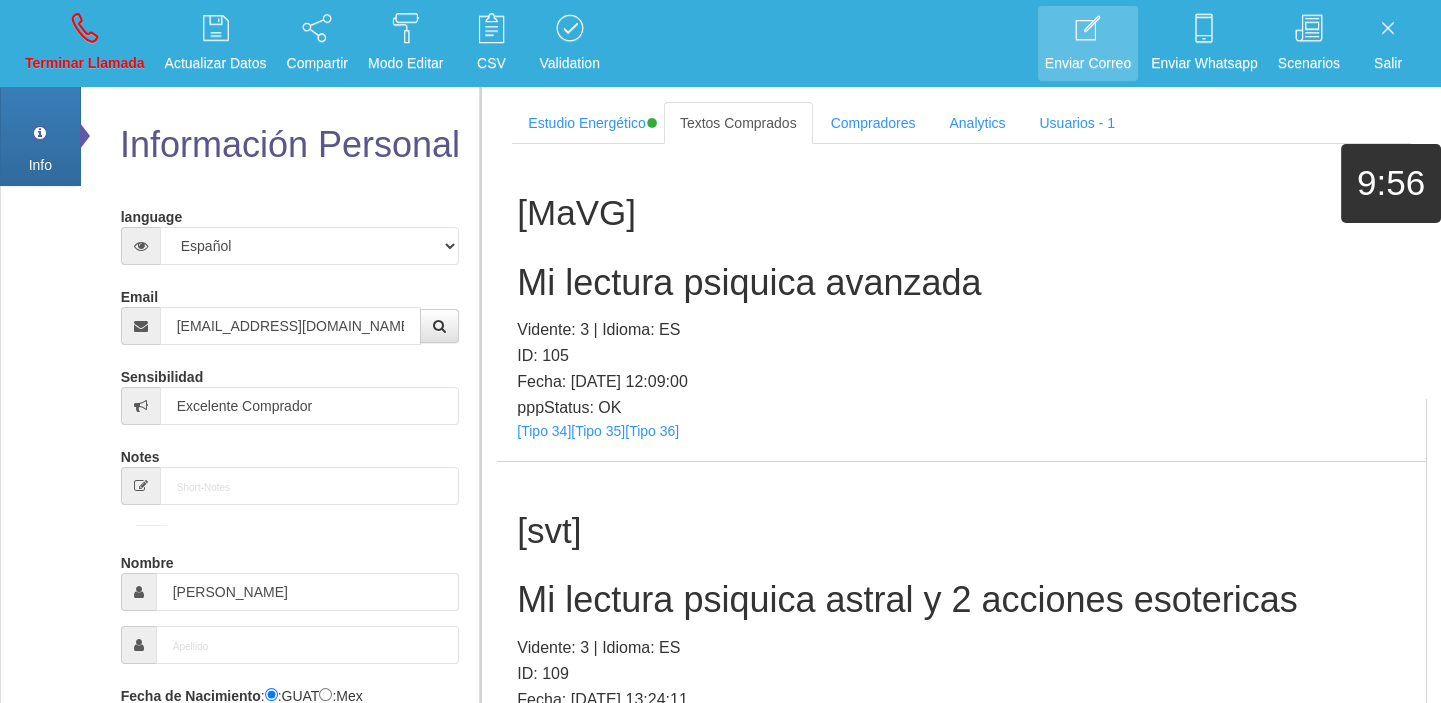 scroll, scrollTop: 384, scrollLeft: 0, axis: vertical 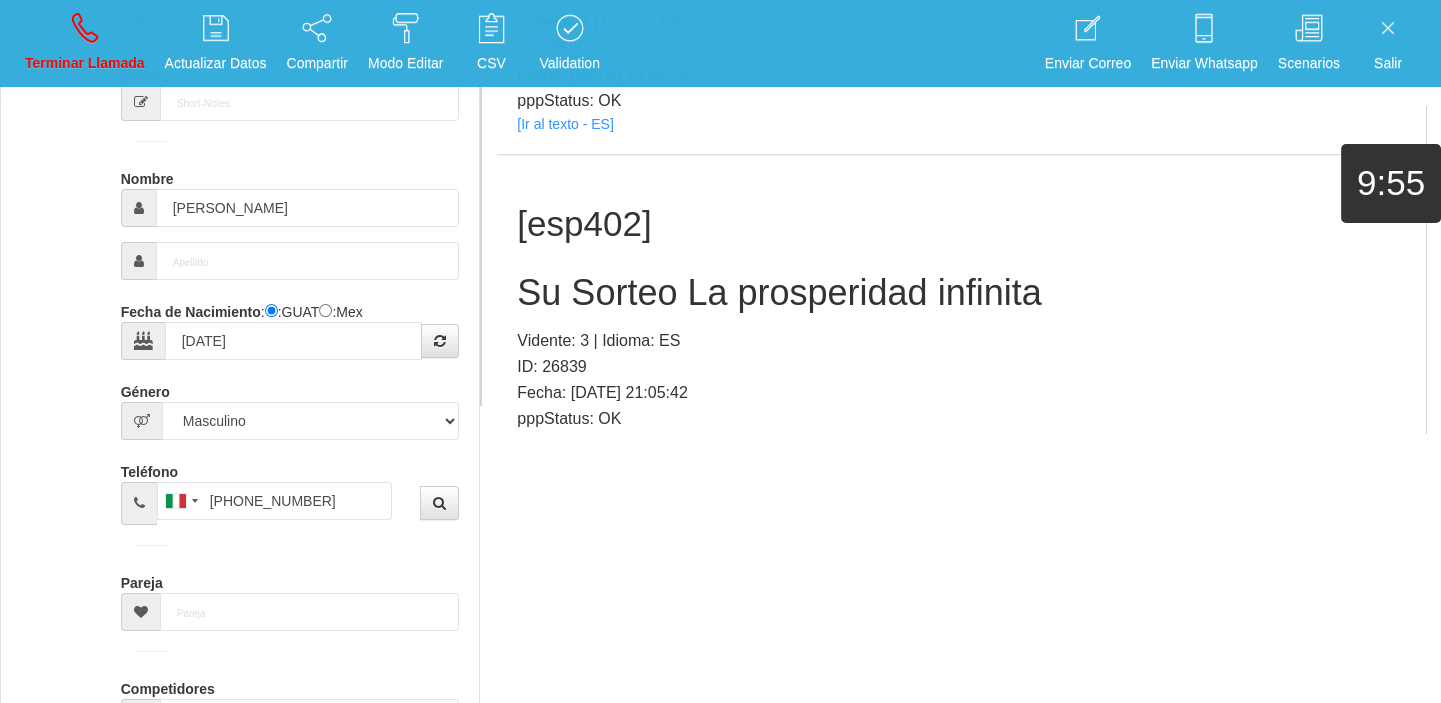 click on "[Ir al texto - ES]" at bounding box center [565, 442] 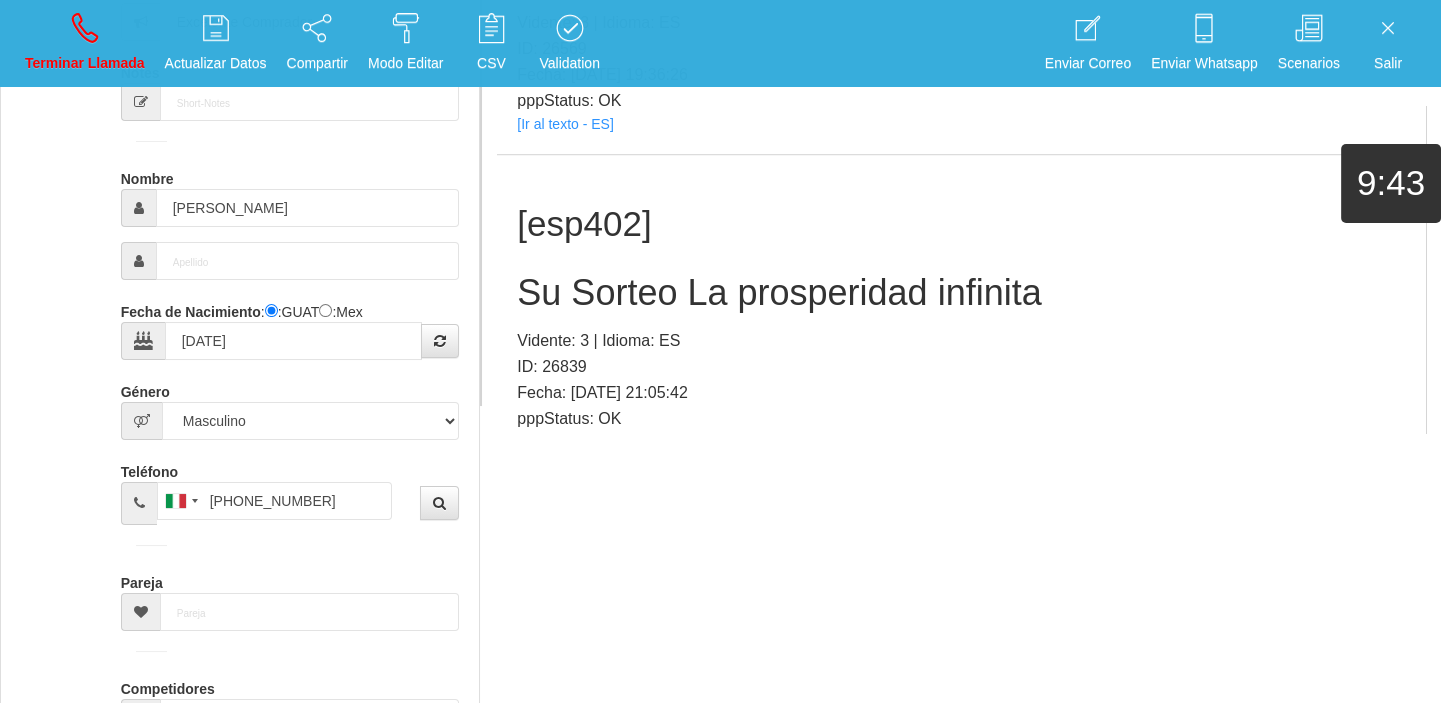 click on "Su Sorteo La prosperidad infinita" at bounding box center (961, 293) 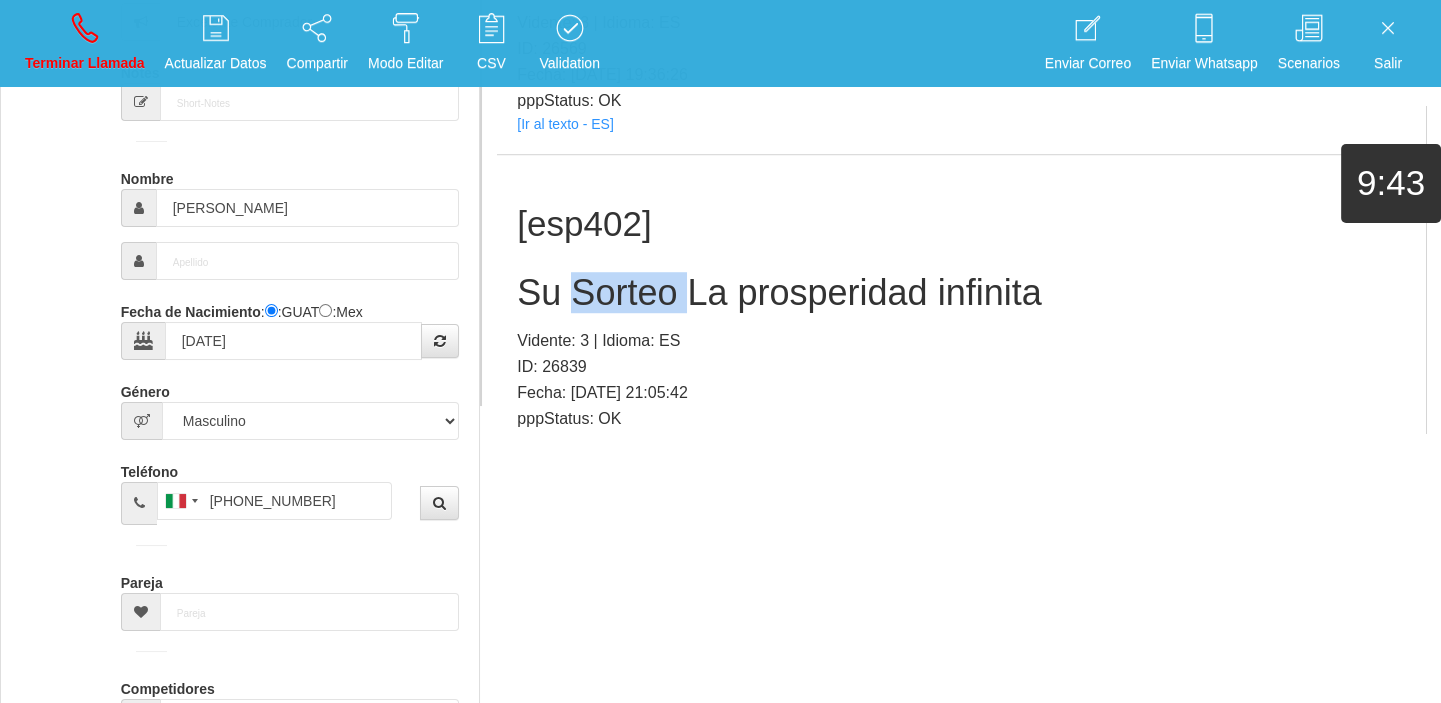 click on "Su Sorteo La prosperidad infinita" at bounding box center [961, 293] 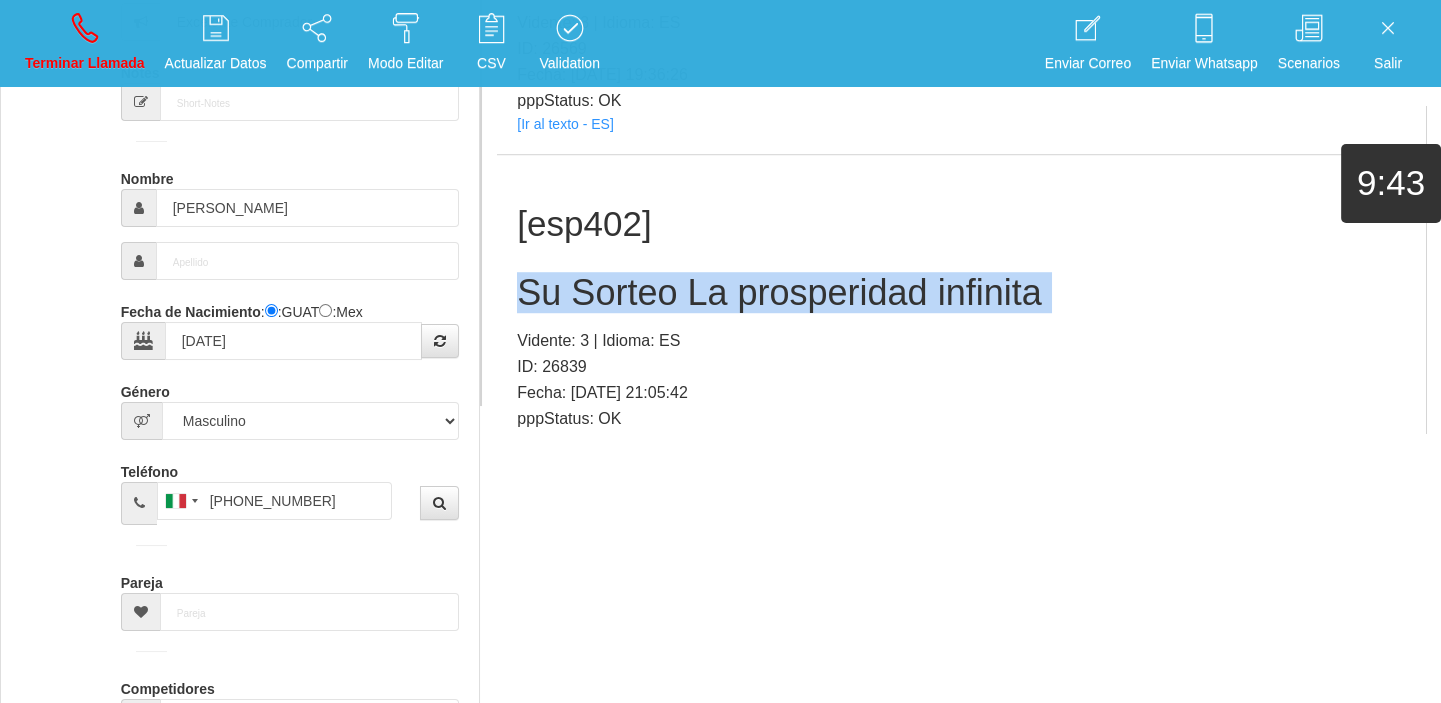 click on "Su Sorteo La prosperidad infinita" at bounding box center (961, 293) 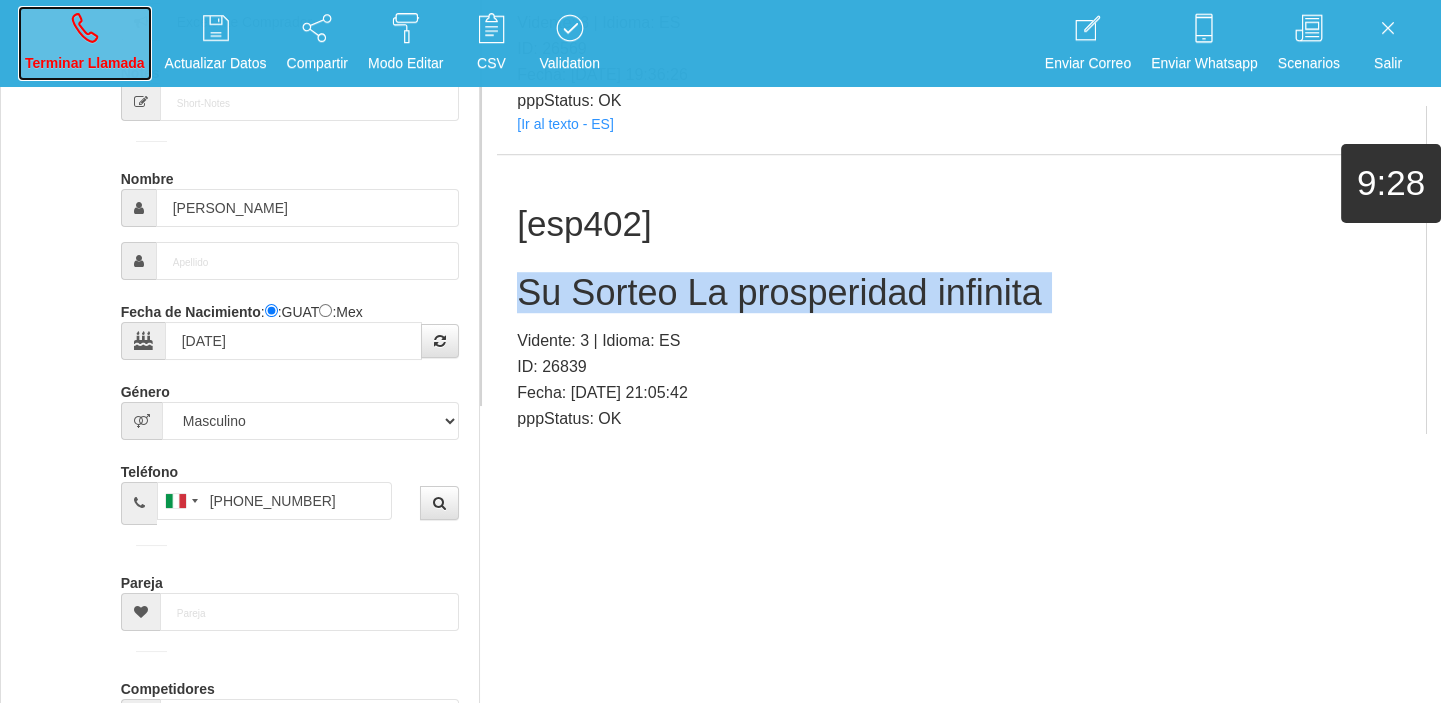 click on "Terminar Llamada" at bounding box center [85, 63] 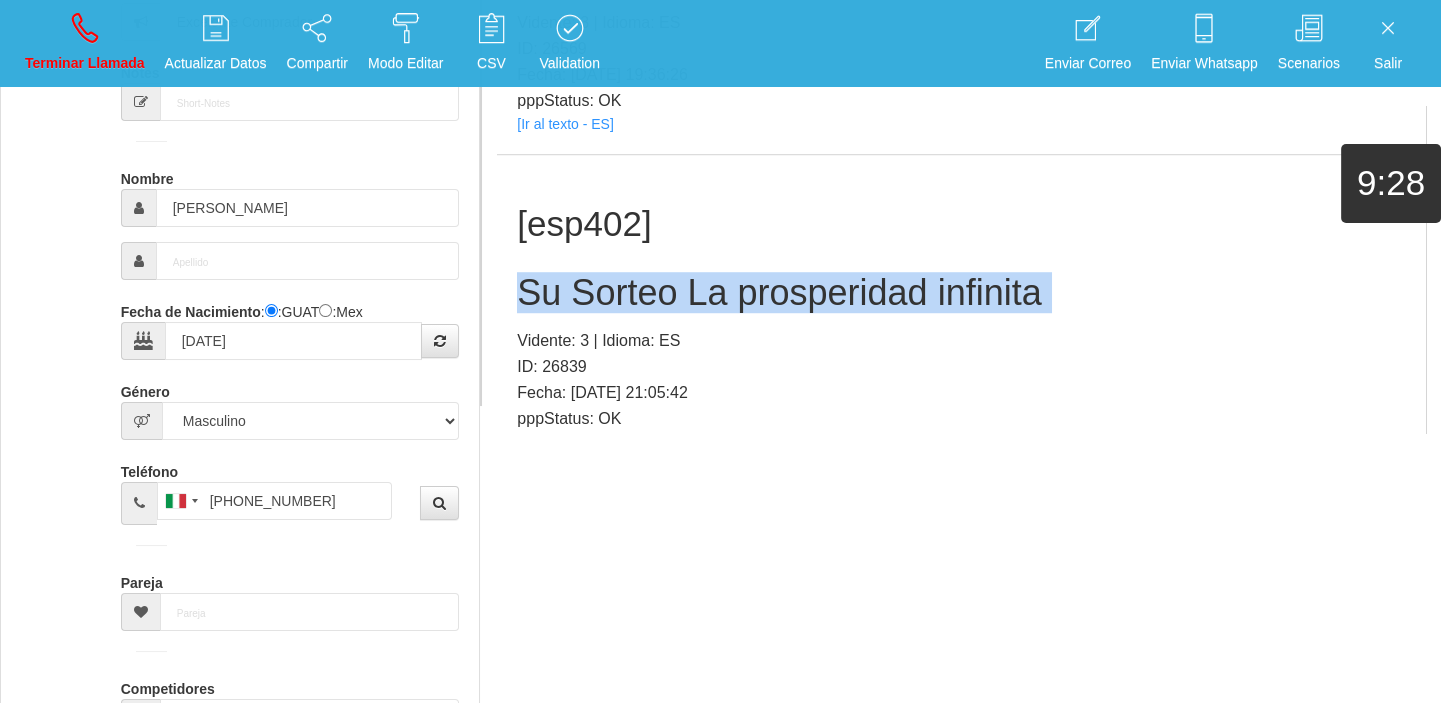 type 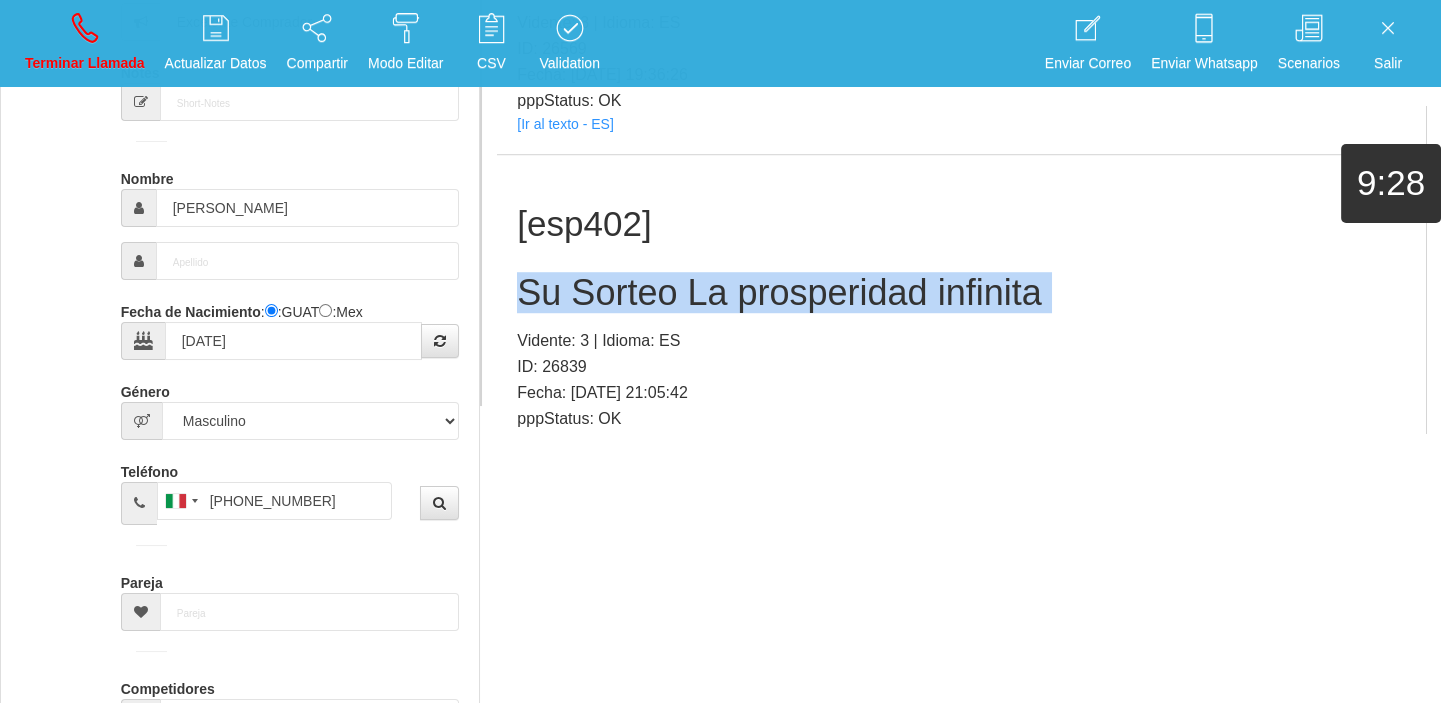 type 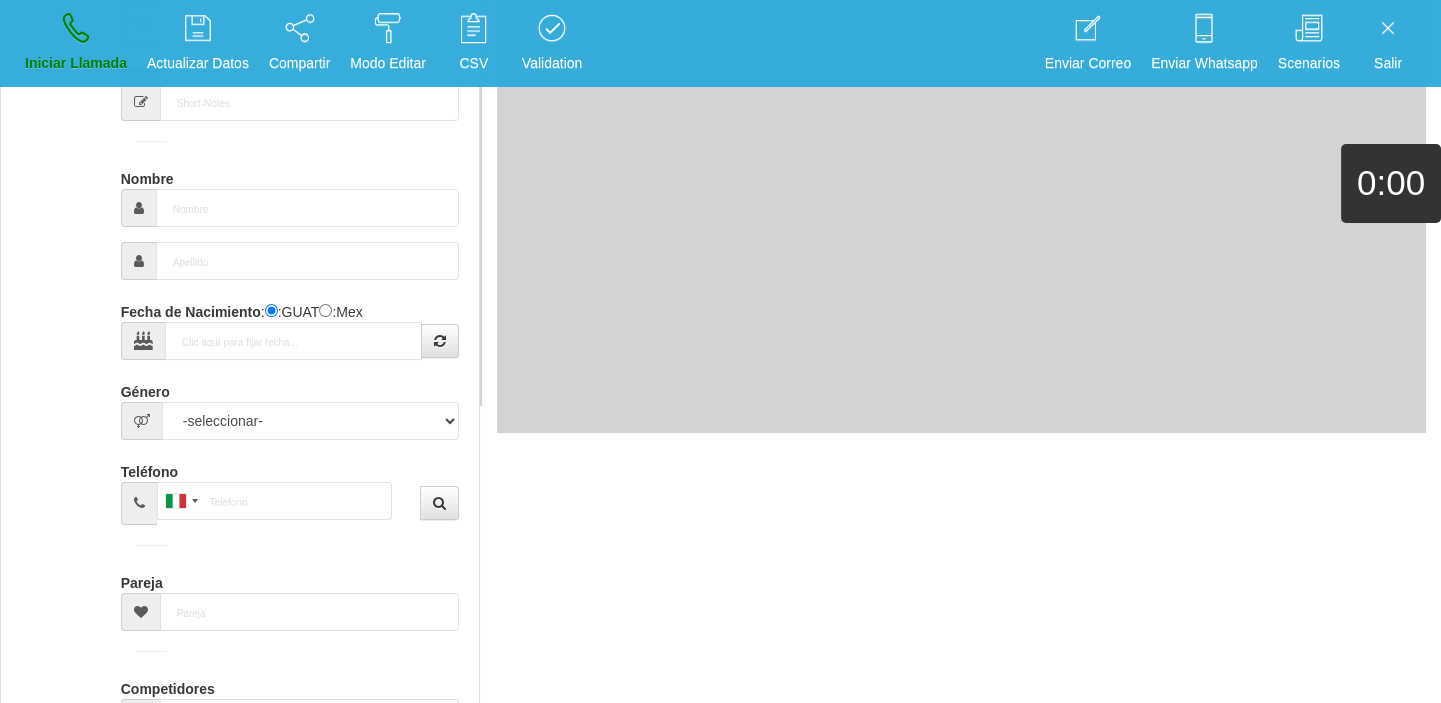 scroll, scrollTop: 0, scrollLeft: 0, axis: both 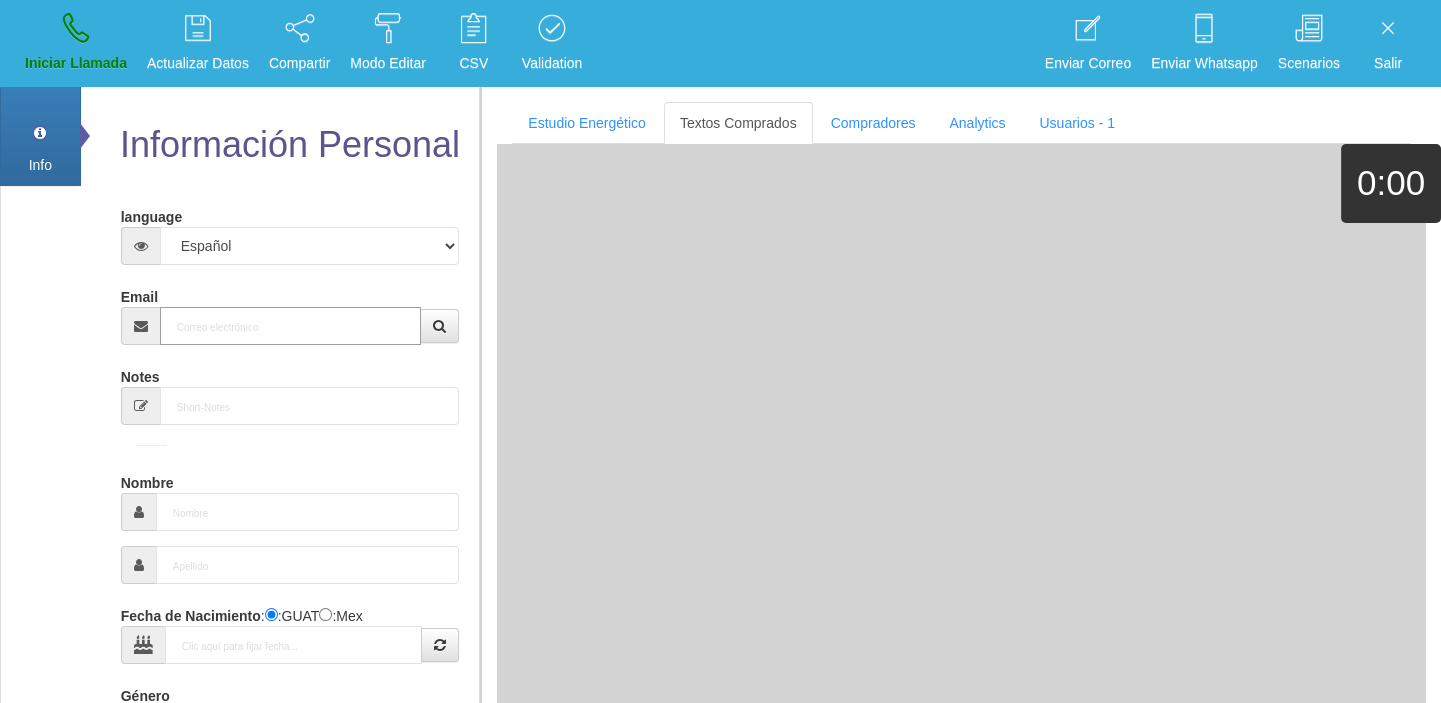 click on "Email" at bounding box center [291, 326] 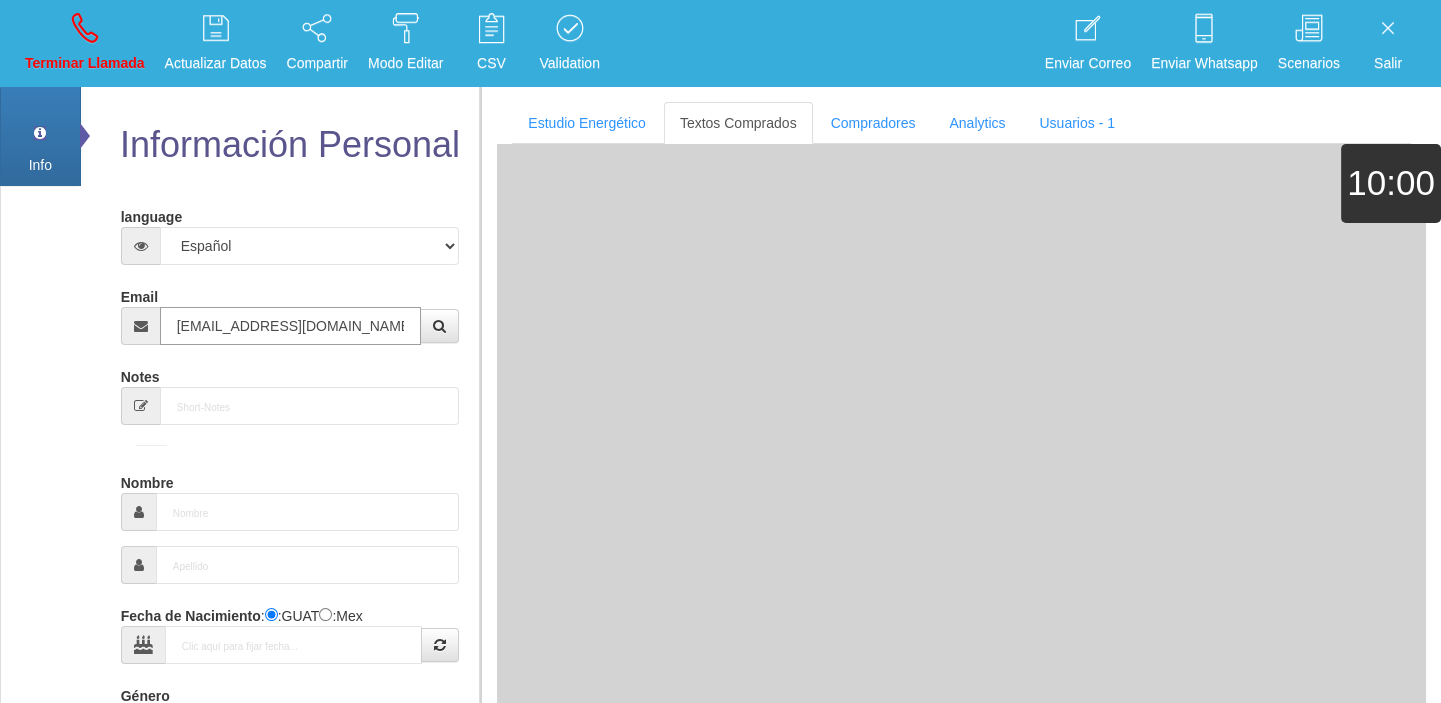 type on "[EMAIL_ADDRESS][DOMAIN_NAME]" 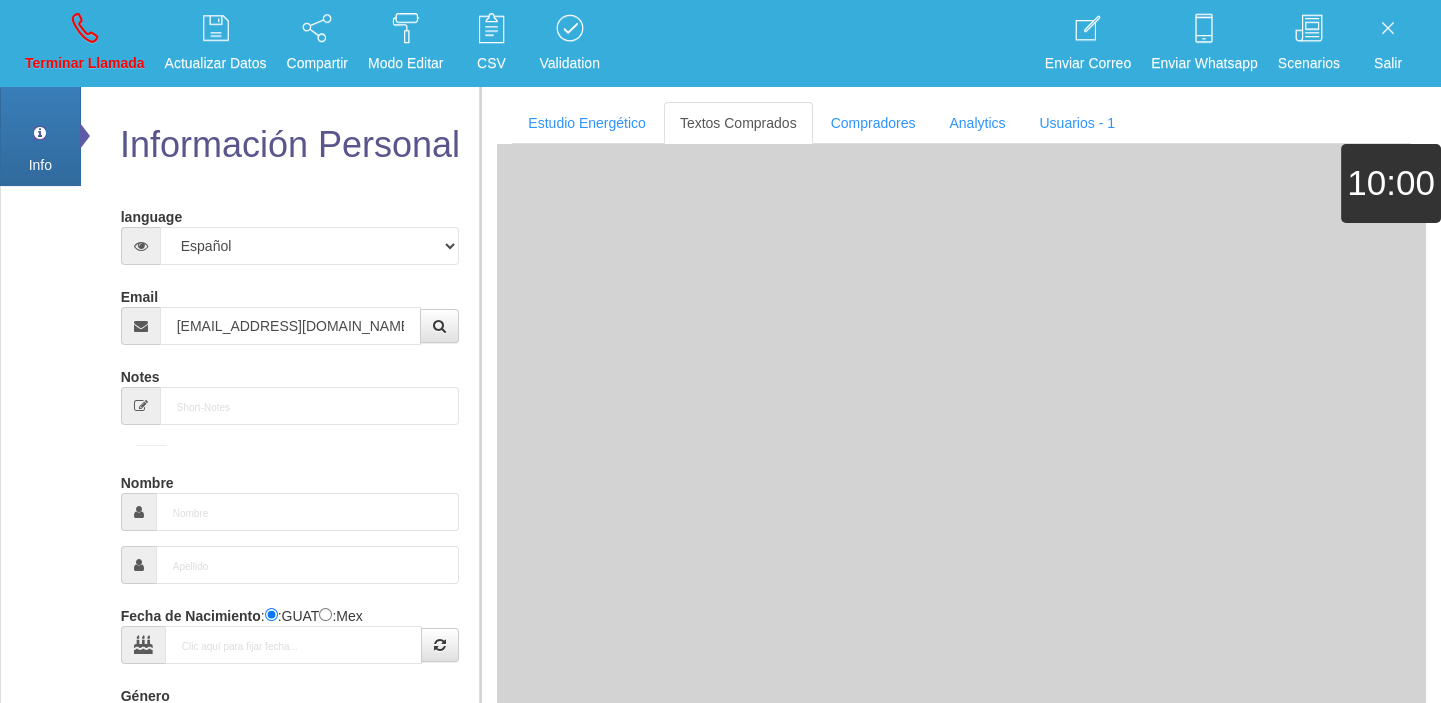 type on "22 Ene 1966" 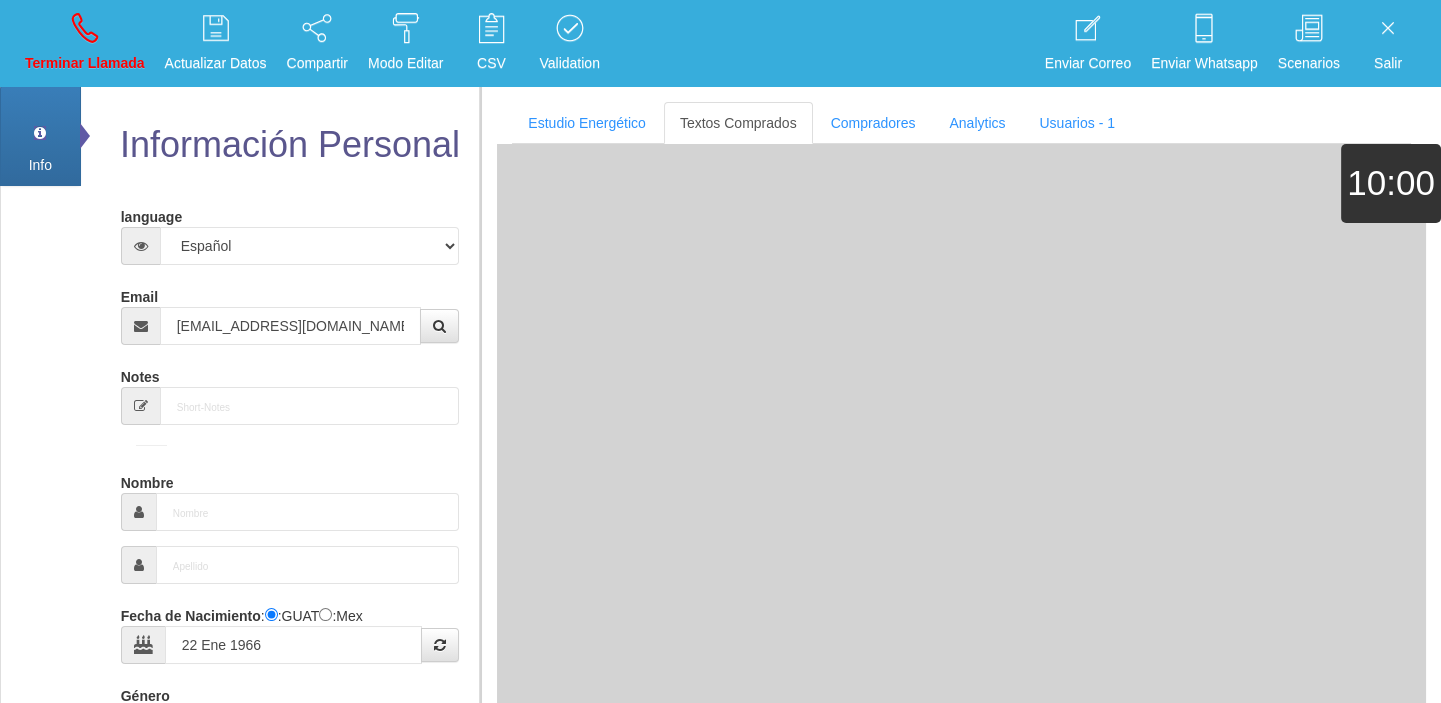 type on "Excelente Comprador" 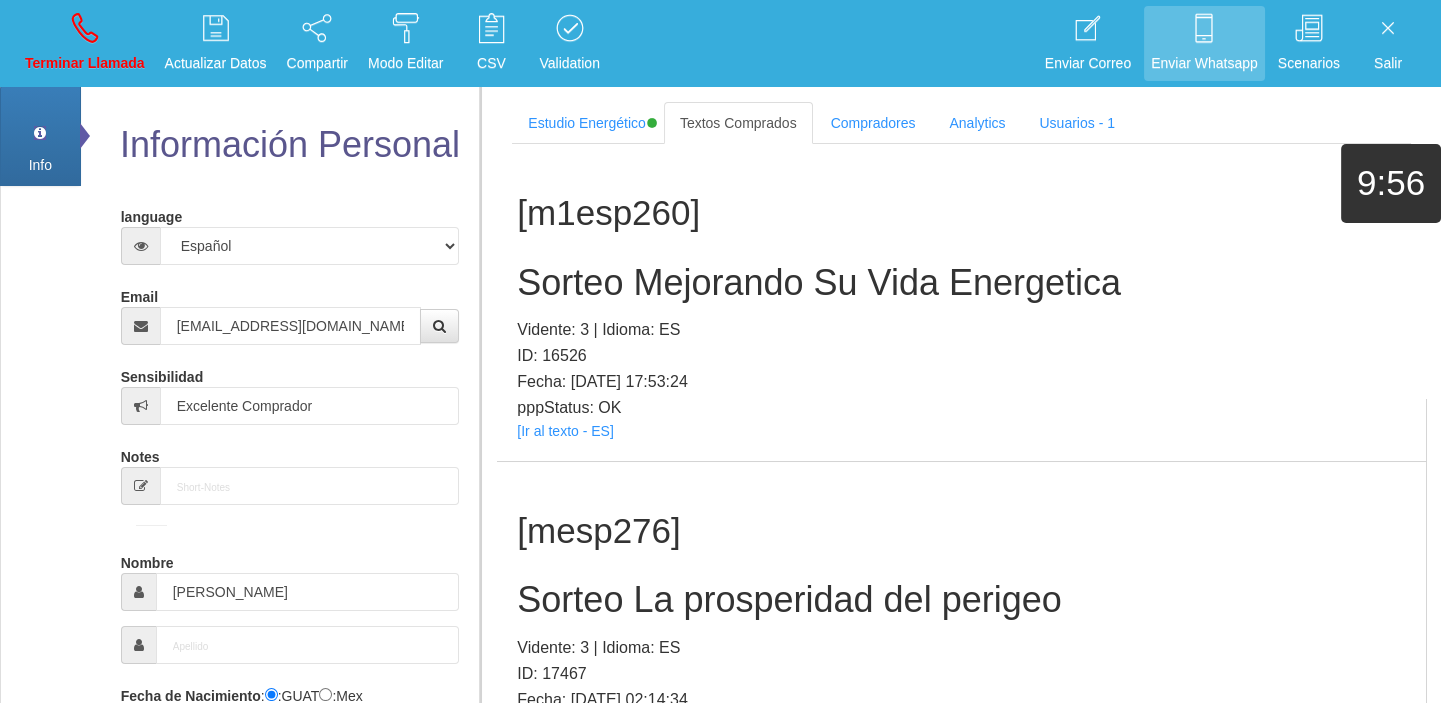 scroll, scrollTop: 3077, scrollLeft: 0, axis: vertical 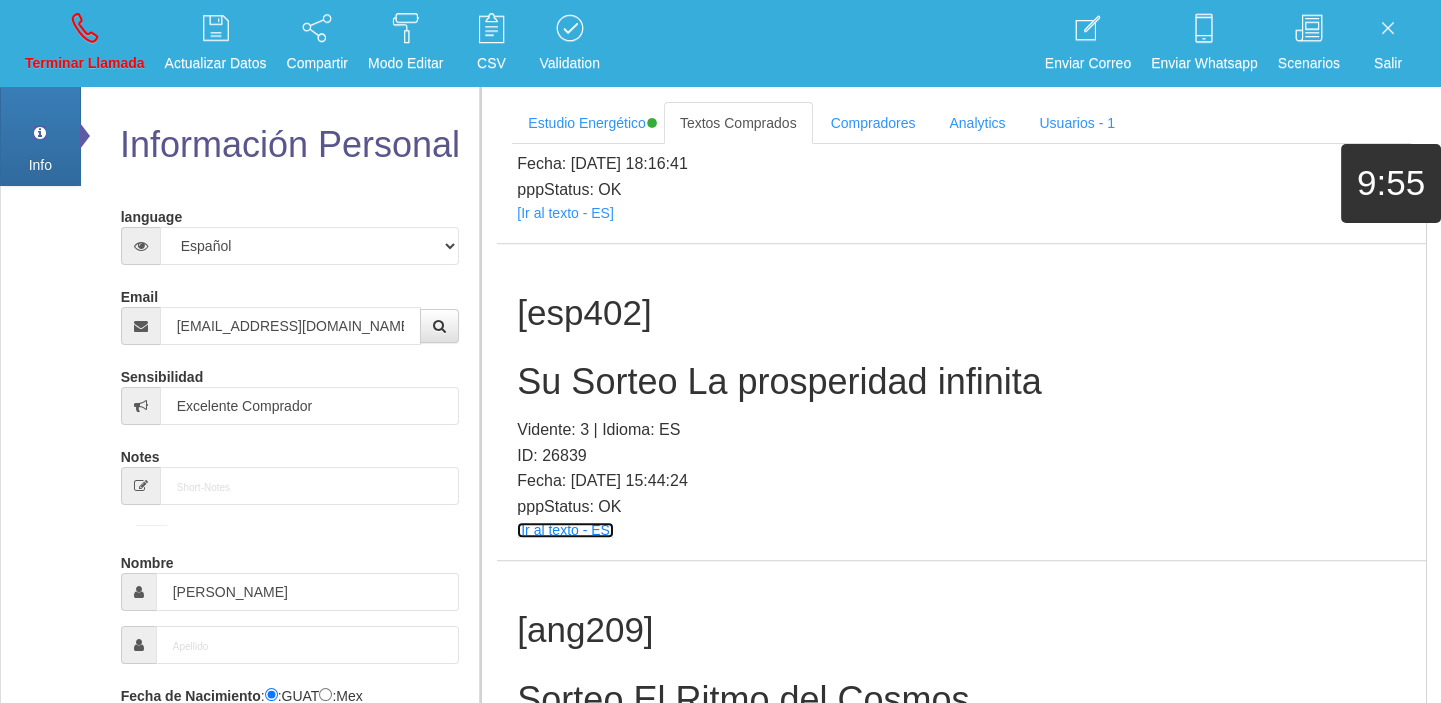 click on "[Ir al texto - ES]" at bounding box center [565, 530] 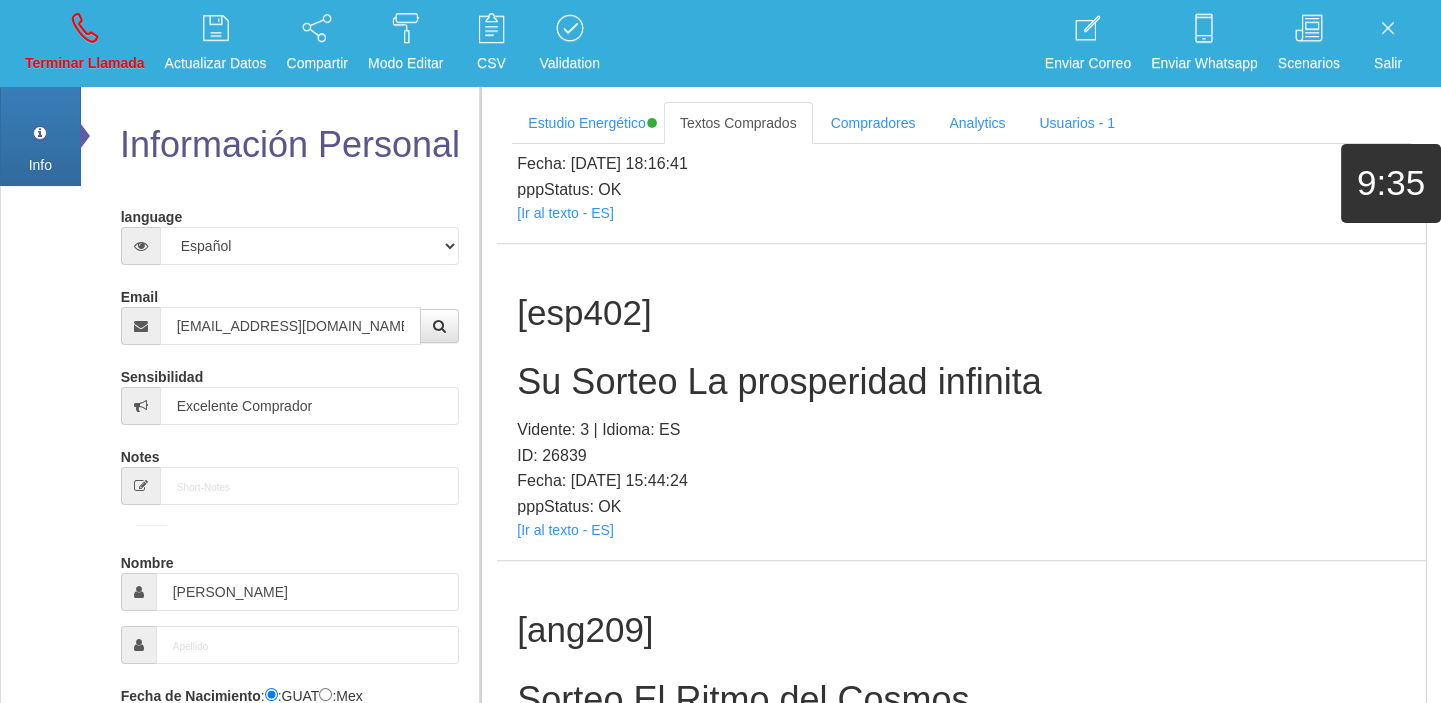 click on "[esp402] Su Sorteo La prosperidad infinita Vidente: 3 | Idioma: ES ID: 26839 Fecha: [DATE] 15:44:24 pppStatus: OK [Ir al texto - ES]" at bounding box center (961, 402) 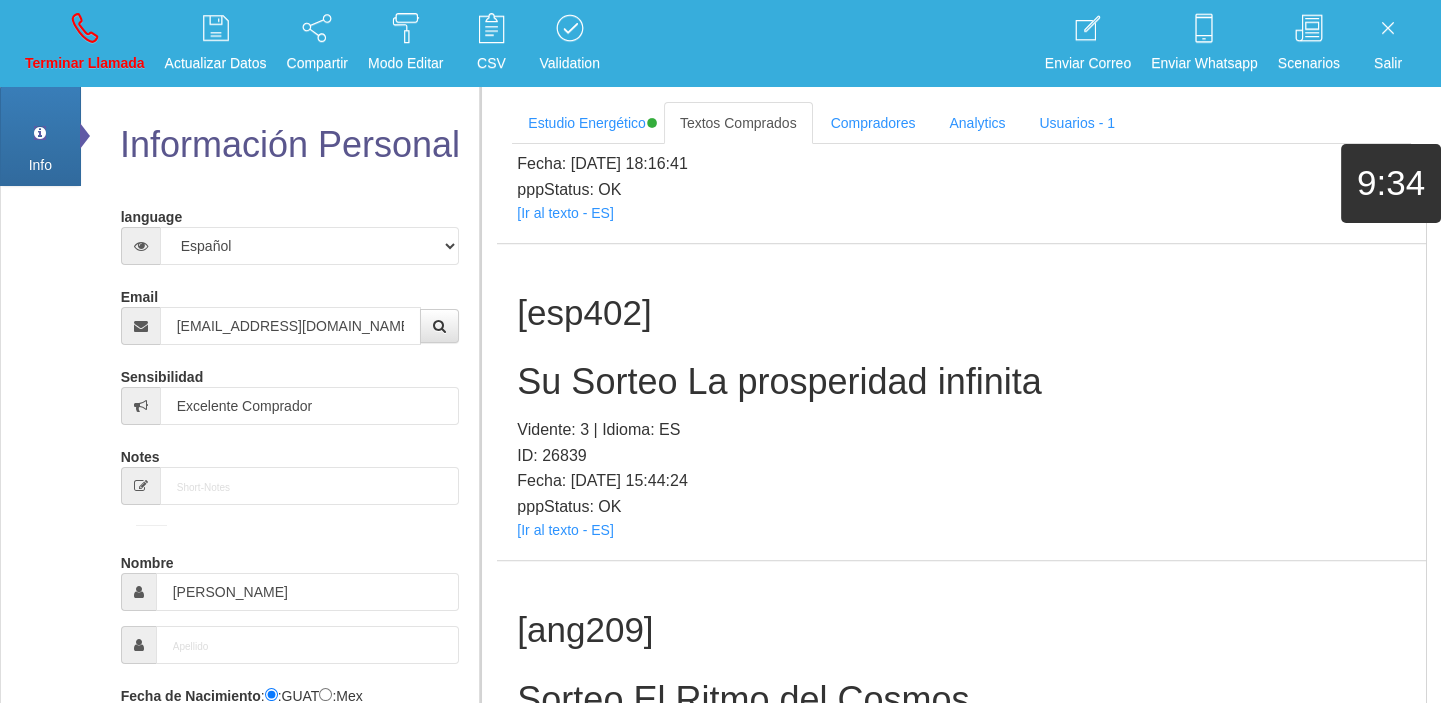 click on "Su Sorteo La prosperidad infinita" at bounding box center (961, 382) 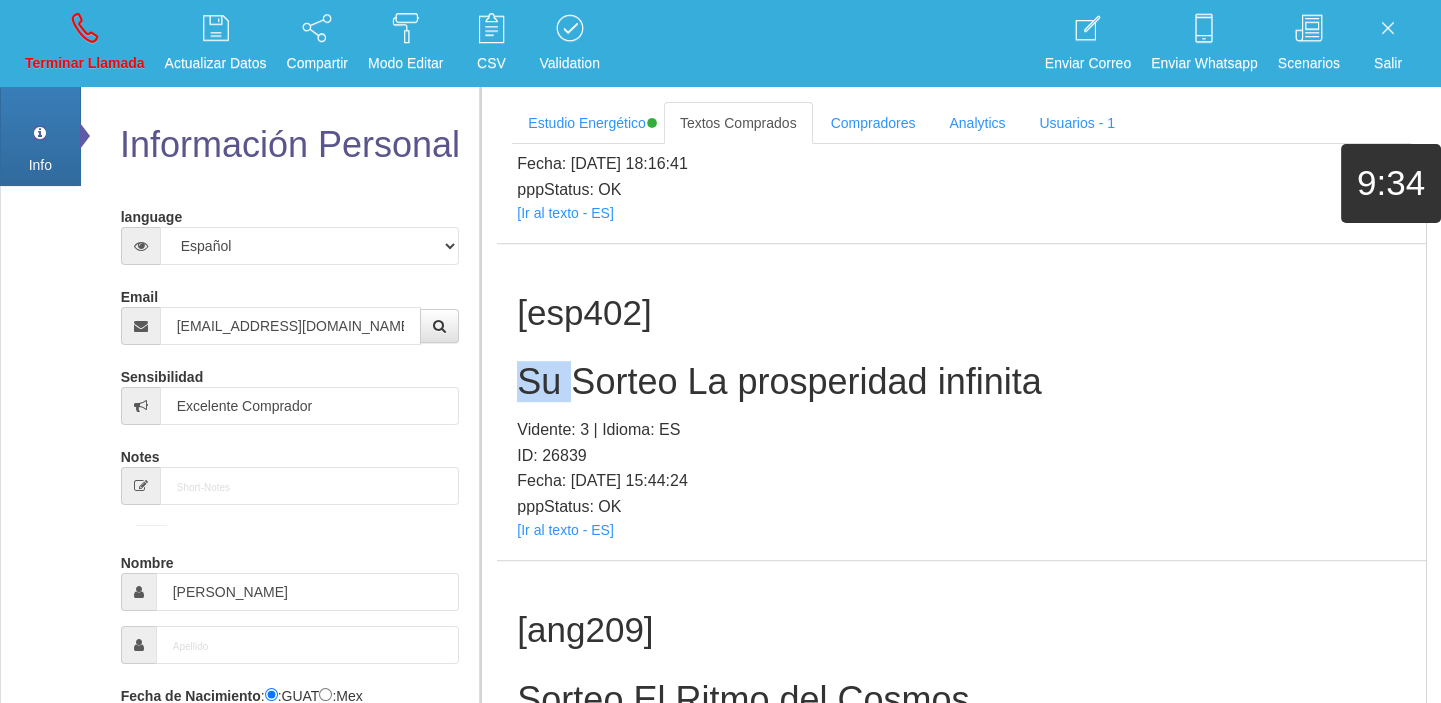 click on "Su Sorteo La prosperidad infinita" at bounding box center (961, 382) 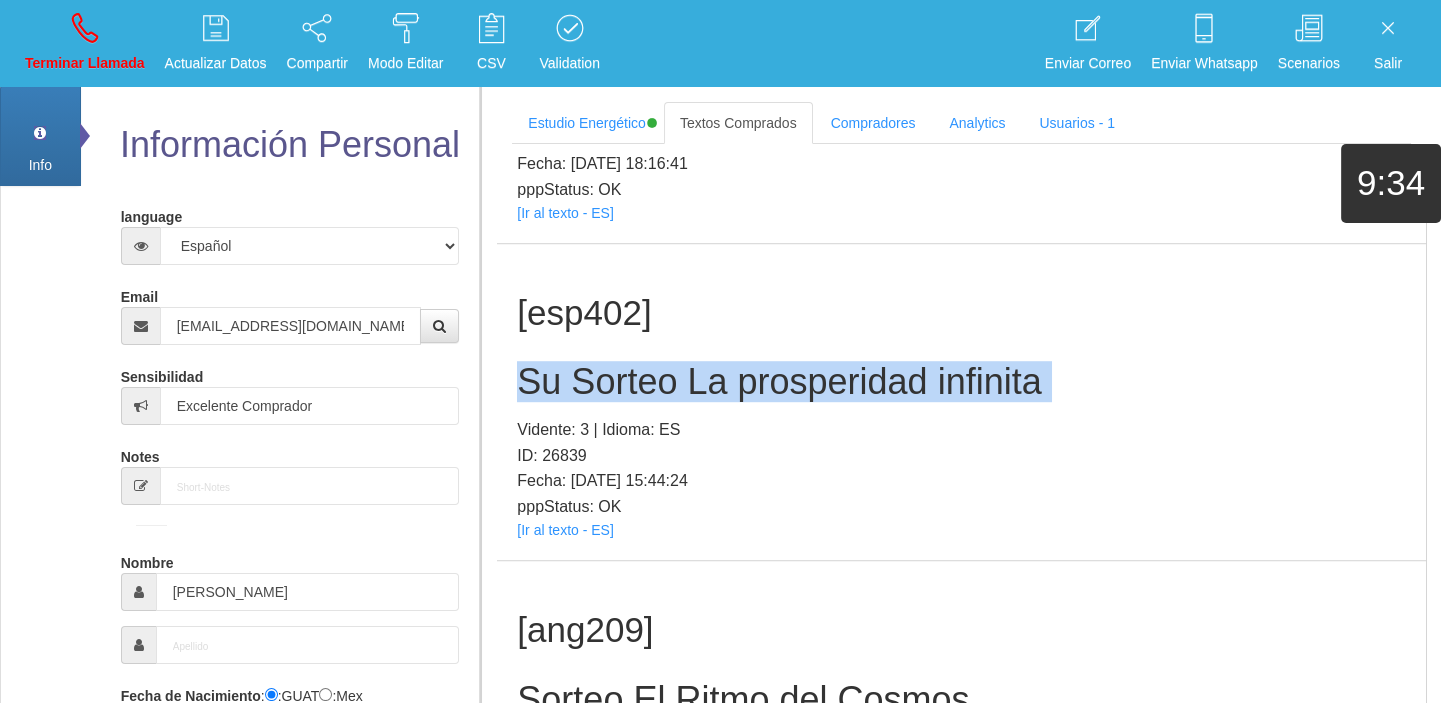 click on "Su Sorteo La prosperidad infinita" at bounding box center [961, 382] 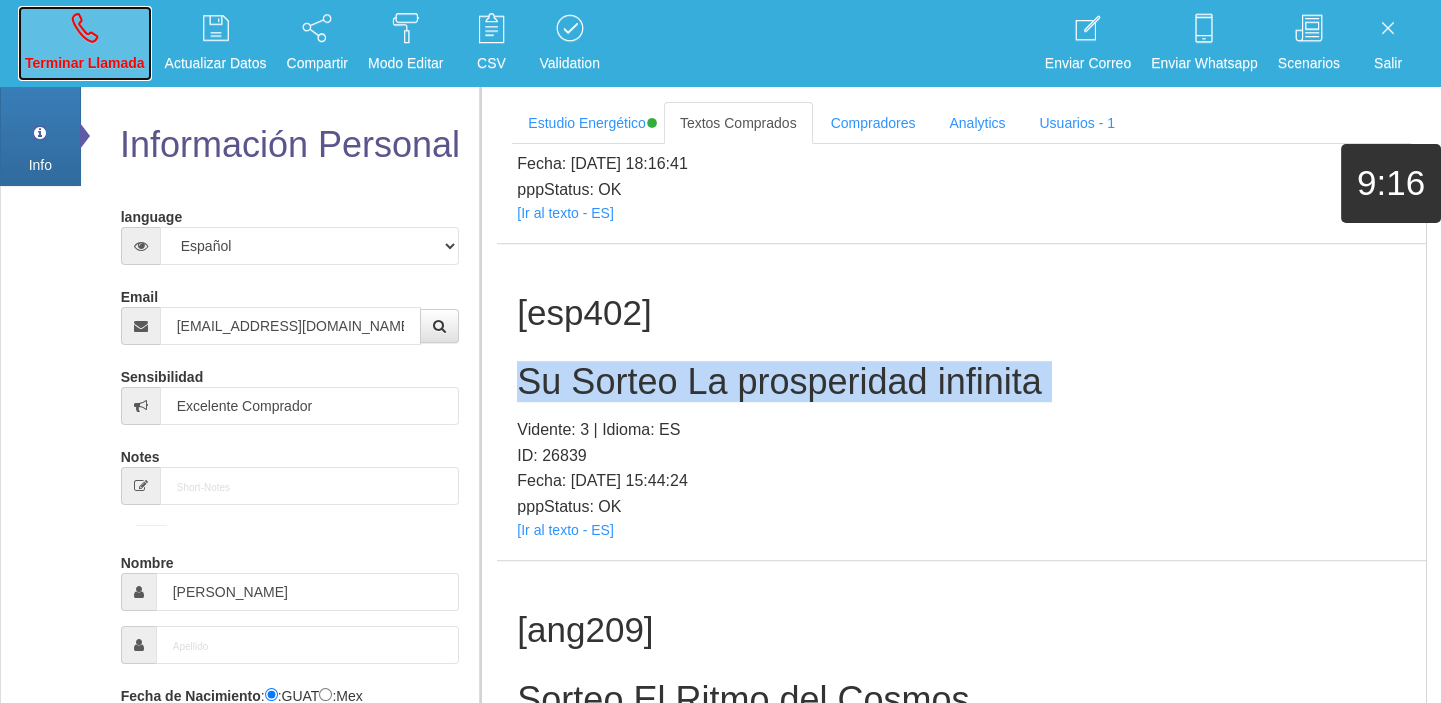 drag, startPoint x: 74, startPoint y: 24, endPoint x: 152, endPoint y: 147, distance: 145.64684 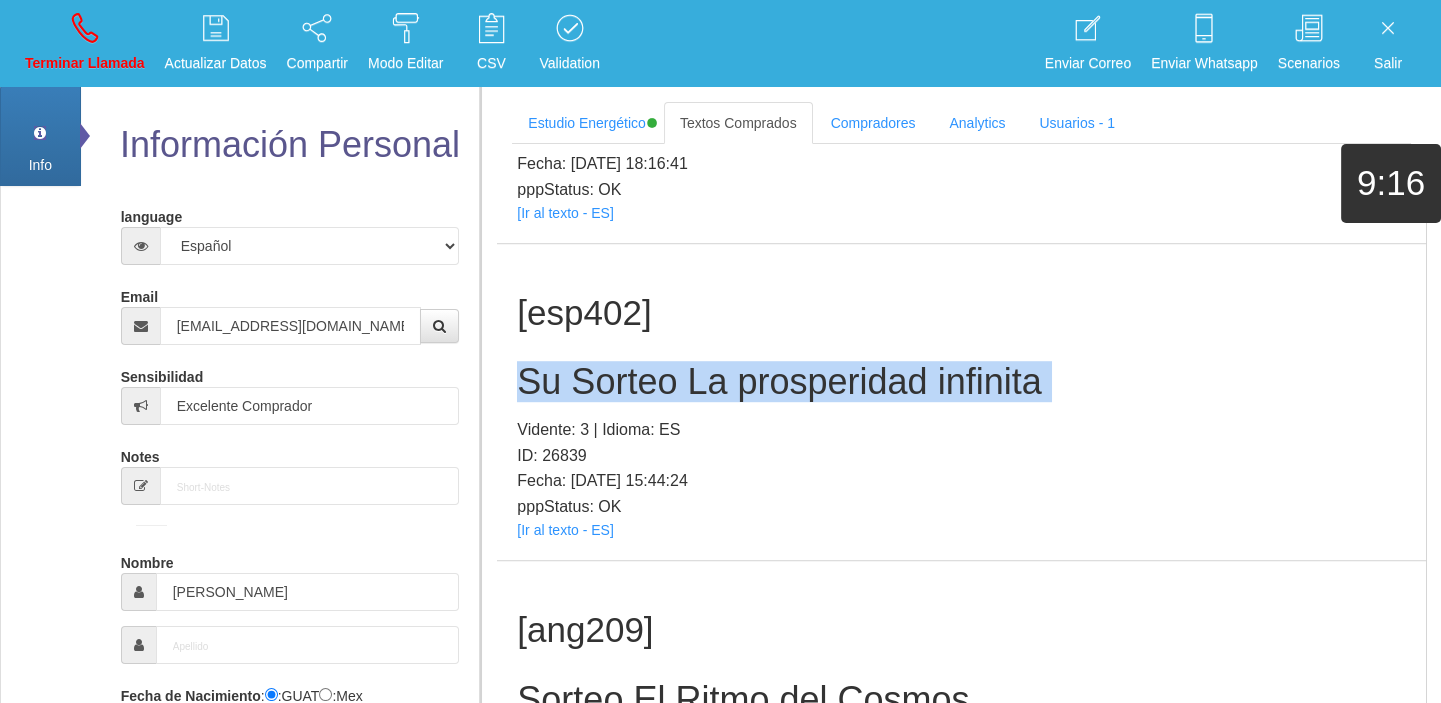 type 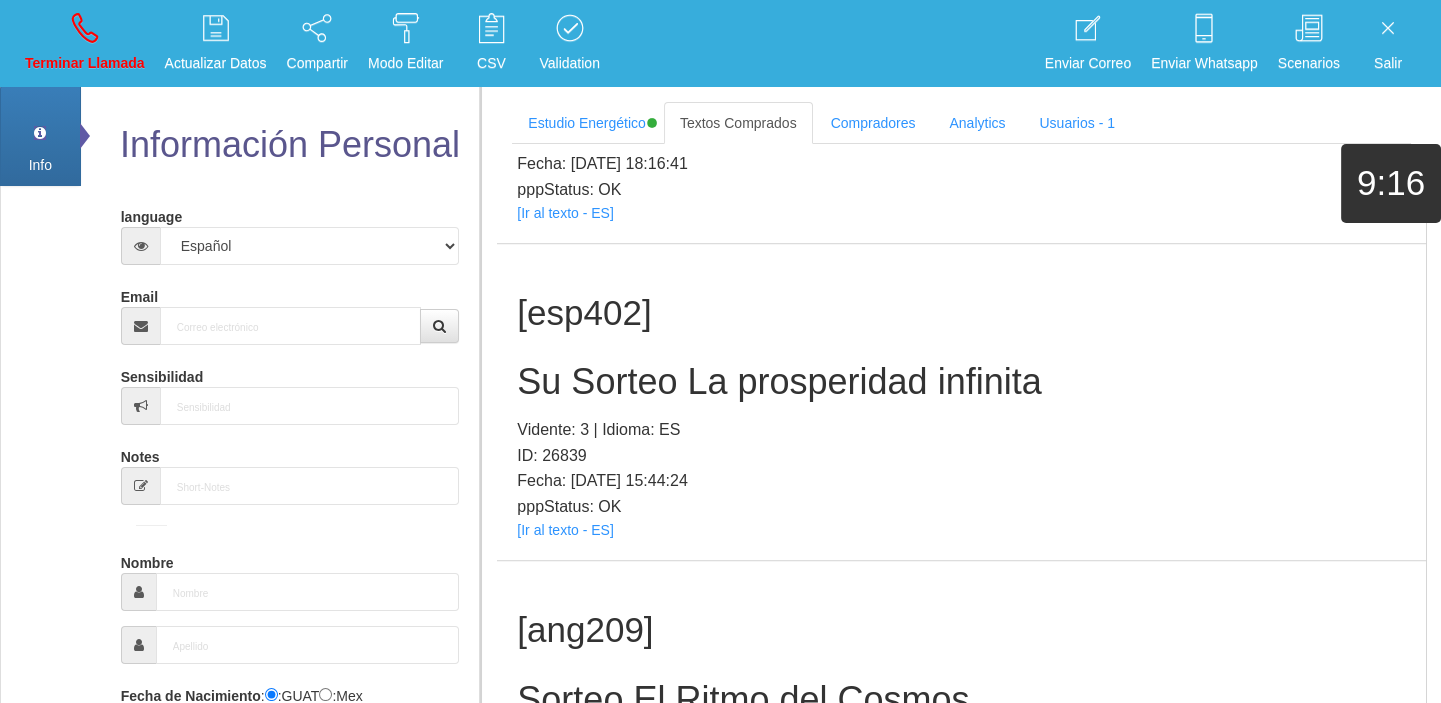 scroll, scrollTop: 0, scrollLeft: 0, axis: both 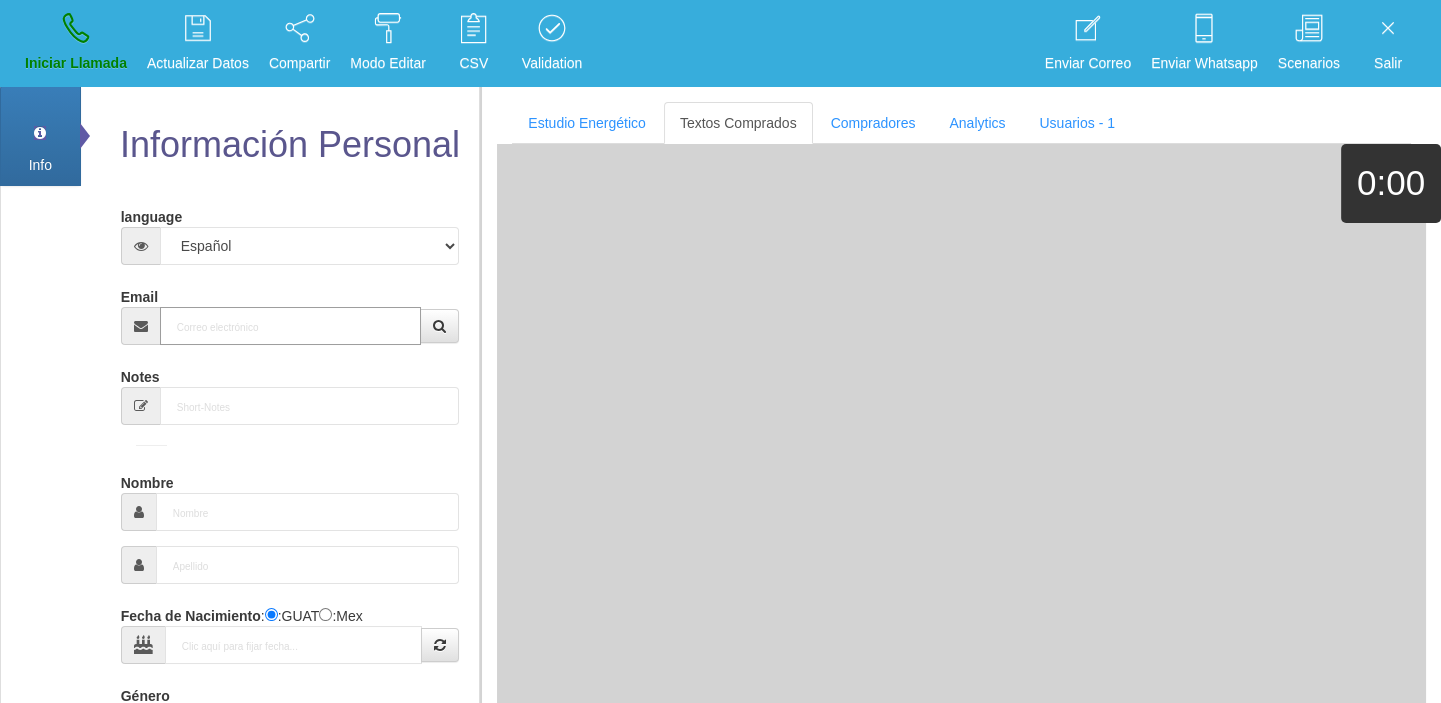click on "Email" at bounding box center [291, 326] 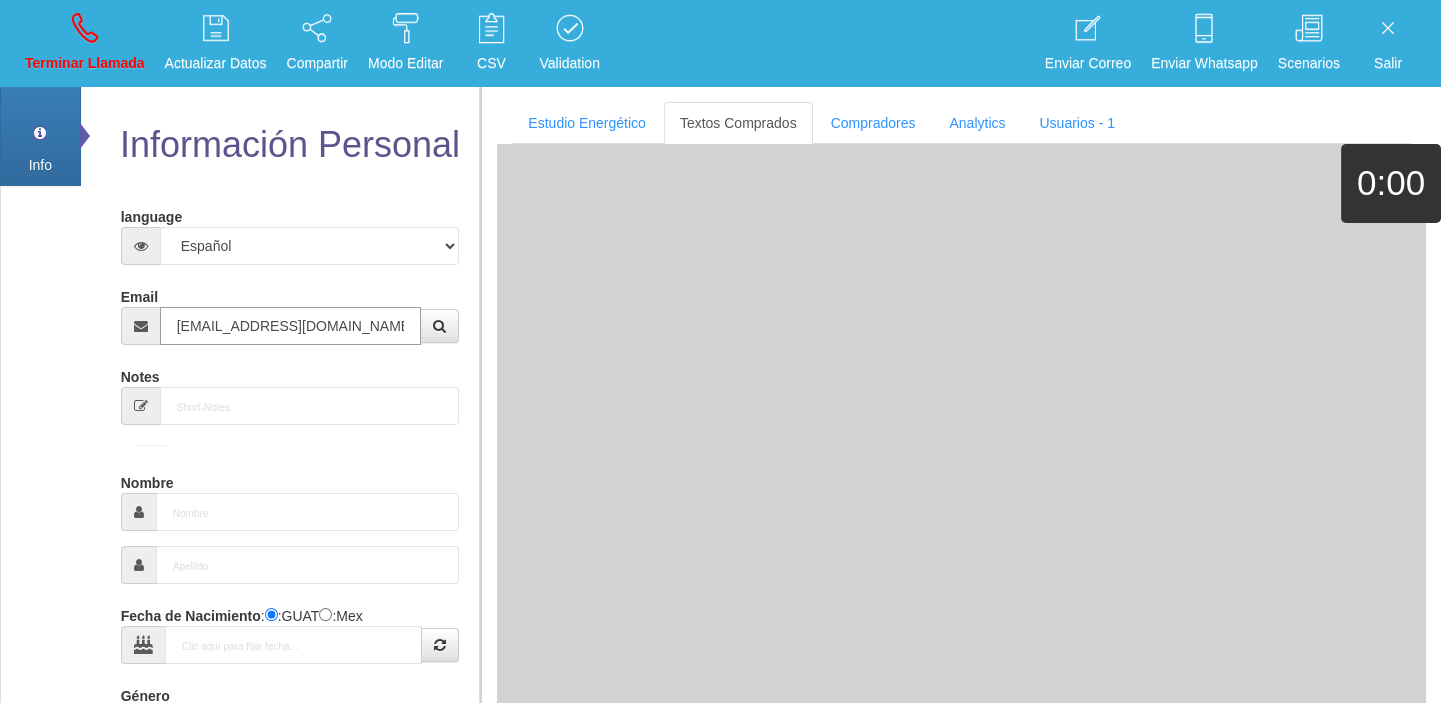 type on "24 Mayo 1994" 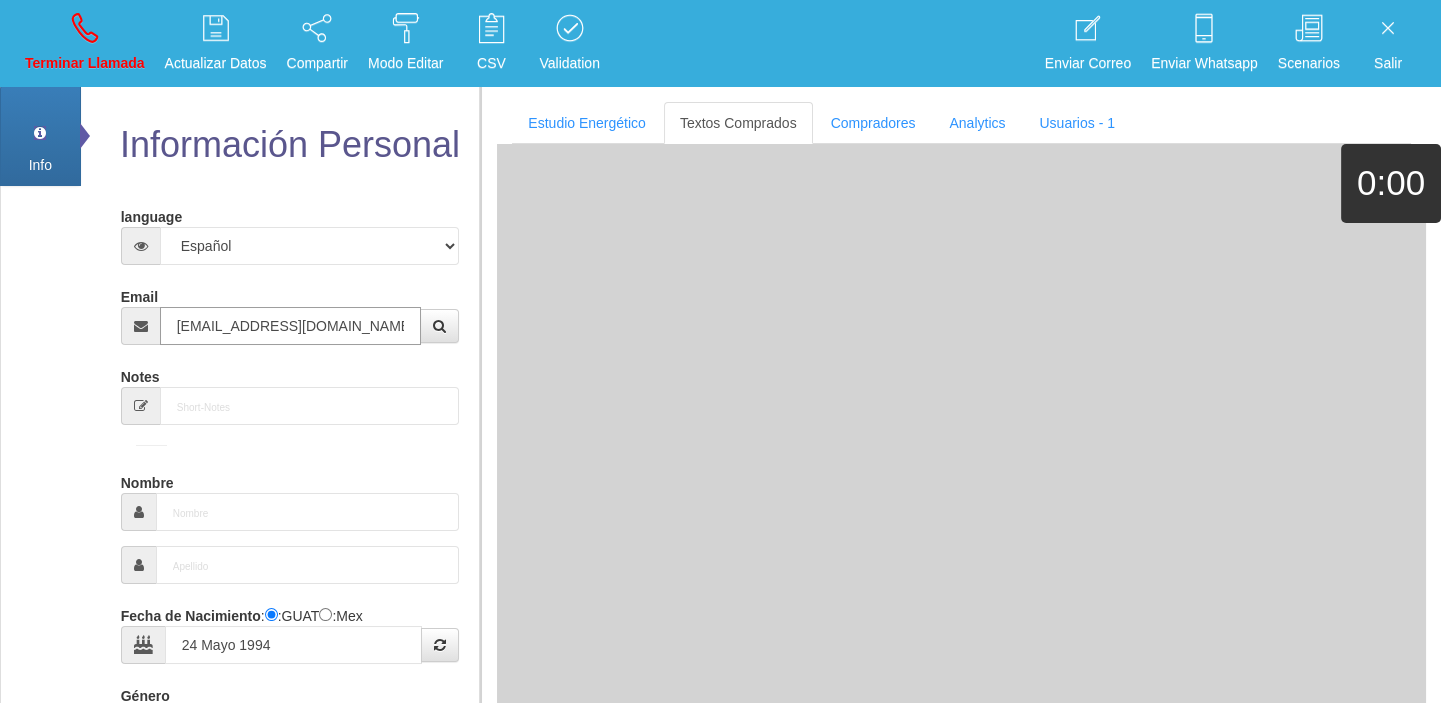 type on "Excelente Comprador" 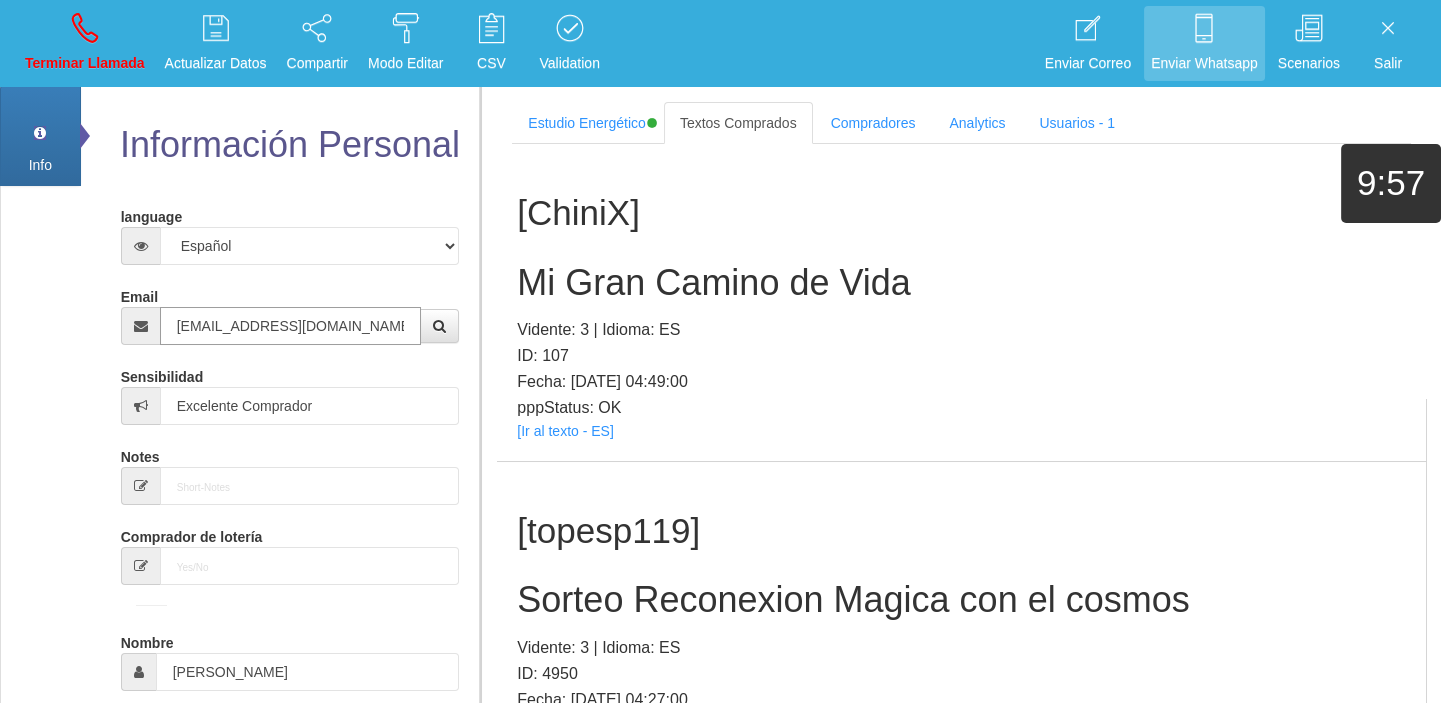 type on "[EMAIL_ADDRESS][DOMAIN_NAME]" 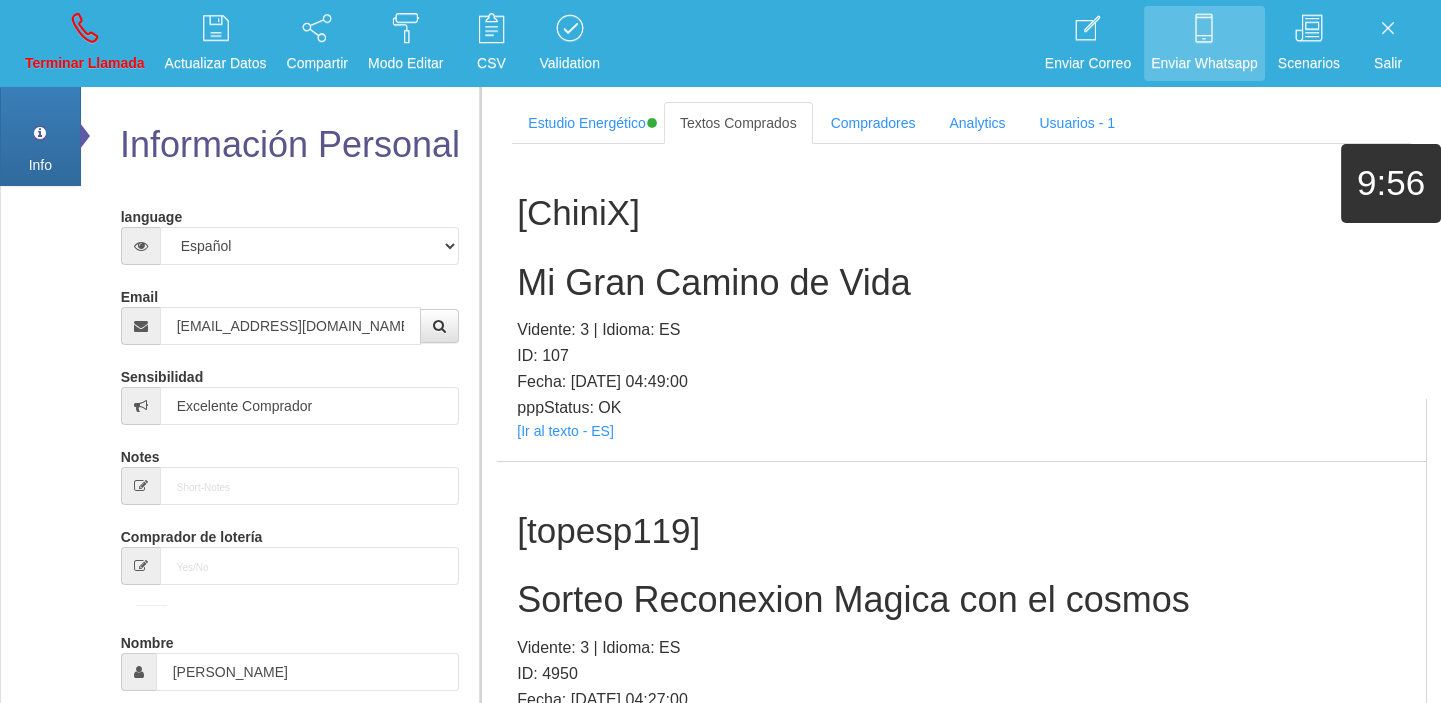 scroll, scrollTop: 62479, scrollLeft: 0, axis: vertical 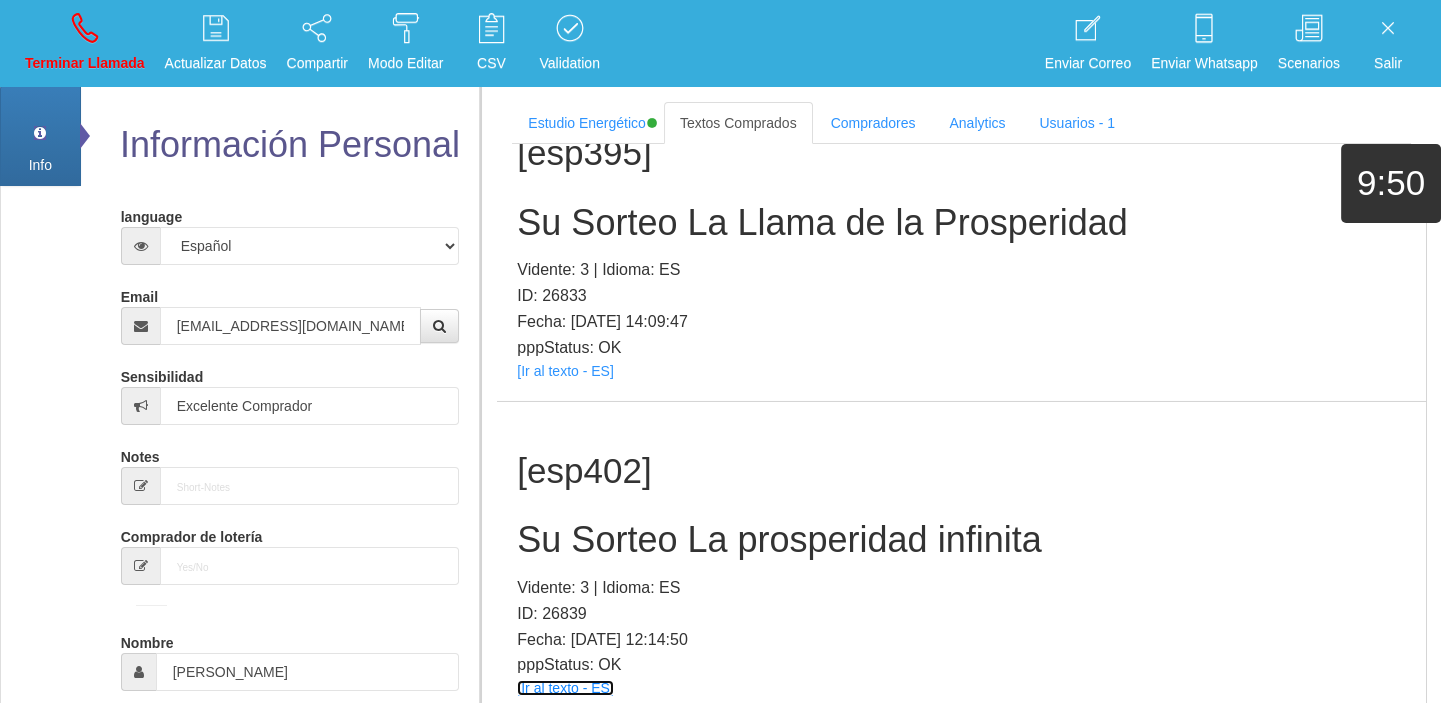 click on "[Ir al texto - ES]" at bounding box center (565, 688) 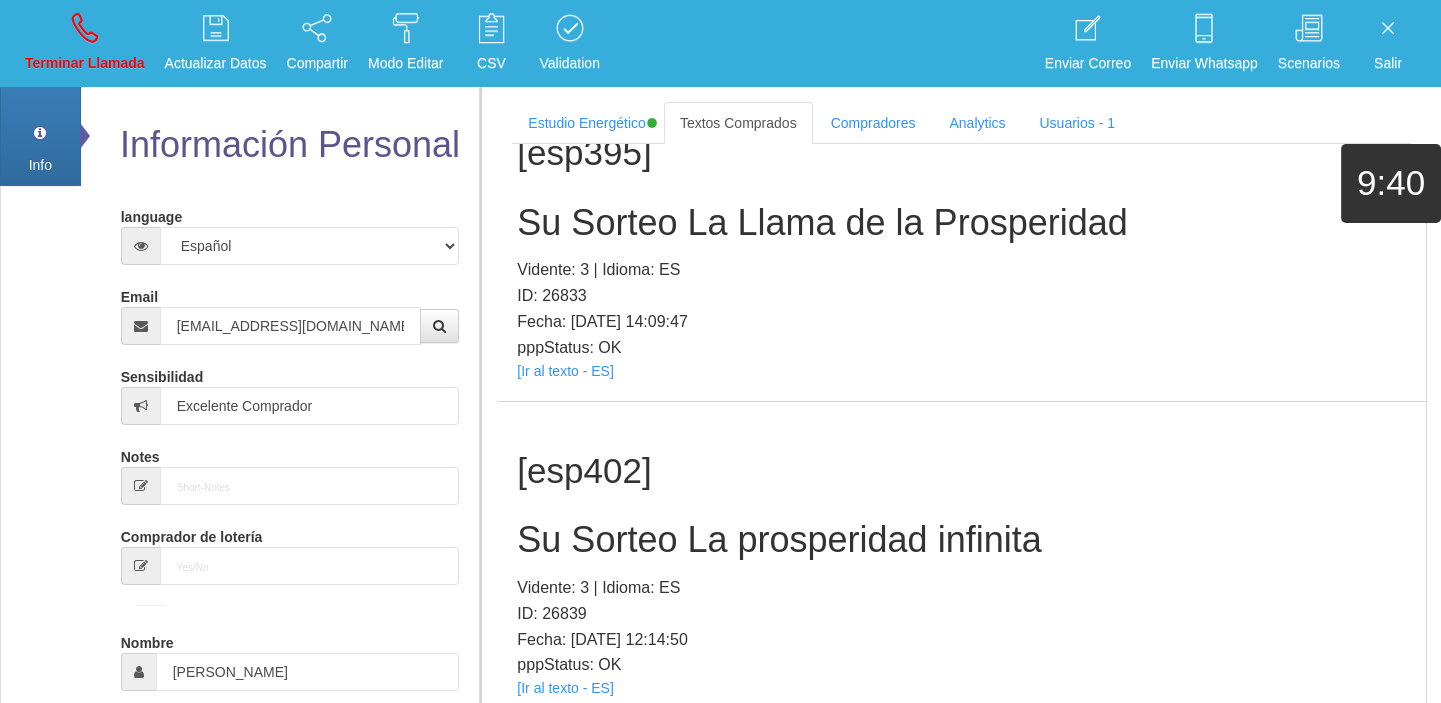 click on "[esp402] Su Sorteo La prosperidad infinita Vidente: 3 | Idioma: ES ID: 26839 Fecha: [DATE] 12:14:50 pppStatus: OK [Ir al texto - ES]" at bounding box center [961, 560] 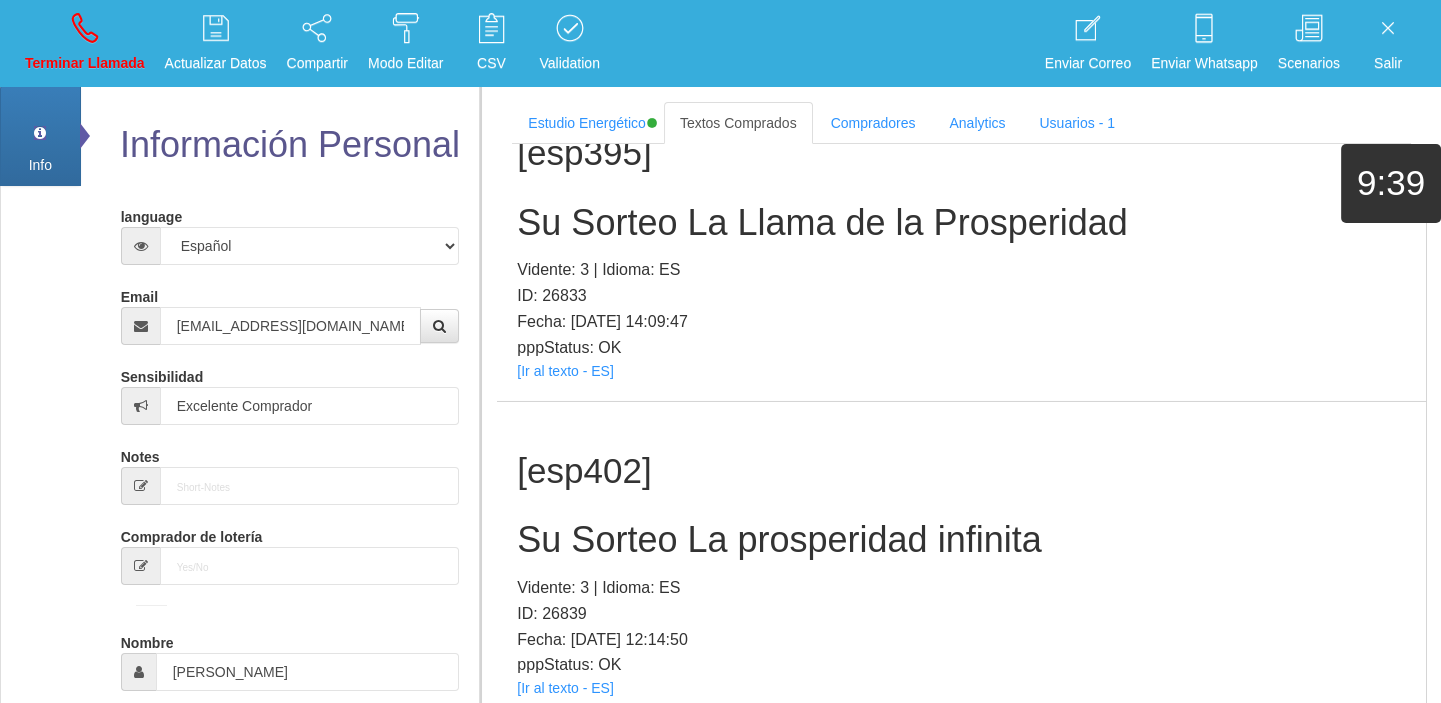 click on "[esp402] Su Sorteo La prosperidad infinita Vidente: 3 | Idioma: ES ID: 26839 Fecha: [DATE] 12:14:50 pppStatus: OK [Ir al texto - ES]" at bounding box center [961, 560] 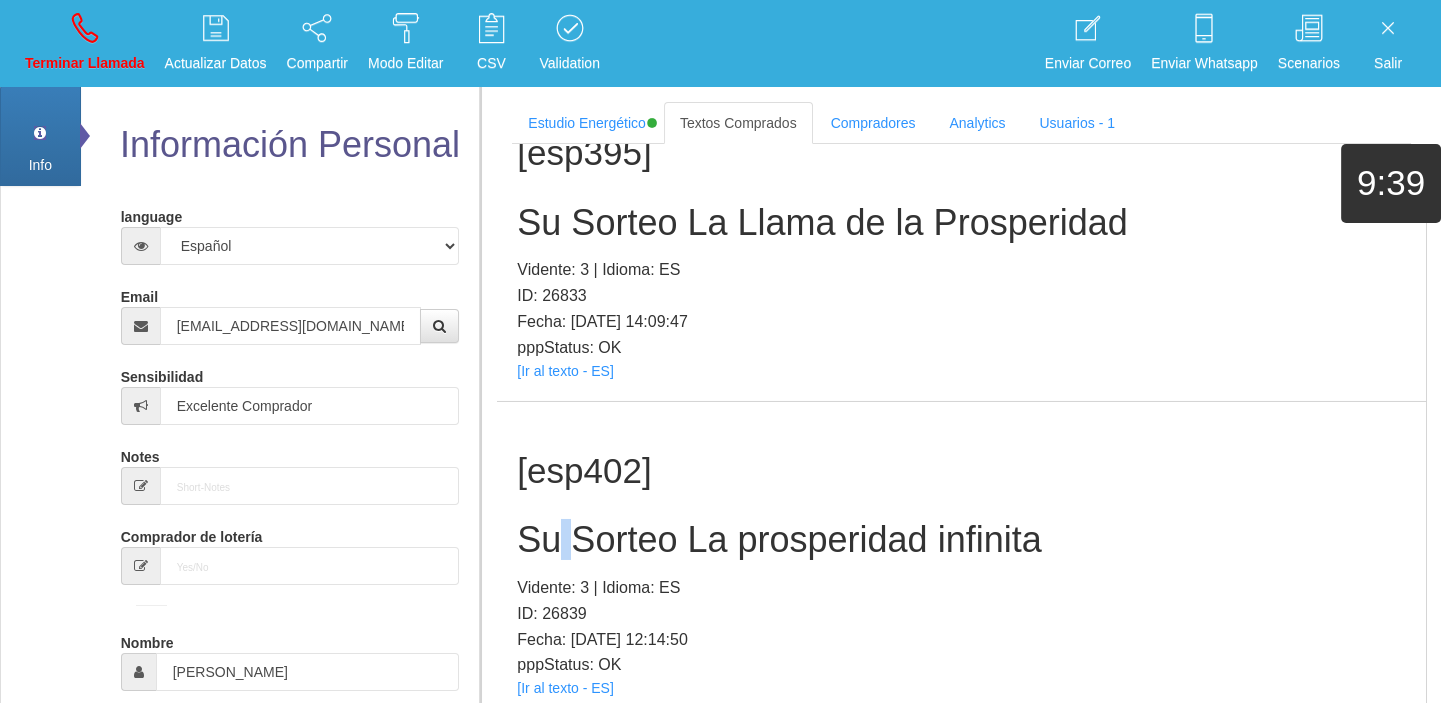 click on "[esp402] Su Sorteo La prosperidad infinita Vidente: 3 | Idioma: ES ID: 26839 Fecha: [DATE] 12:14:50 pppStatus: OK [Ir al texto - ES]" at bounding box center [961, 560] 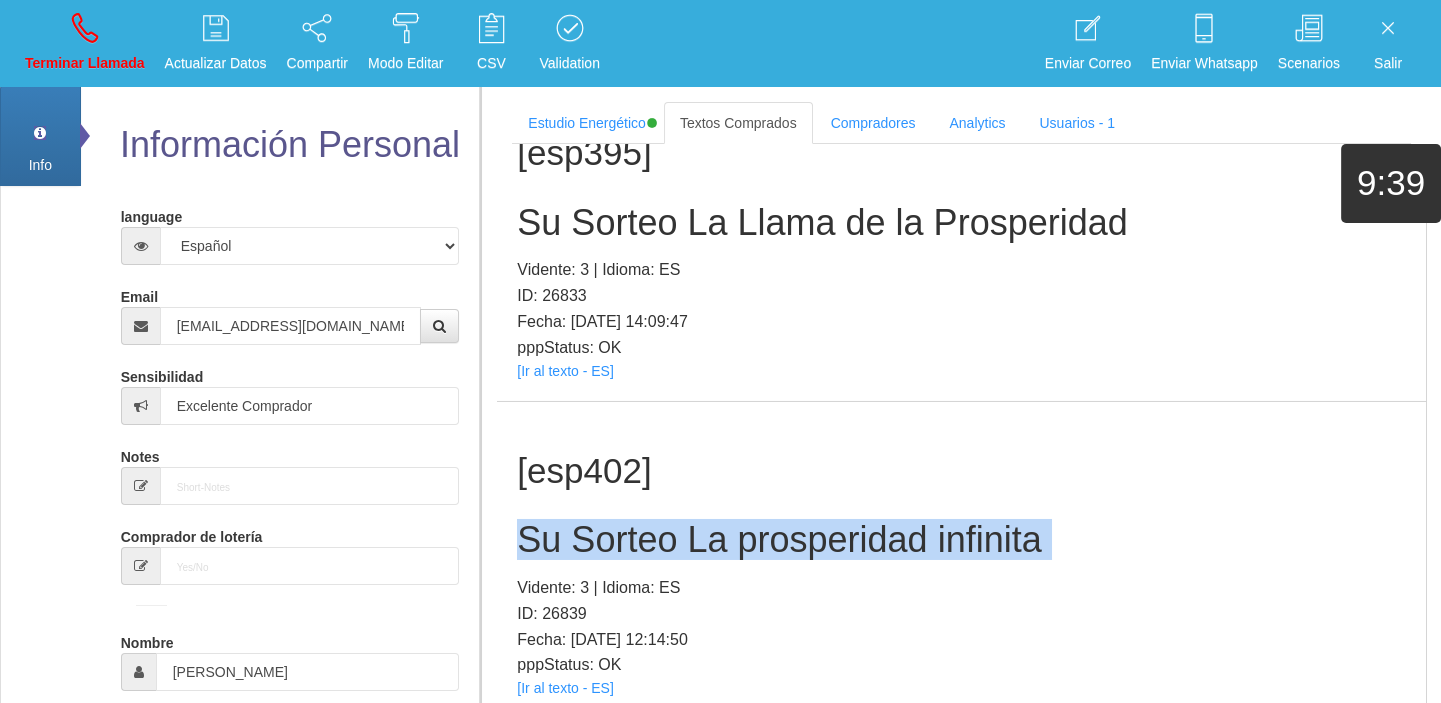 click on "[esp402] Su Sorteo La prosperidad infinita Vidente: 3 | Idioma: ES ID: 26839 Fecha: [DATE] 12:14:50 pppStatus: OK [Ir al texto - ES]" at bounding box center (961, 560) 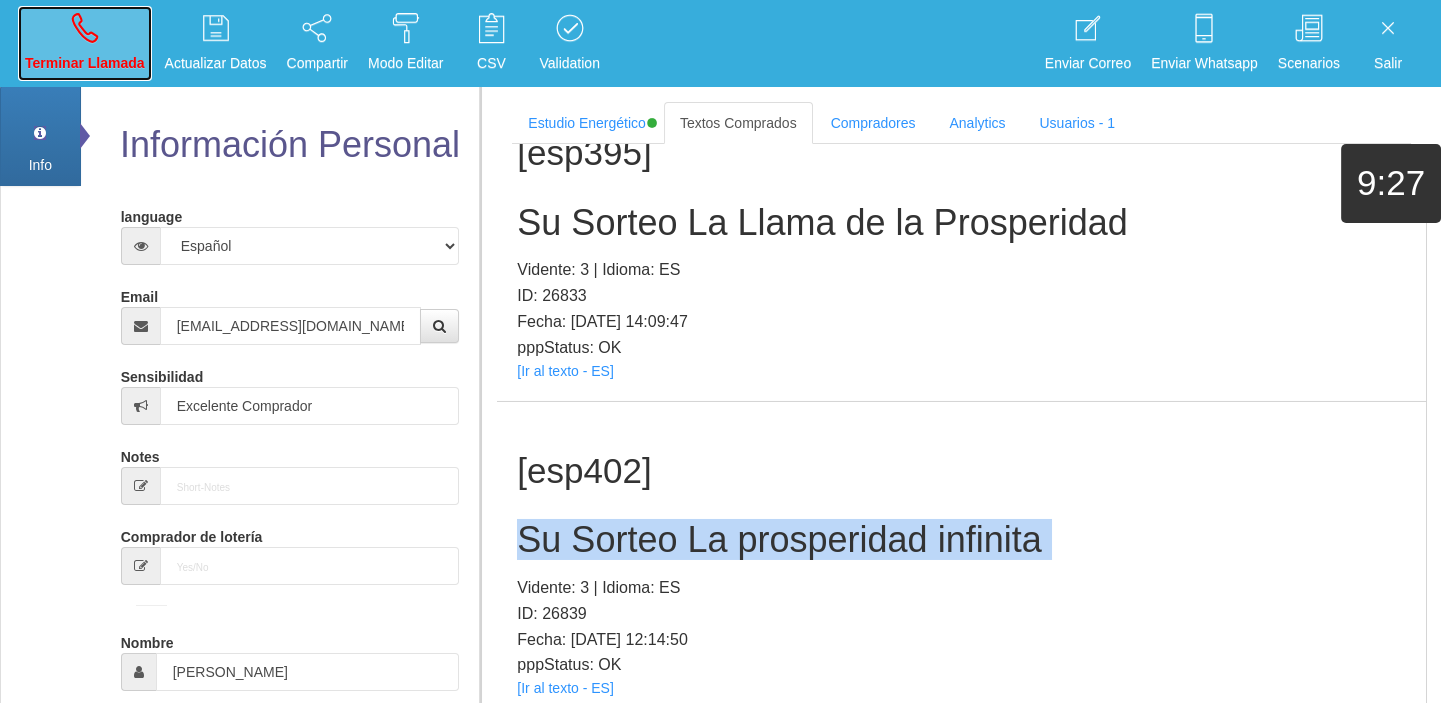 drag, startPoint x: 117, startPoint y: 51, endPoint x: 811, endPoint y: 125, distance: 697.9341 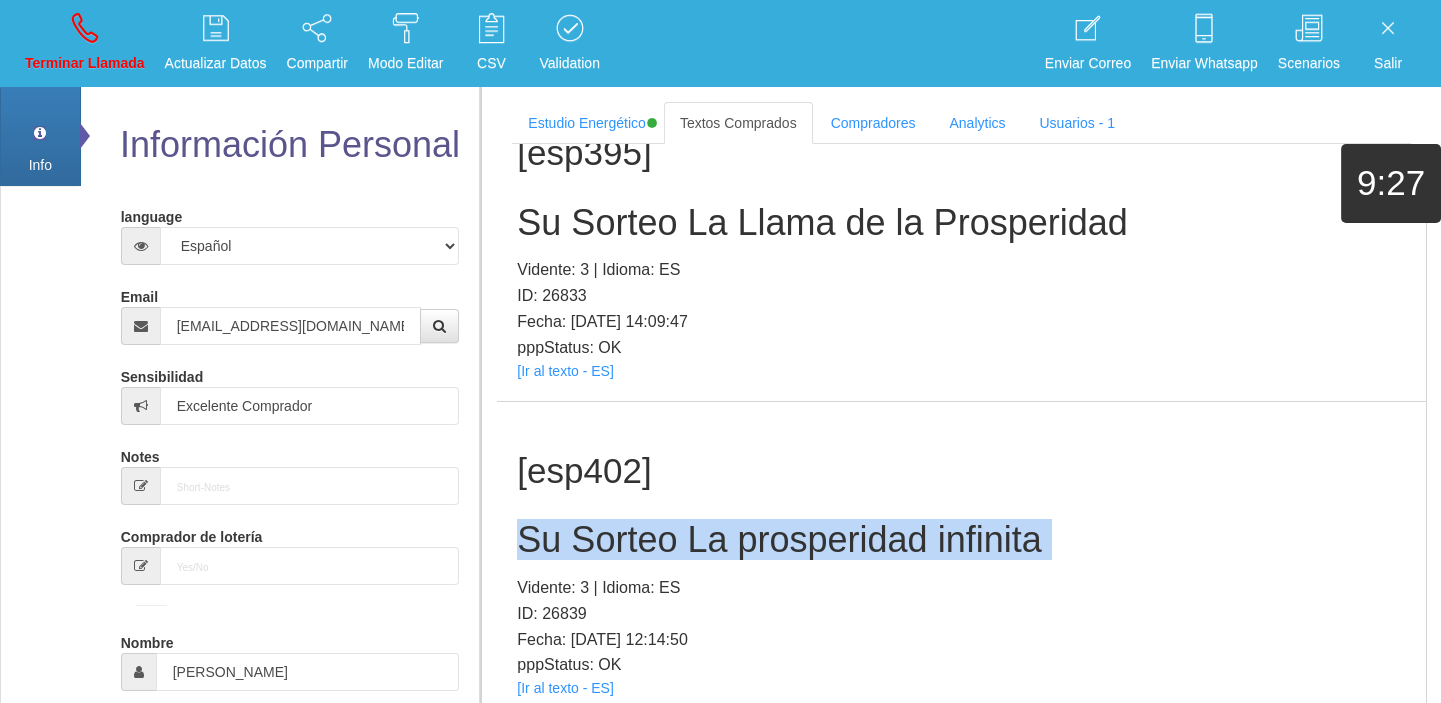 type 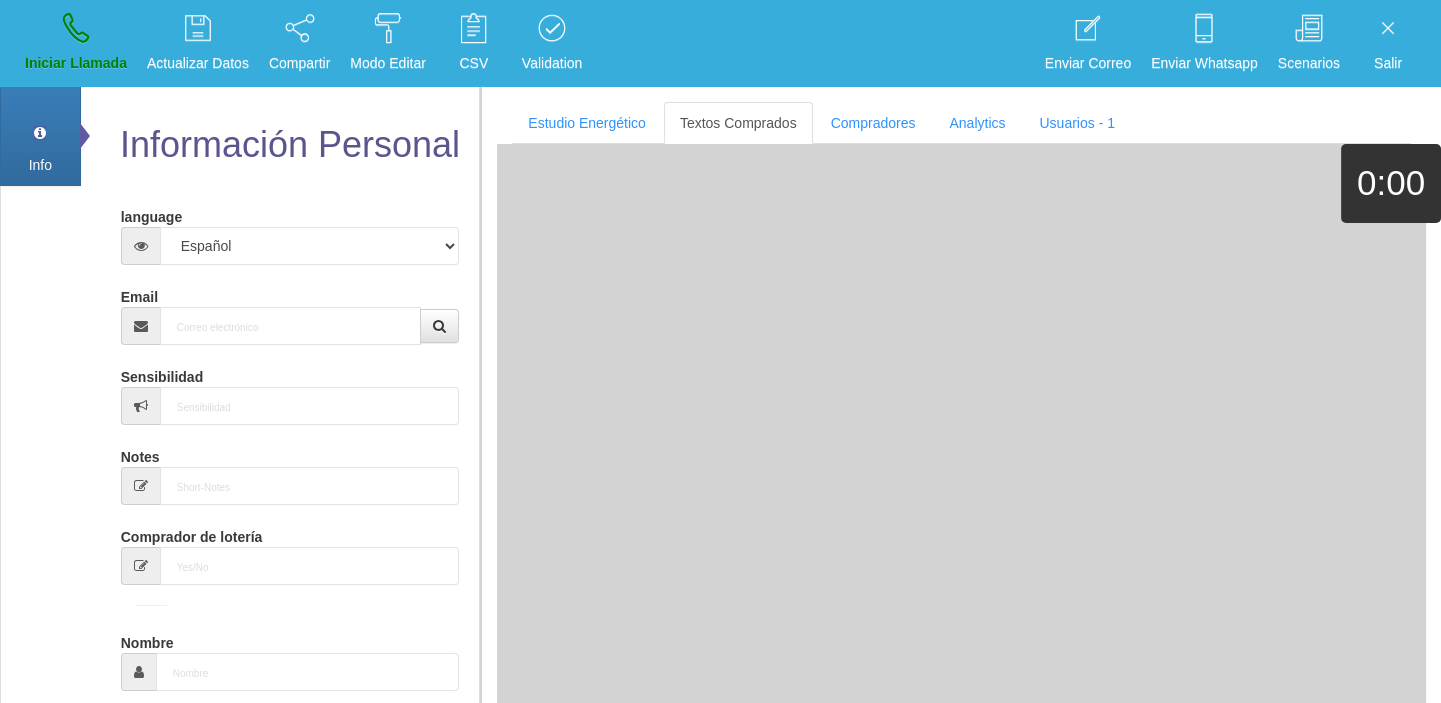 scroll, scrollTop: 0, scrollLeft: 0, axis: both 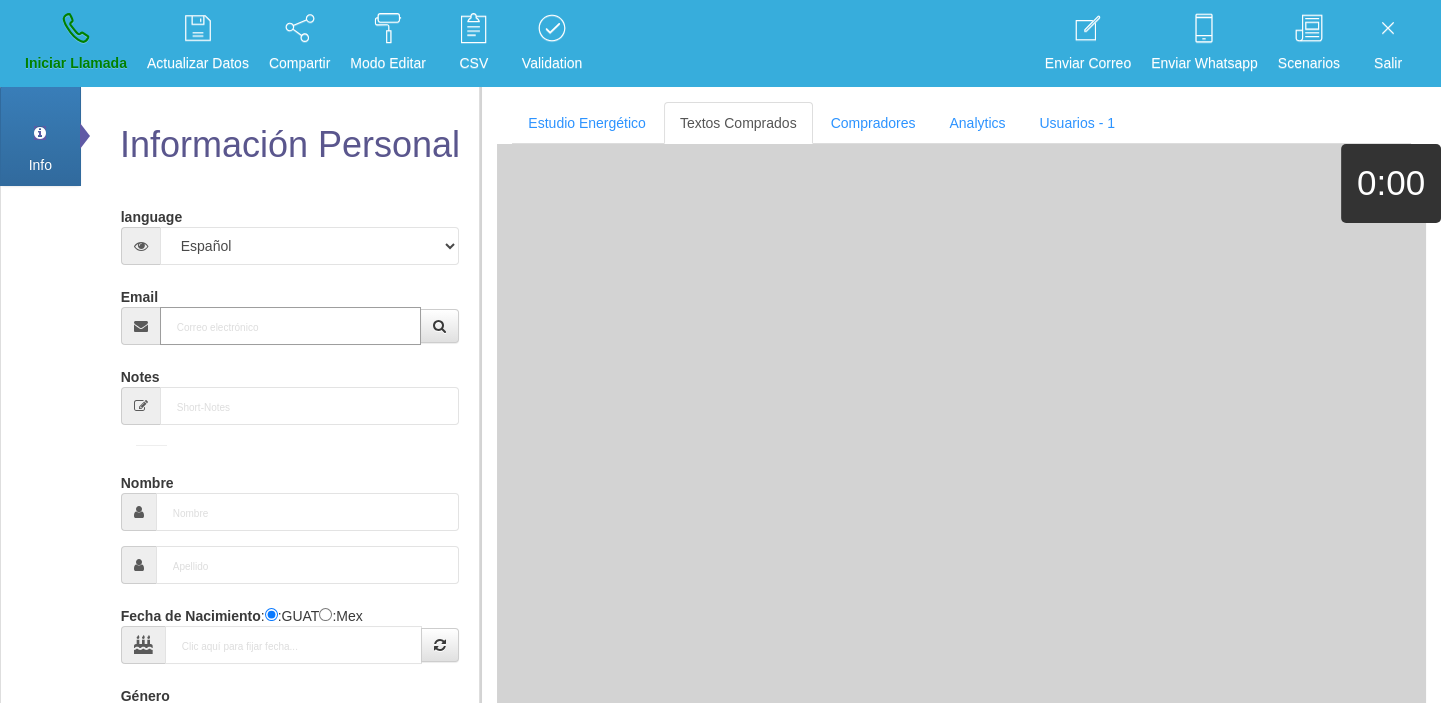 paste on "[EMAIL_ADDRESS][DOMAIN_NAME]" 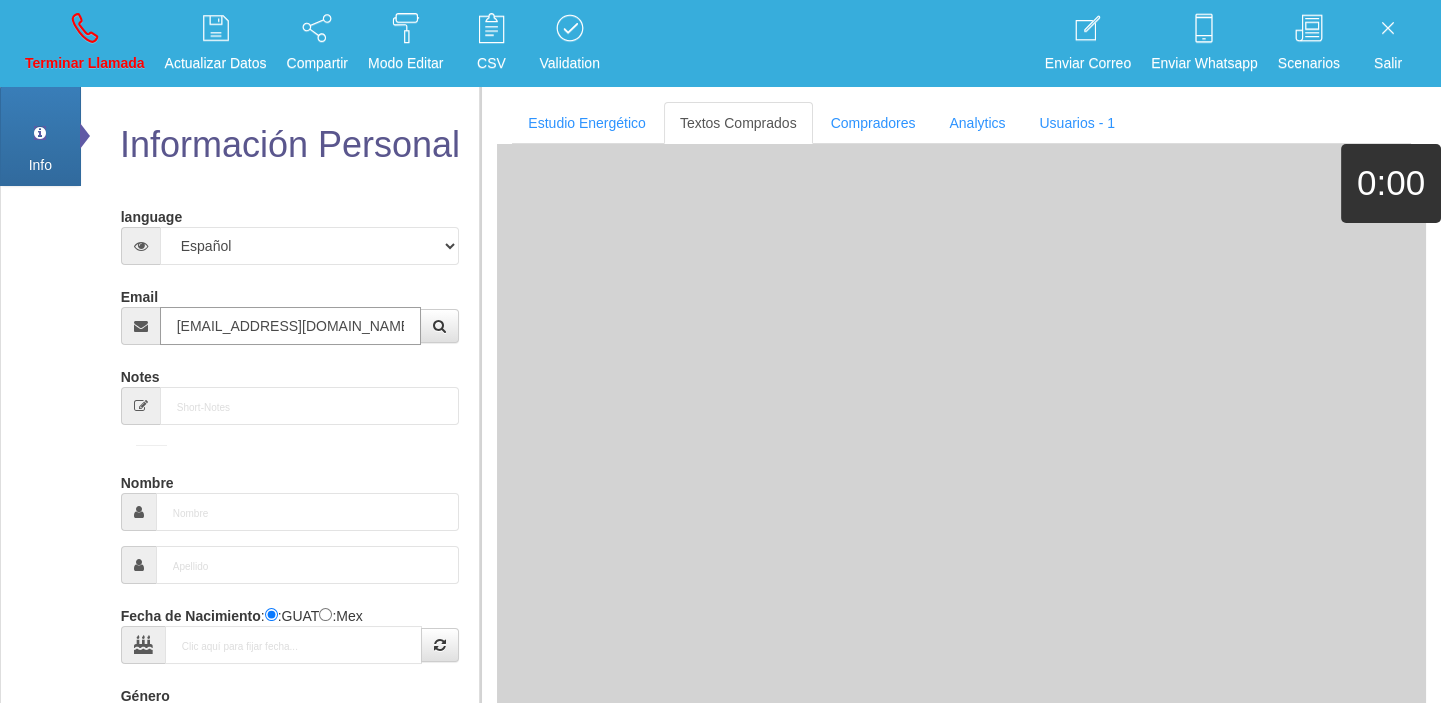 type on "[EMAIL_ADDRESS][DOMAIN_NAME]" 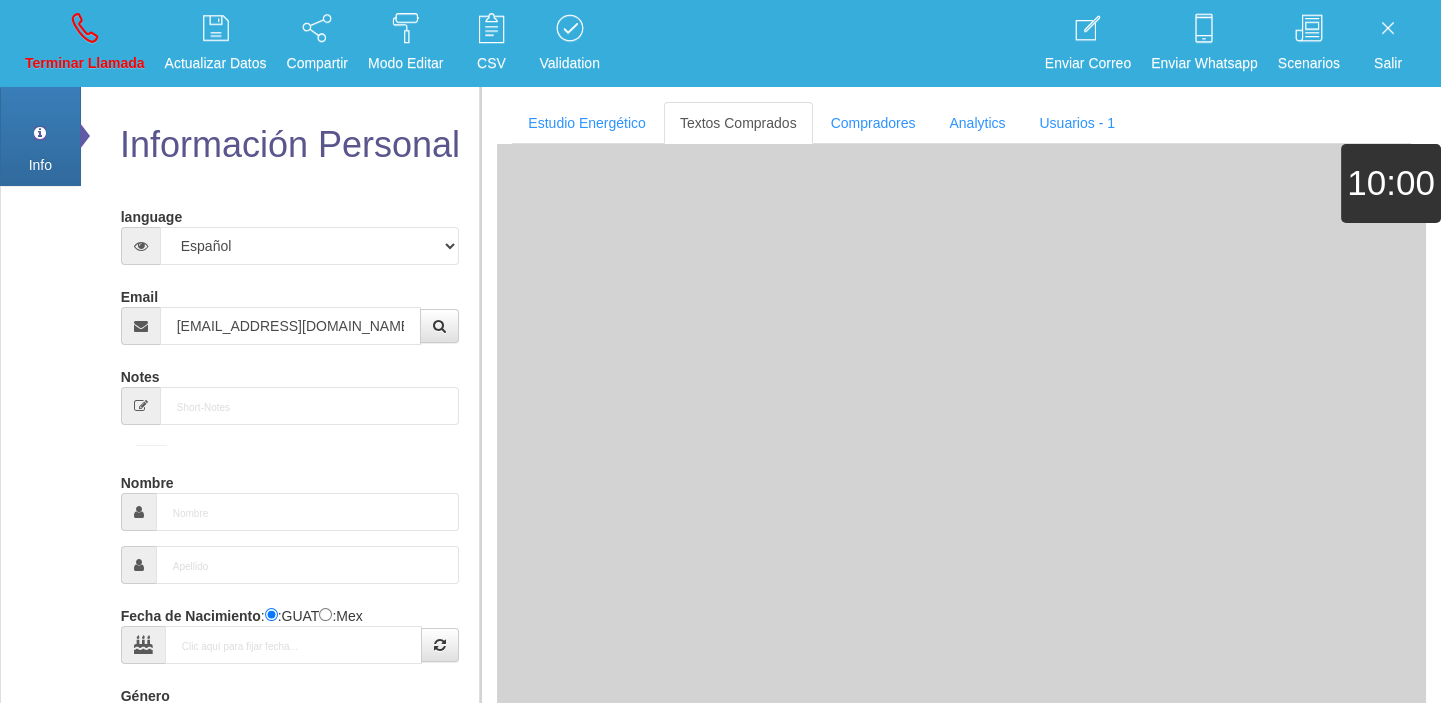 type on "[DATE]" 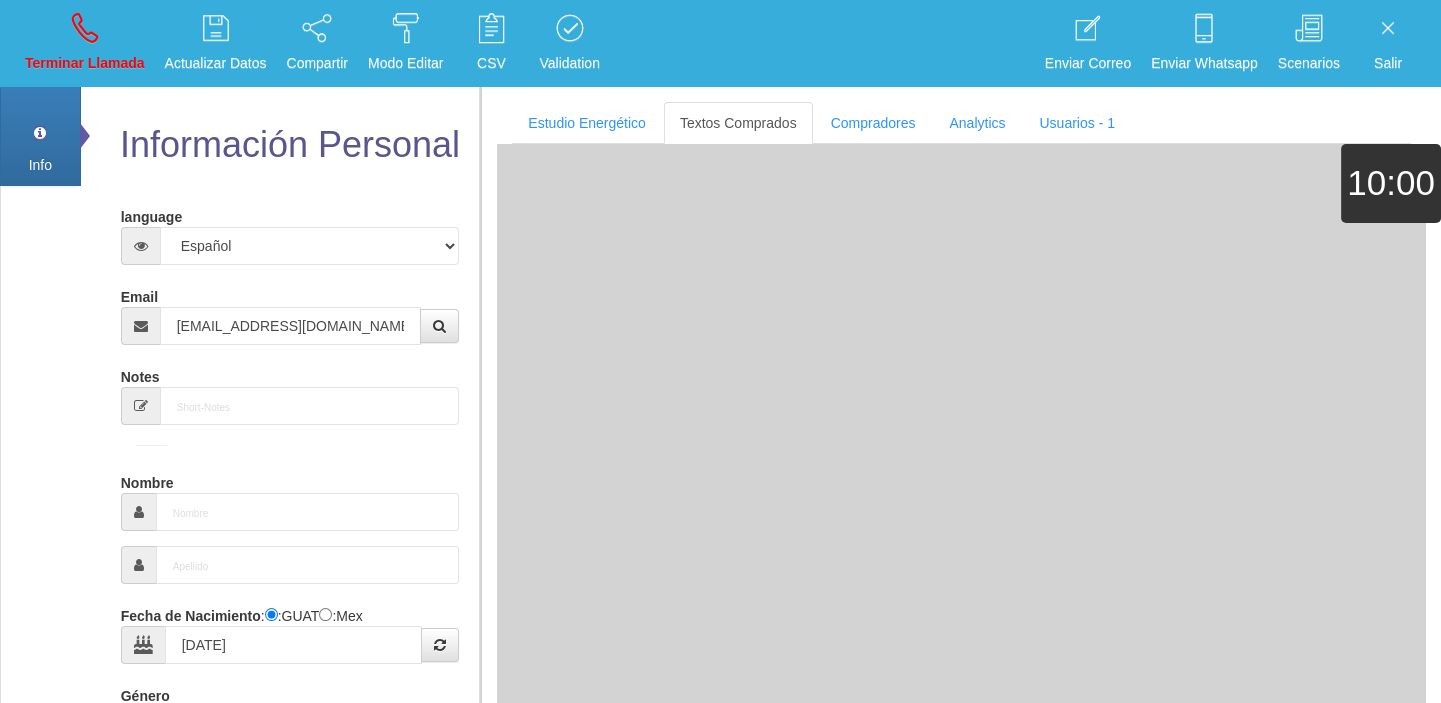 type on "Excelente Comprador" 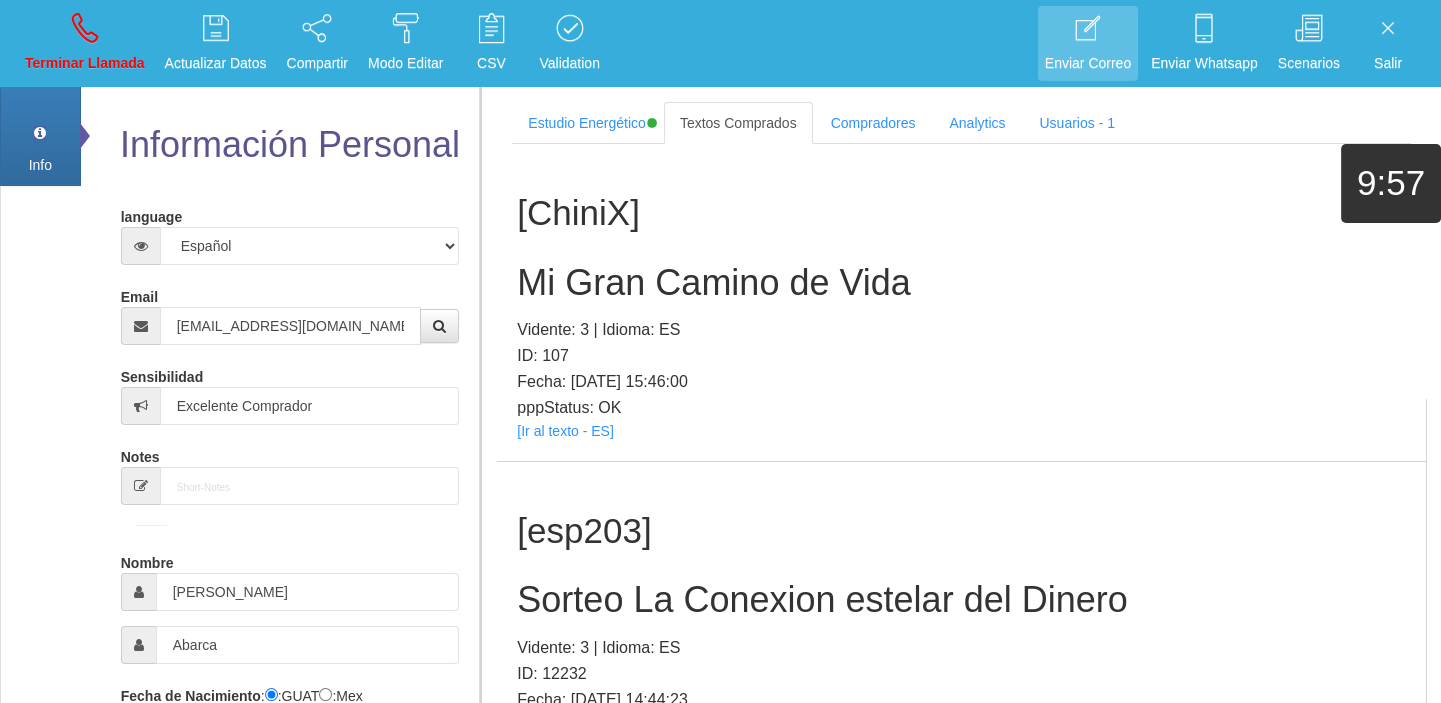 scroll, scrollTop: 15783, scrollLeft: 0, axis: vertical 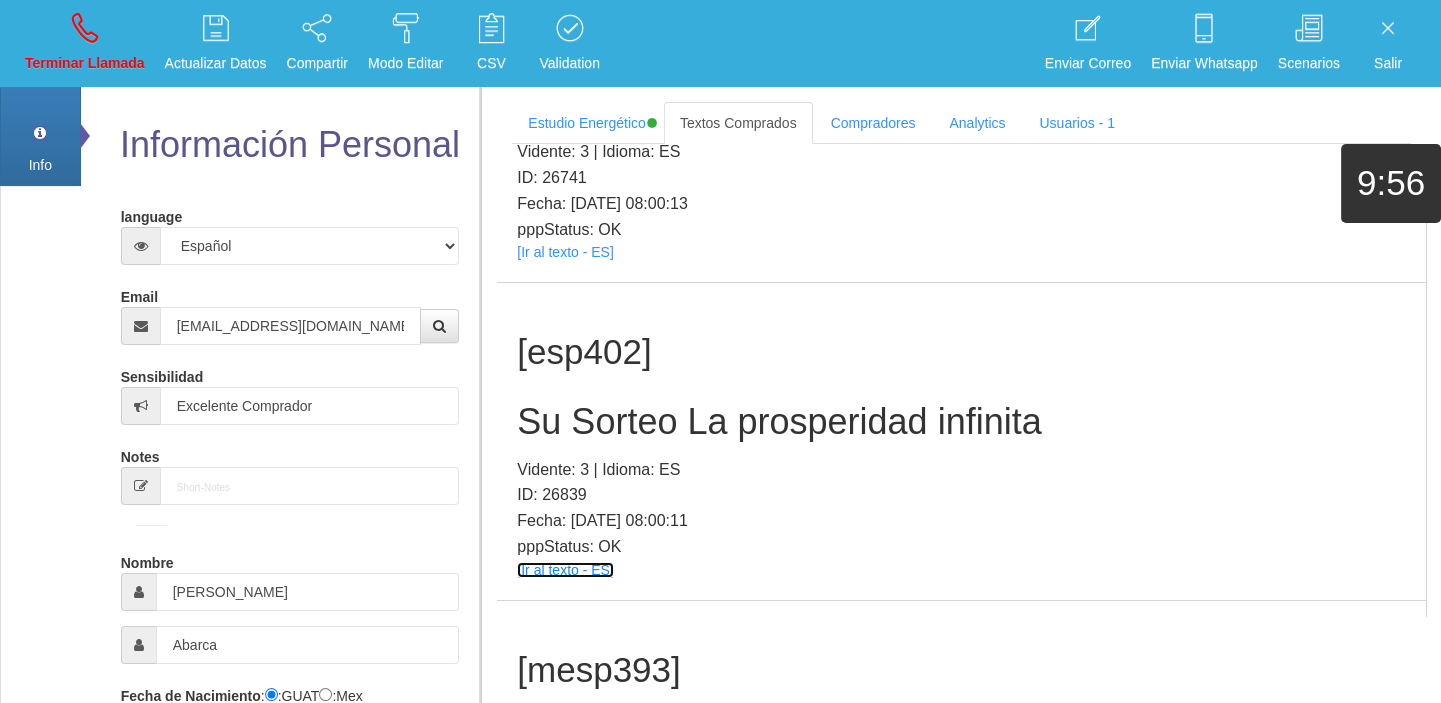 click on "[Ir al texto - ES]" at bounding box center (565, 570) 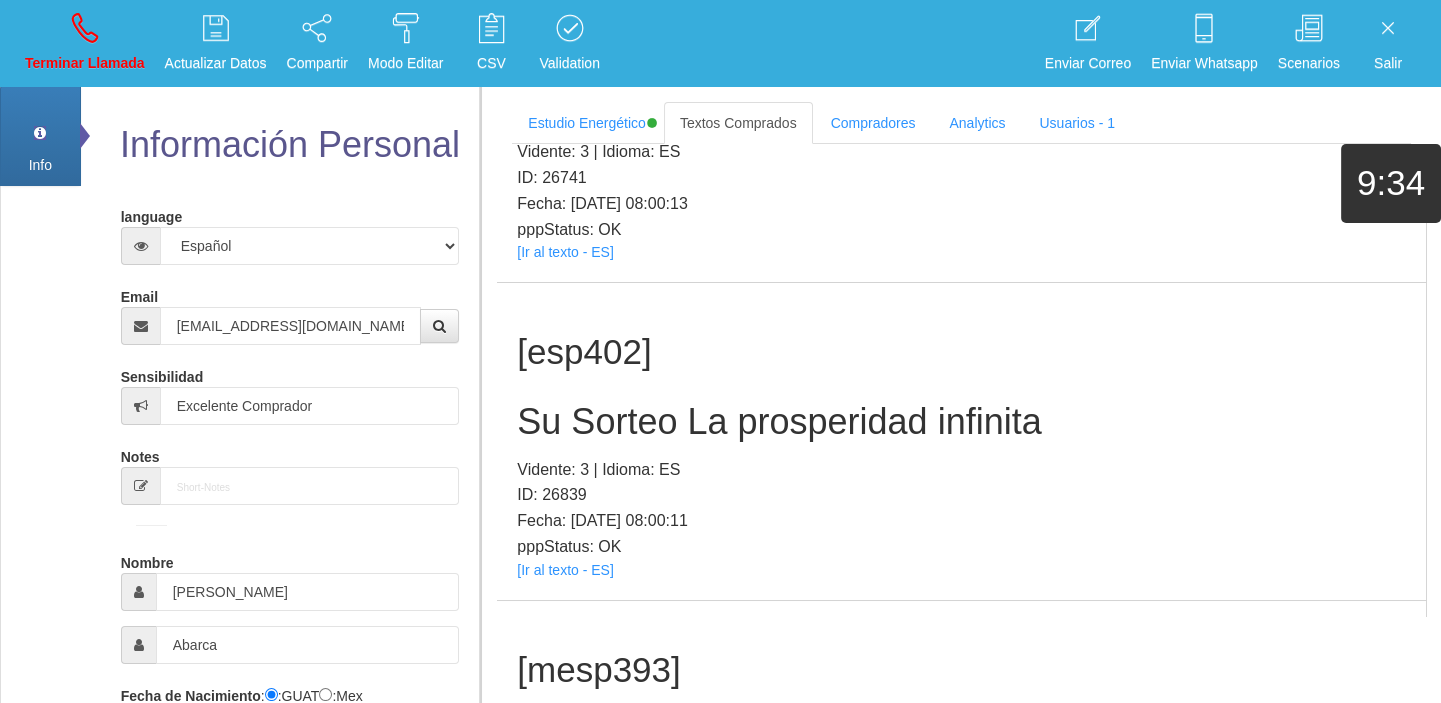 click on "Su Sorteo La prosperidad infinita" at bounding box center (961, 422) 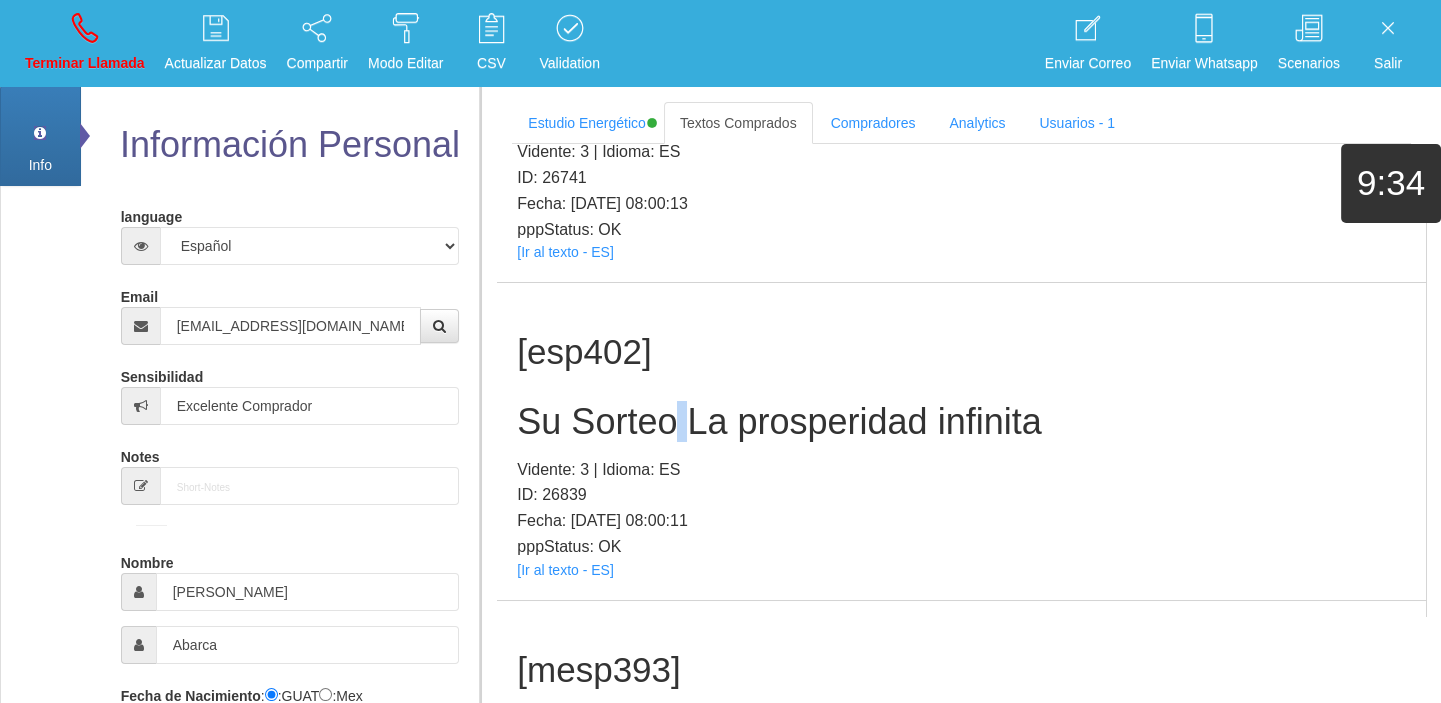 click on "Su Sorteo La prosperidad infinita" at bounding box center [961, 422] 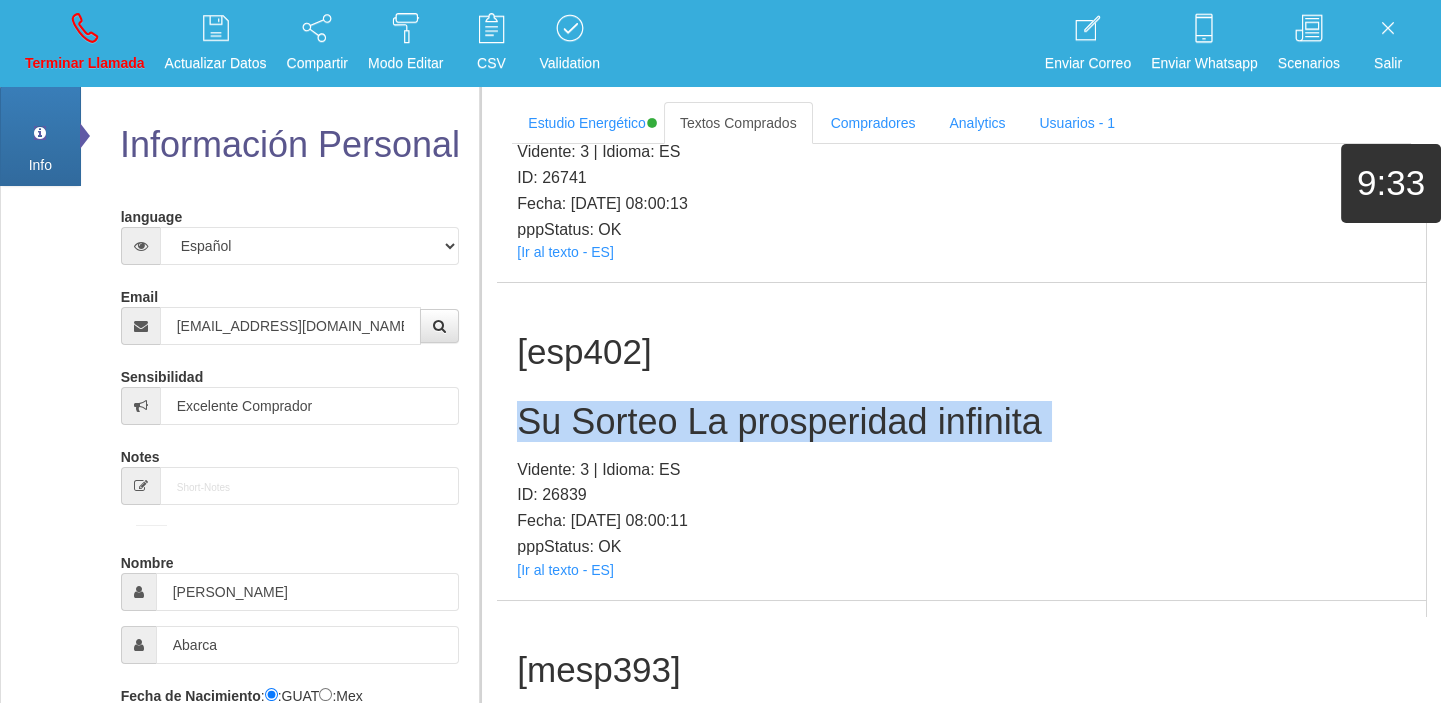 drag, startPoint x: 675, startPoint y: 382, endPoint x: 479, endPoint y: 421, distance: 199.84244 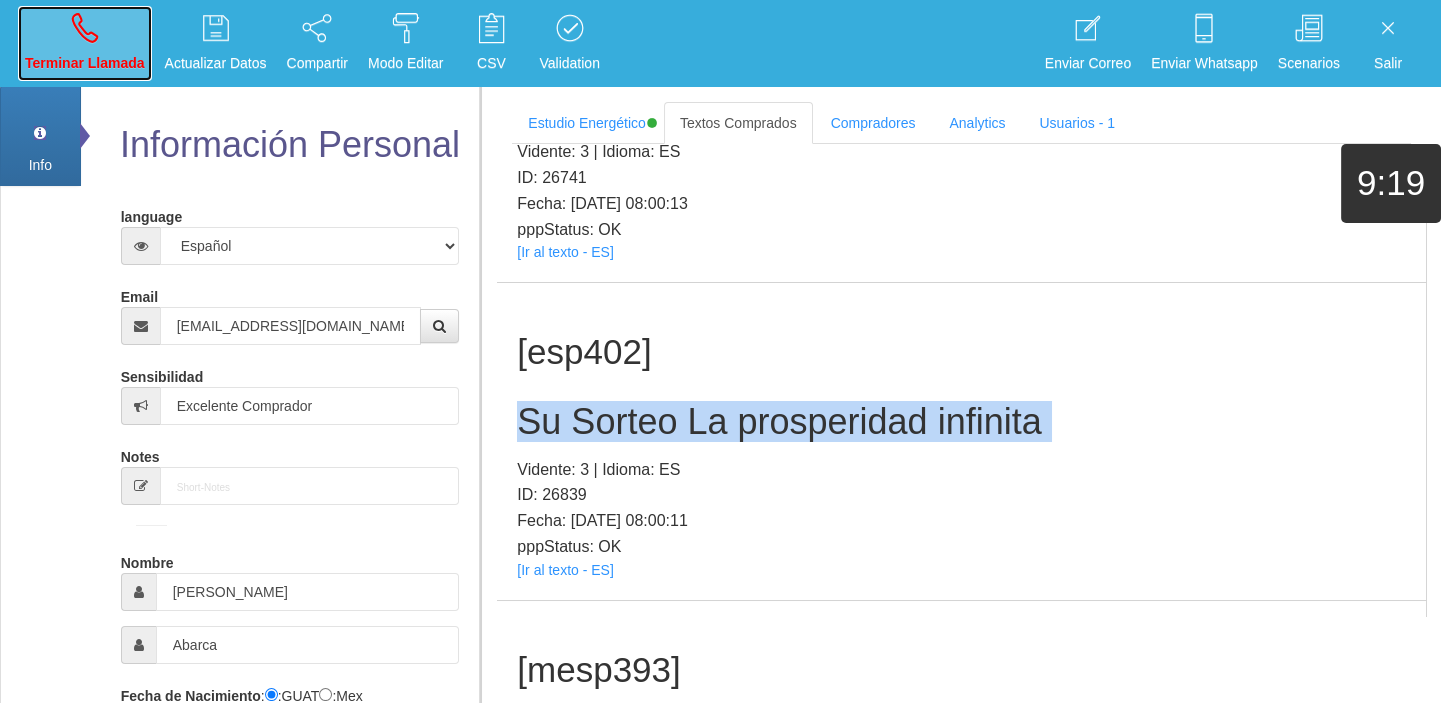 click on "Terminar Llamada" at bounding box center (85, 43) 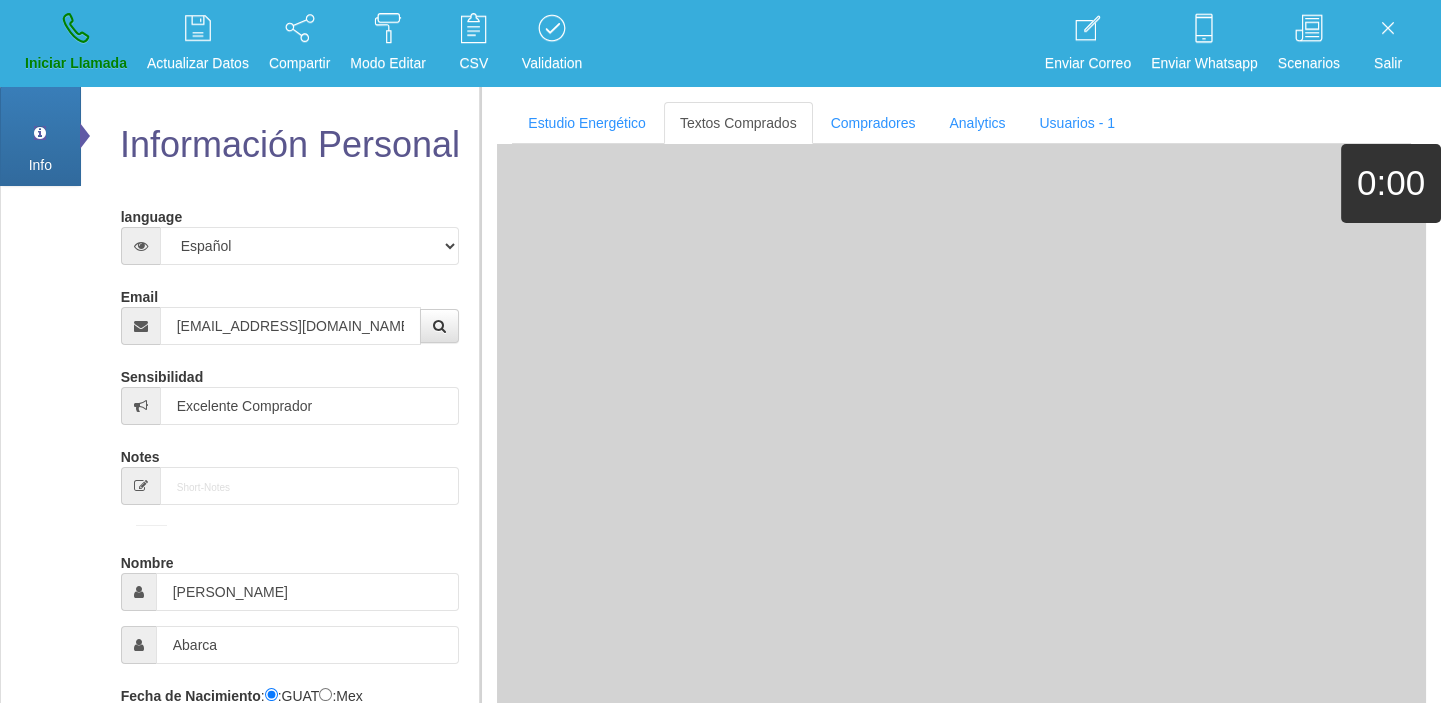 type 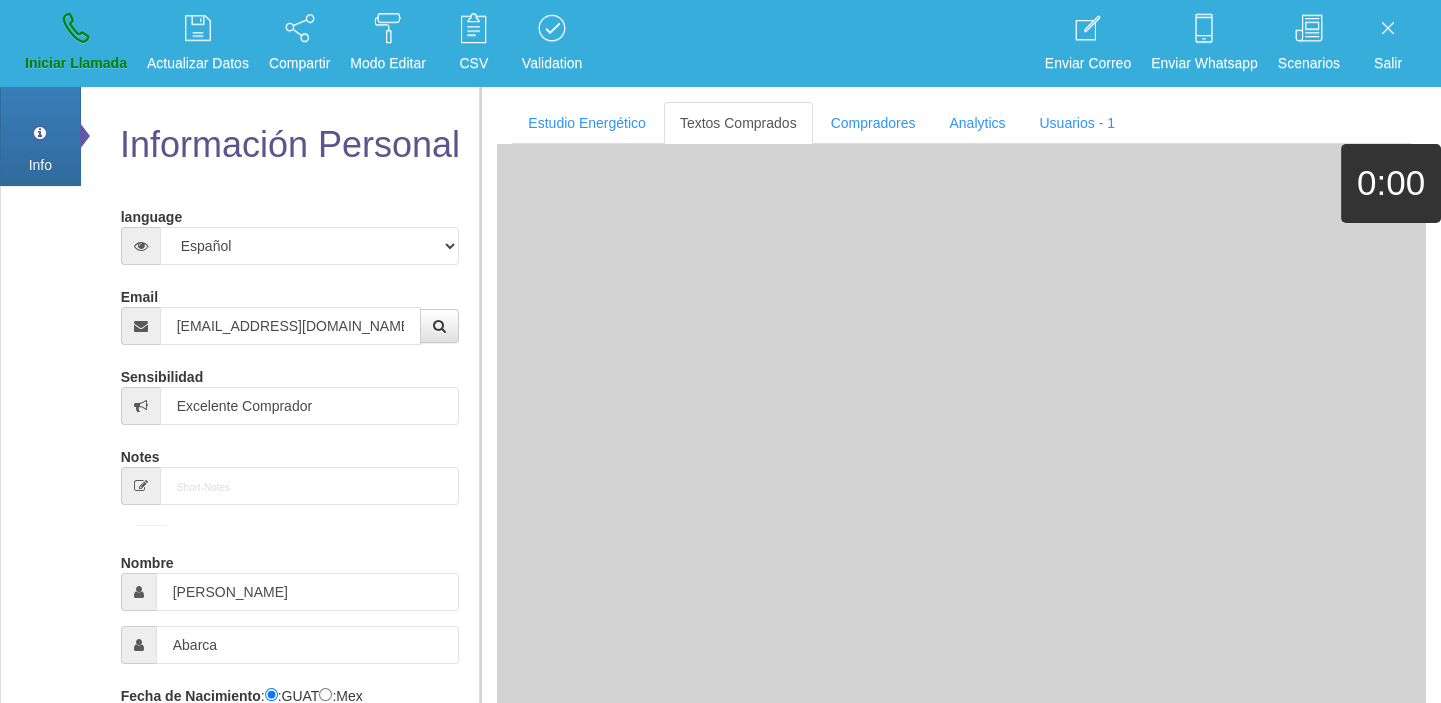 type 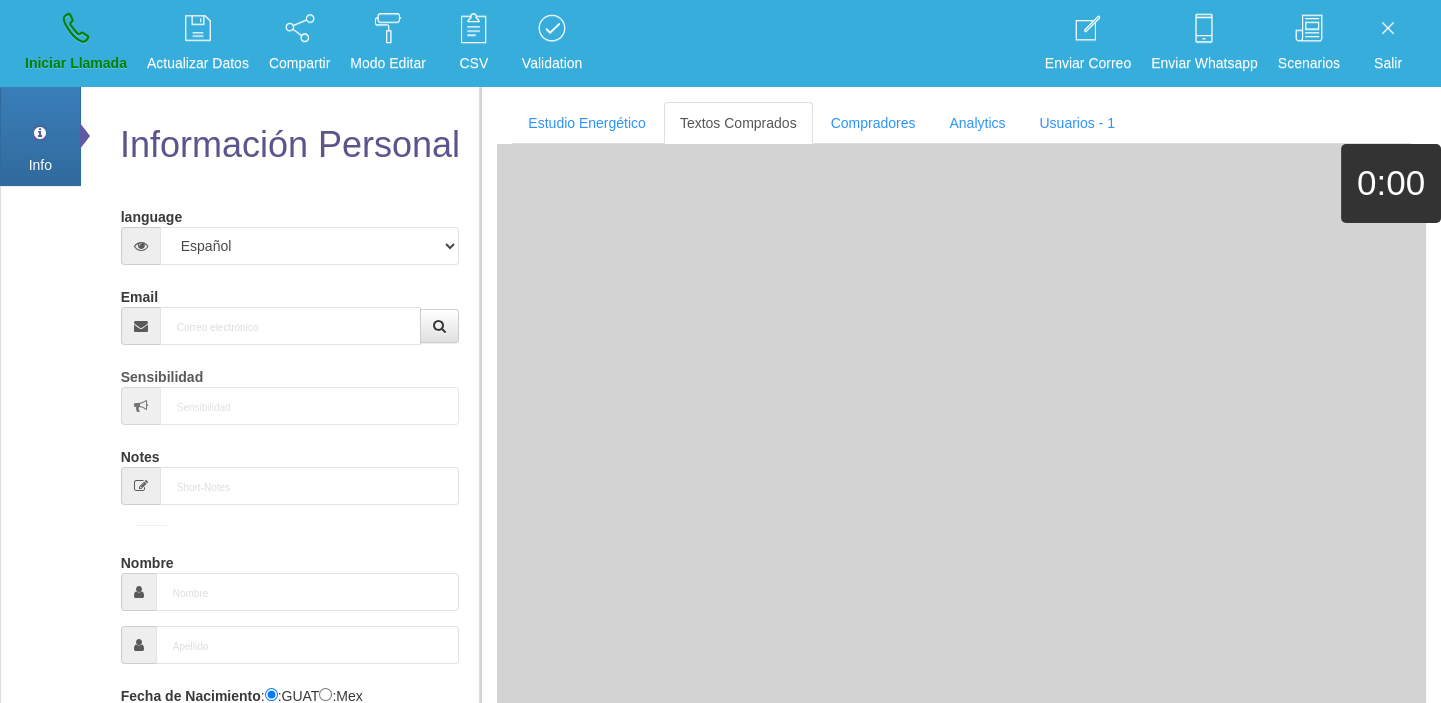 scroll, scrollTop: 0, scrollLeft: 0, axis: both 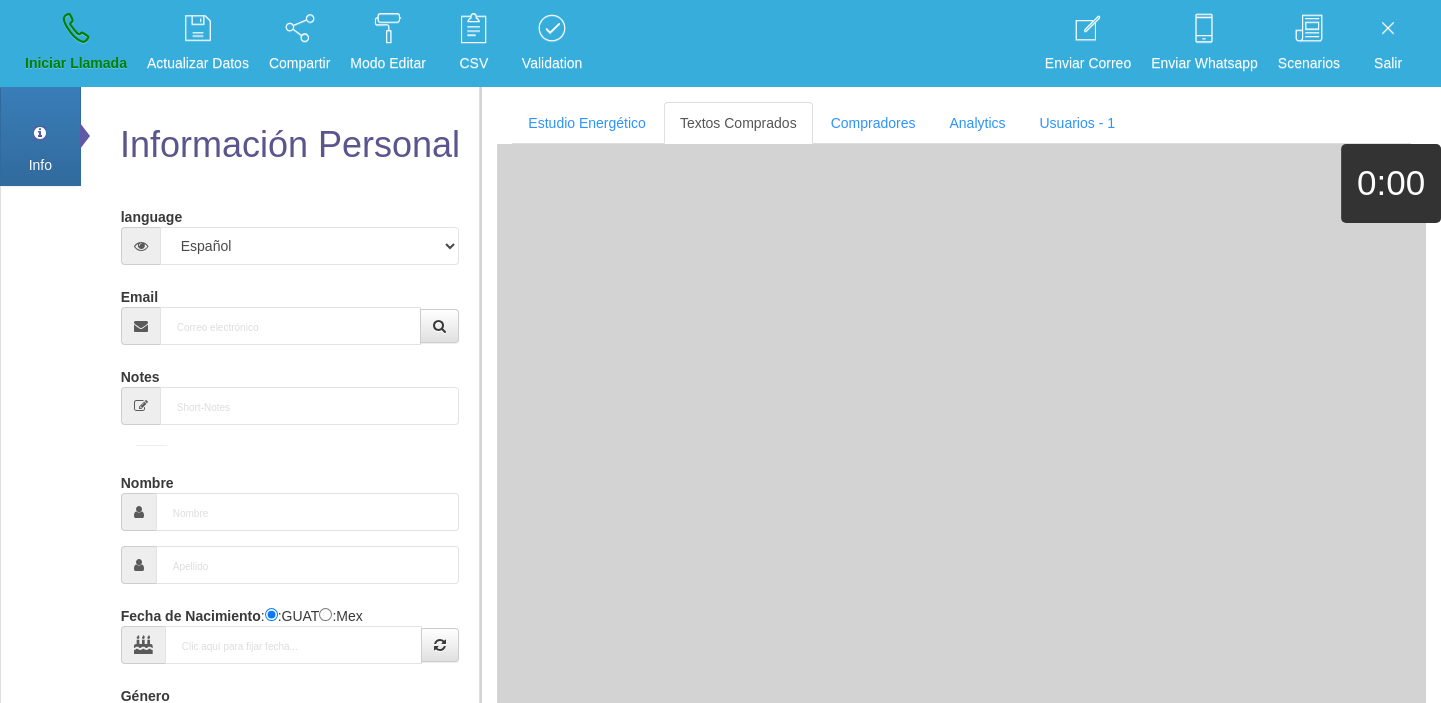 click on "language Español Portugues [PERSON_NAME]
Email
Sensibilidad
Notes
Comprador de lotería
Nombre
Fecha de Nacimiento :  :GUAT  :Mex
Género
-seleccionar-
Masculino
Femenino
Teléfono
[GEOGRAPHIC_DATA] +1 [GEOGRAPHIC_DATA] +44 [GEOGRAPHIC_DATA] (‫[GEOGRAPHIC_DATA]‬‎) +93 [GEOGRAPHIC_DATA] ([GEOGRAPHIC_DATA]) +355 +213 [US_STATE] +1684 +54" at bounding box center [290, 660] 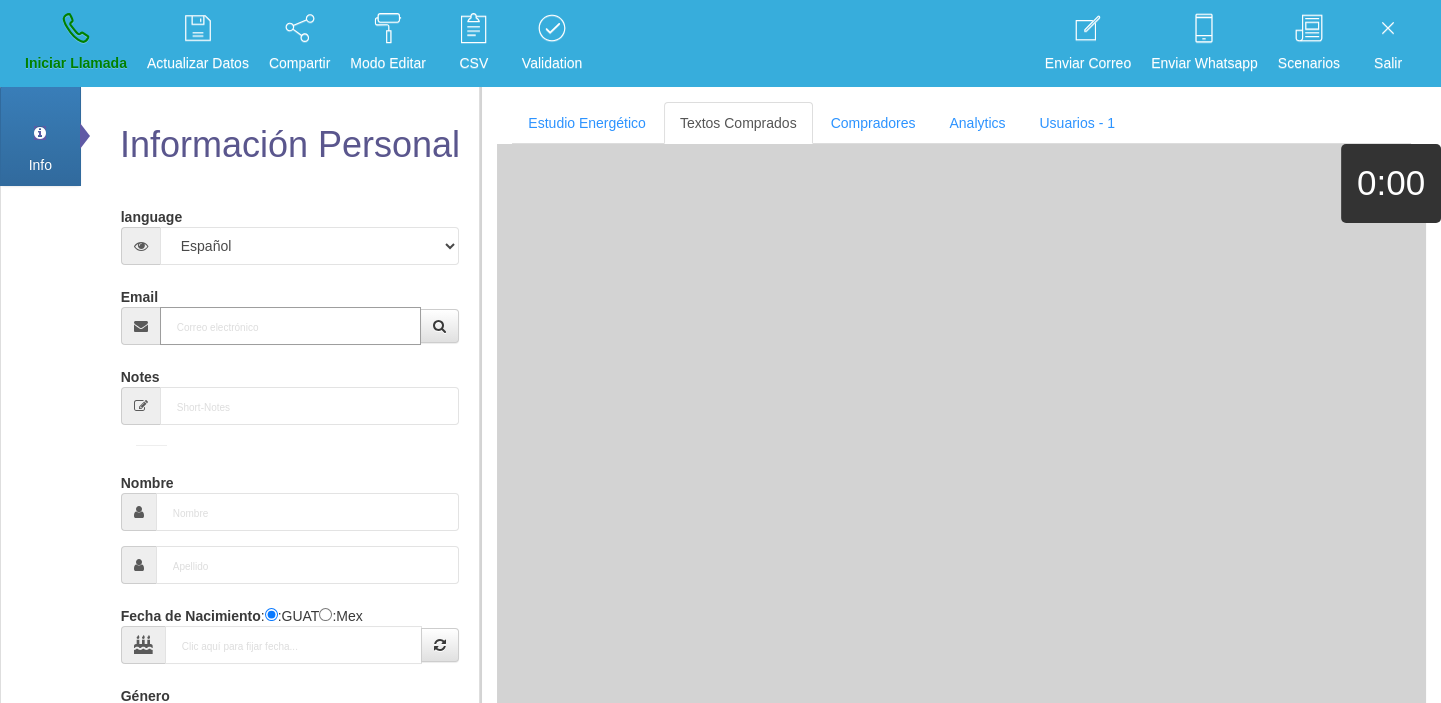 click on "Email" at bounding box center [291, 326] 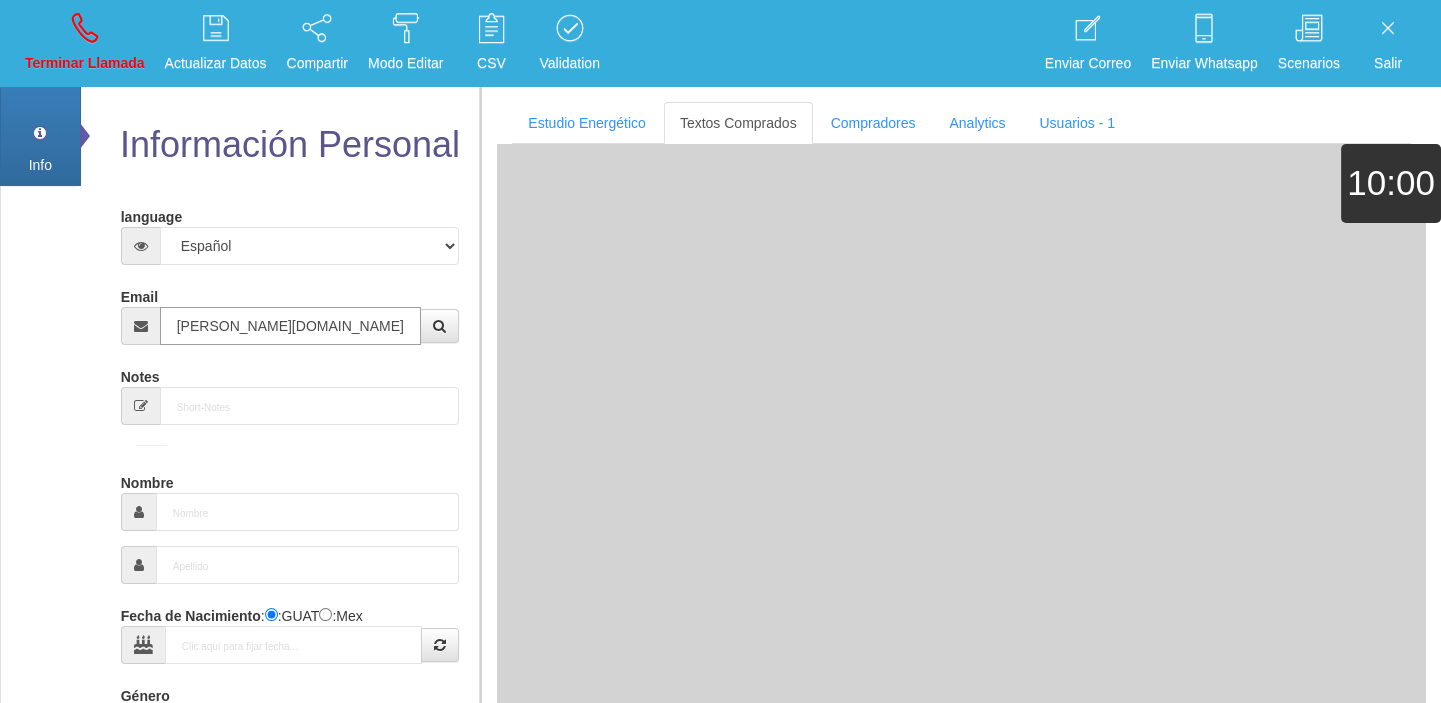 type on "19 Abr 1933" 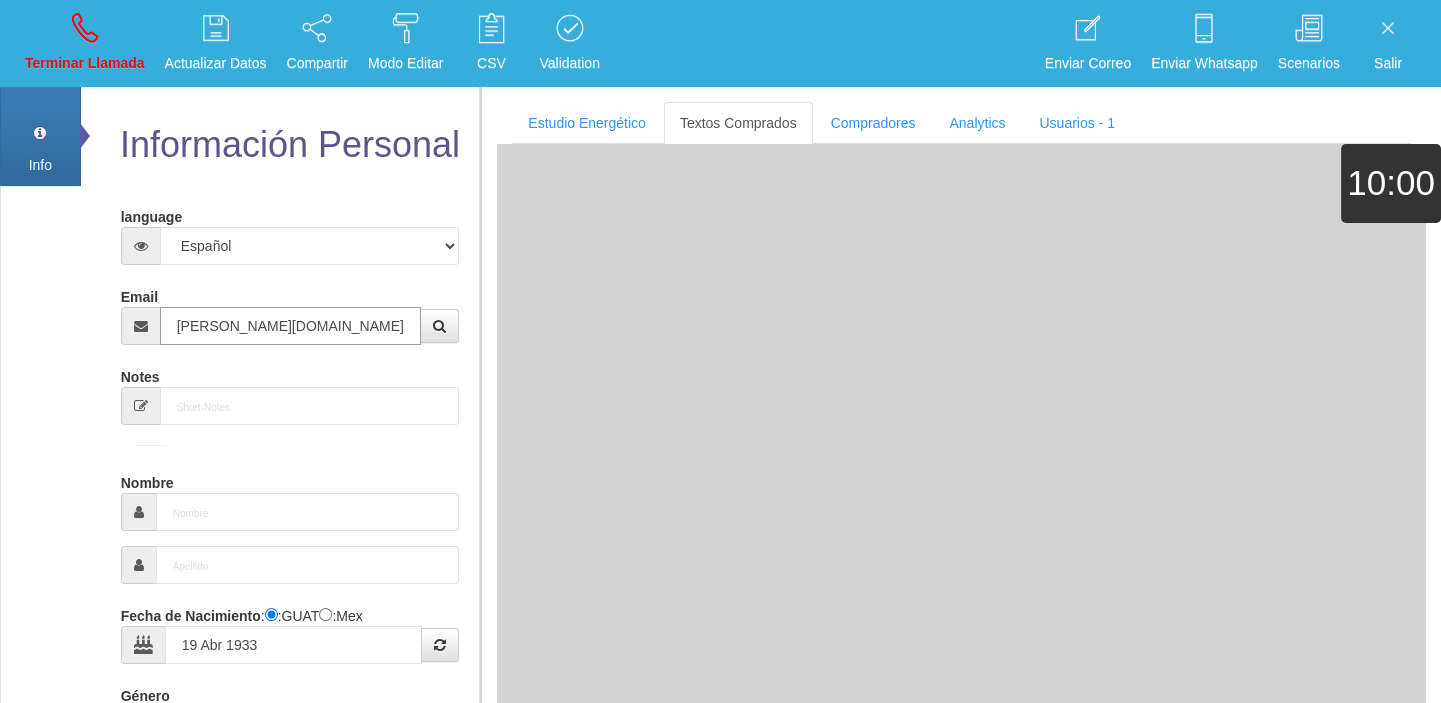select on "4" 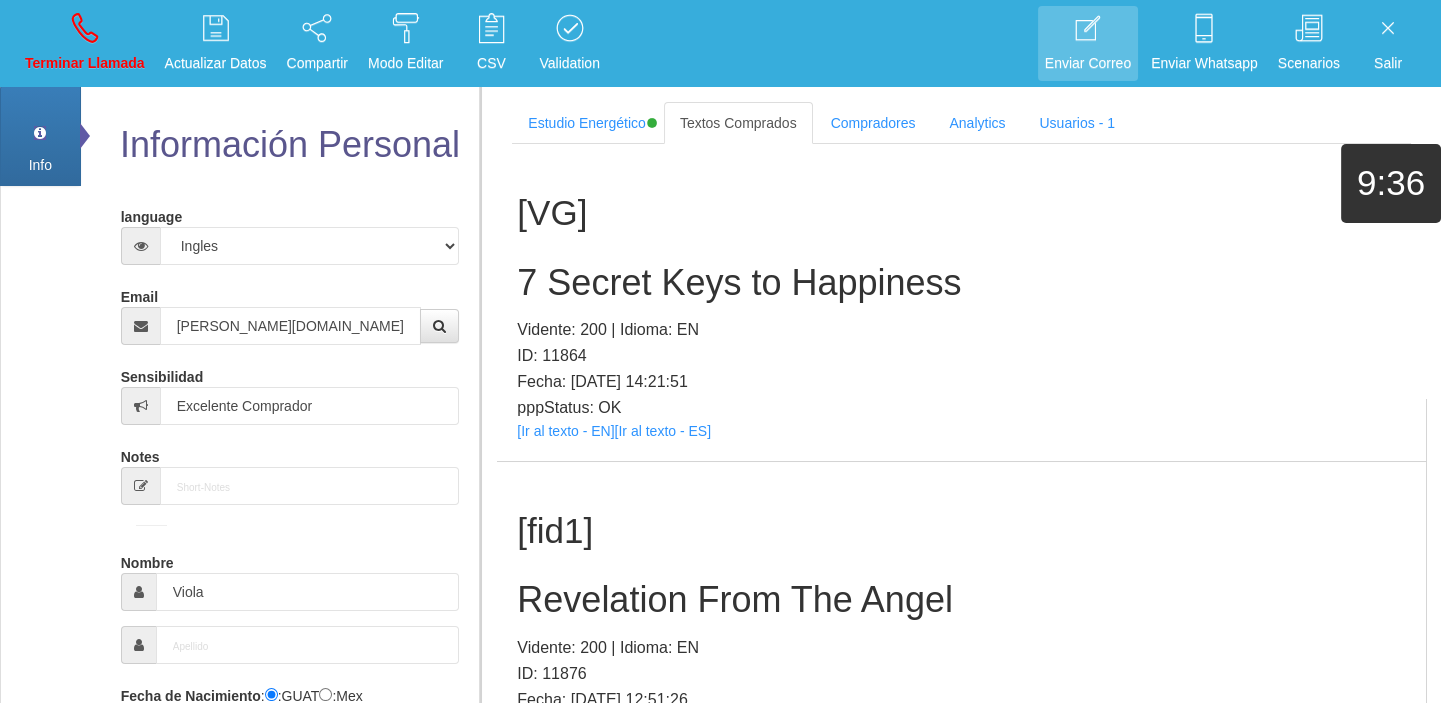scroll, scrollTop: 3395, scrollLeft: 0, axis: vertical 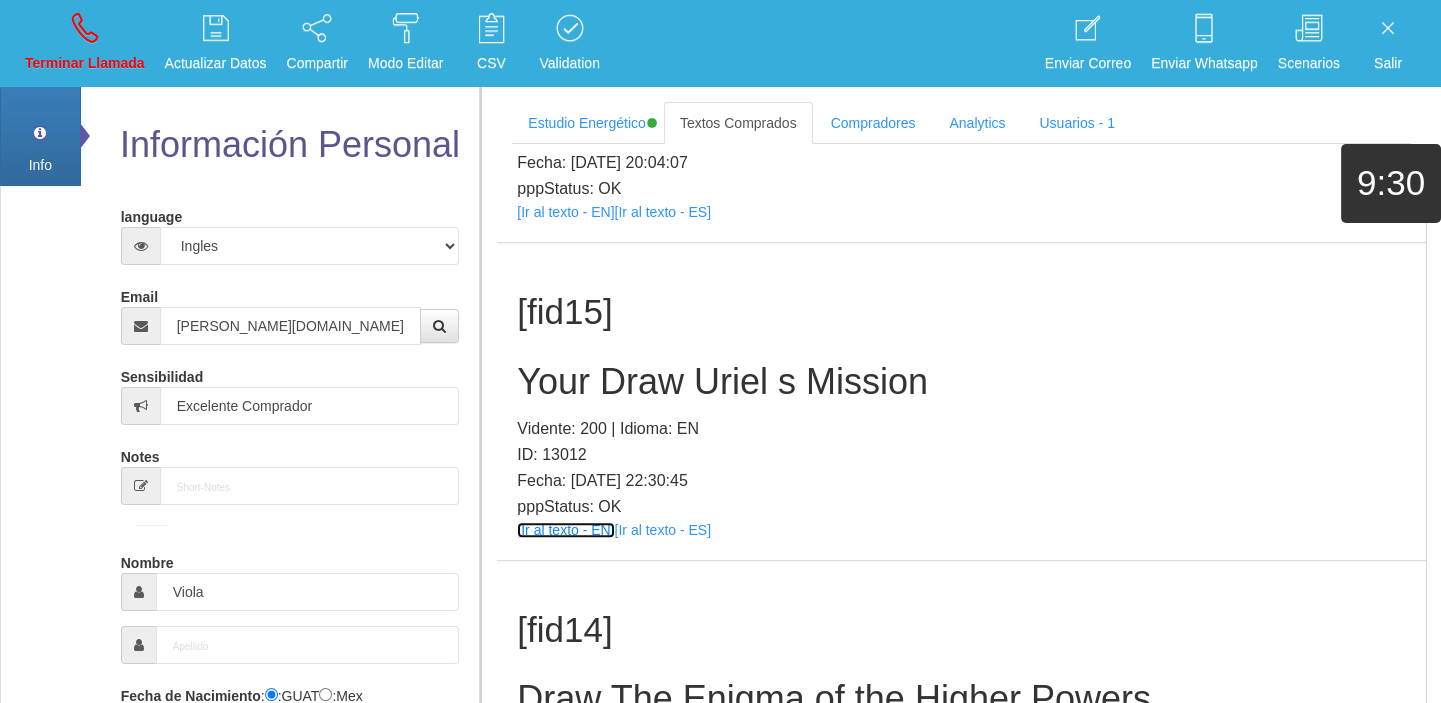 click on "[Ir al texto - EN]" at bounding box center [565, 530] 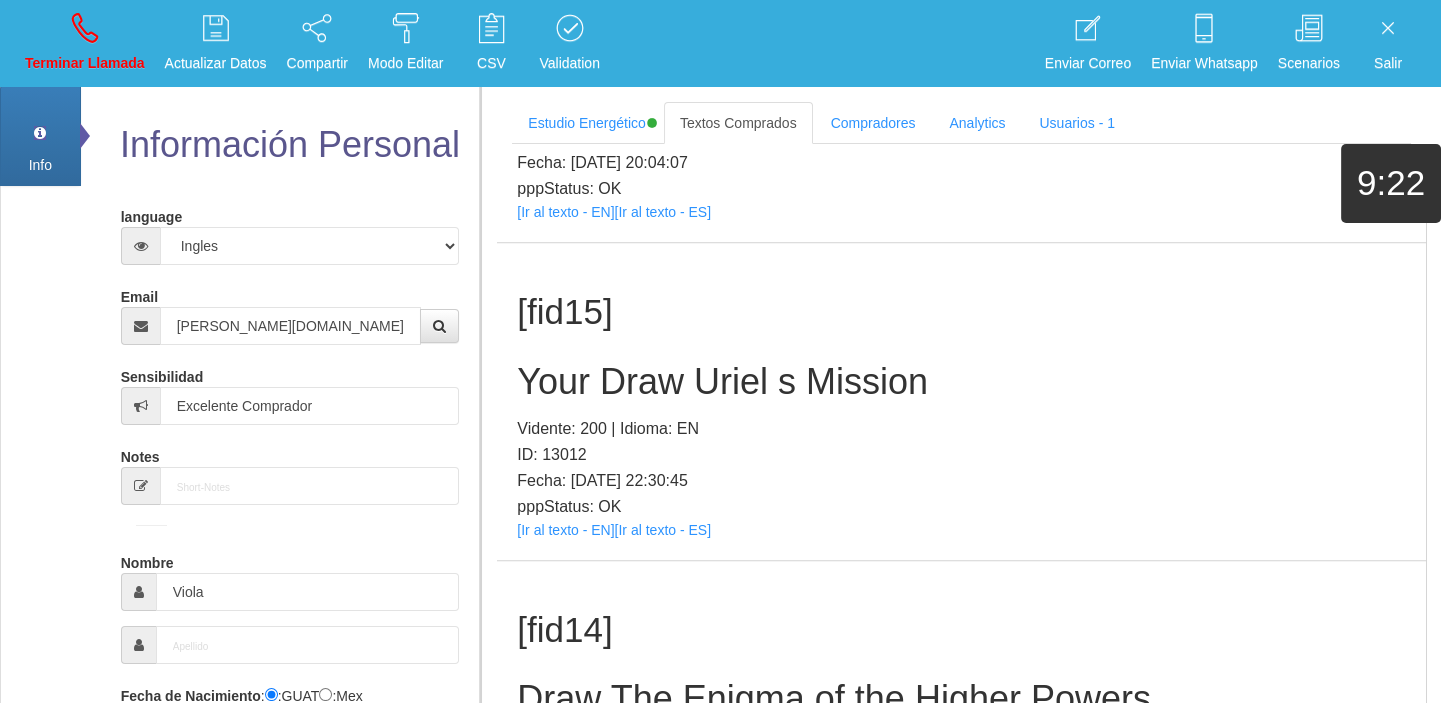click on "[fid15] Your Draw [PERSON_NAME] s Mission Vidente: 200 | Idioma: EN ID: 13012 Fecha: [DATE] 22:30:45 pppStatus: OK [Ir al texto - EN] [Ir al texto - ES]" at bounding box center [961, 401] 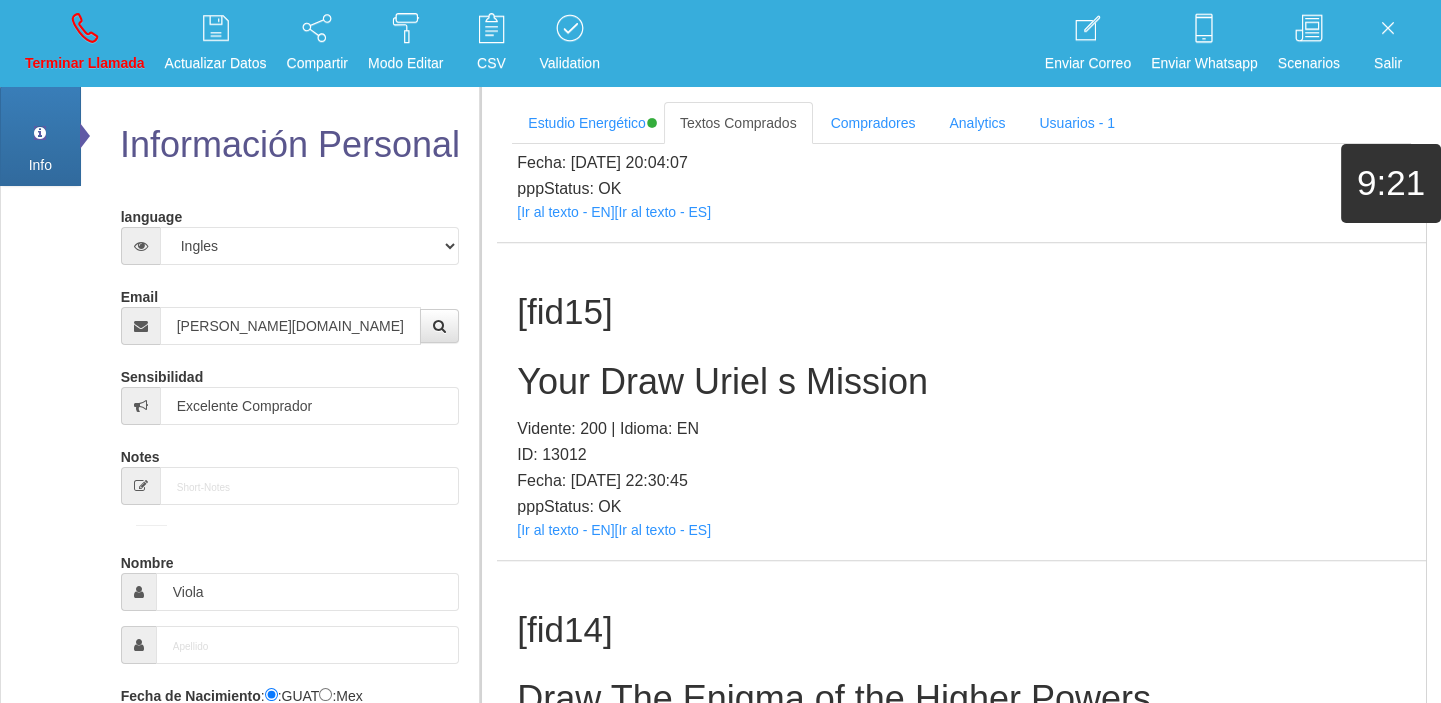 click on "Your Draw Uriel s Mission" at bounding box center (961, 382) 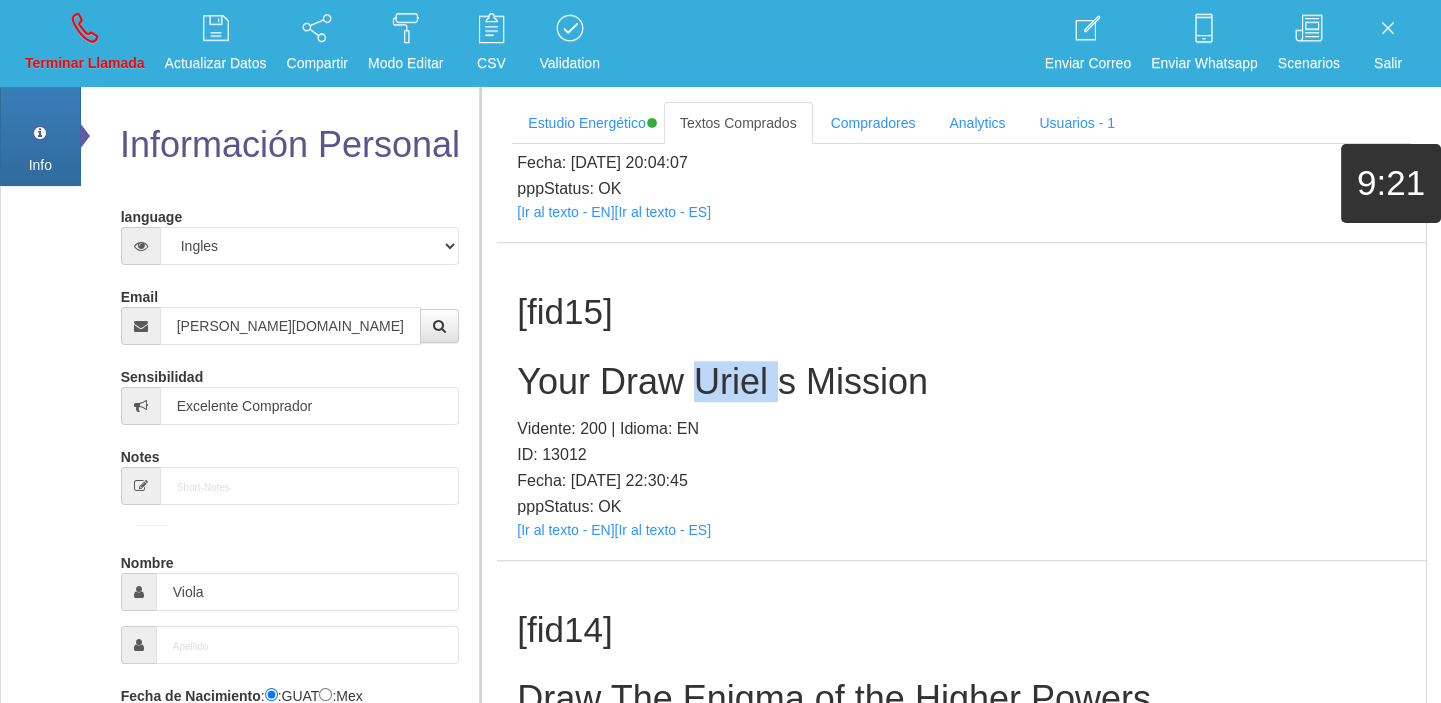 click on "Your Draw Uriel s Mission" at bounding box center [961, 382] 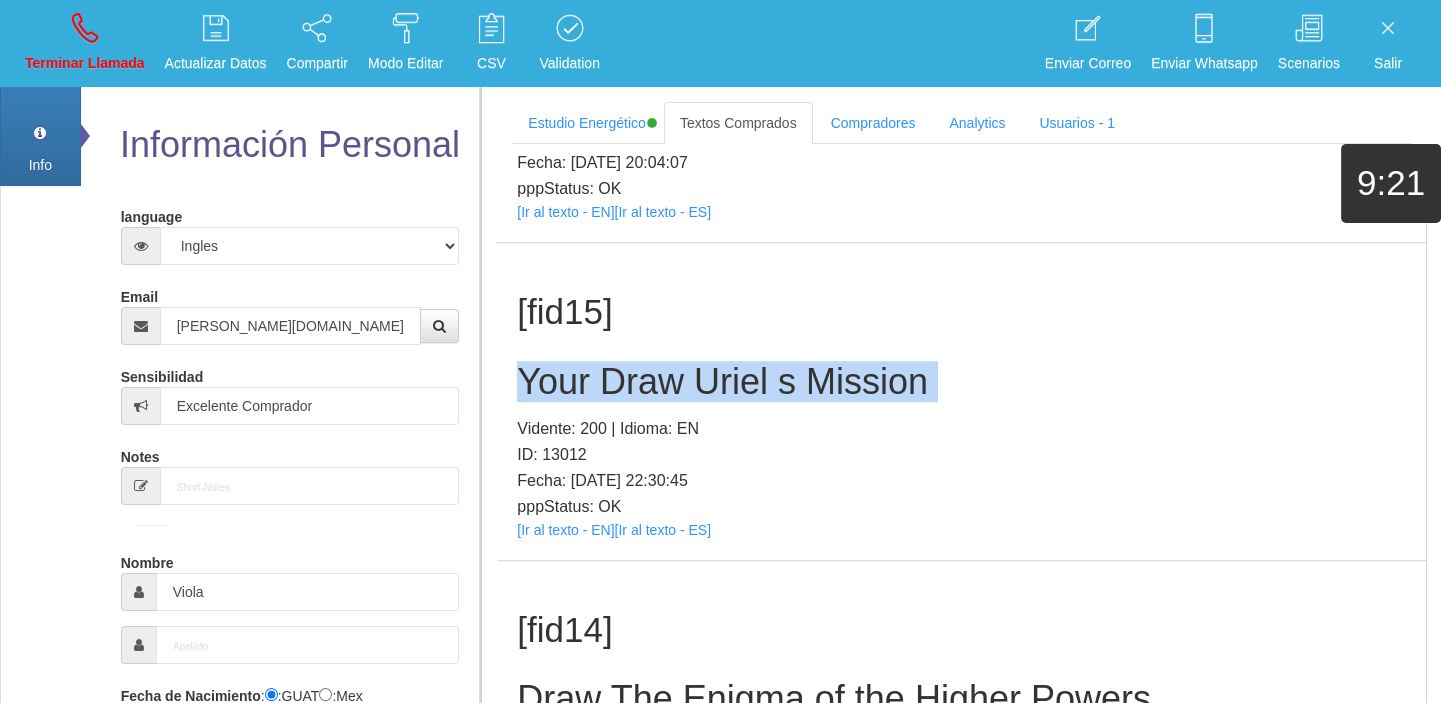 click on "Your Draw Uriel s Mission" at bounding box center [961, 382] 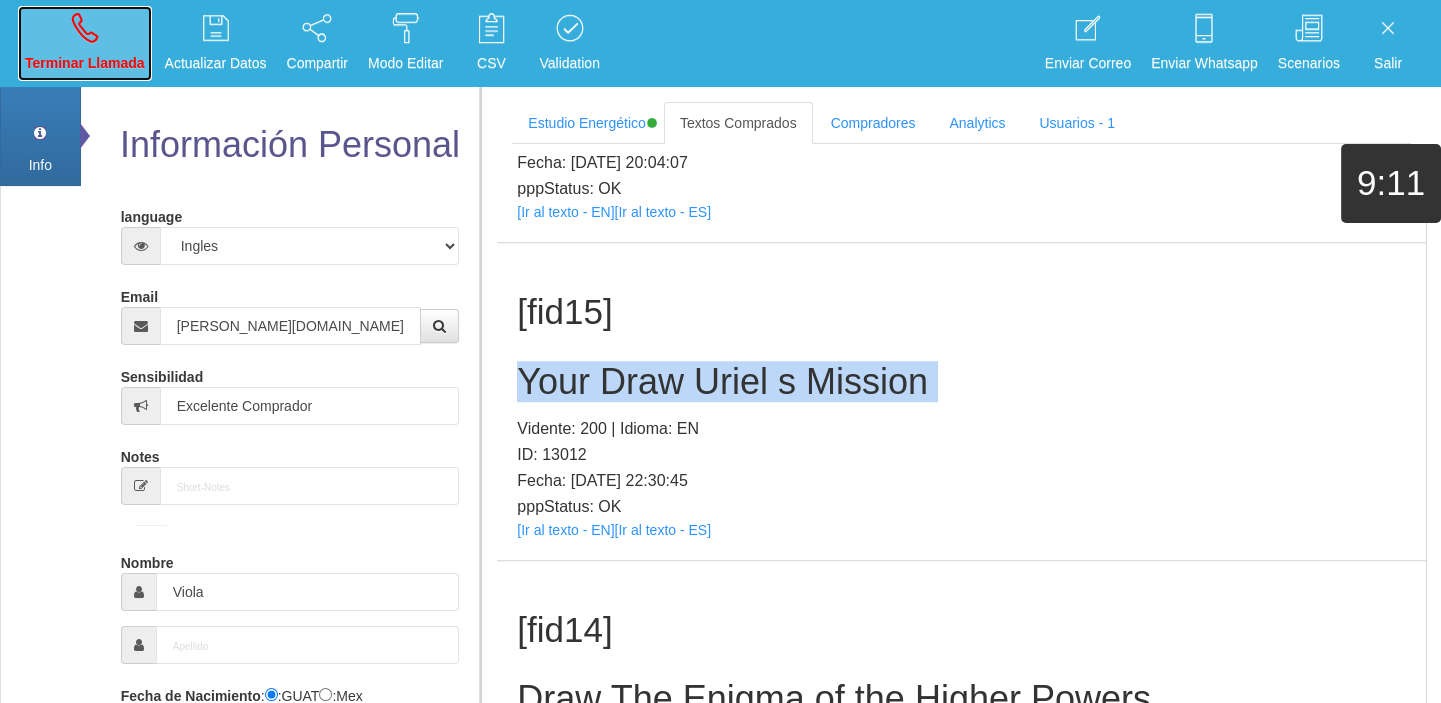 click on "Terminar Llamada" at bounding box center [85, 43] 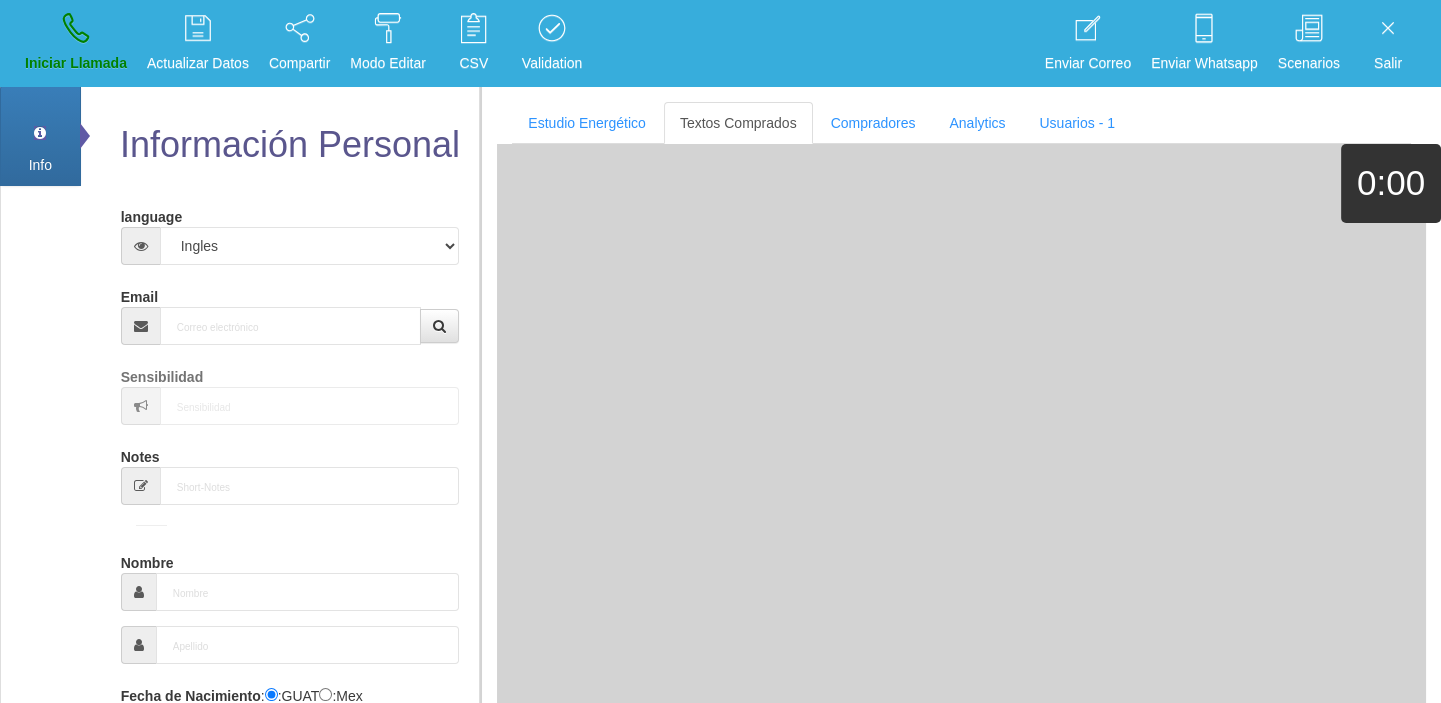 scroll, scrollTop: 0, scrollLeft: 0, axis: both 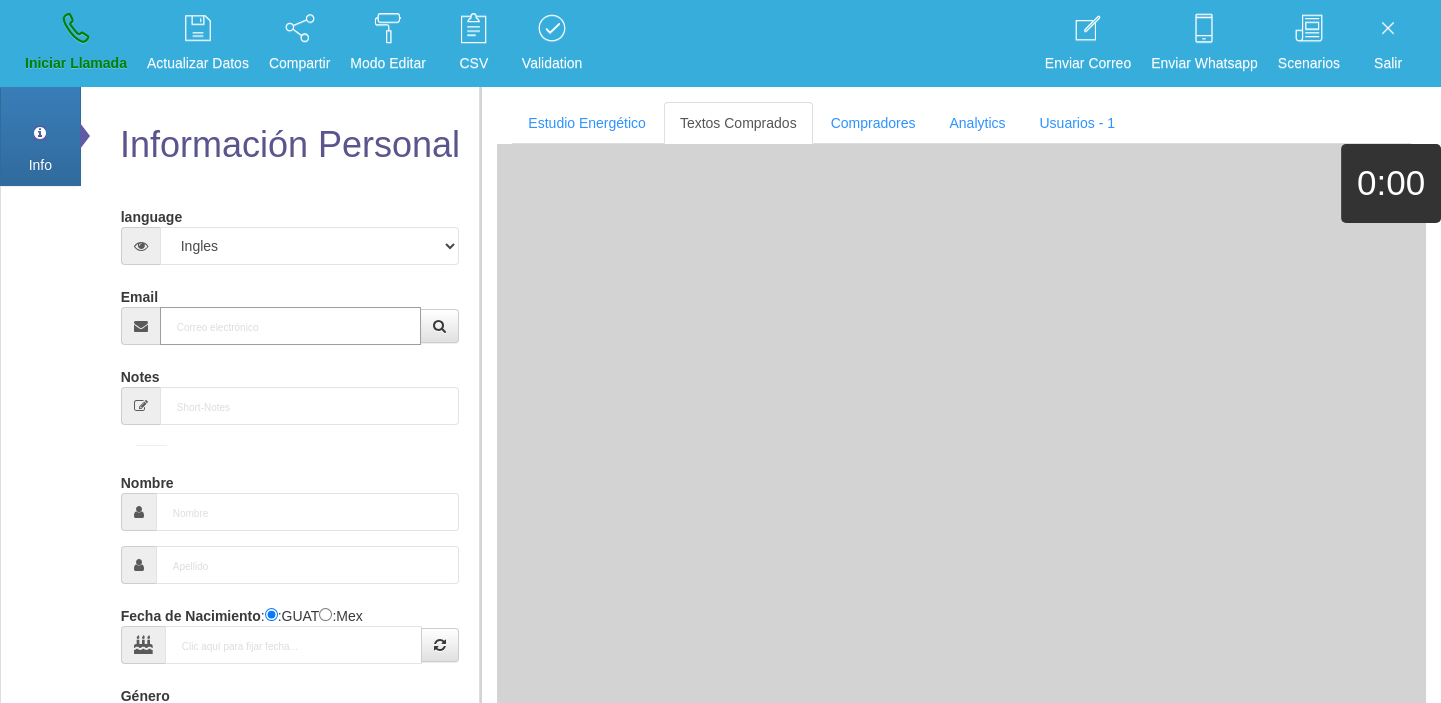 click on "Email" at bounding box center [291, 326] 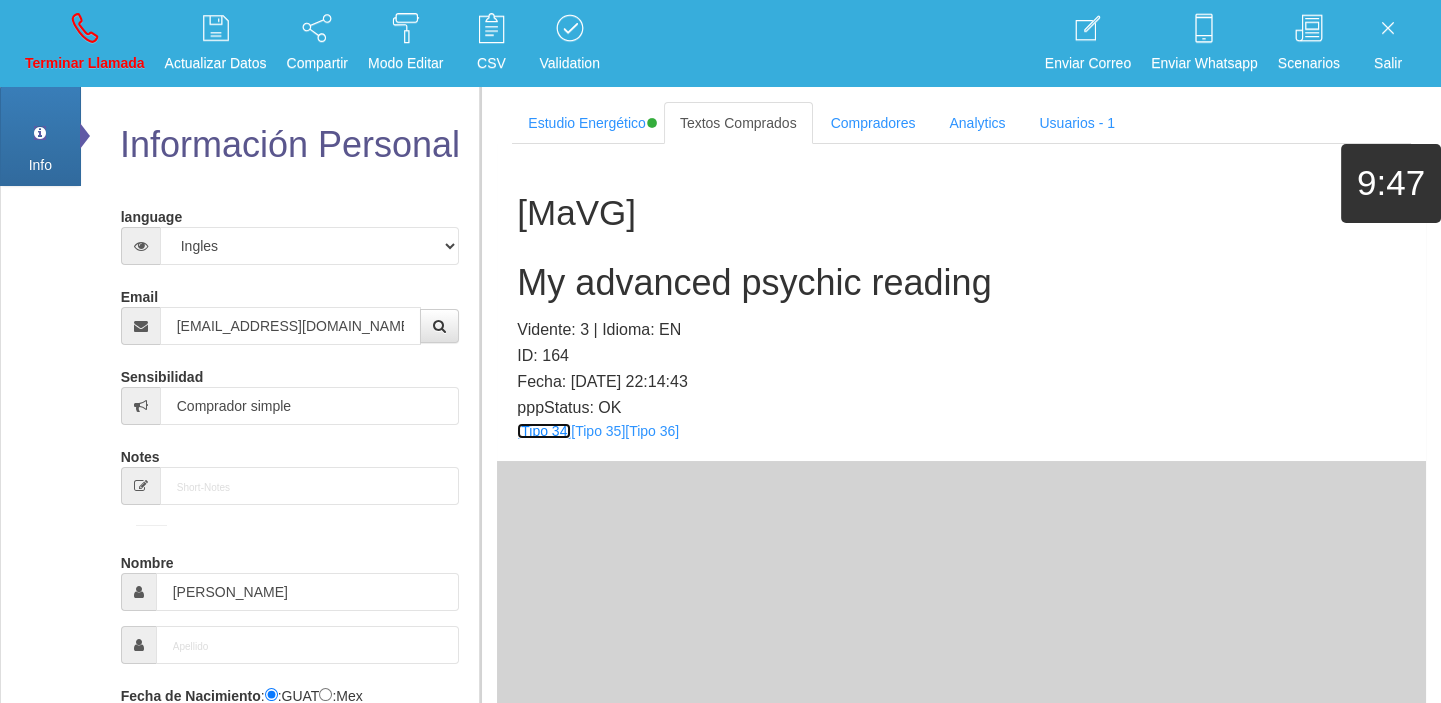 click on "[Tipo 34]" at bounding box center (544, 431) 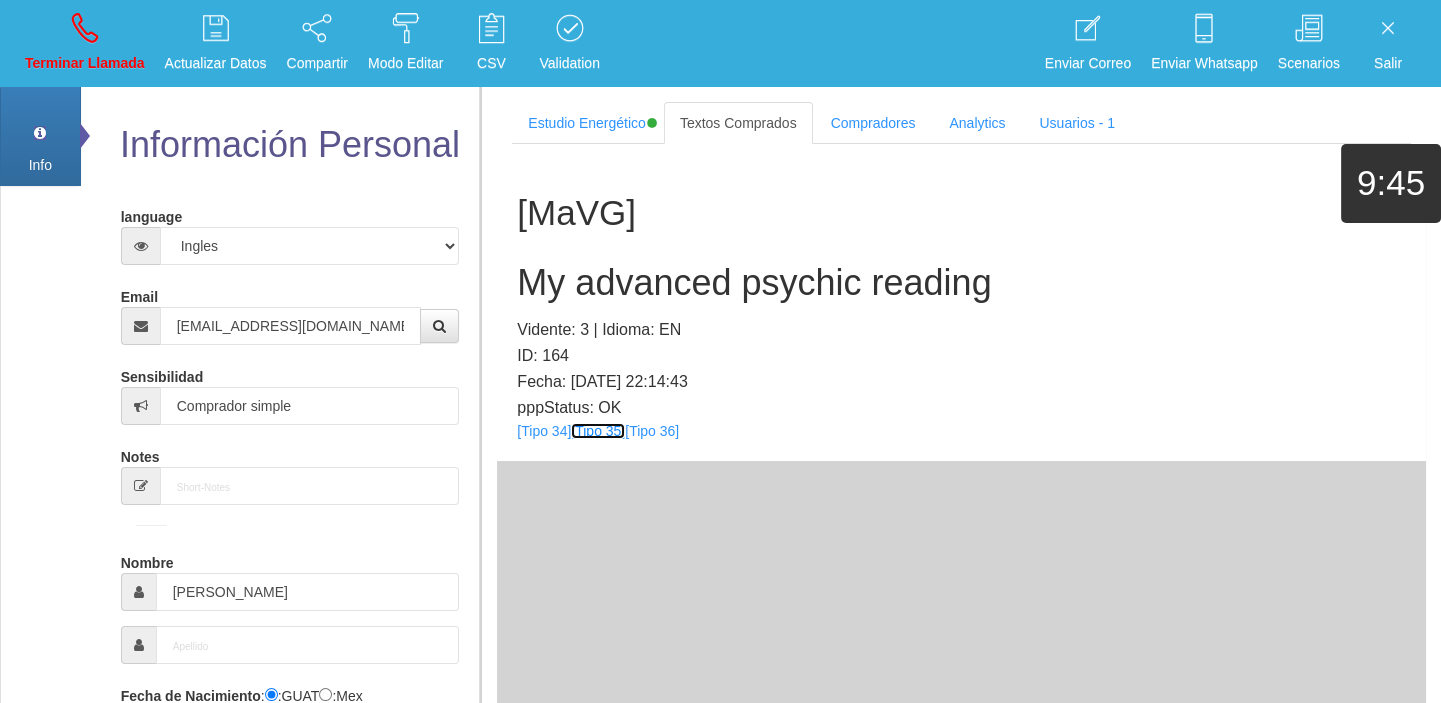 click on "[Tipo 35]" at bounding box center (598, 431) 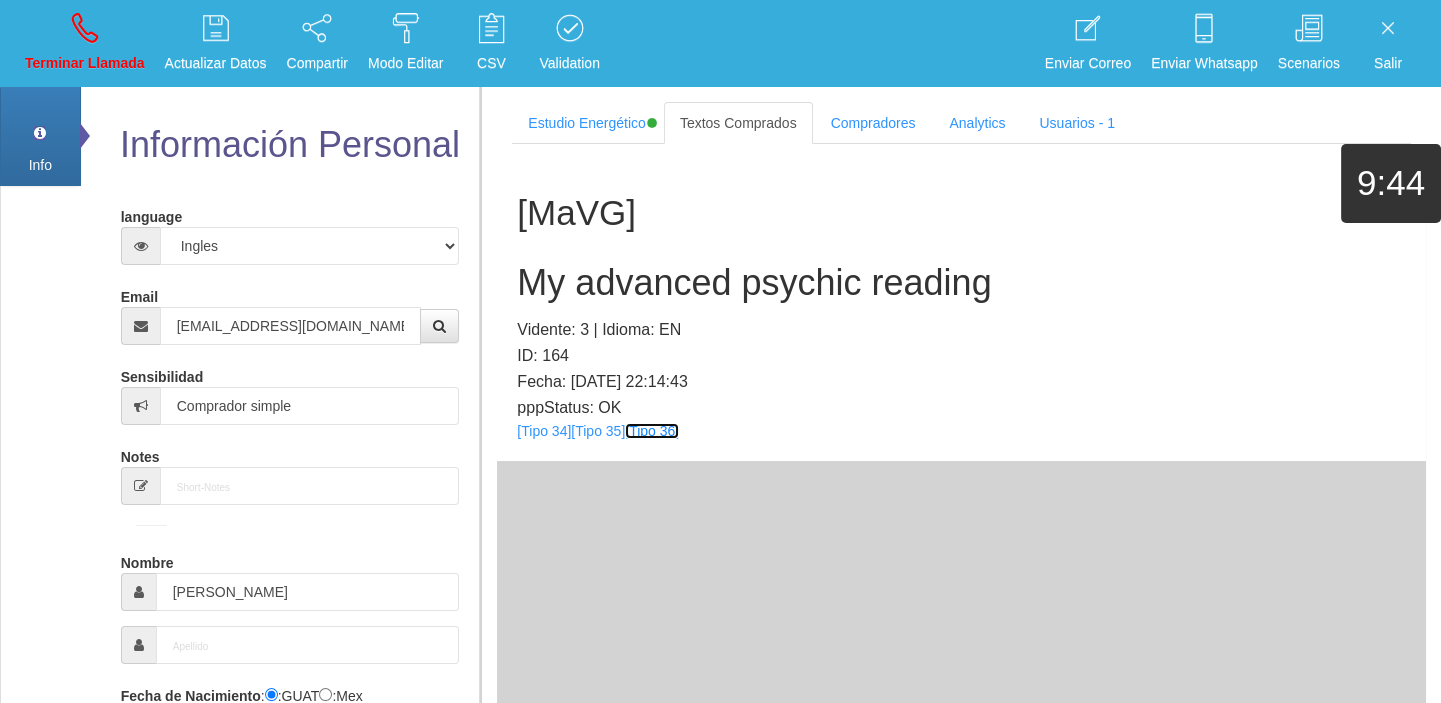 click on "[Tipo 36]" at bounding box center (652, 431) 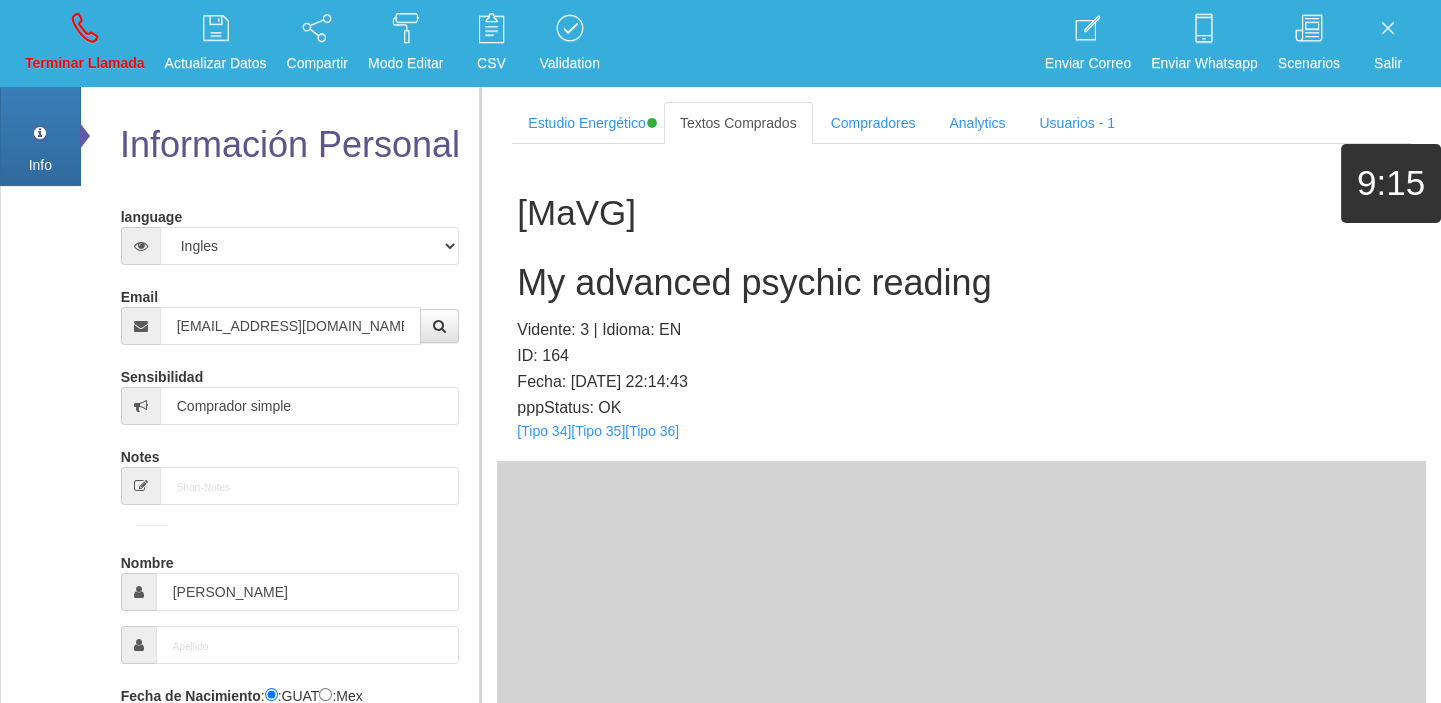 click on "[MaVG] My advanced psychic reading Vidente: 3 | Idioma: EN ID: 164 Fecha: [DATE] 22:14:43 pppStatus: OK [Tipo 34] [Tipo 35] [Tipo 36]" at bounding box center [961, 302] 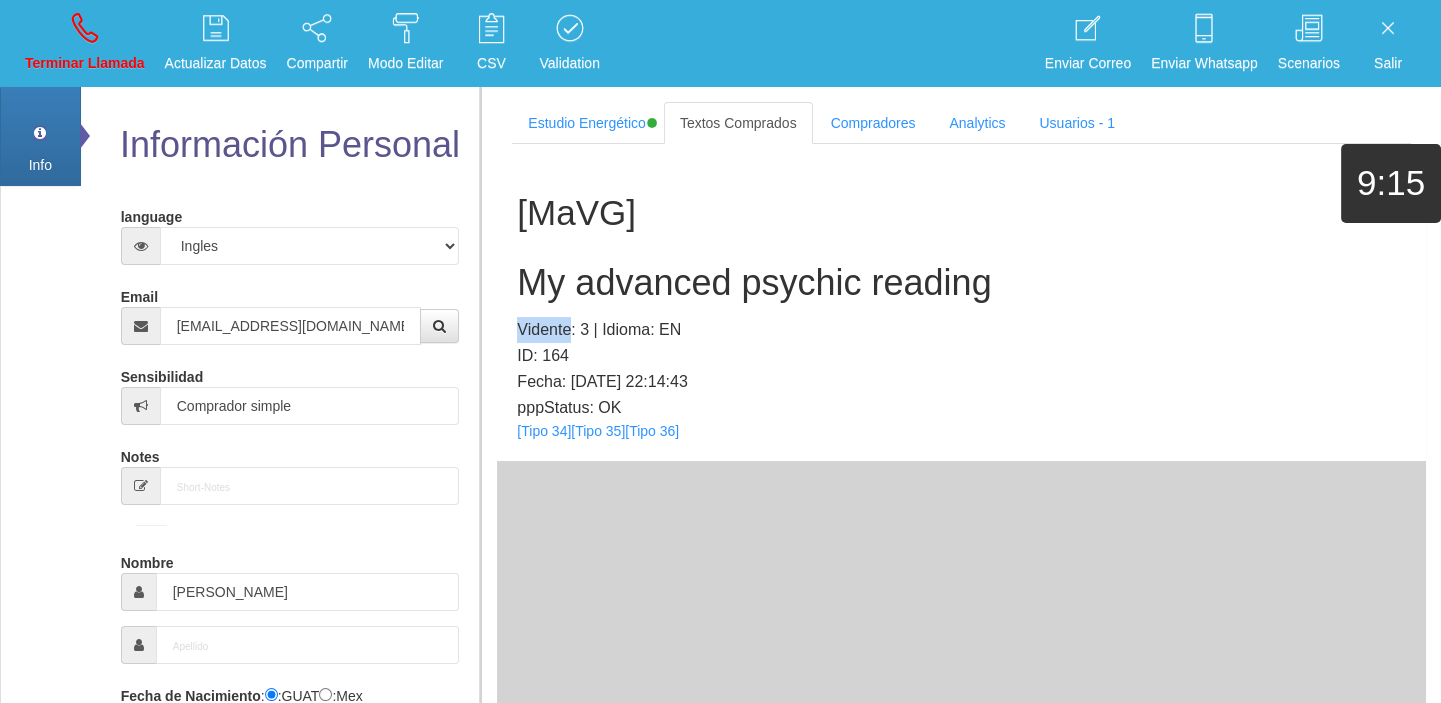 click on "[MaVG] My advanced psychic reading Vidente: 3 | Idioma: EN ID: 164 Fecha: [DATE] 22:14:43 pppStatus: OK [Tipo 34] [Tipo 35] [Tipo 36]" at bounding box center (961, 302) 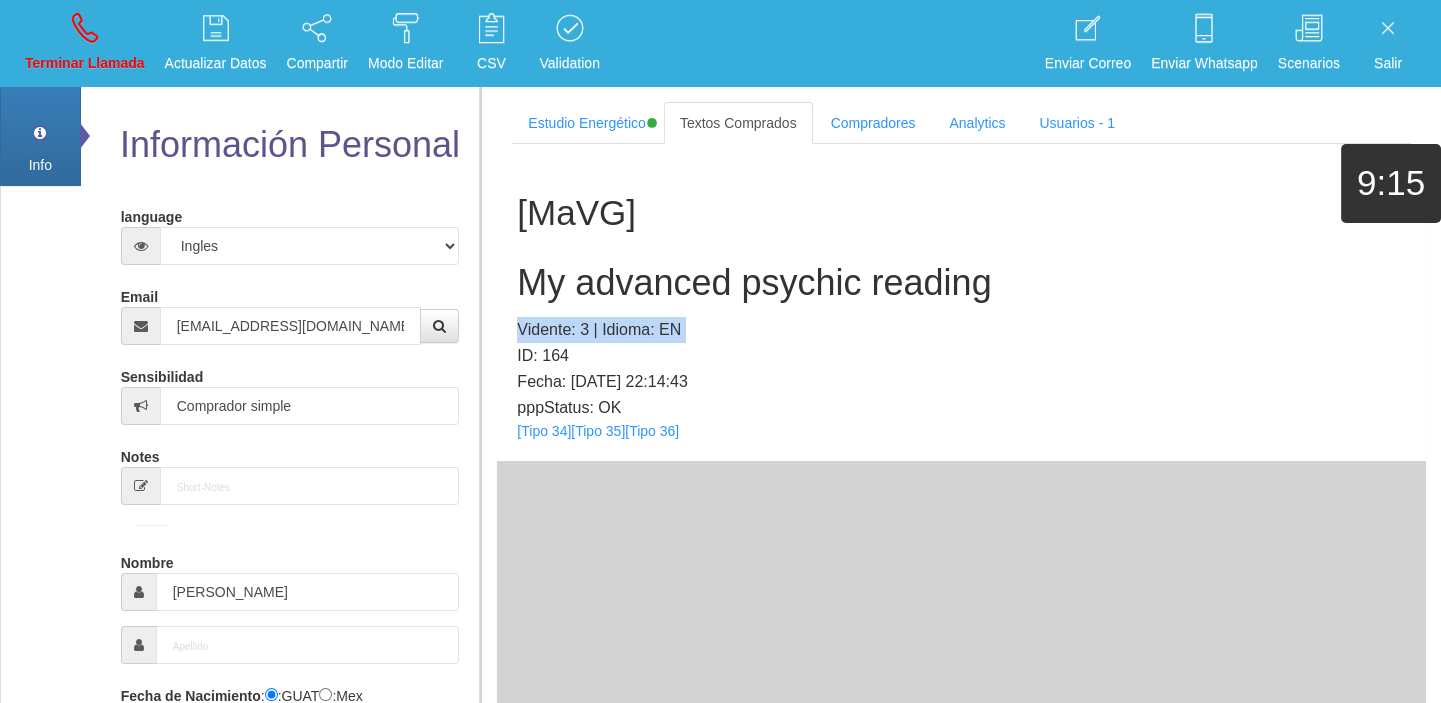 click on "[MaVG] My advanced psychic reading Vidente: 3 | Idioma: EN ID: 164 Fecha: [DATE] 22:14:43 pppStatus: OK [Tipo 34] [Tipo 35] [Tipo 36]" at bounding box center (961, 302) 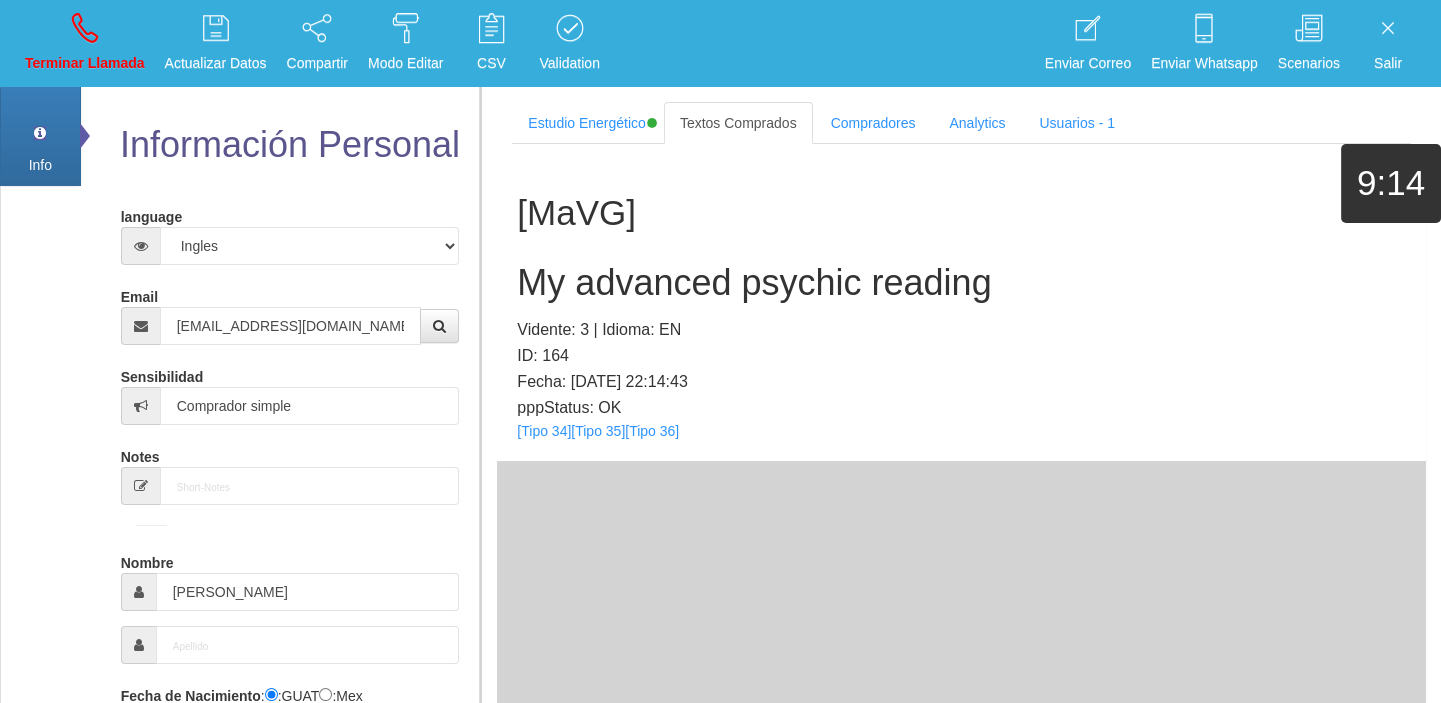 click on "My advanced psychic reading" at bounding box center [961, 283] 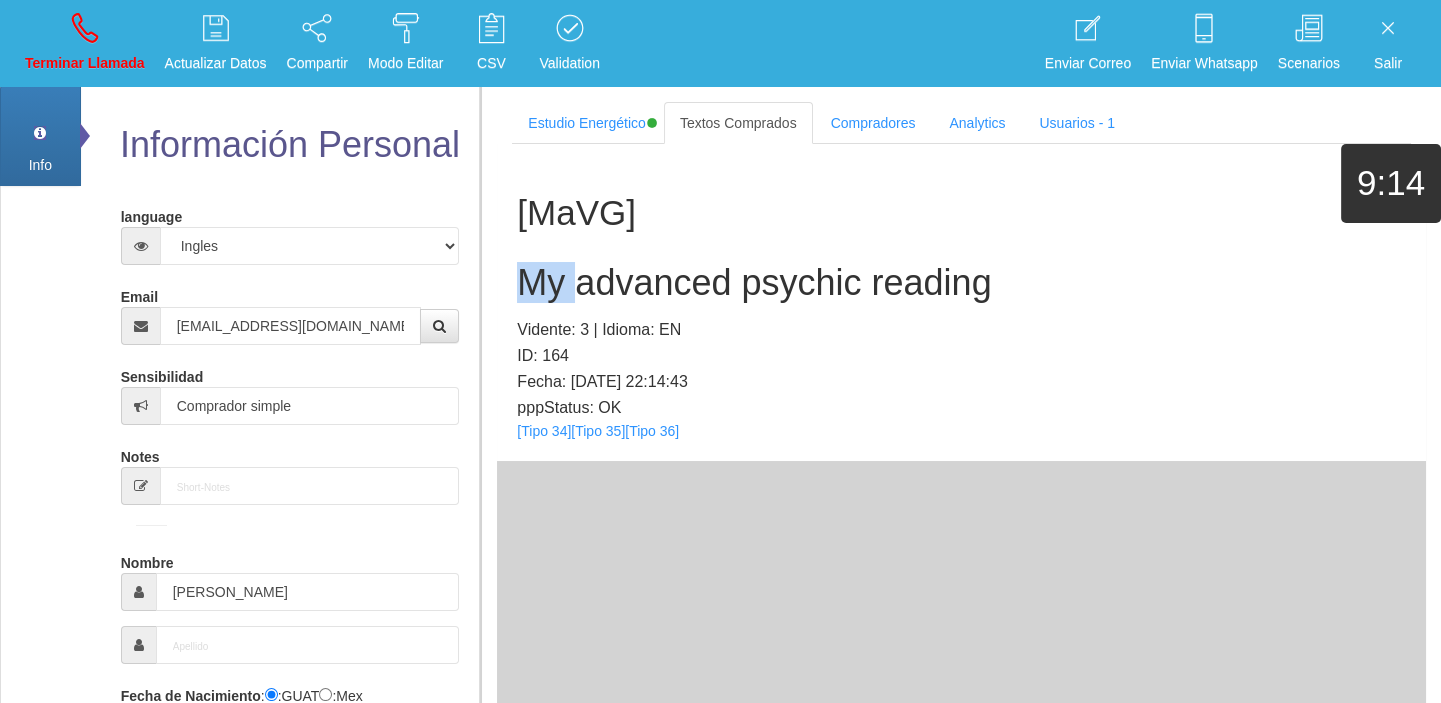 click on "My advanced psychic reading" at bounding box center [961, 283] 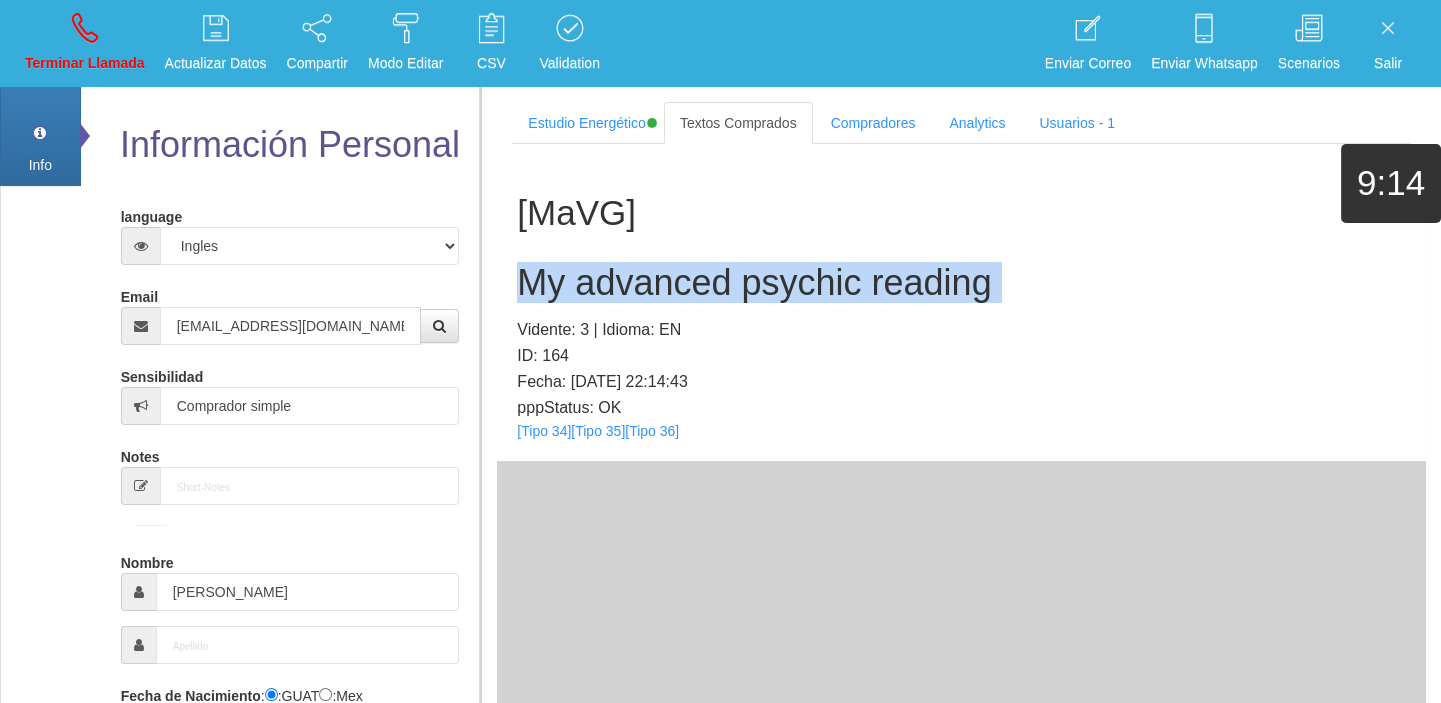 click on "My advanced psychic reading" at bounding box center (961, 283) 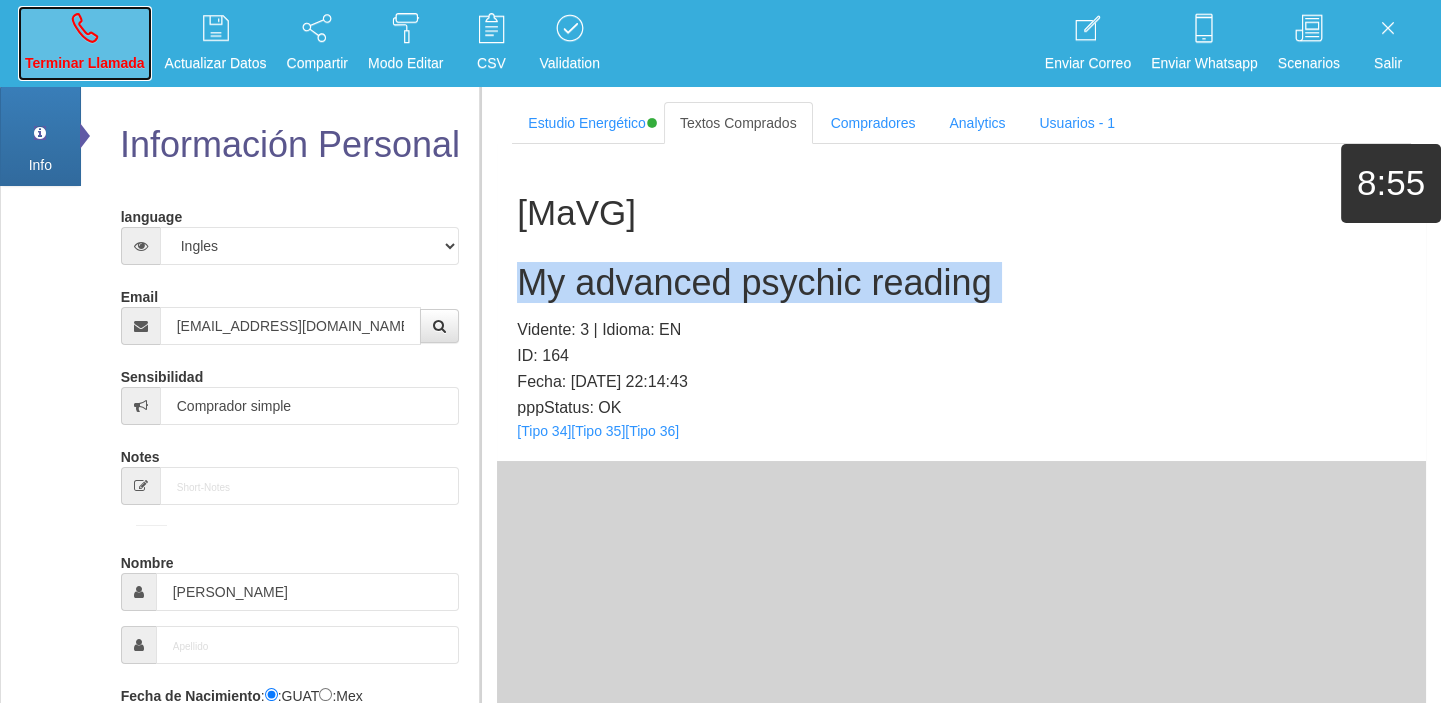 click on "Terminar Llamada" at bounding box center [85, 63] 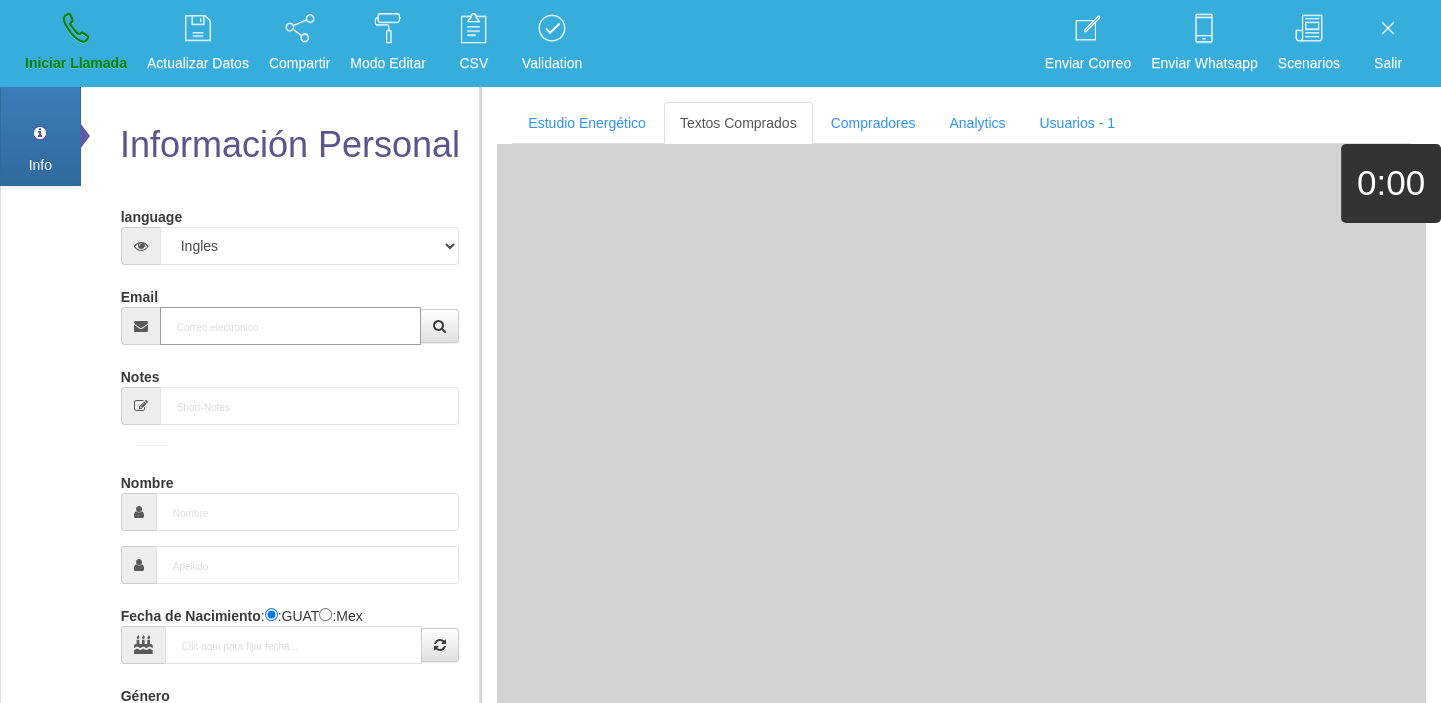 click on "Email" at bounding box center (291, 326) 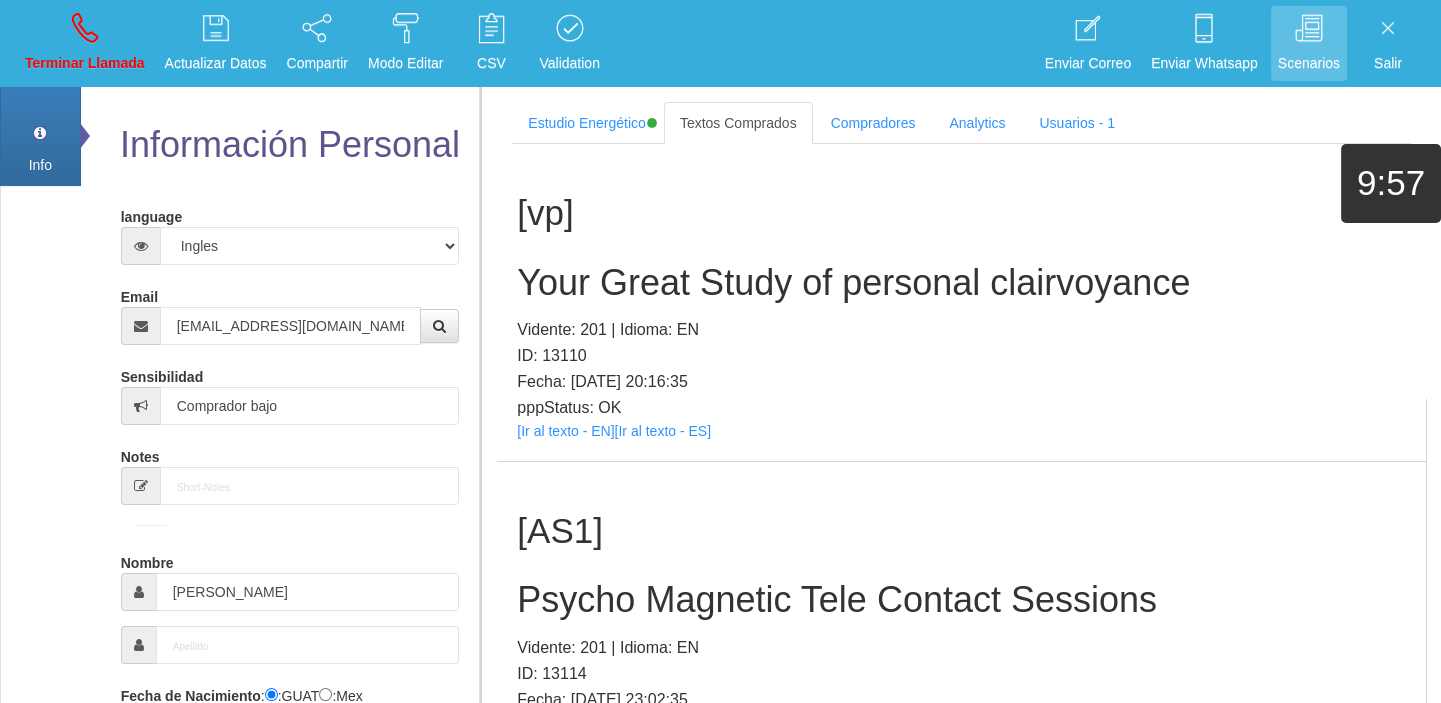 scroll, scrollTop: 536, scrollLeft: 0, axis: vertical 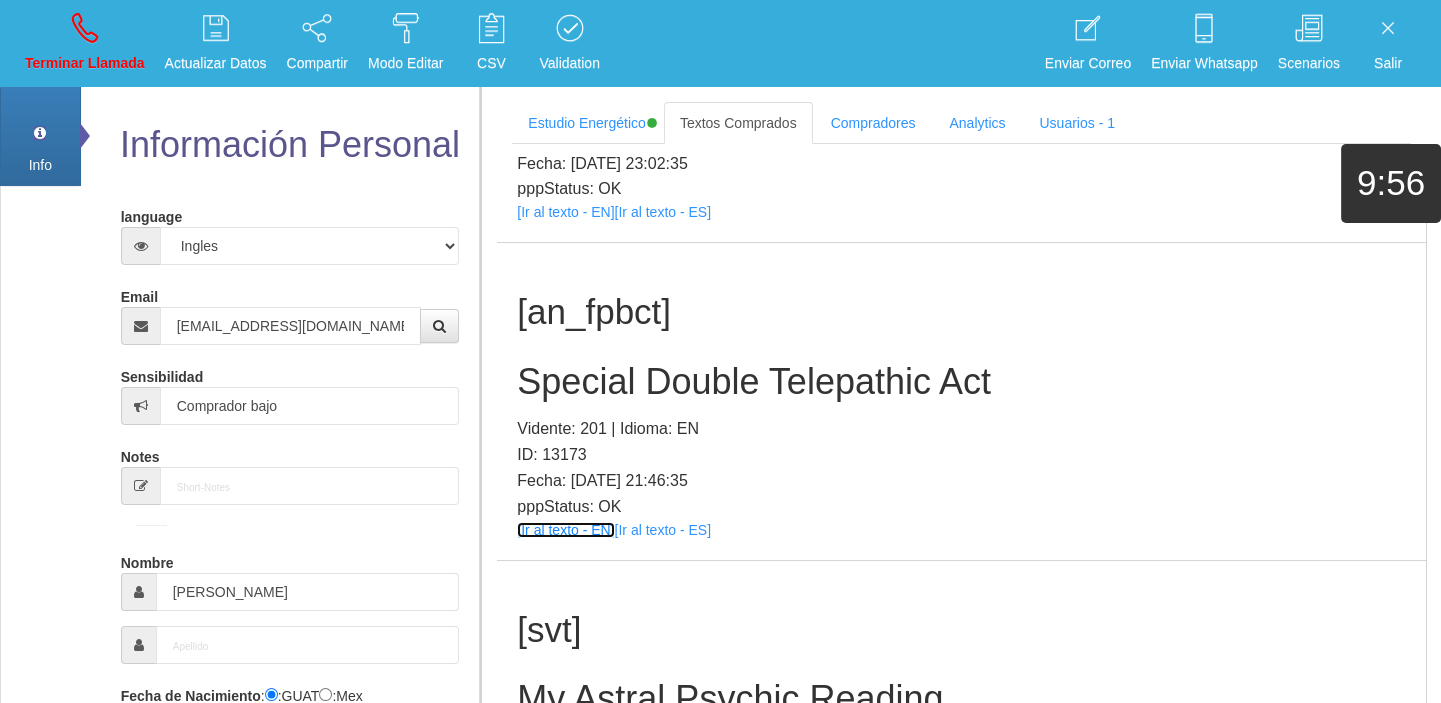 click on "[Ir al texto - EN]" at bounding box center [565, 530] 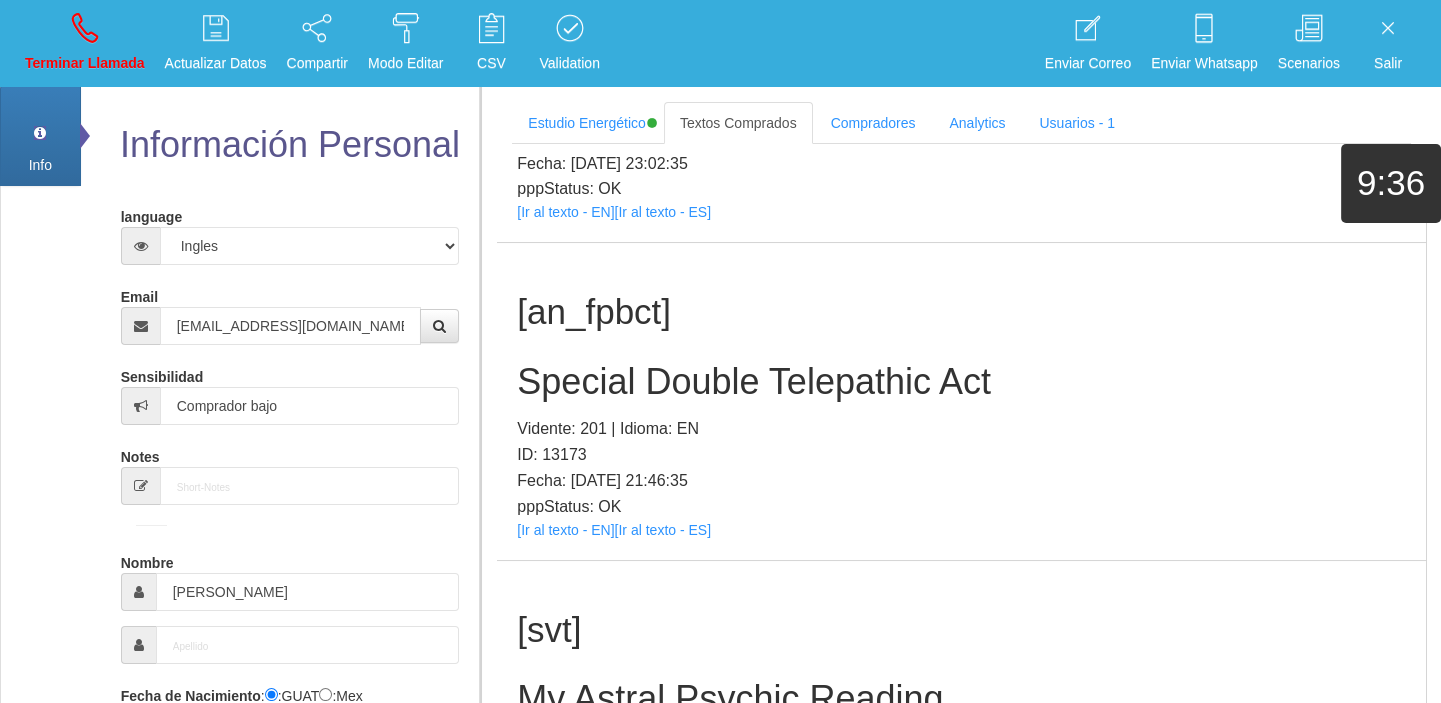 click on "[an_fpbct] Special Double Telepathic Act Vidente: 201 | Idioma: EN ID: 13173 Fecha: [DATE] 21:46:35 pppStatus: OK [Ir al texto - EN] [Ir al texto - ES]" at bounding box center [961, 401] 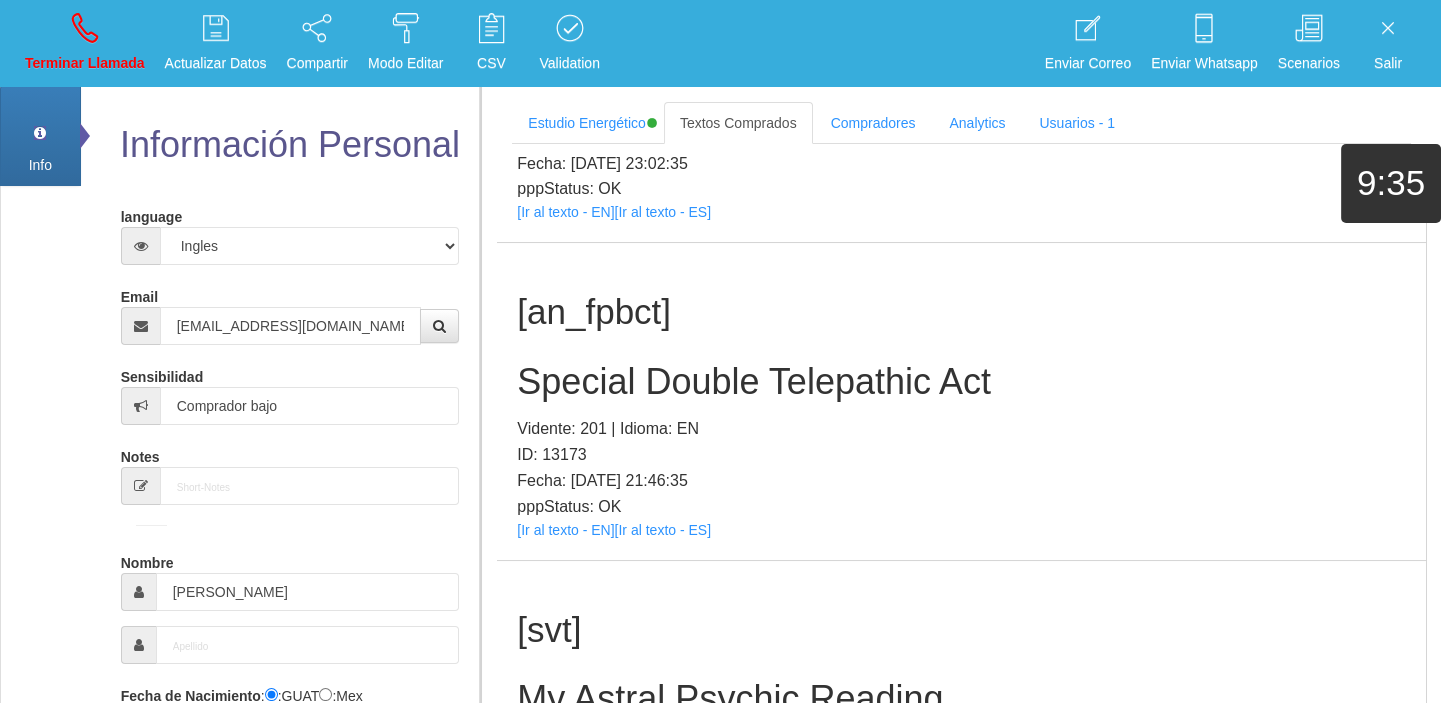 click on "[an_fpbct] Special Double Telepathic Act Vidente: 201 | Idioma: EN ID: 13173 Fecha: [DATE] 21:46:35 pppStatus: OK [Ir al texto - EN] [Ir al texto - ES]" at bounding box center (961, 401) 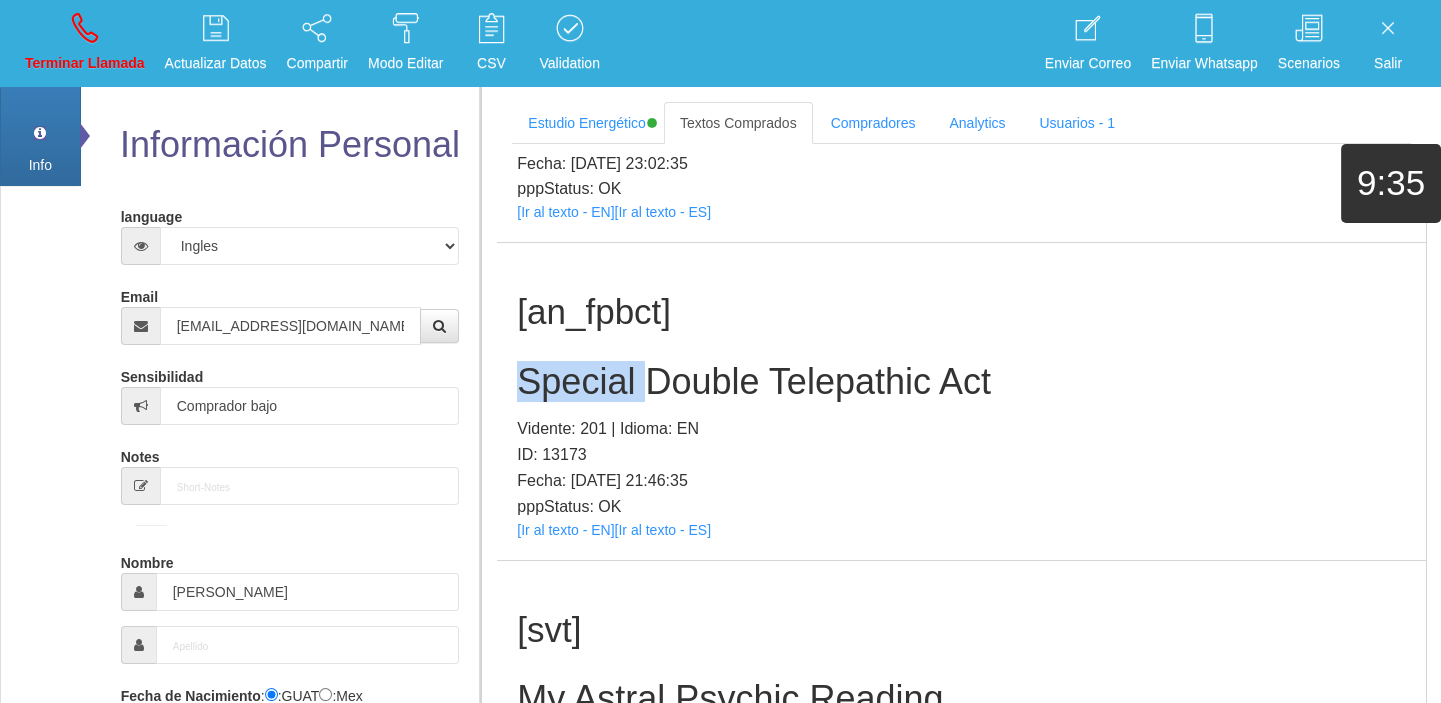 click on "[an_fpbct] Special Double Telepathic Act Vidente: 201 | Idioma: EN ID: 13173 Fecha: [DATE] 21:46:35 pppStatus: OK [Ir al texto - EN] [Ir al texto - ES]" at bounding box center (961, 401) 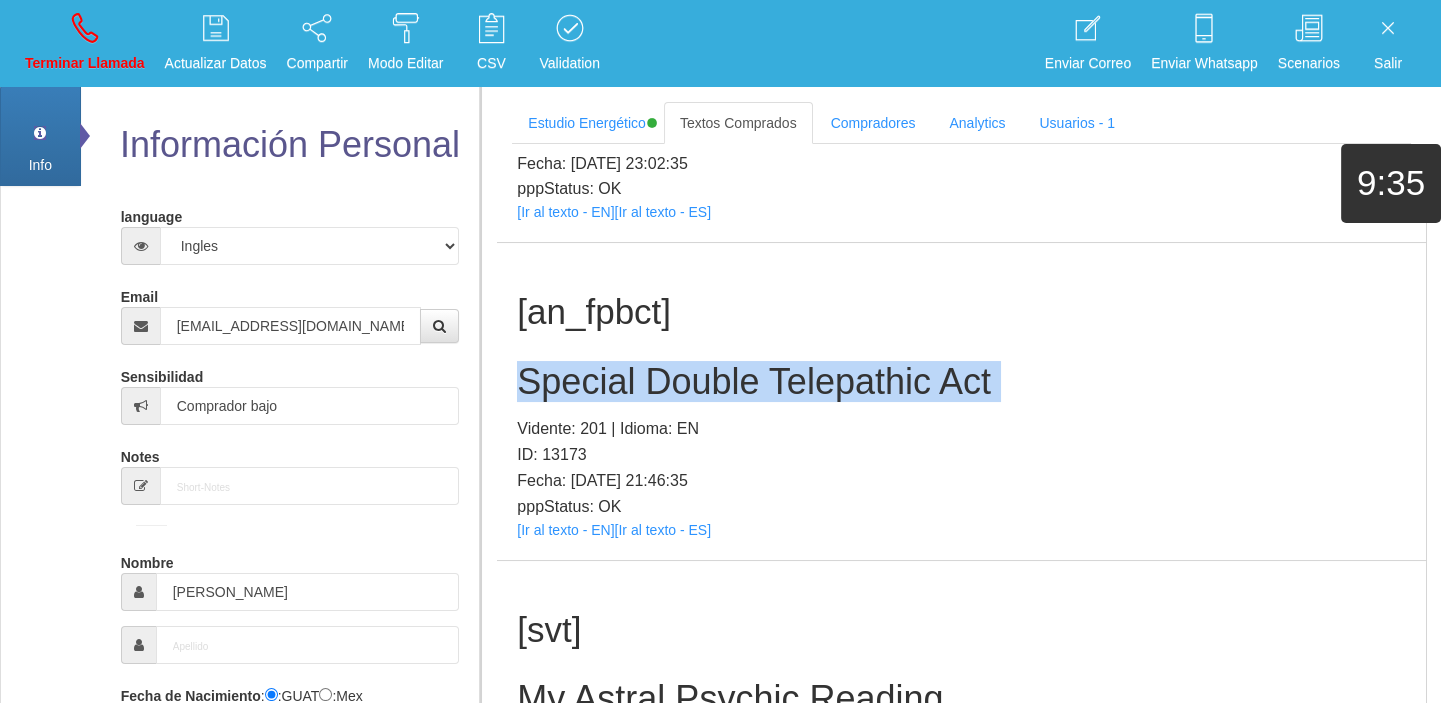click on "[an_fpbct] Special Double Telepathic Act Vidente: 201 | Idioma: EN ID: 13173 Fecha: [DATE] 21:46:35 pppStatus: OK [Ir al texto - EN] [Ir al texto - ES]" at bounding box center (961, 401) 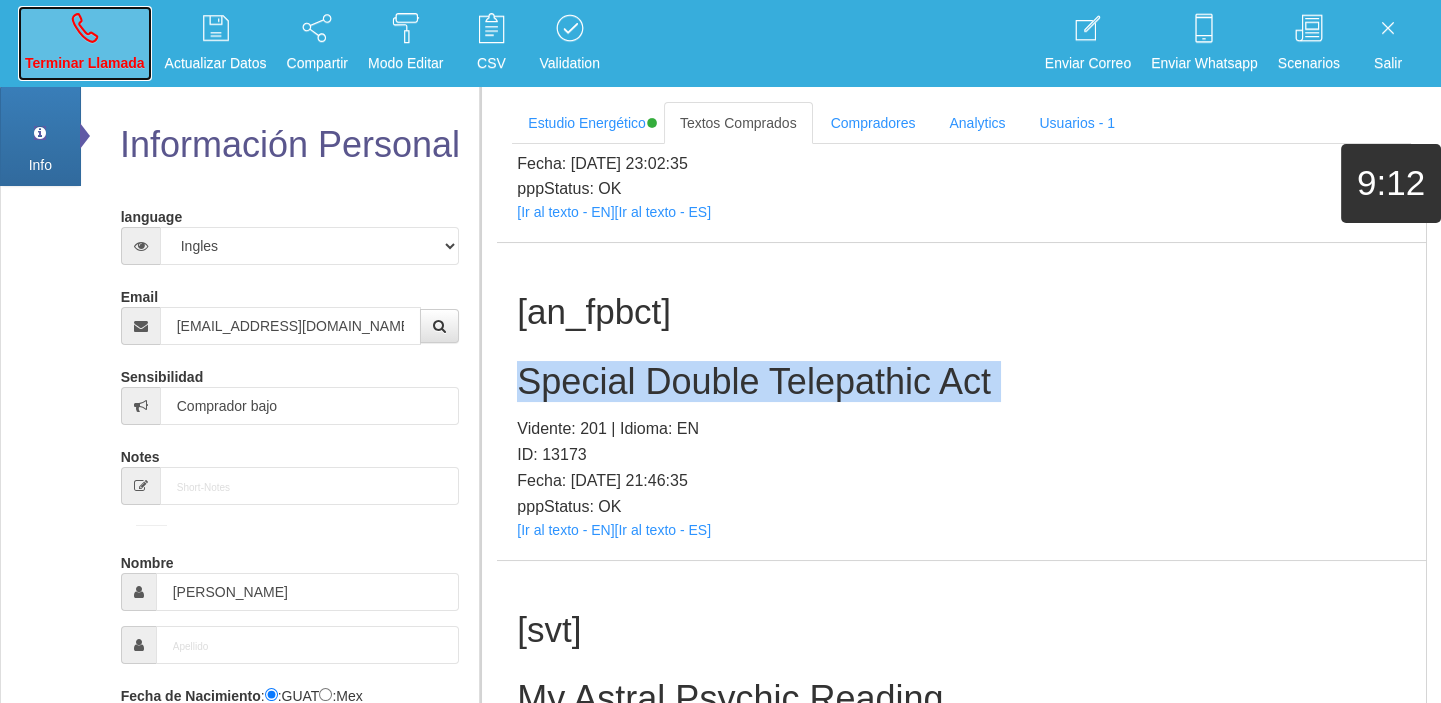 click on "Terminar Llamada" at bounding box center (85, 43) 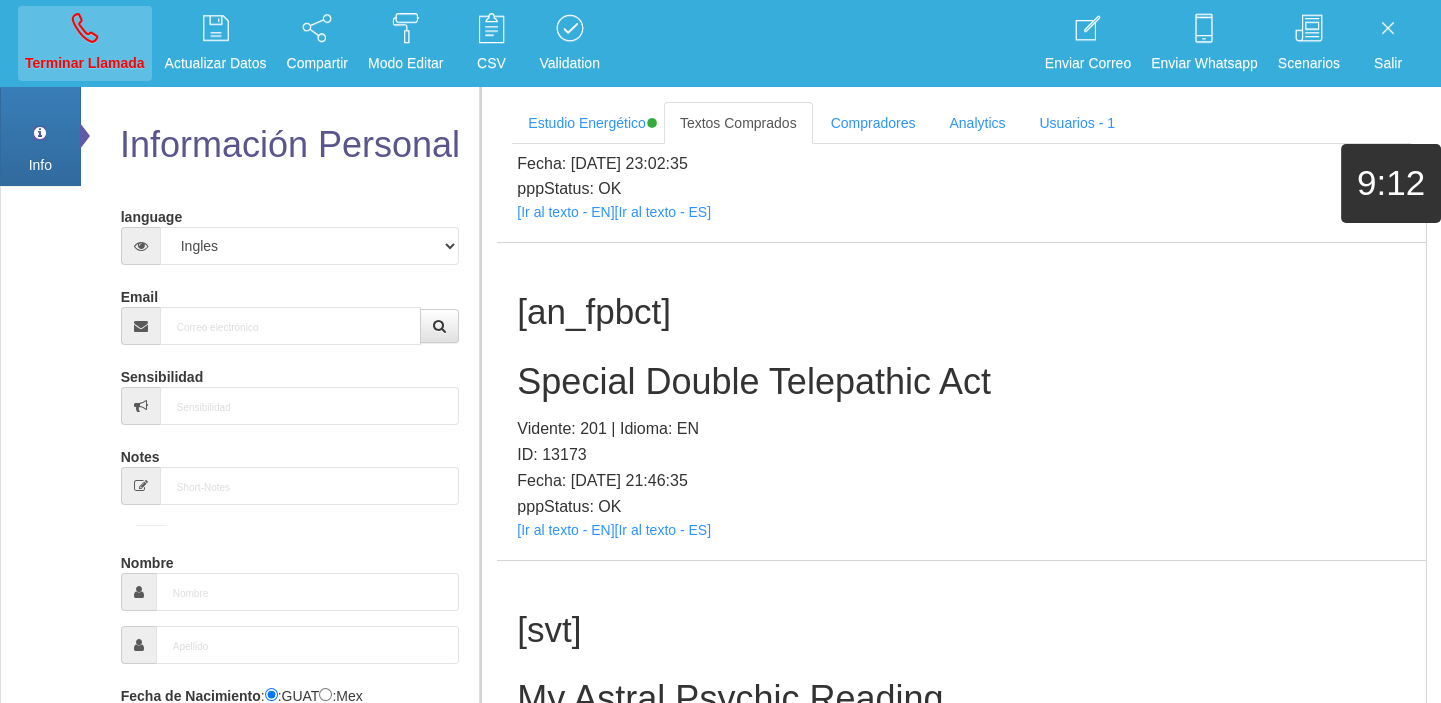 scroll, scrollTop: 0, scrollLeft: 0, axis: both 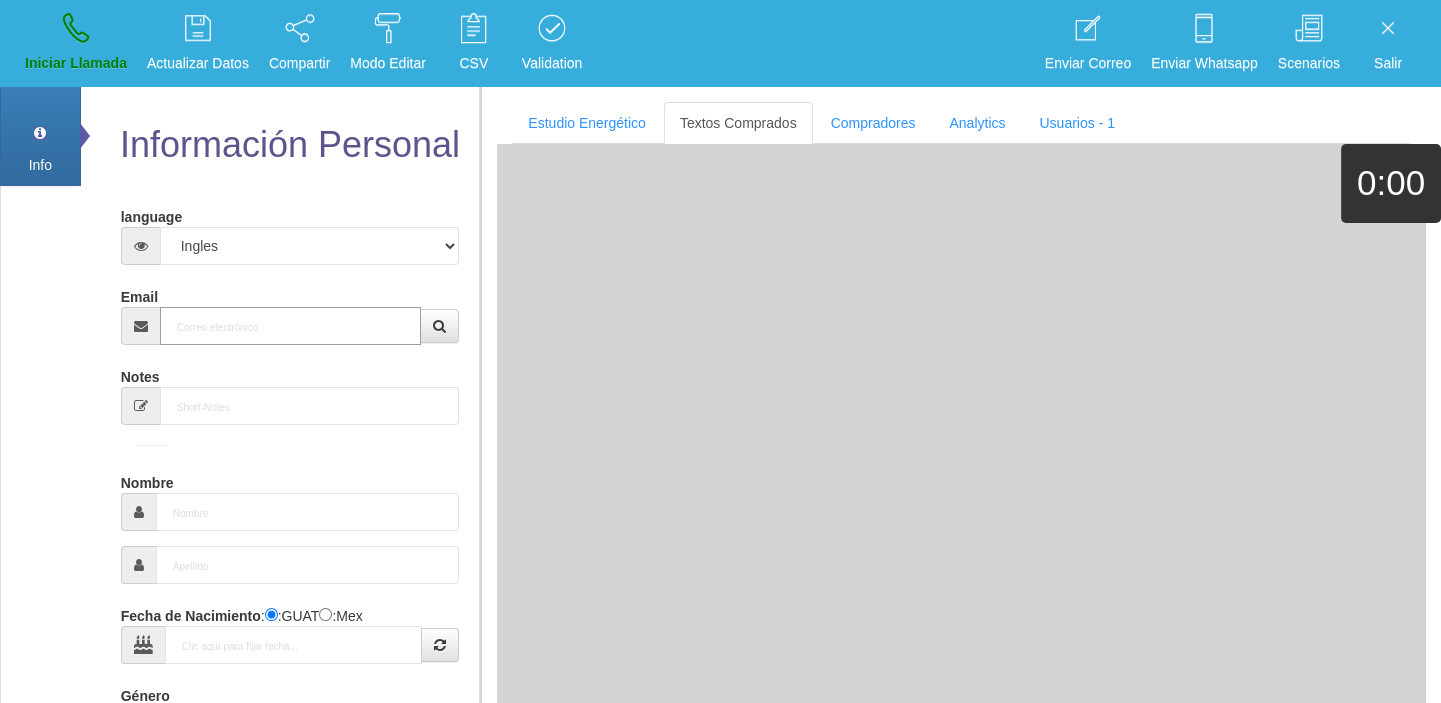 click on "Email" at bounding box center [291, 326] 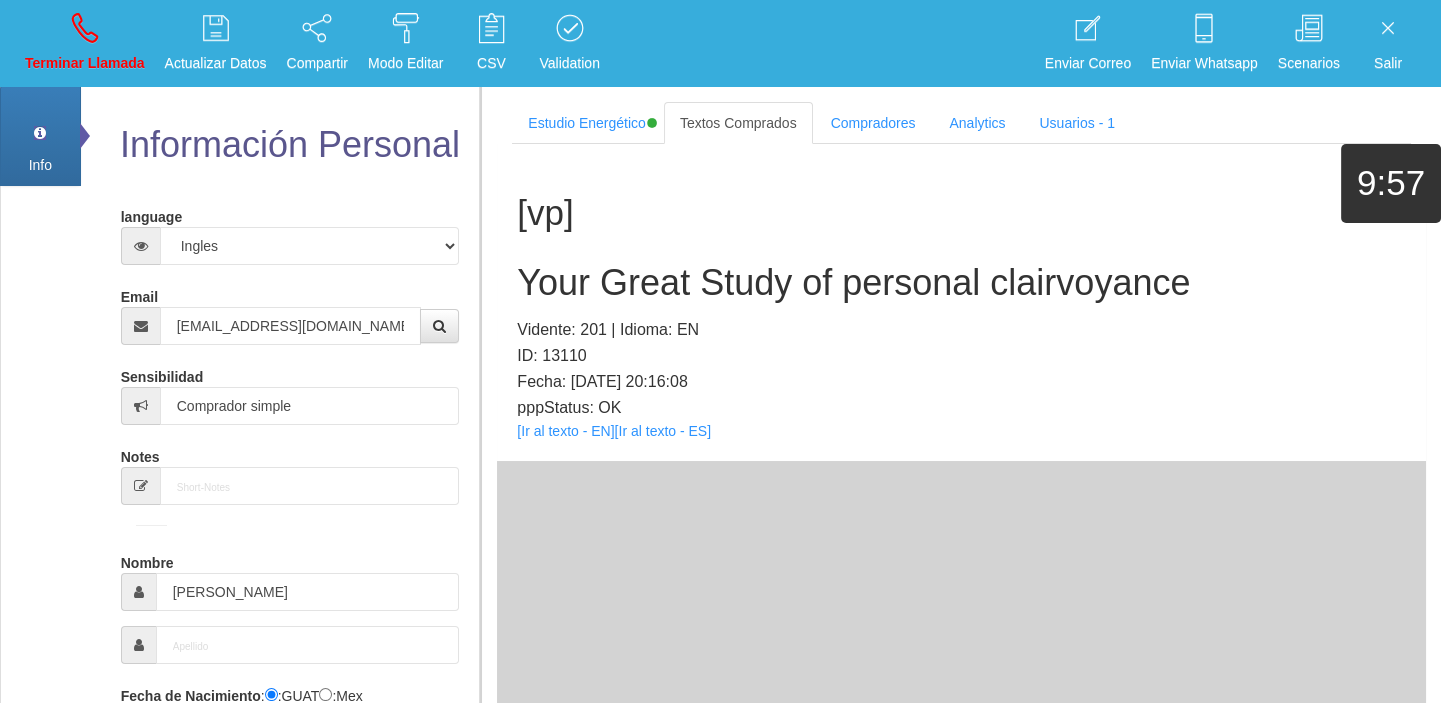 click on "[vp] Your Great Study of personal clairvoyance Vidente: 201 | Idioma: EN ID: 13110 Fecha: [DATE] 20:16:08 pppStatus: OK [Ir al texto - EN] [Ir al texto - ES]" at bounding box center [961, 302] 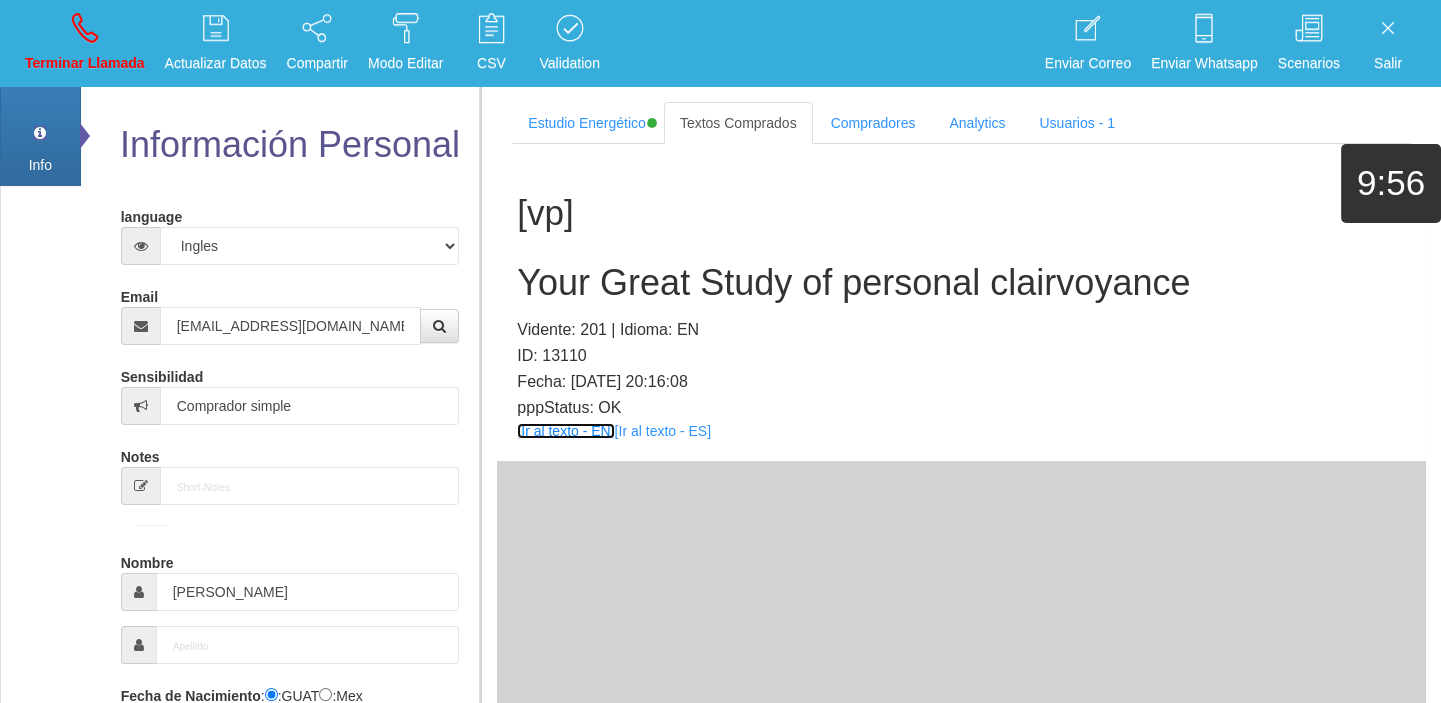 click on "[Ir al texto - EN]" at bounding box center (565, 431) 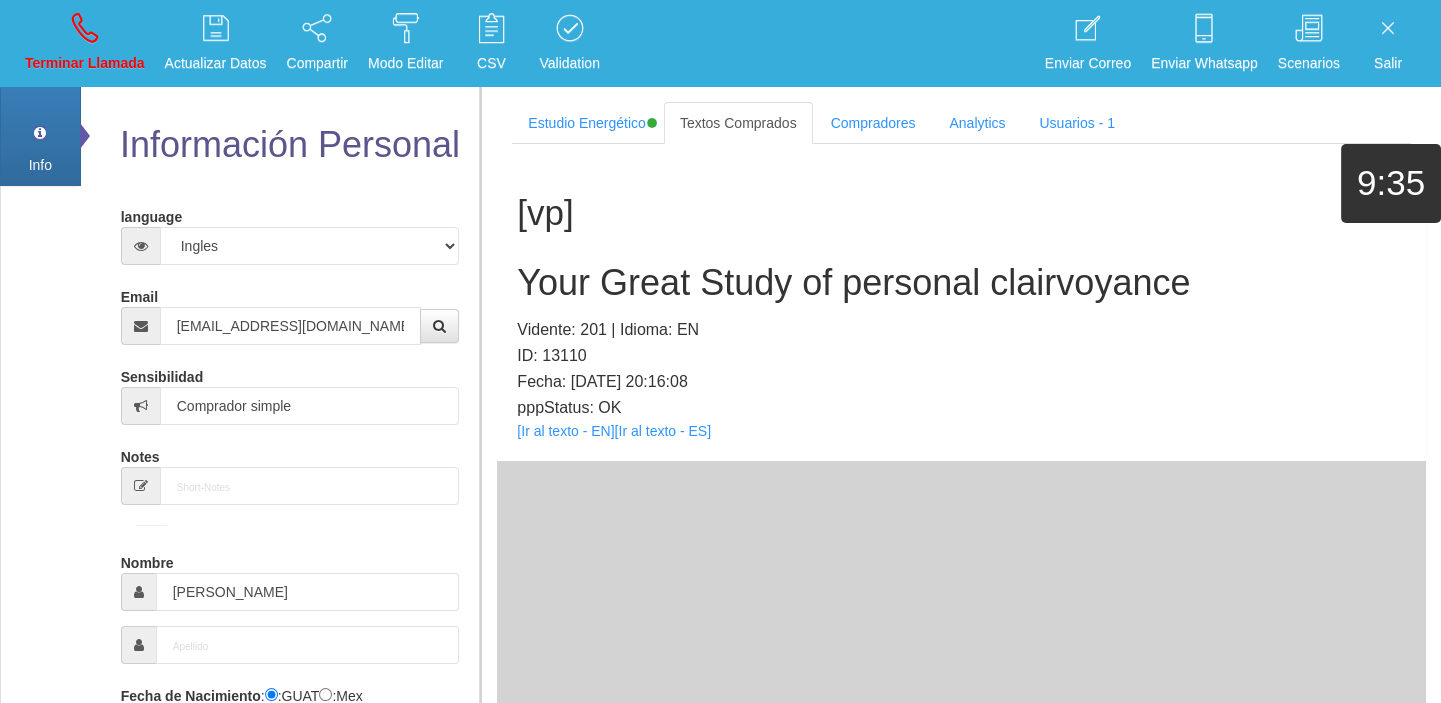 click on "Your Great Study of personal clairvoyance" at bounding box center [961, 283] 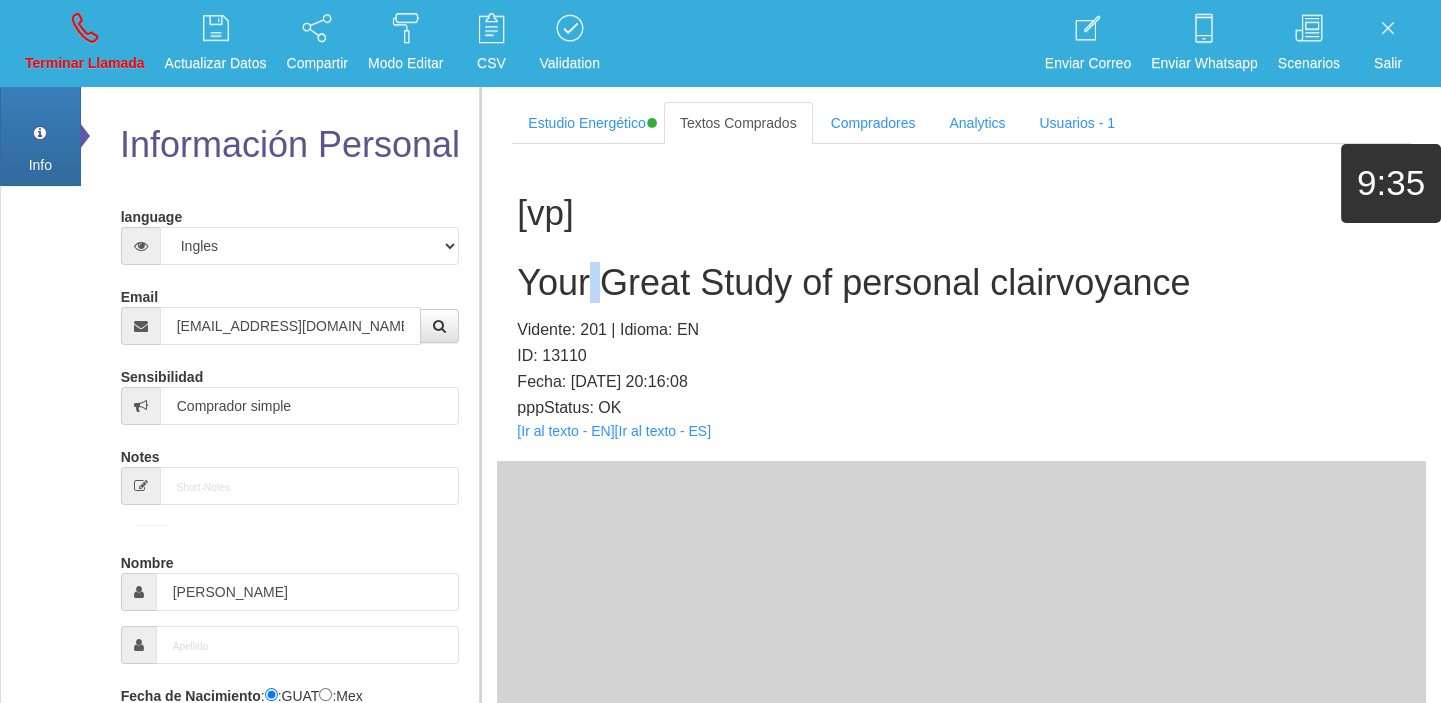 click on "Your Great Study of personal clairvoyance" at bounding box center (961, 283) 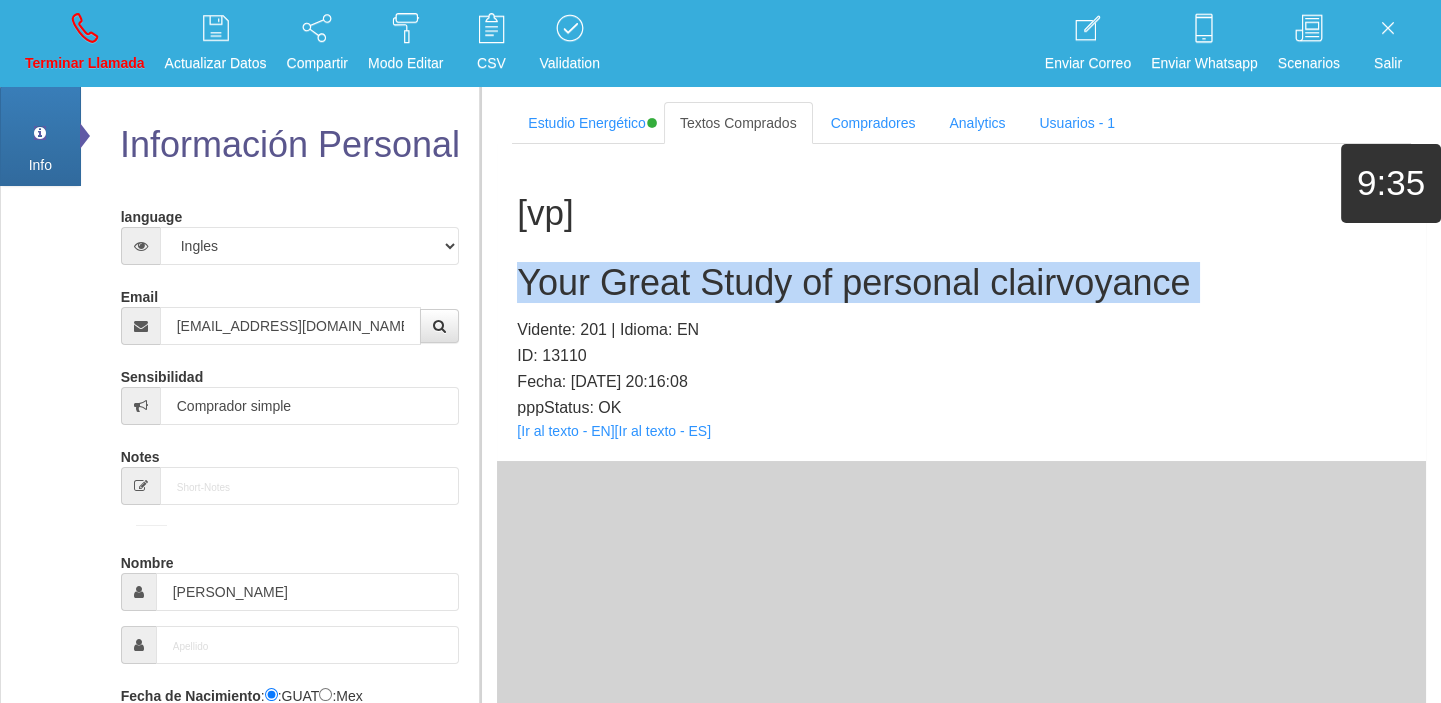 click on "Your Great Study of personal clairvoyance" at bounding box center [961, 283] 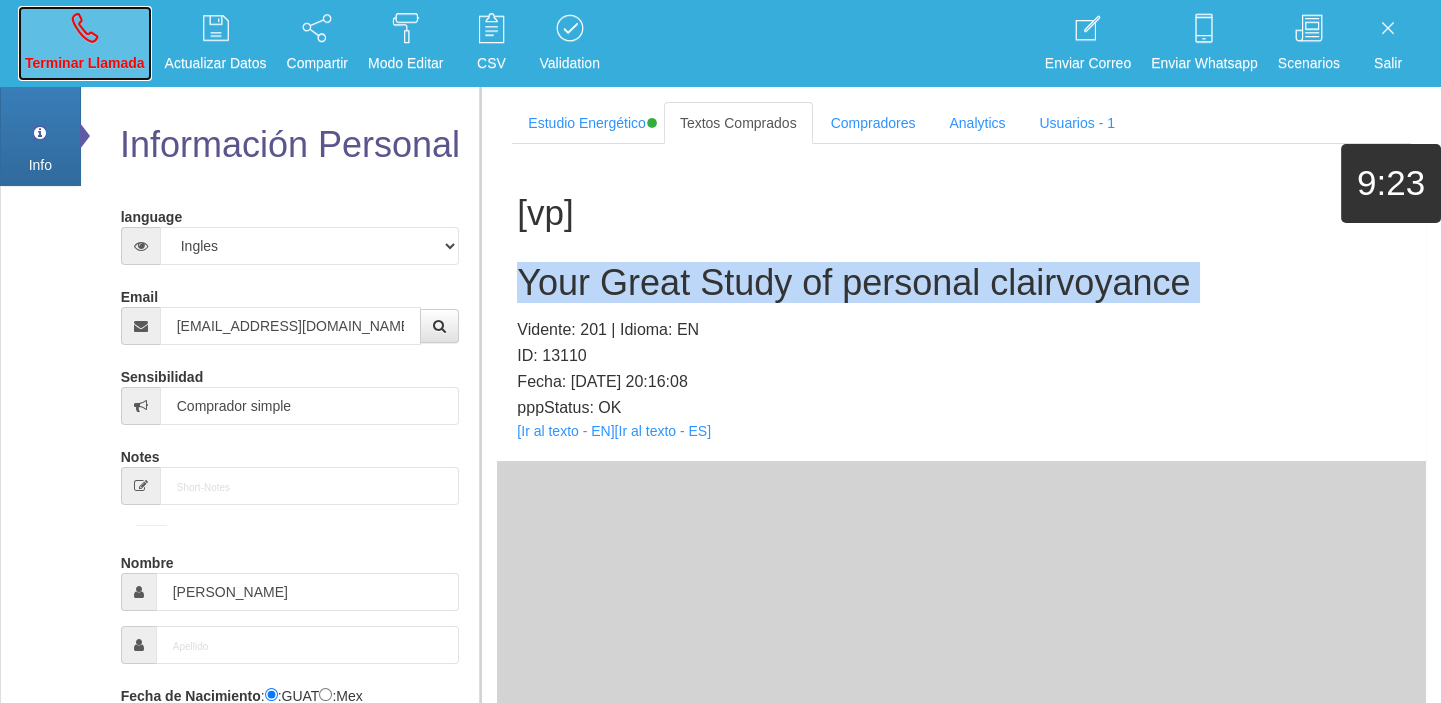 click at bounding box center (85, 28) 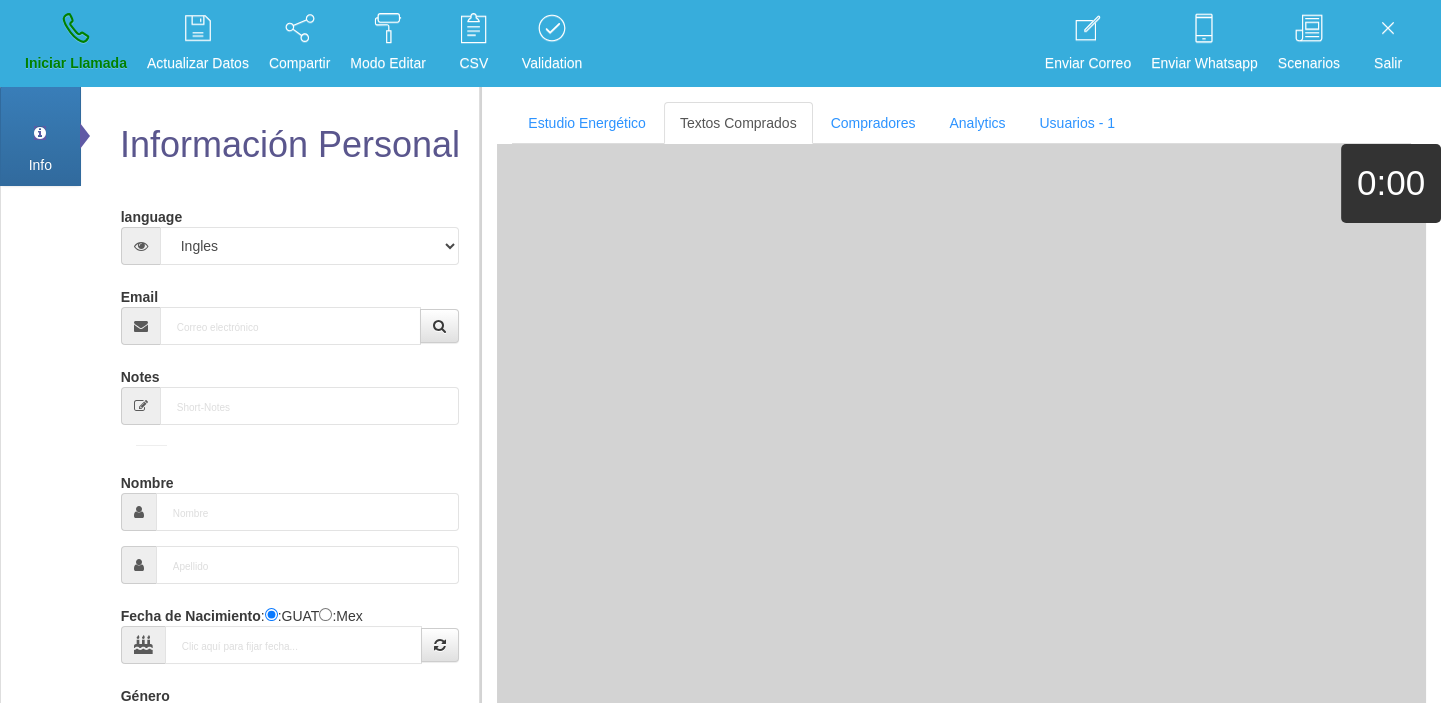 drag, startPoint x: 237, startPoint y: 293, endPoint x: 240, endPoint y: 313, distance: 20.22375 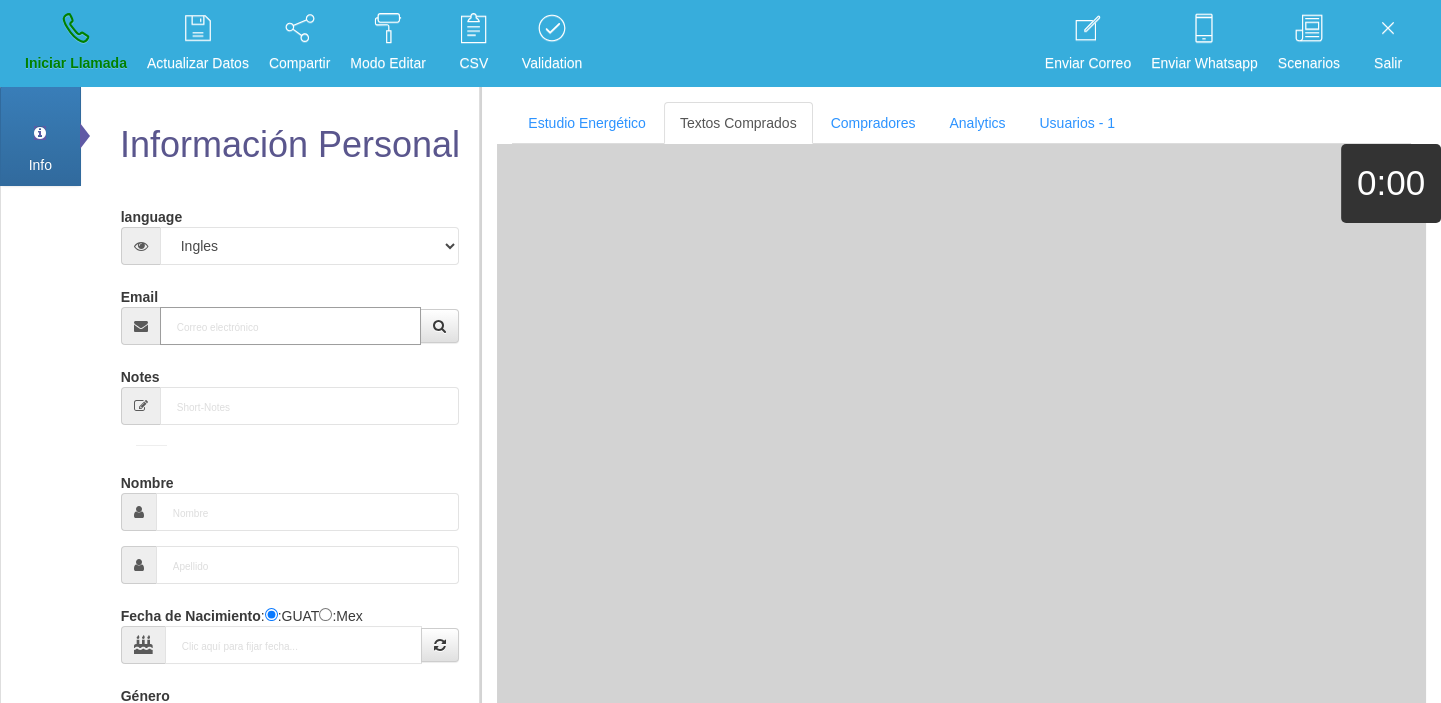 paste on "[EMAIL_ADDRESS][DOMAIN_NAME]" 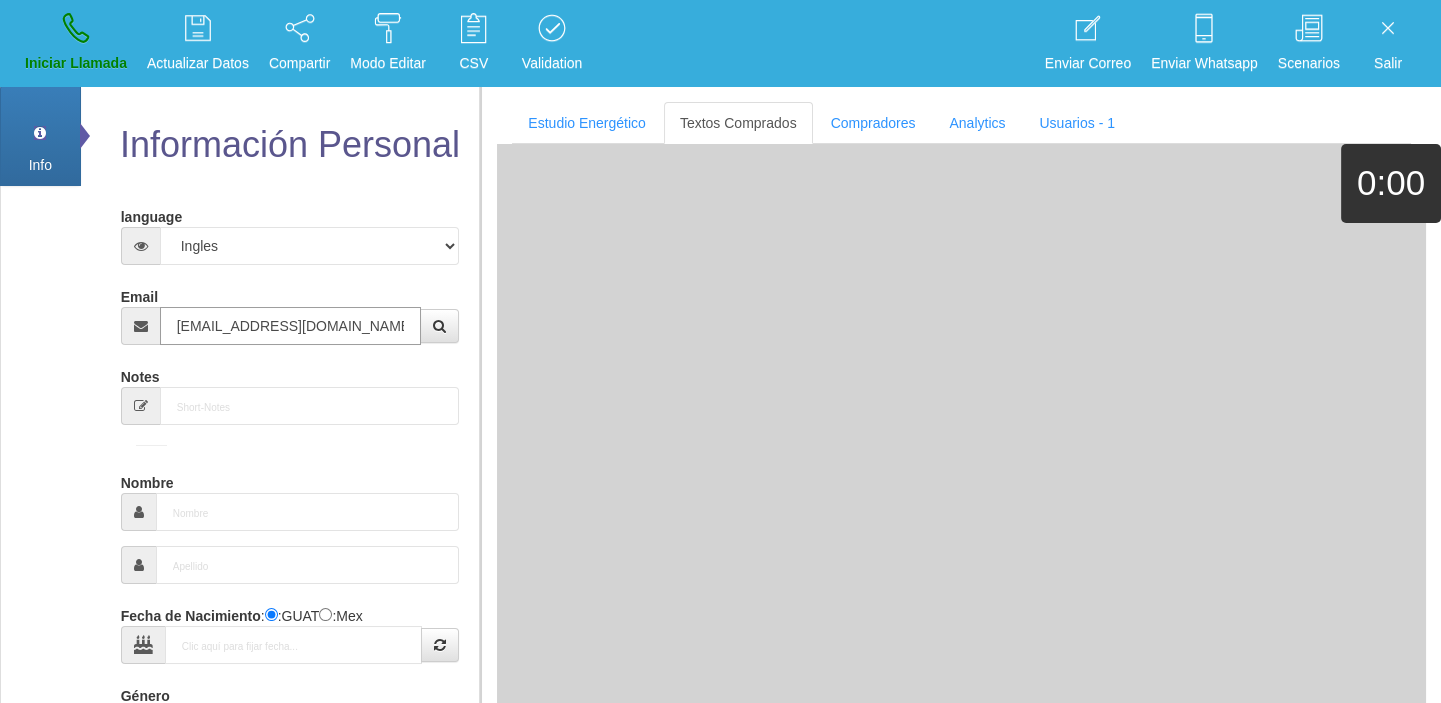 click on "[EMAIL_ADDRESS][DOMAIN_NAME]" at bounding box center (291, 326) 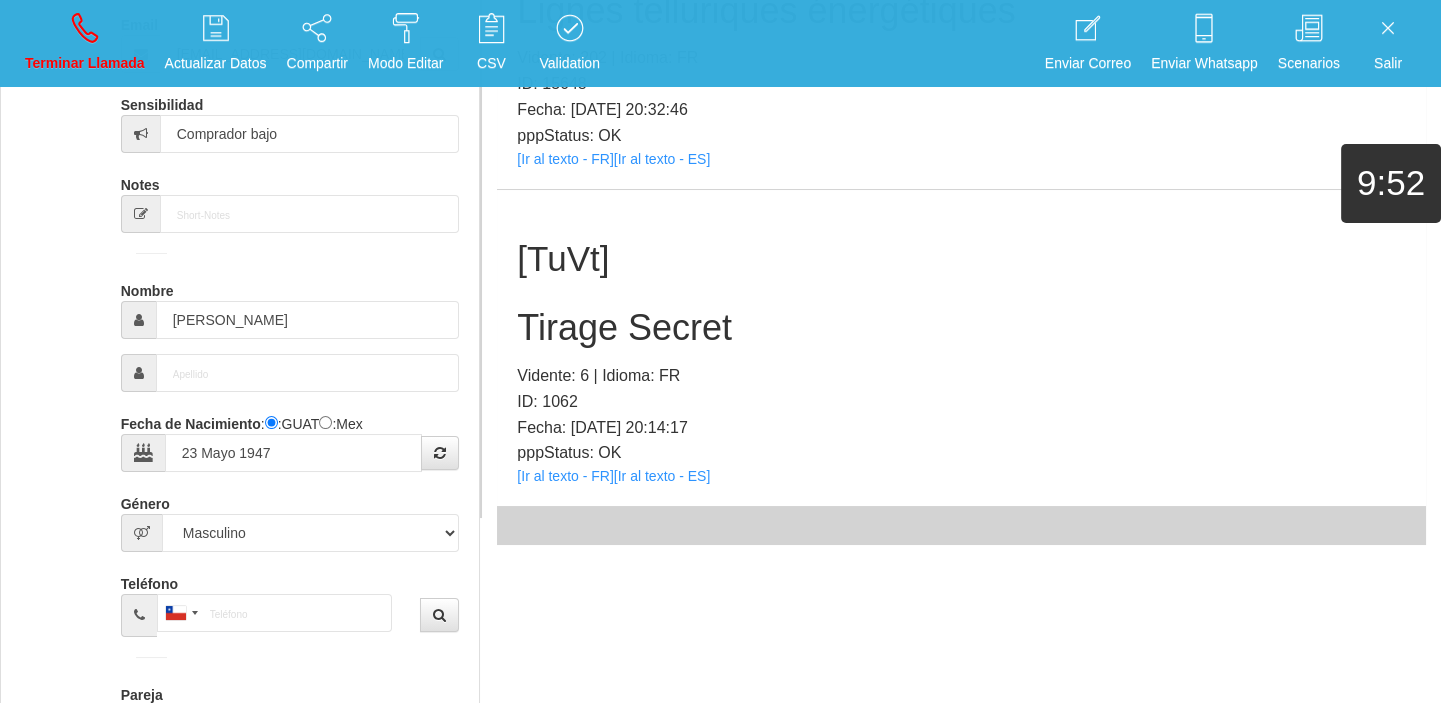 scroll, scrollTop: 278, scrollLeft: 0, axis: vertical 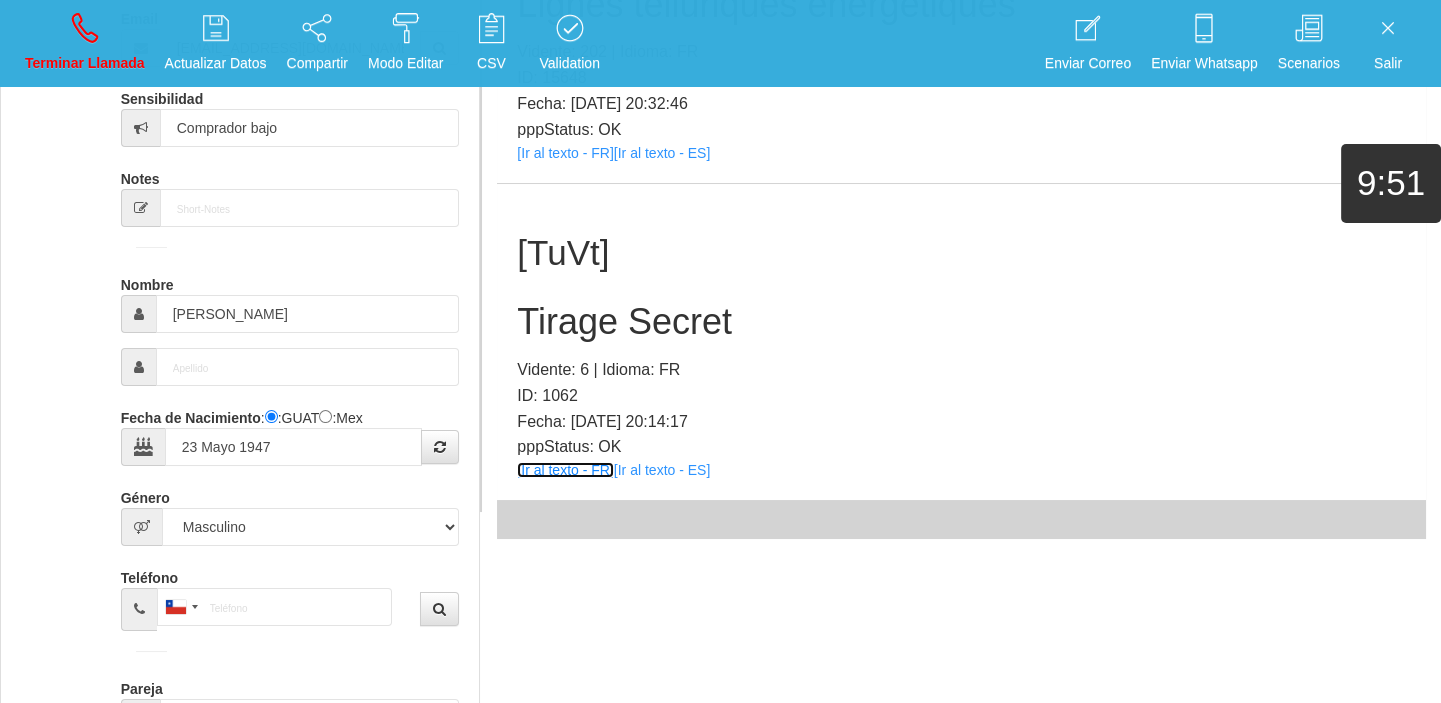 click on "[Ir al texto - FR]" at bounding box center (565, 470) 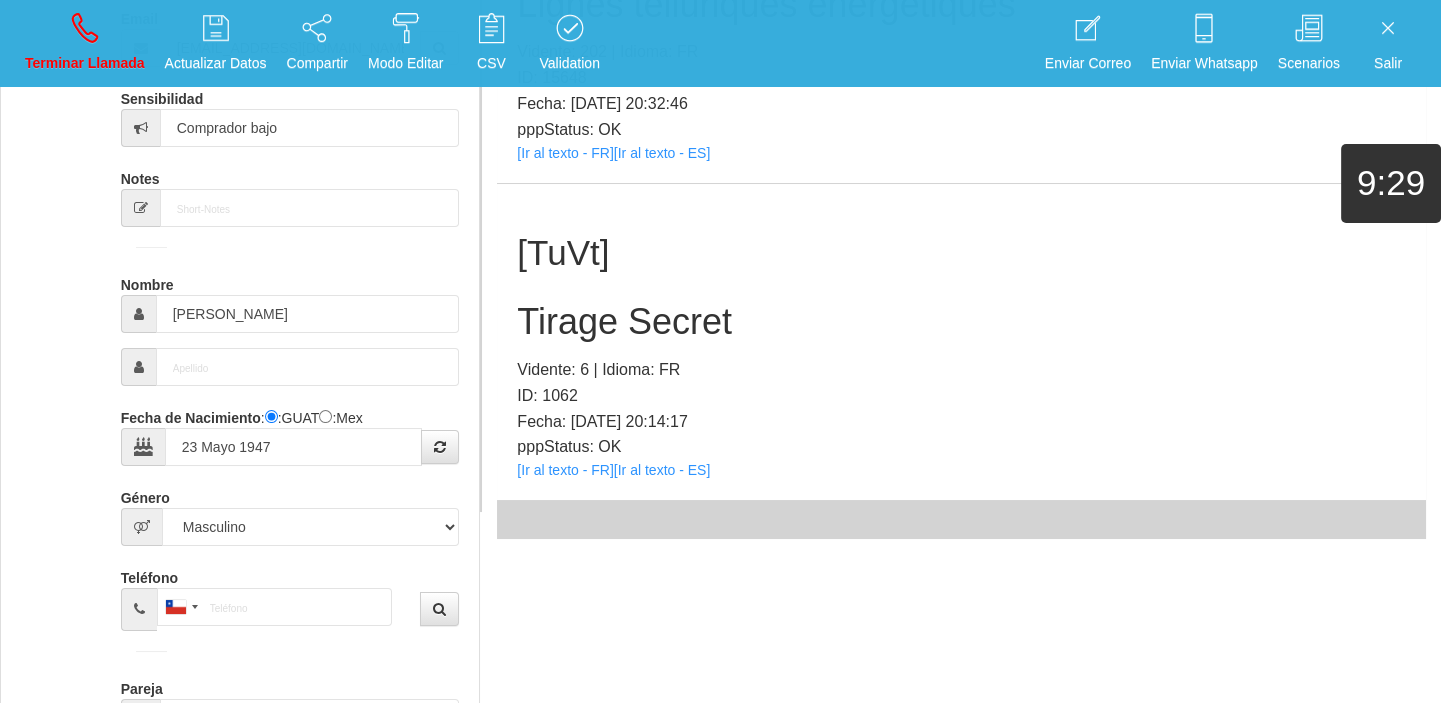 click on "Tirage Secret" at bounding box center (961, 322) 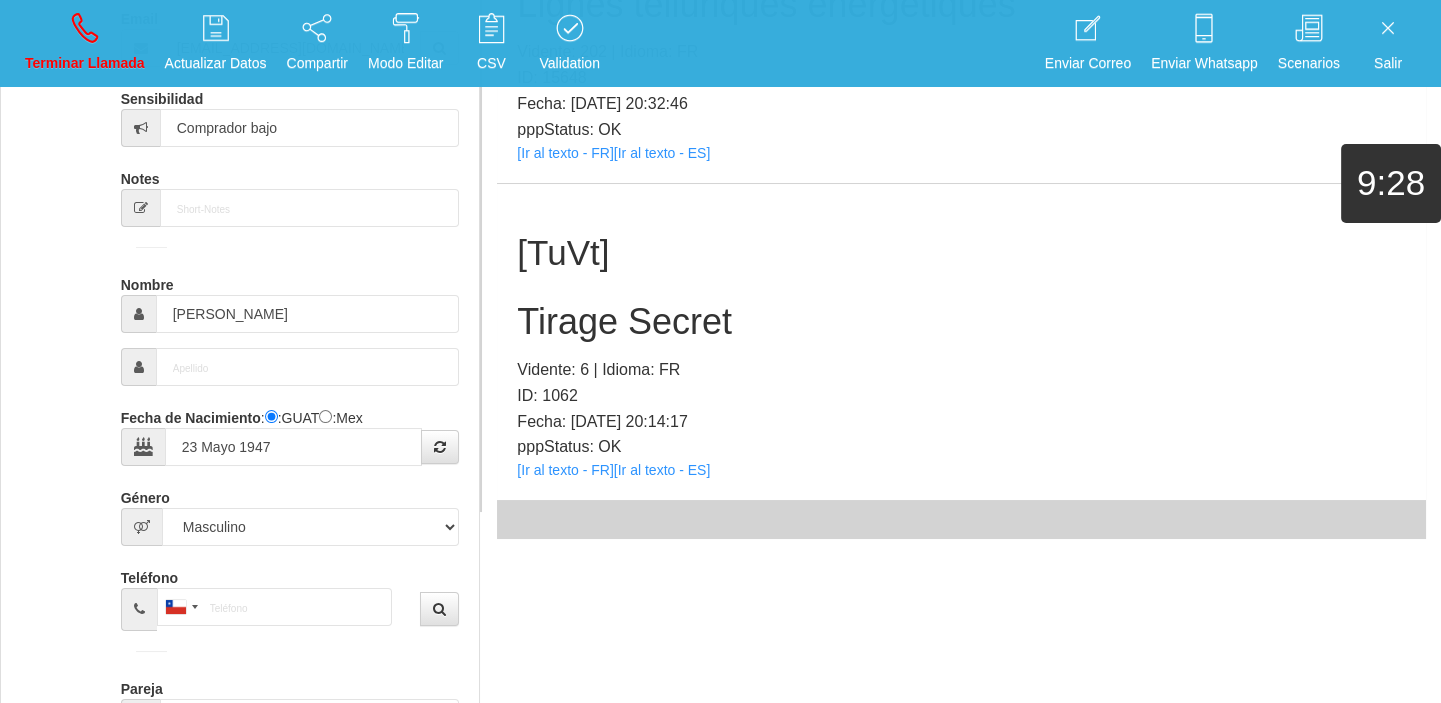 click on "Tirage Secret" at bounding box center (961, 322) 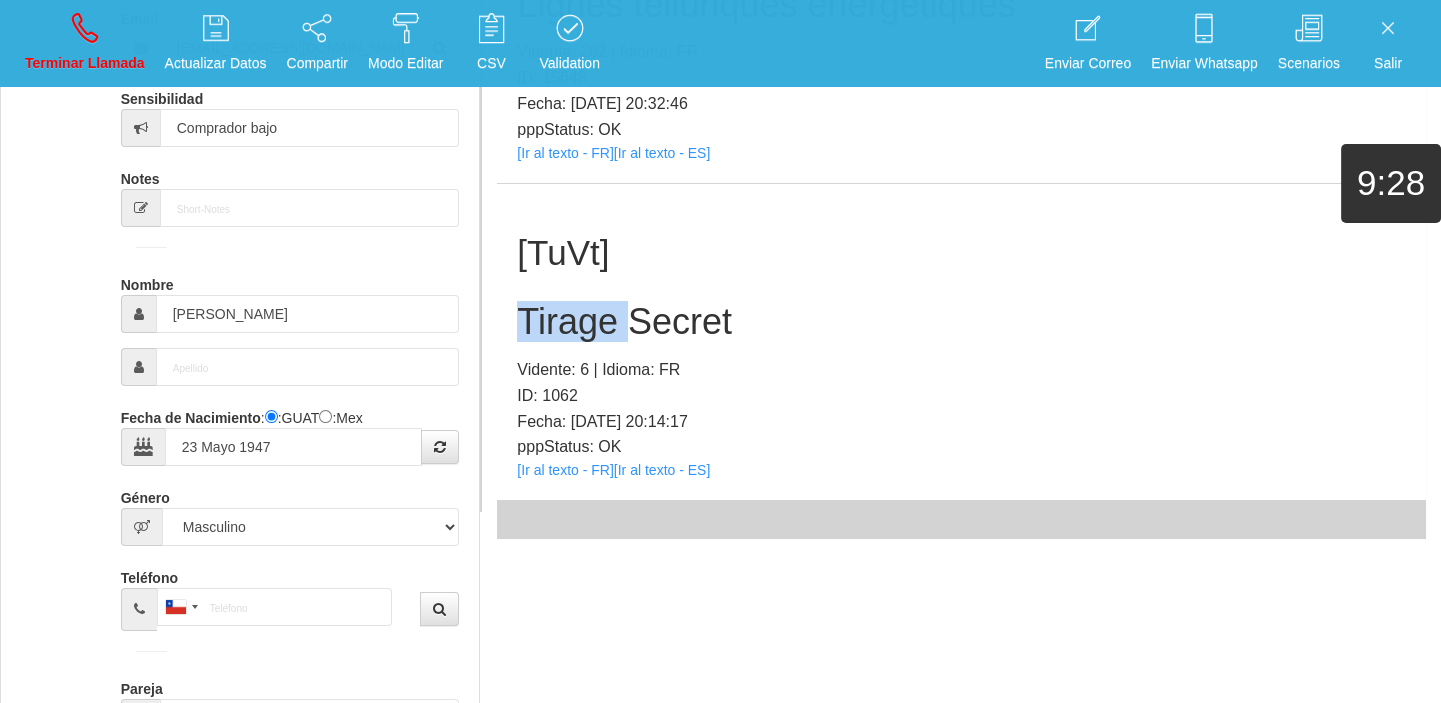 click on "Tirage Secret" at bounding box center (961, 322) 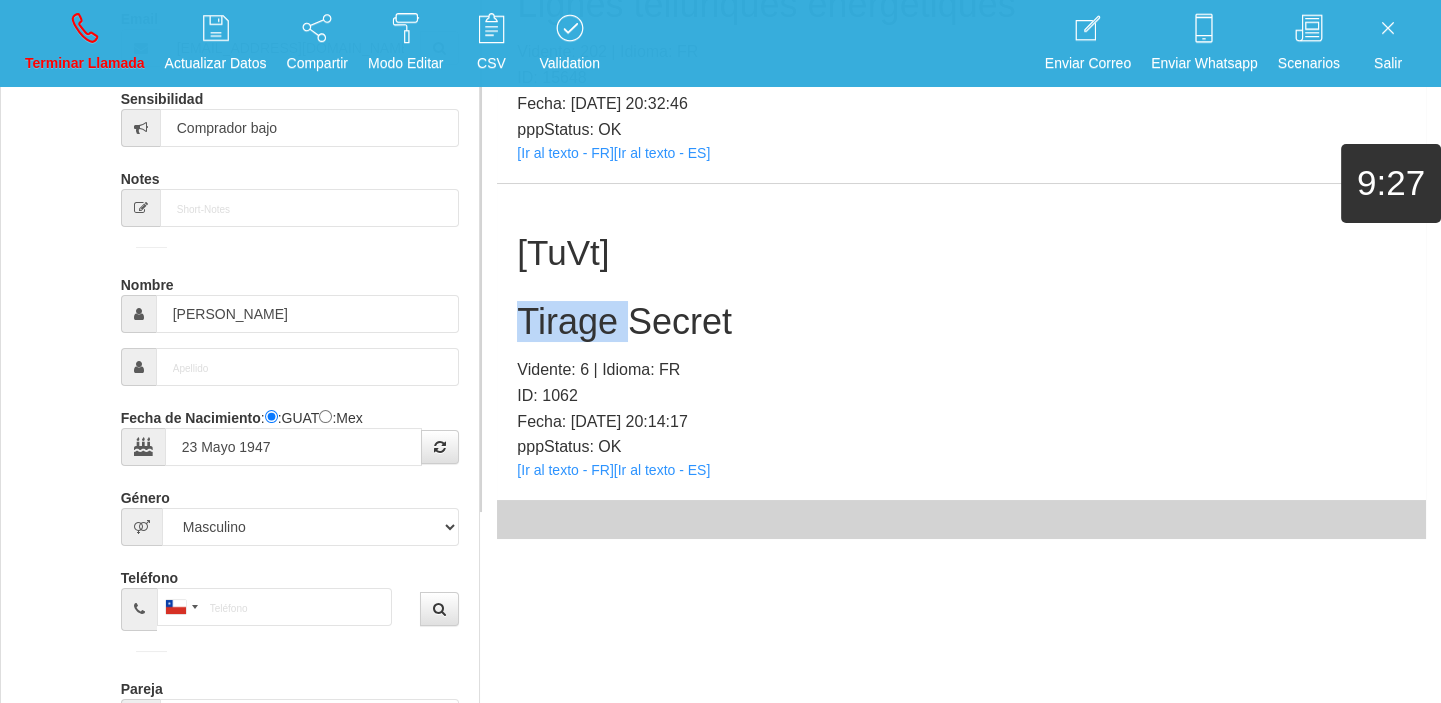 click on "Tirage Secret" at bounding box center [961, 322] 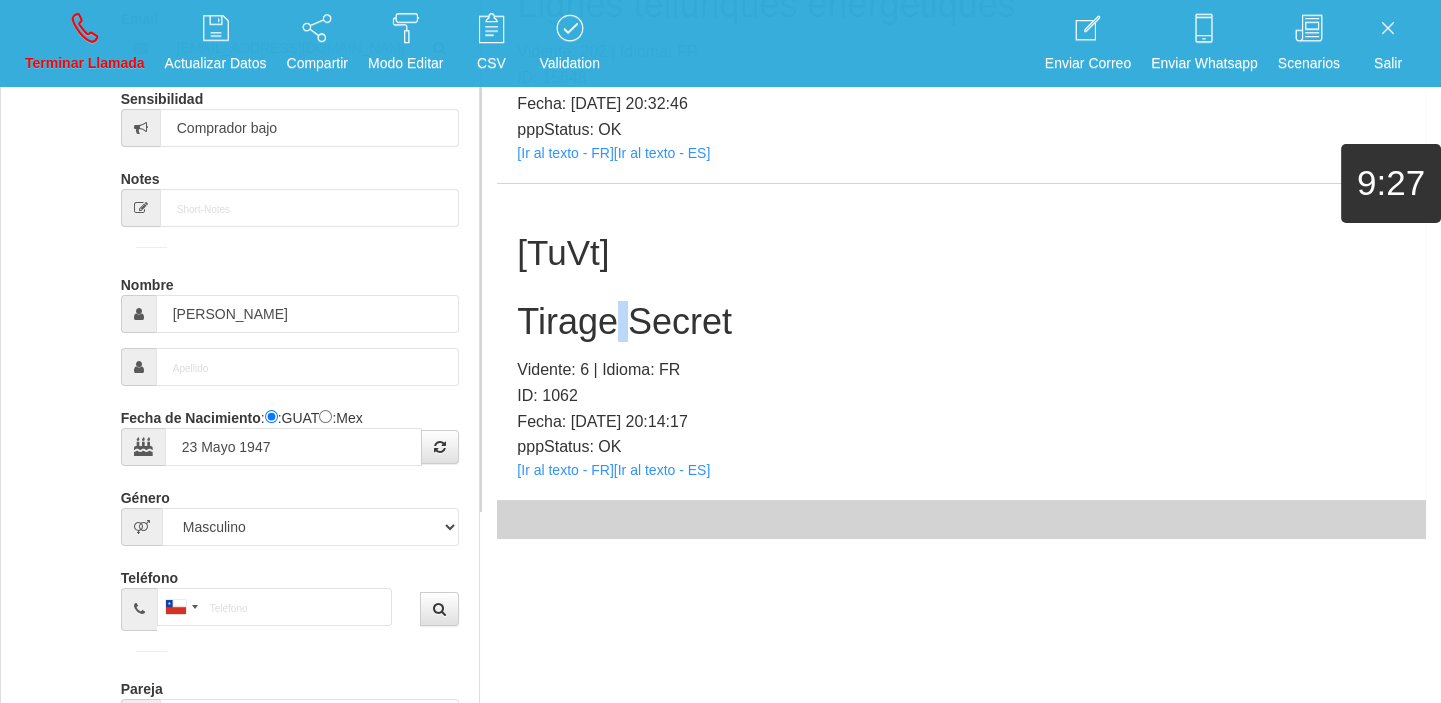 click on "Tirage Secret" at bounding box center (961, 322) 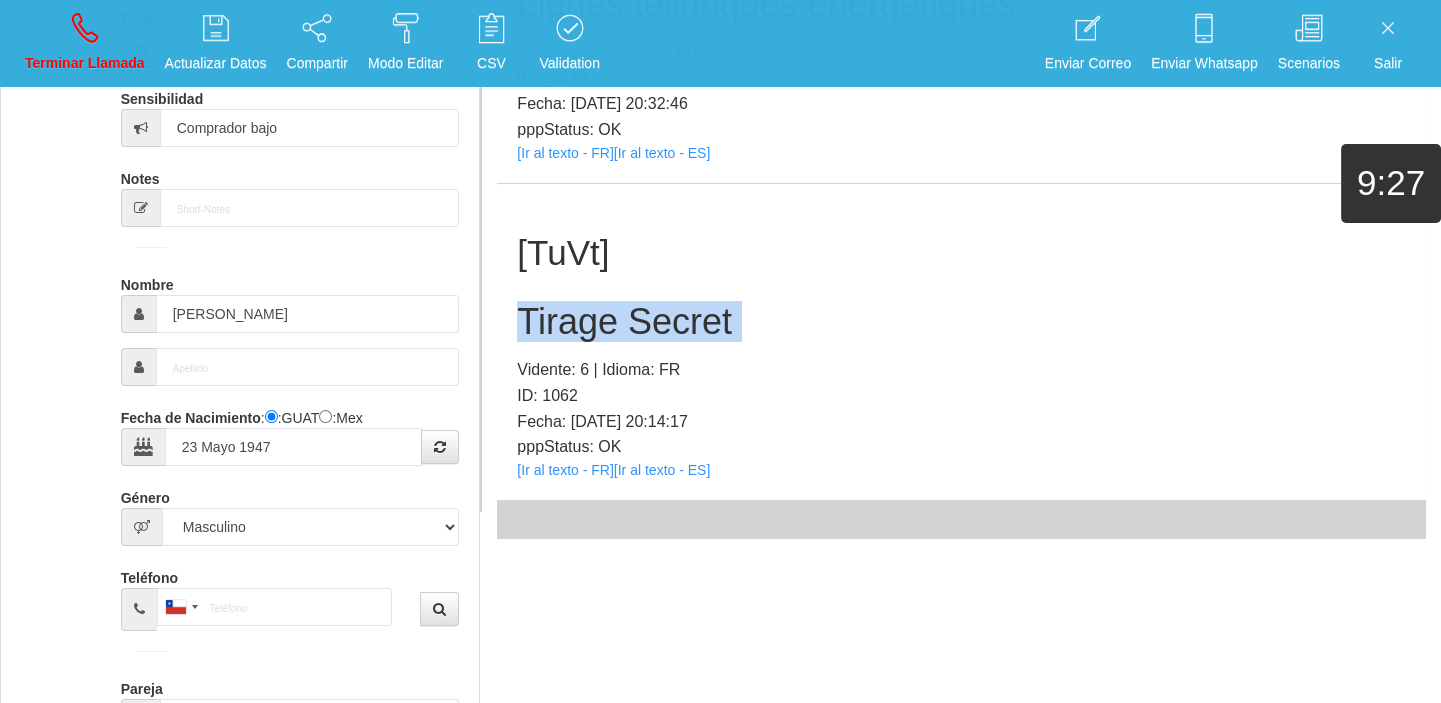 click on "Tirage Secret" at bounding box center (961, 322) 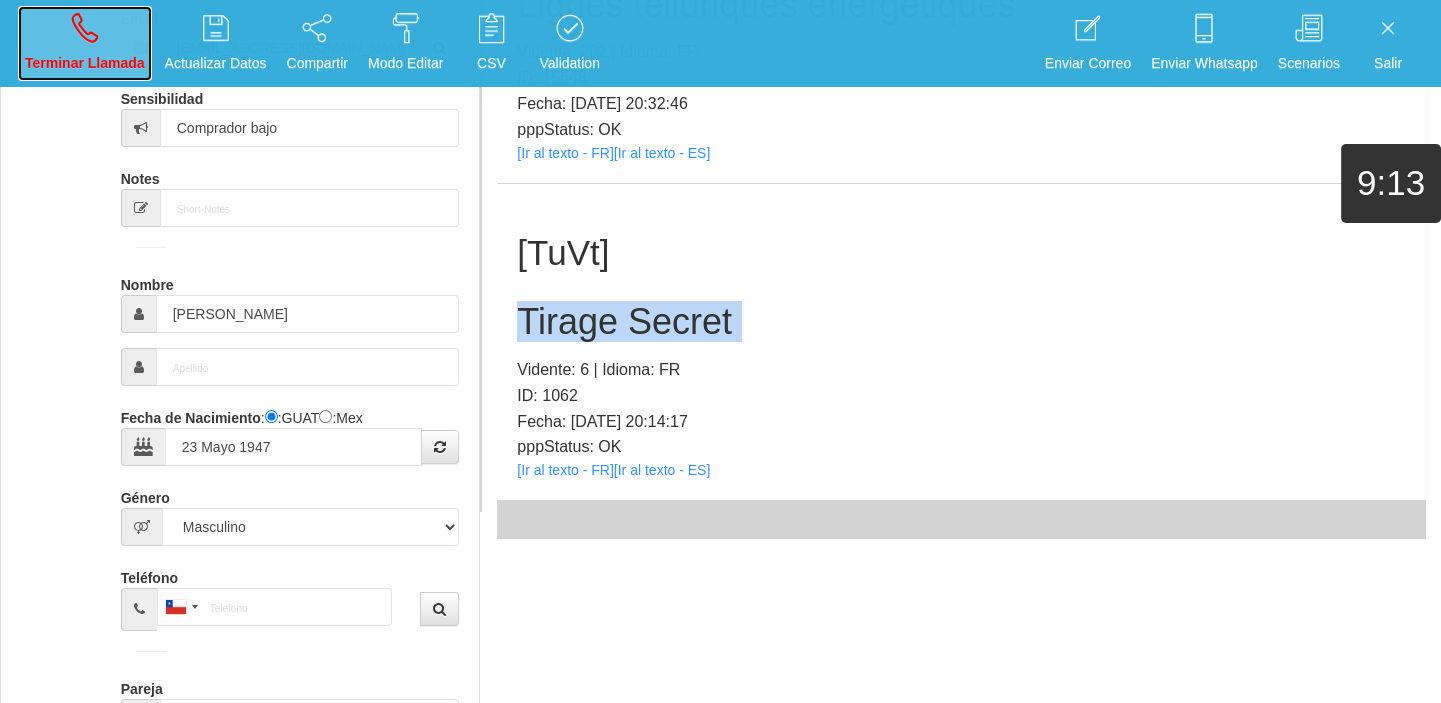 click on "Terminar Llamada" at bounding box center [85, 63] 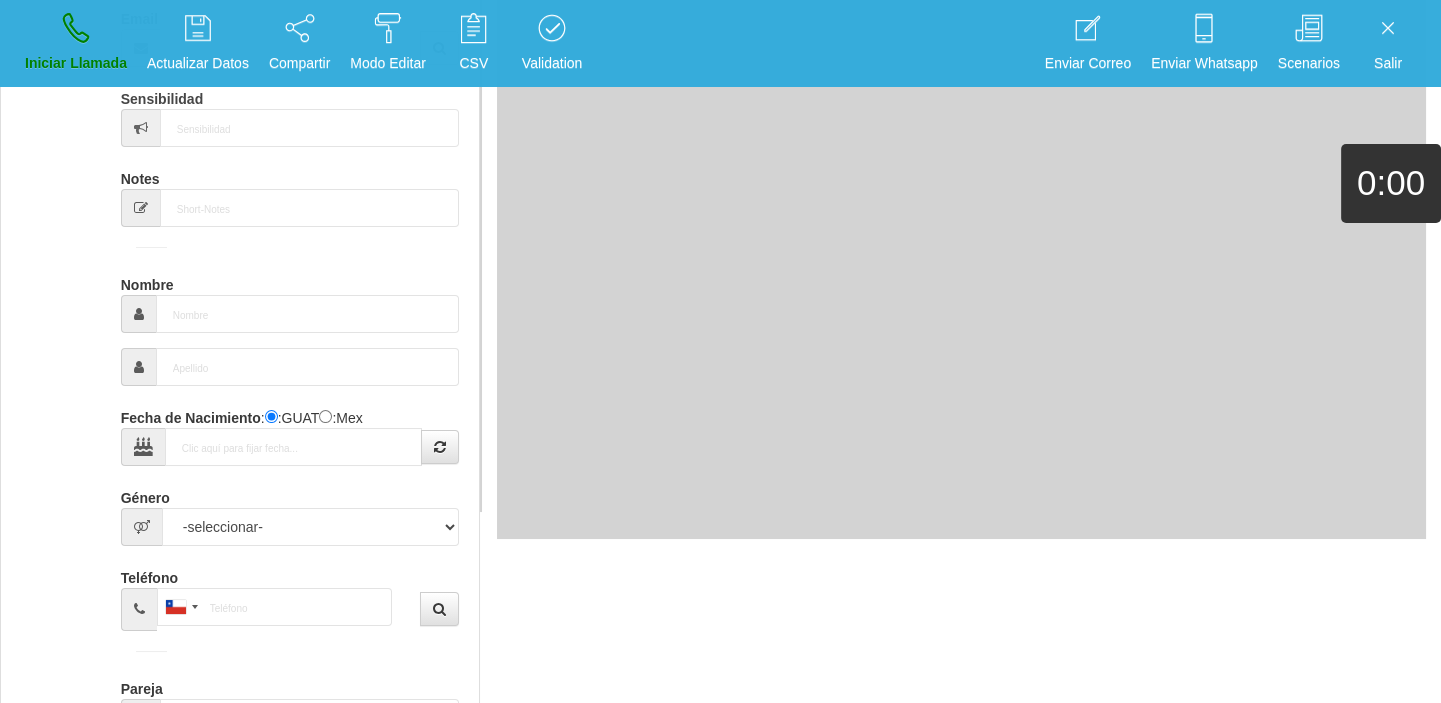 scroll, scrollTop: 0, scrollLeft: 0, axis: both 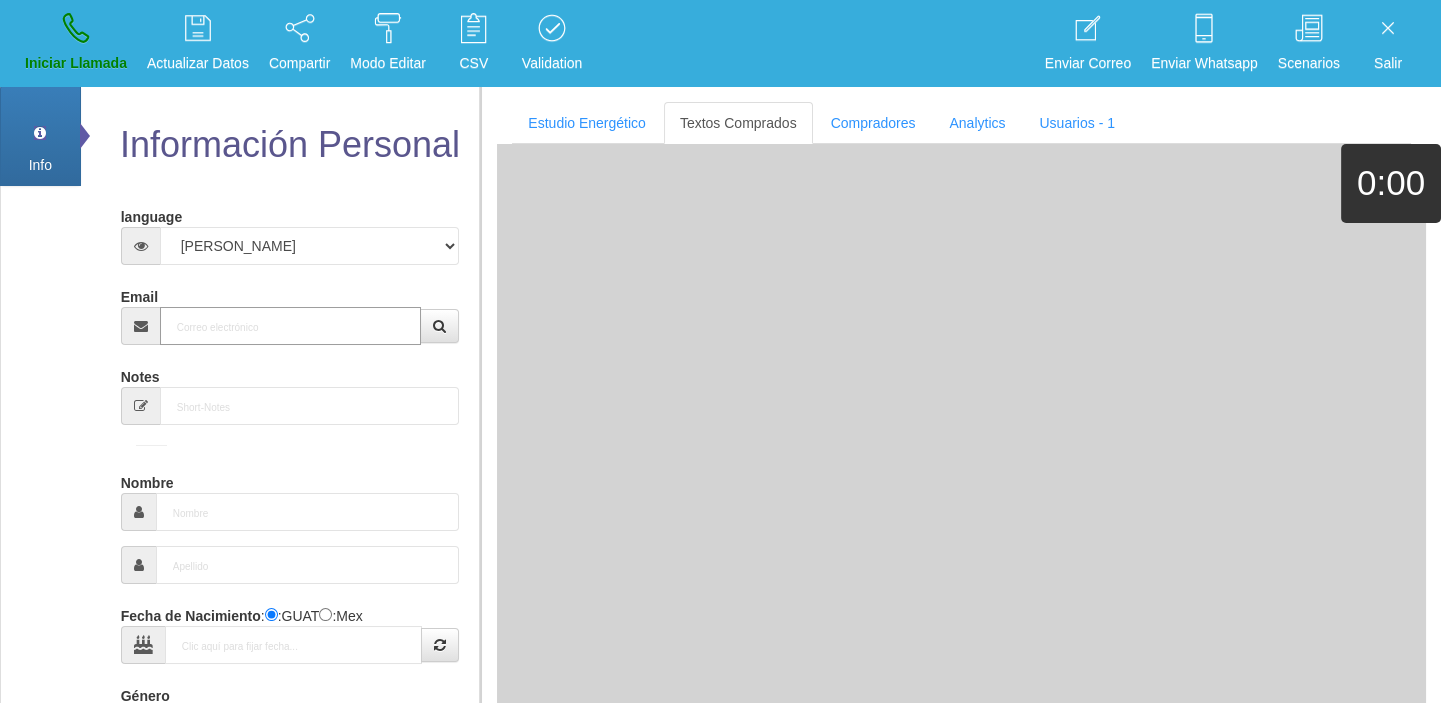 paste on "[EMAIL_ADDRESS][DOMAIN_NAME]" 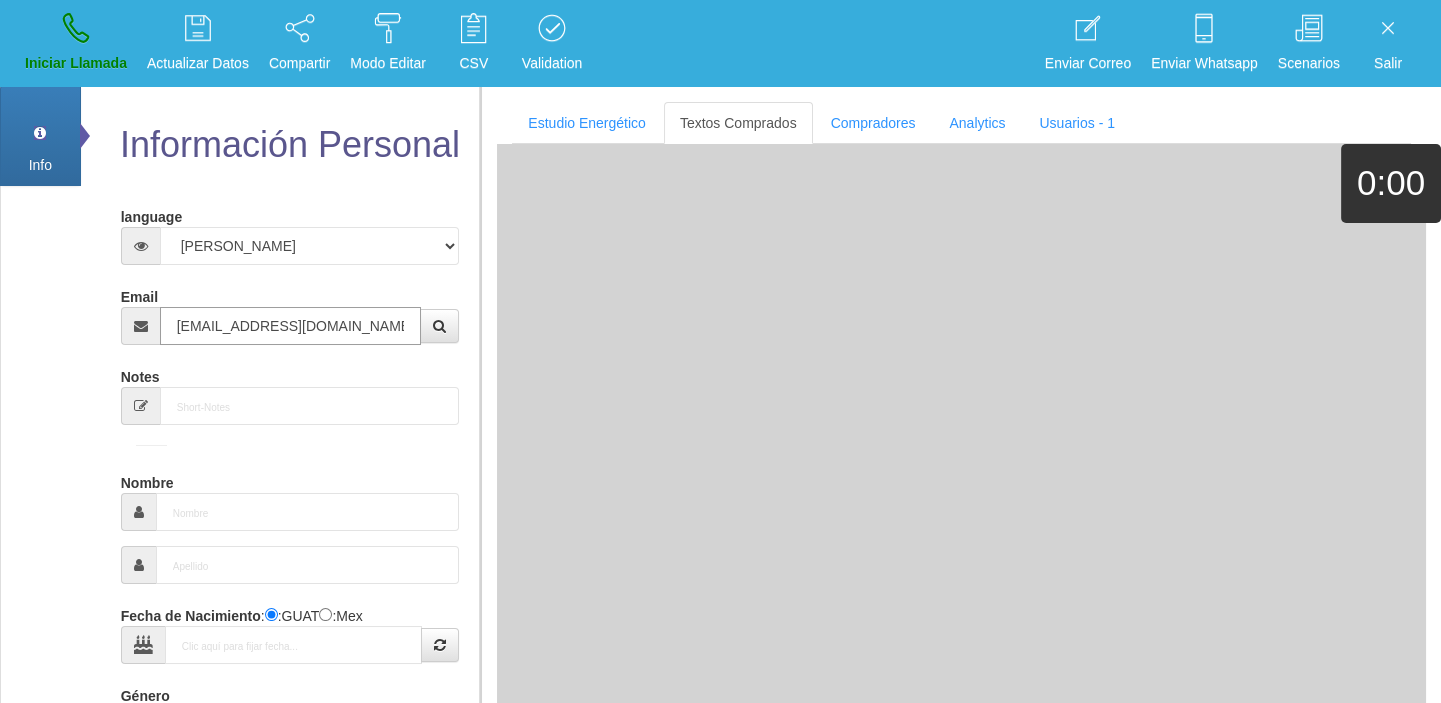 click on "[EMAIL_ADDRESS][DOMAIN_NAME]" at bounding box center (291, 326) 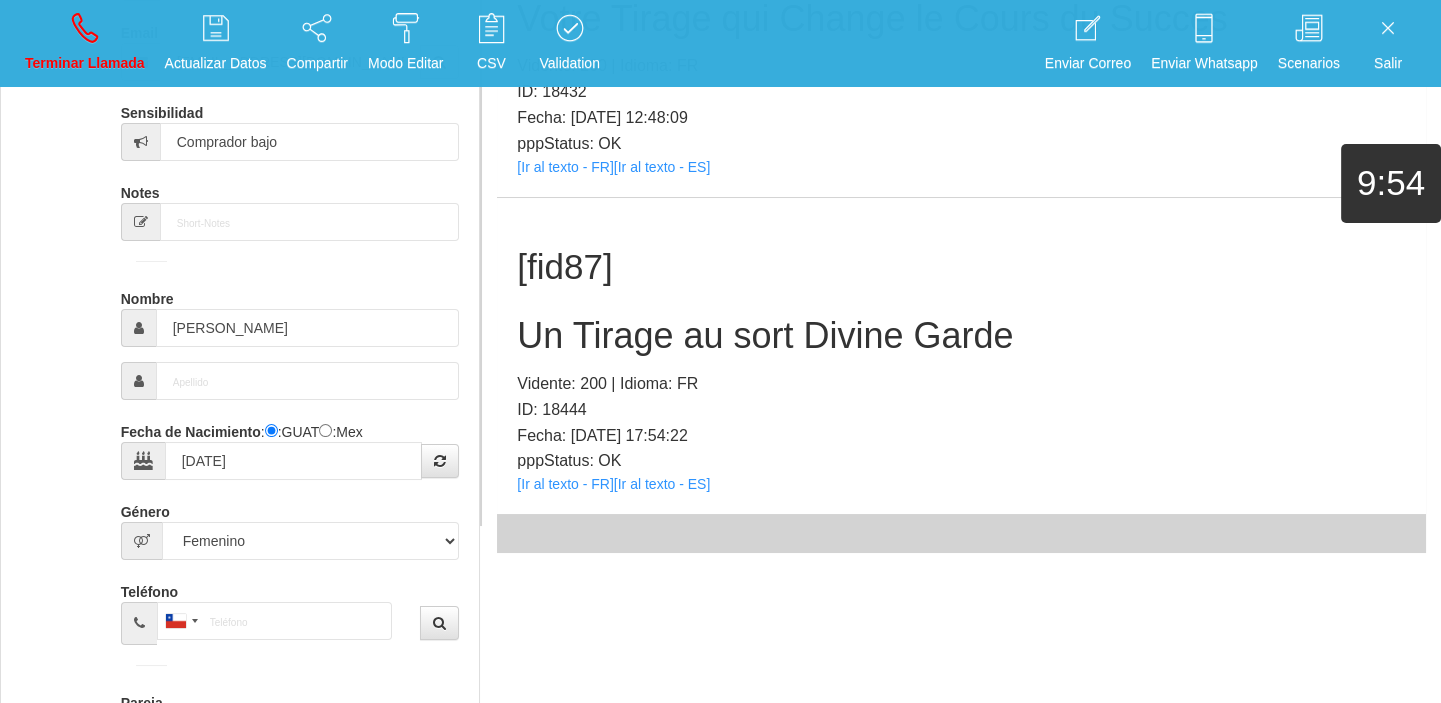 scroll, scrollTop: 369, scrollLeft: 0, axis: vertical 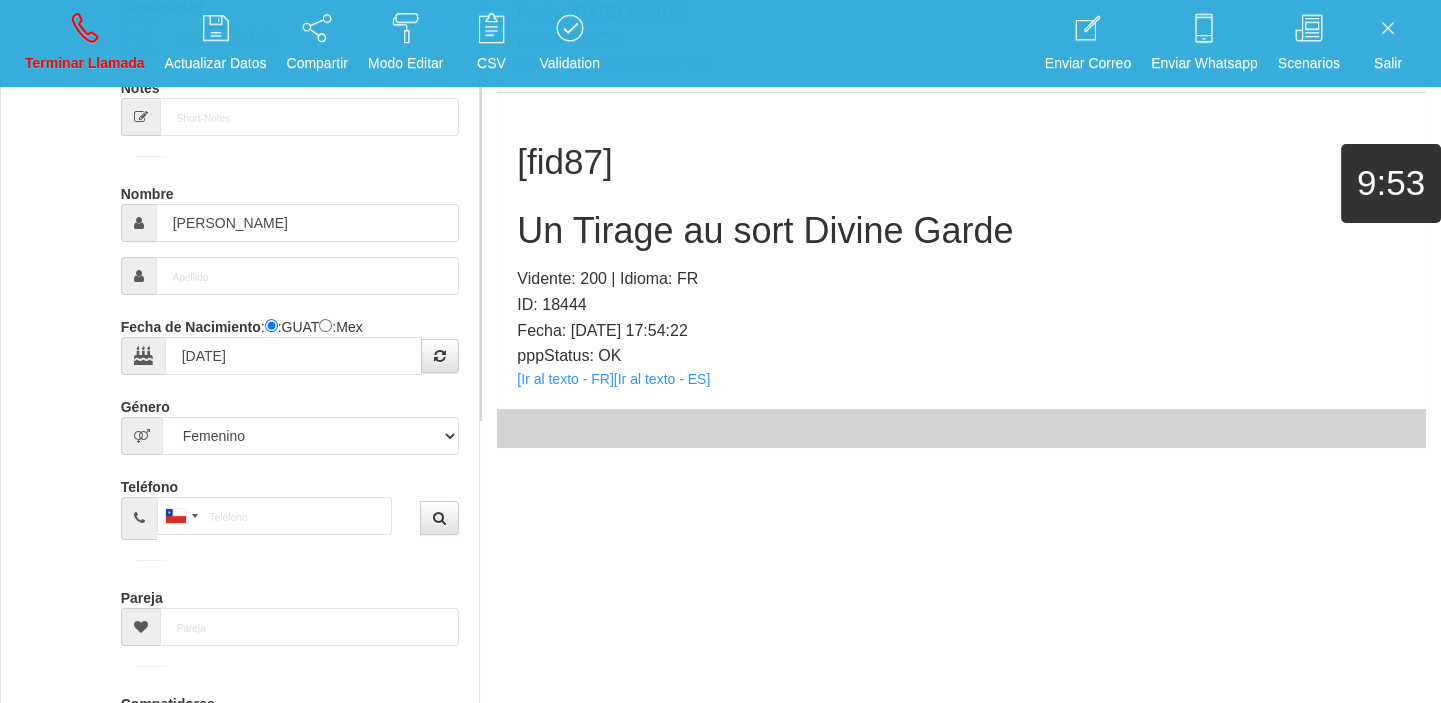click on "pppStatus: OK" at bounding box center [961, 356] 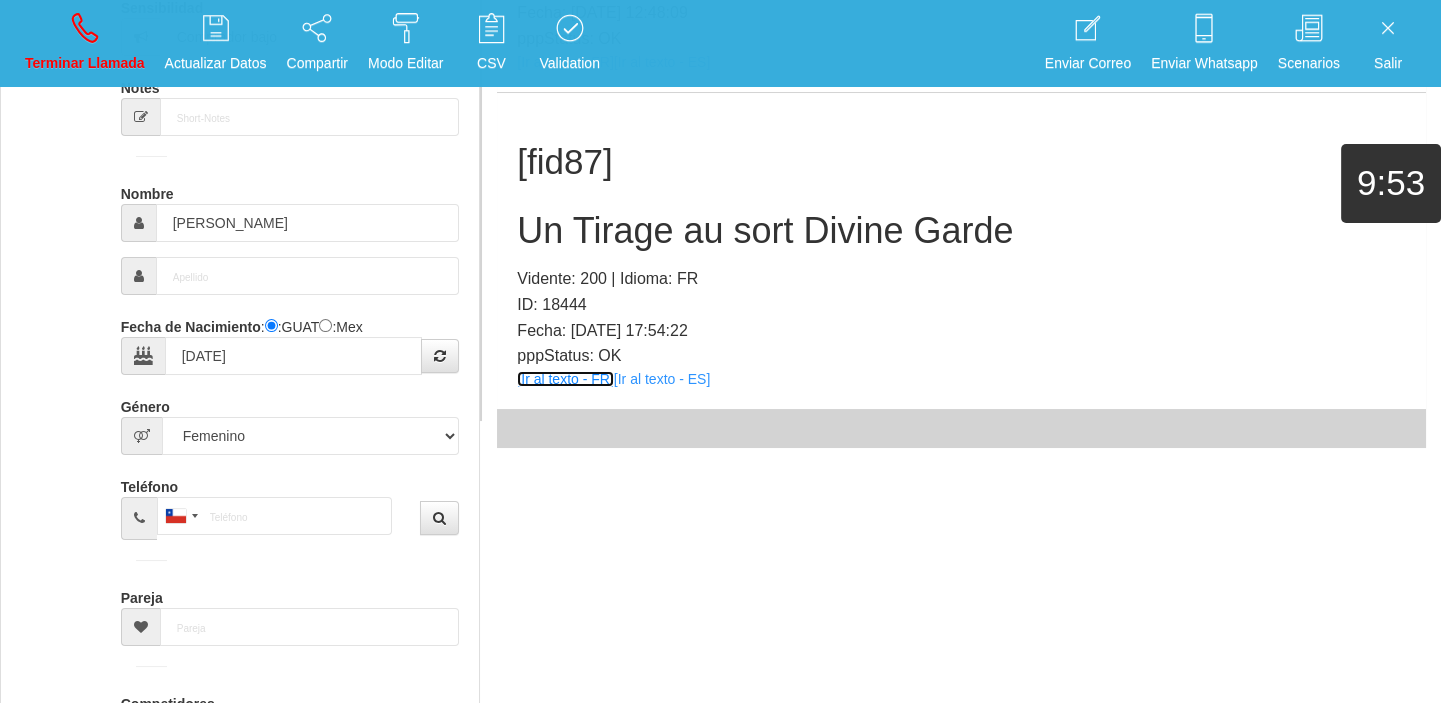 click on "[Ir al texto - FR]" at bounding box center [565, 379] 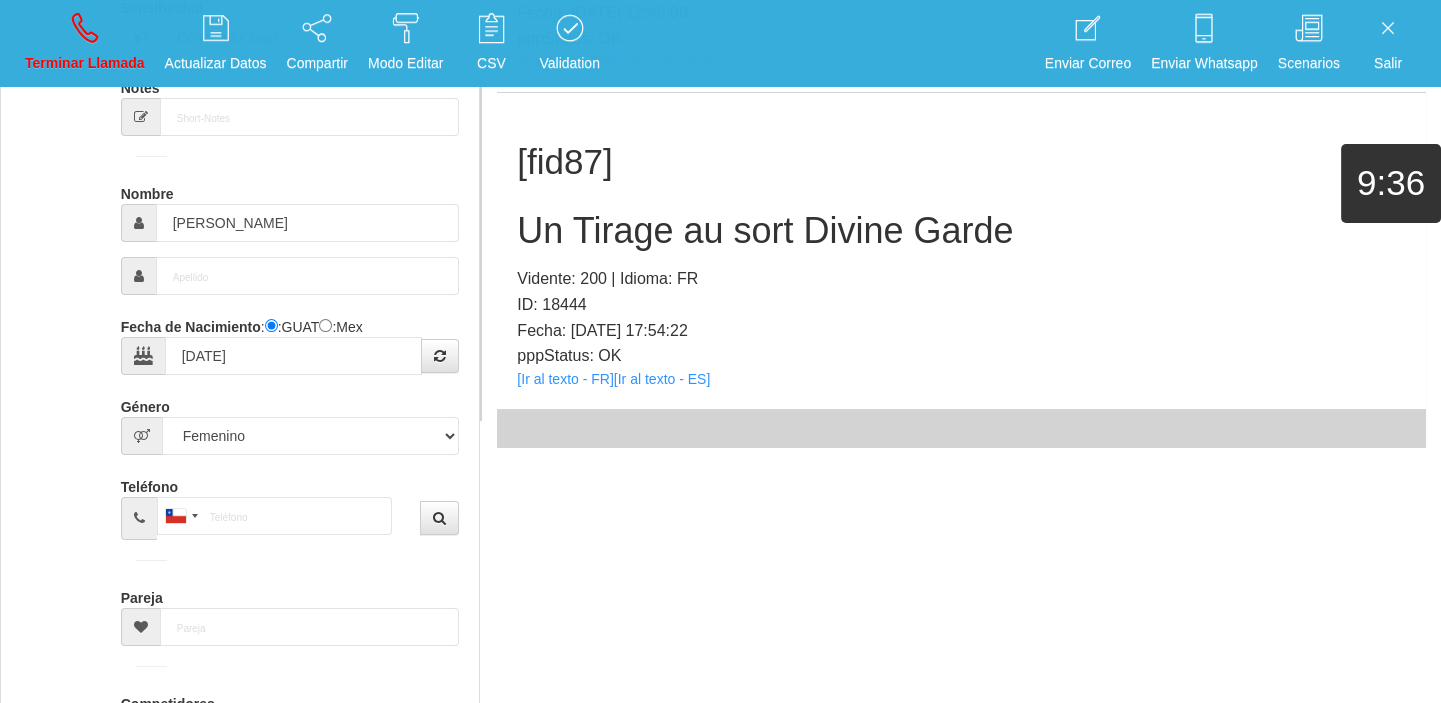 click on "Un Tirage au sort Divine Garde" at bounding box center [961, 231] 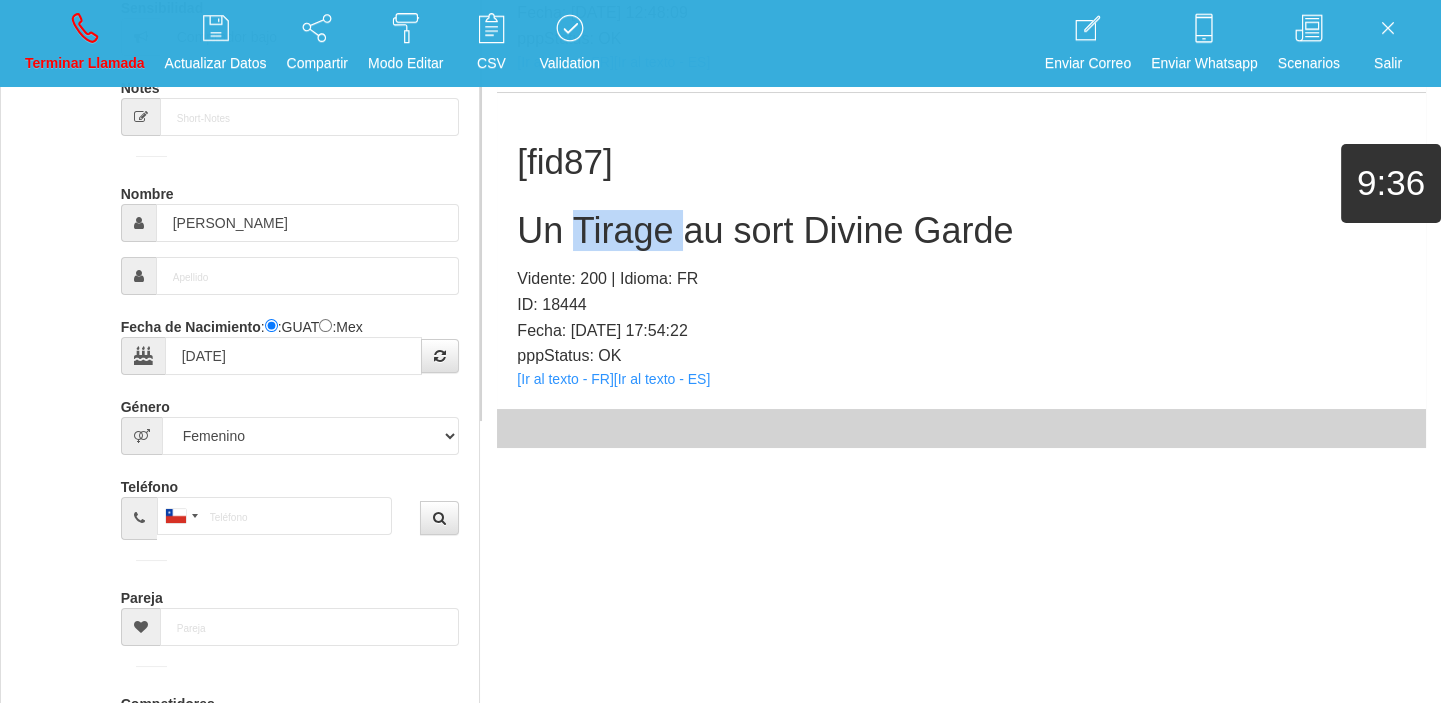 click on "Un Tirage au sort Divine Garde" at bounding box center (961, 231) 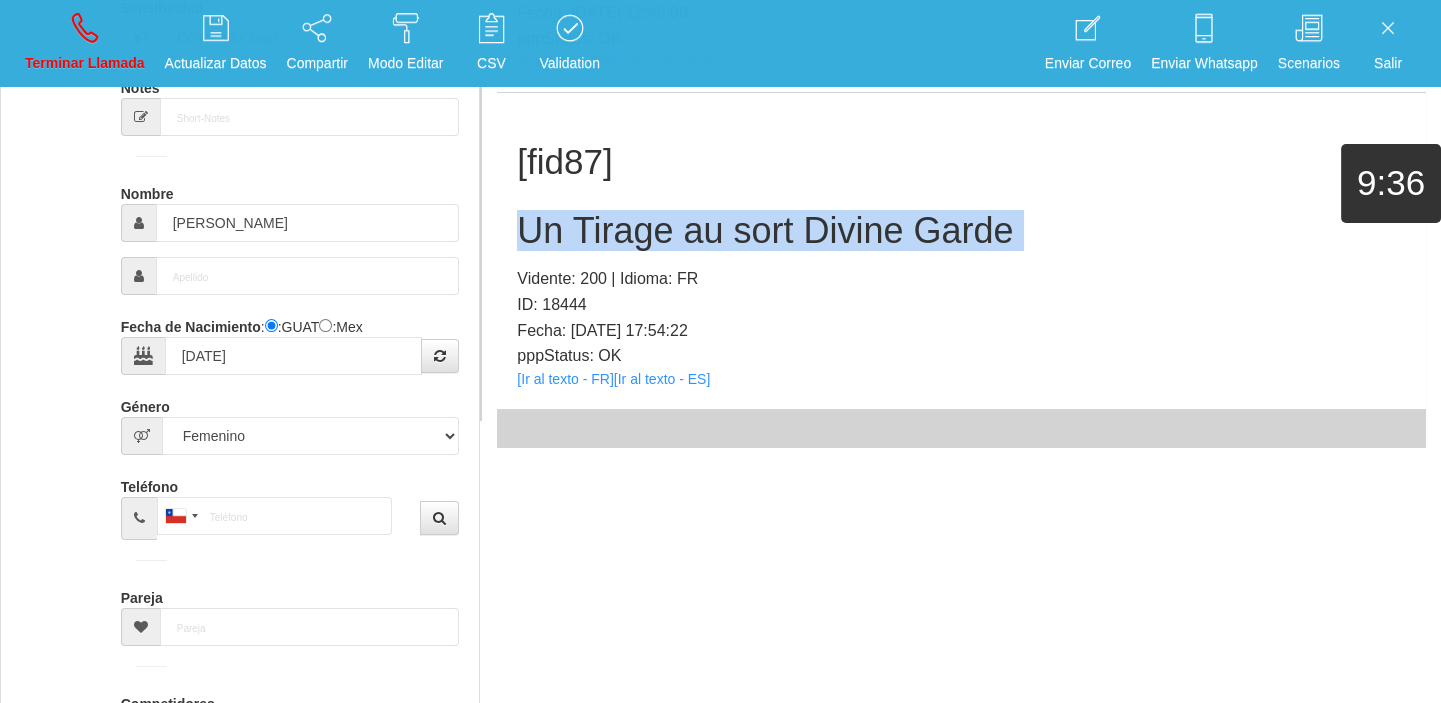 click on "Un Tirage au sort Divine Garde" at bounding box center [961, 231] 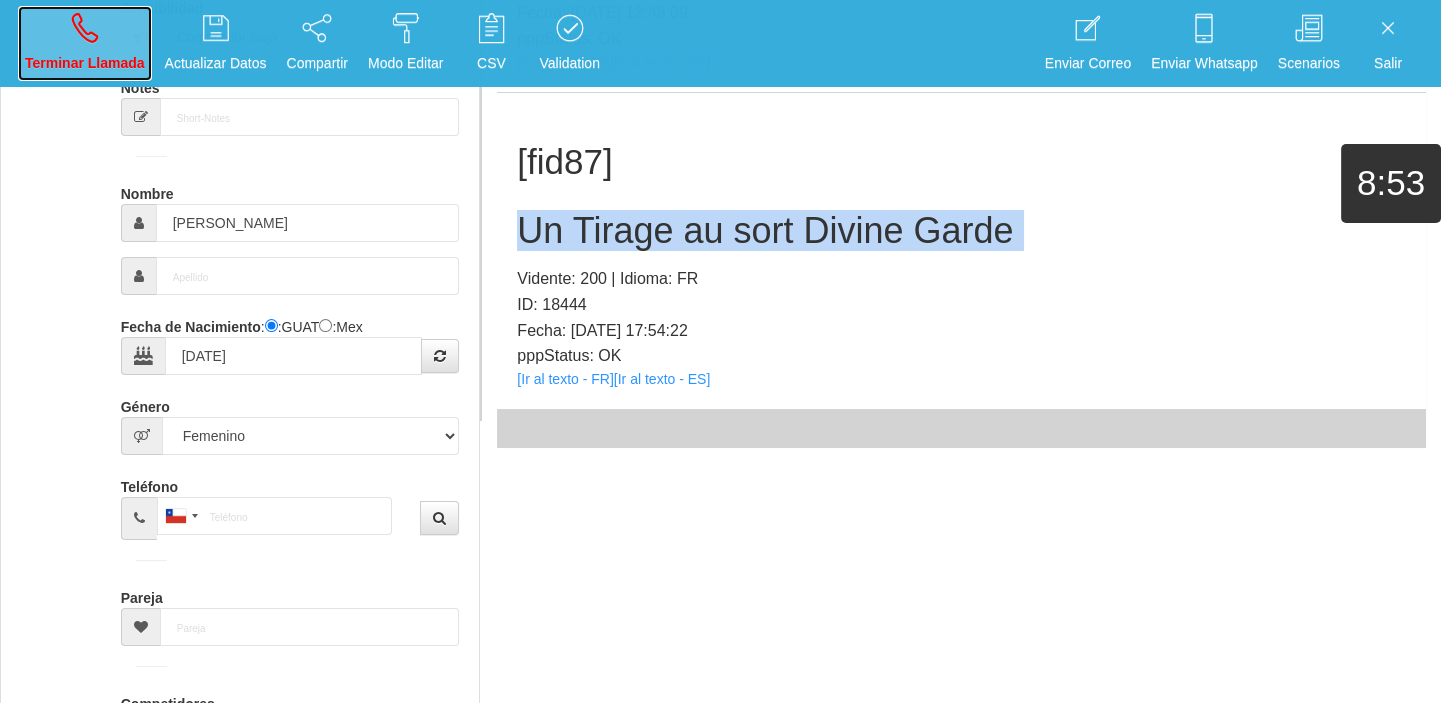click on "Terminar Llamada" at bounding box center (85, 63) 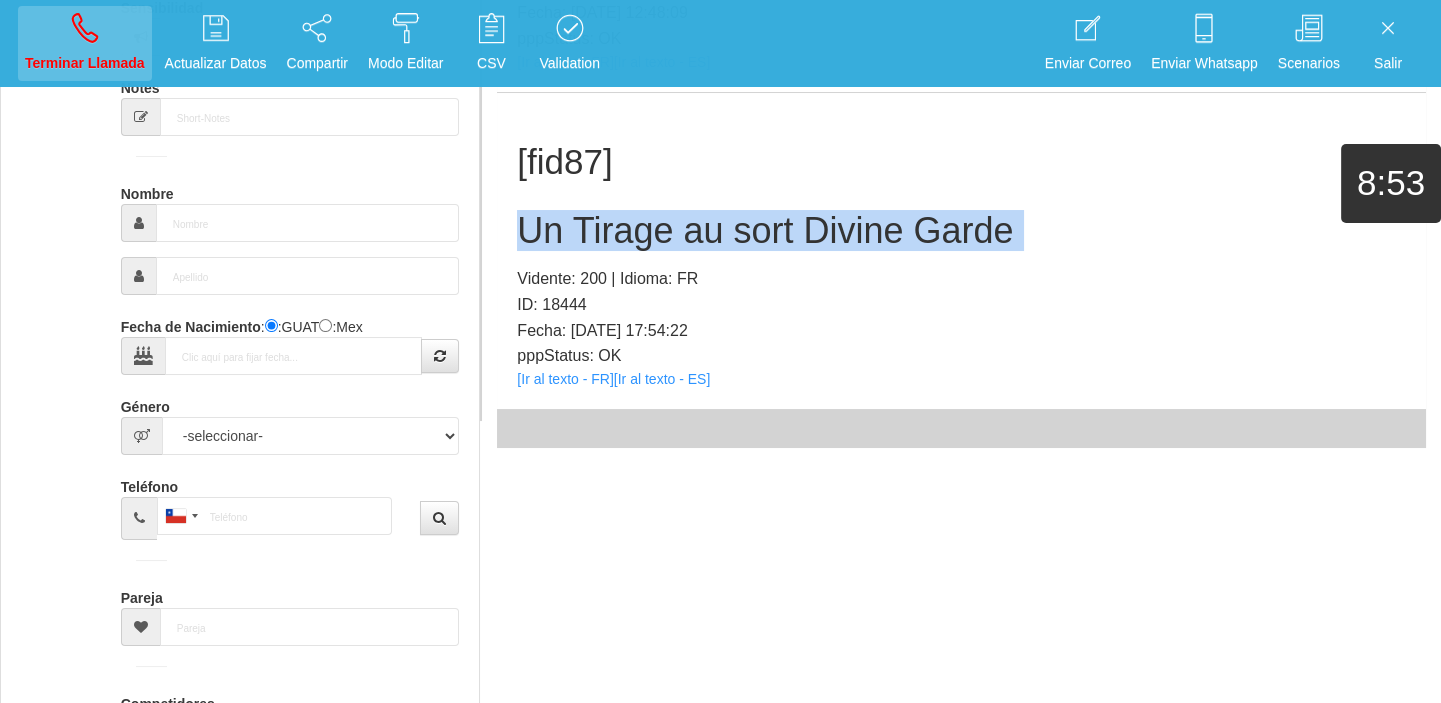 scroll, scrollTop: 0, scrollLeft: 0, axis: both 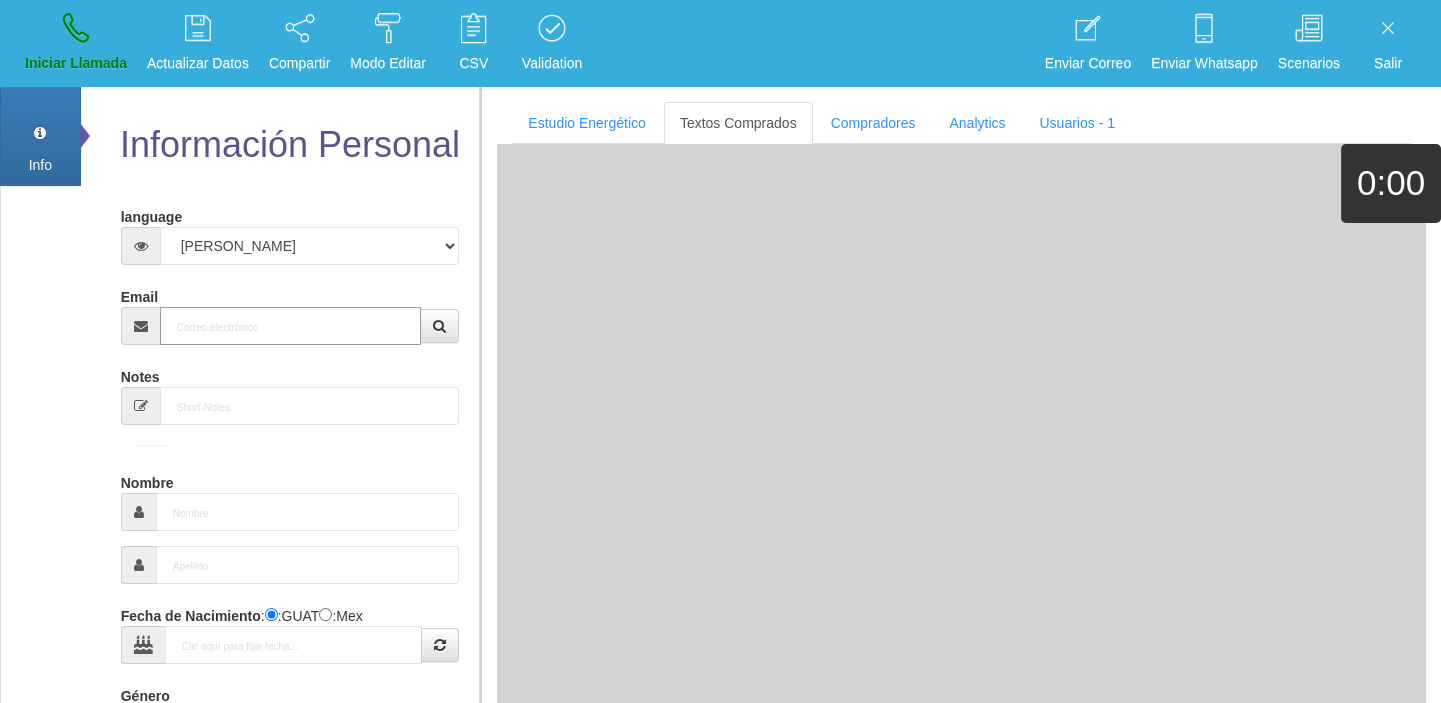 click on "Email" at bounding box center (291, 326) 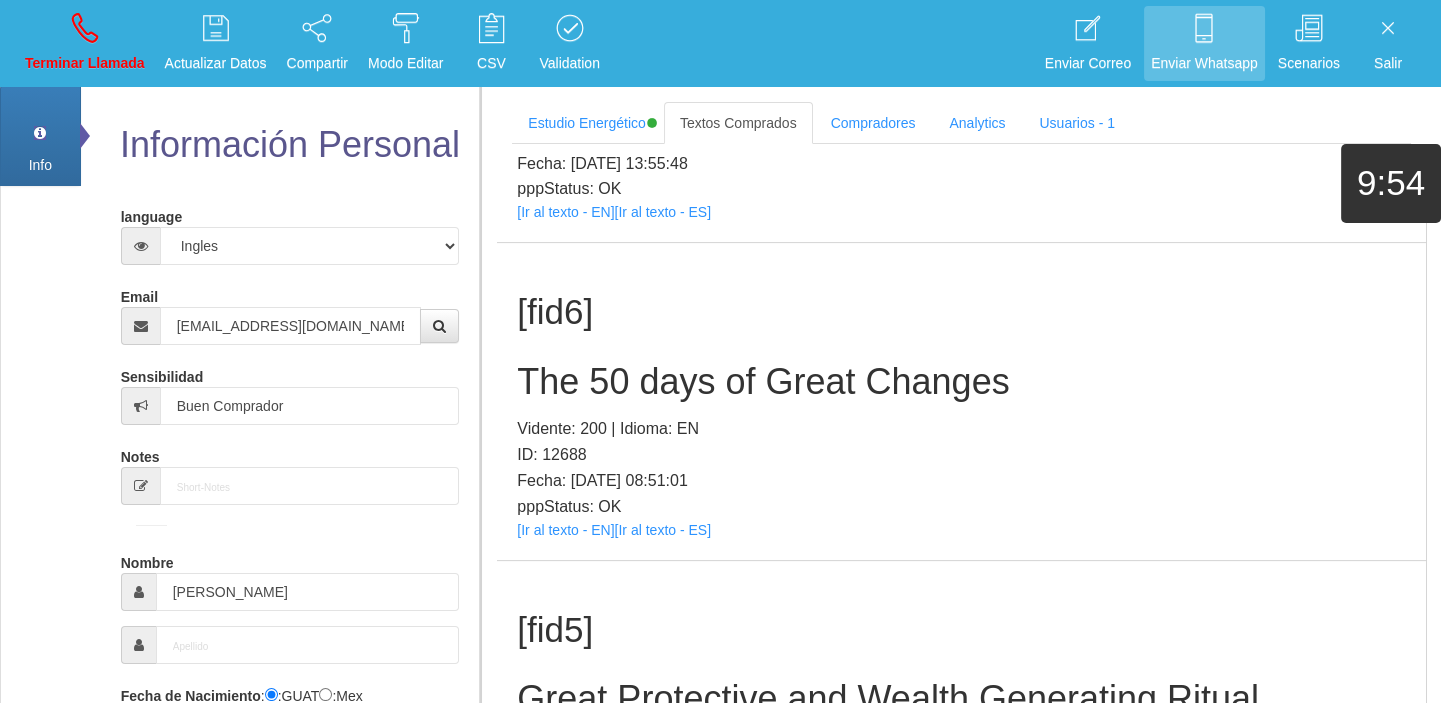 scroll, scrollTop: 2124, scrollLeft: 0, axis: vertical 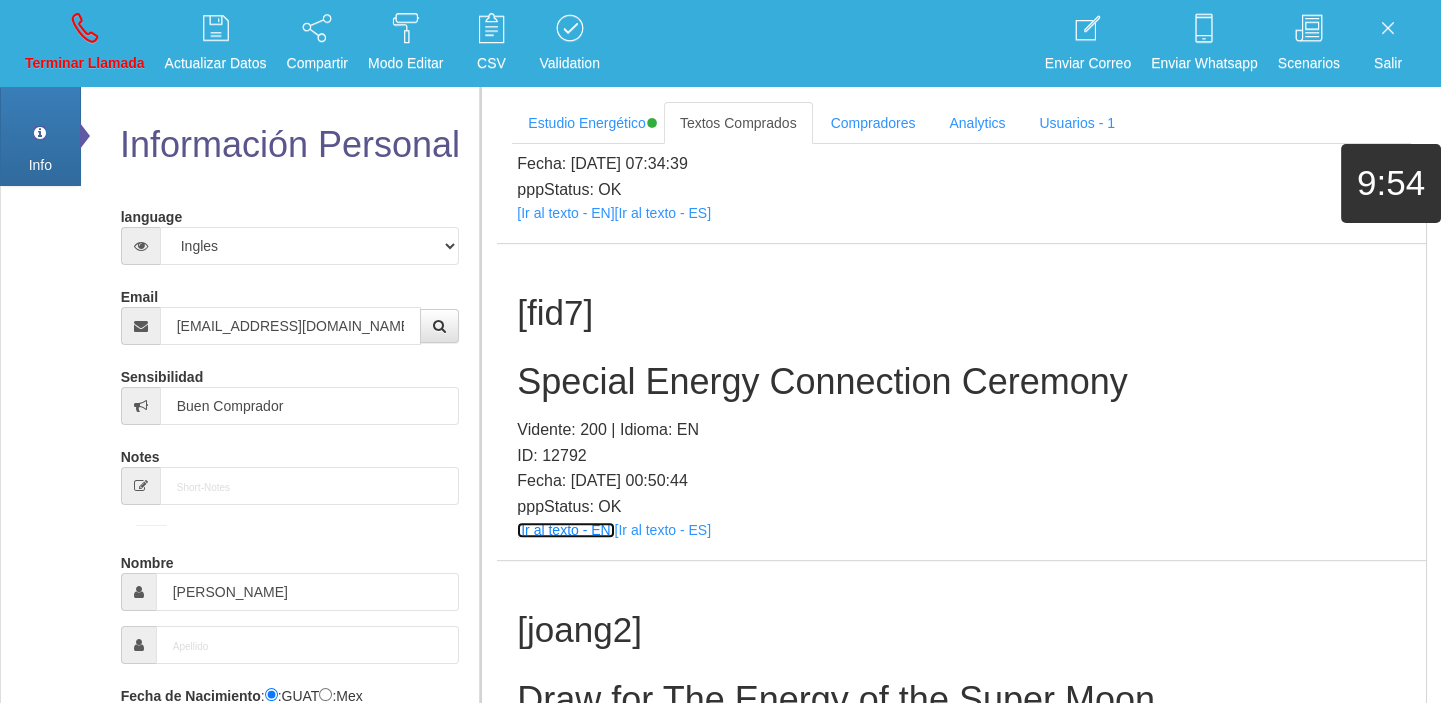click on "[Ir al texto - EN]" at bounding box center (565, 530) 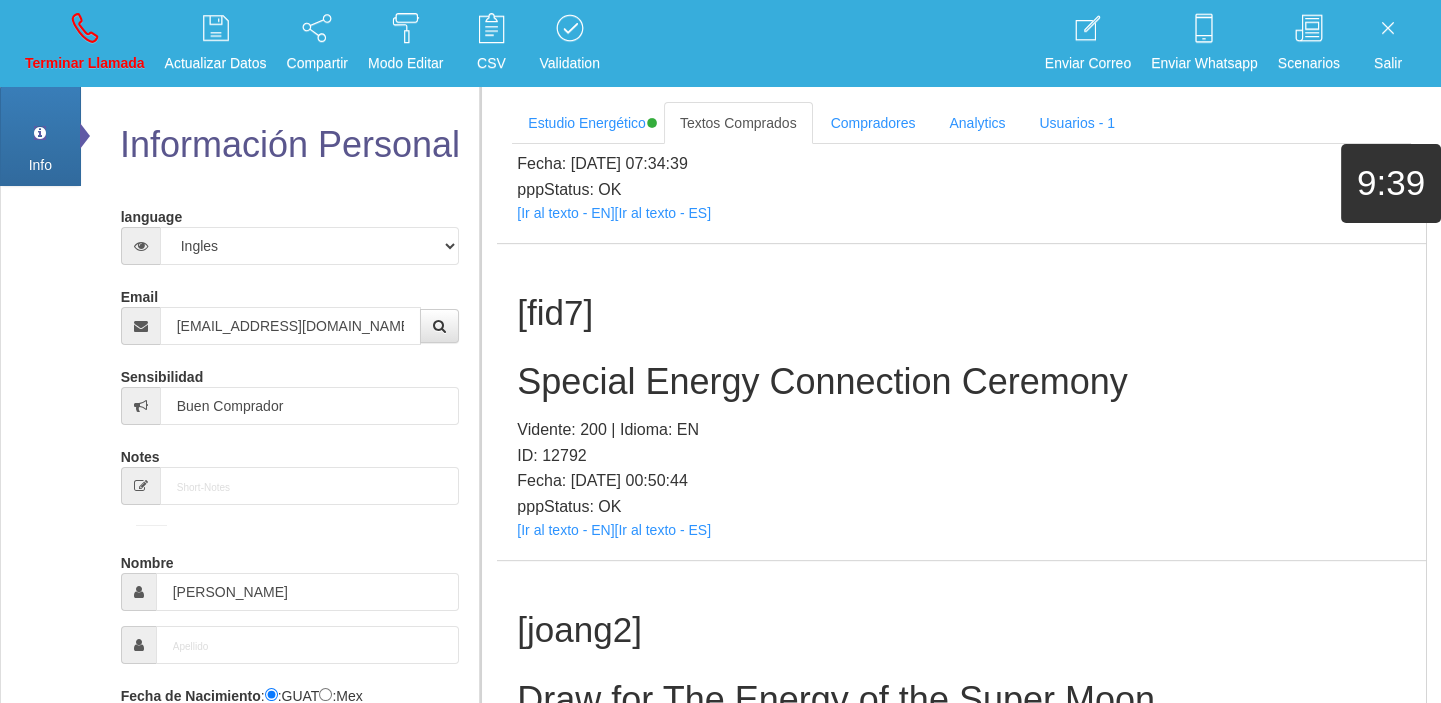 click on "[fid7] Special Energy Connection Ceremony  Vidente: 200 | Idioma: EN ID: 12792 Fecha: [DATE] 00:50:44 pppStatus: OK [Ir al texto - EN] [Ir al texto - ES]" at bounding box center (961, 402) 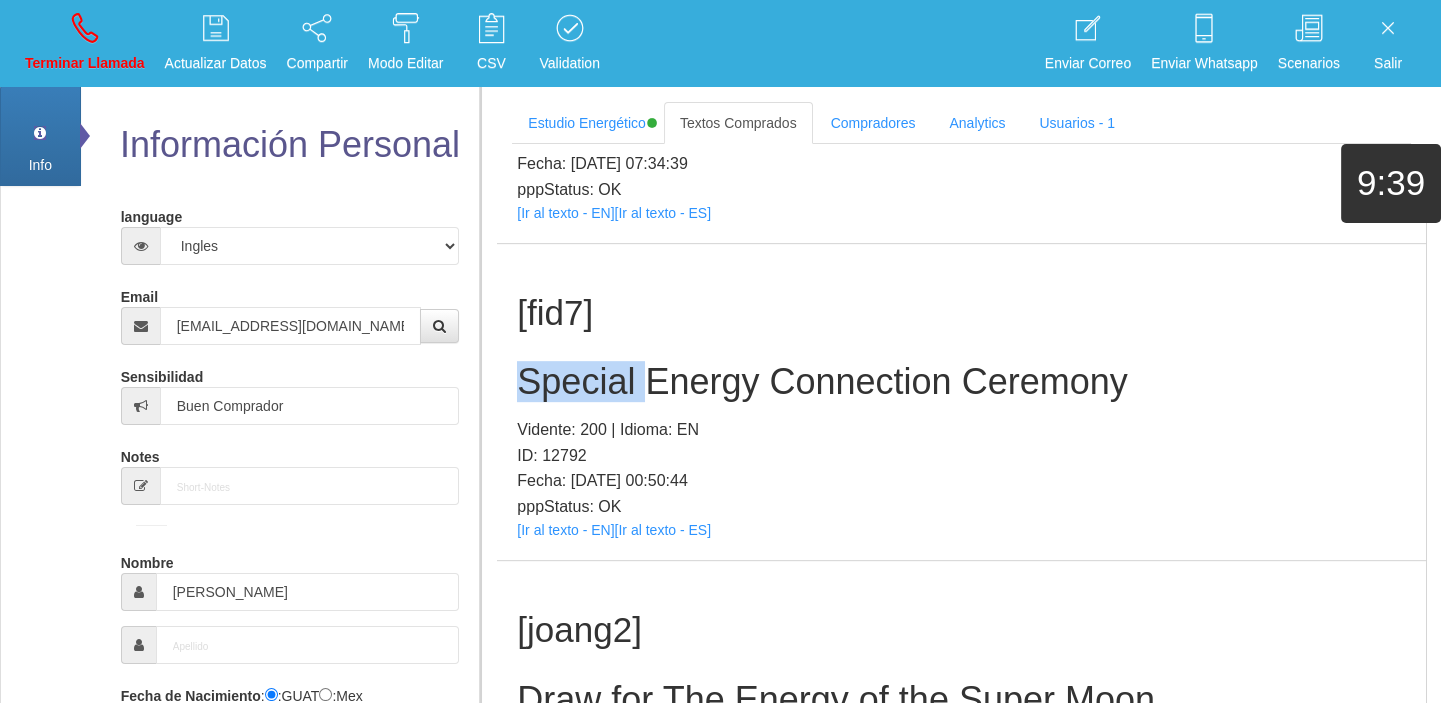 click on "[fid7] Special Energy Connection Ceremony  Vidente: 200 | Idioma: EN ID: 12792 Fecha: [DATE] 00:50:44 pppStatus: OK [Ir al texto - EN] [Ir al texto - ES]" at bounding box center (961, 402) 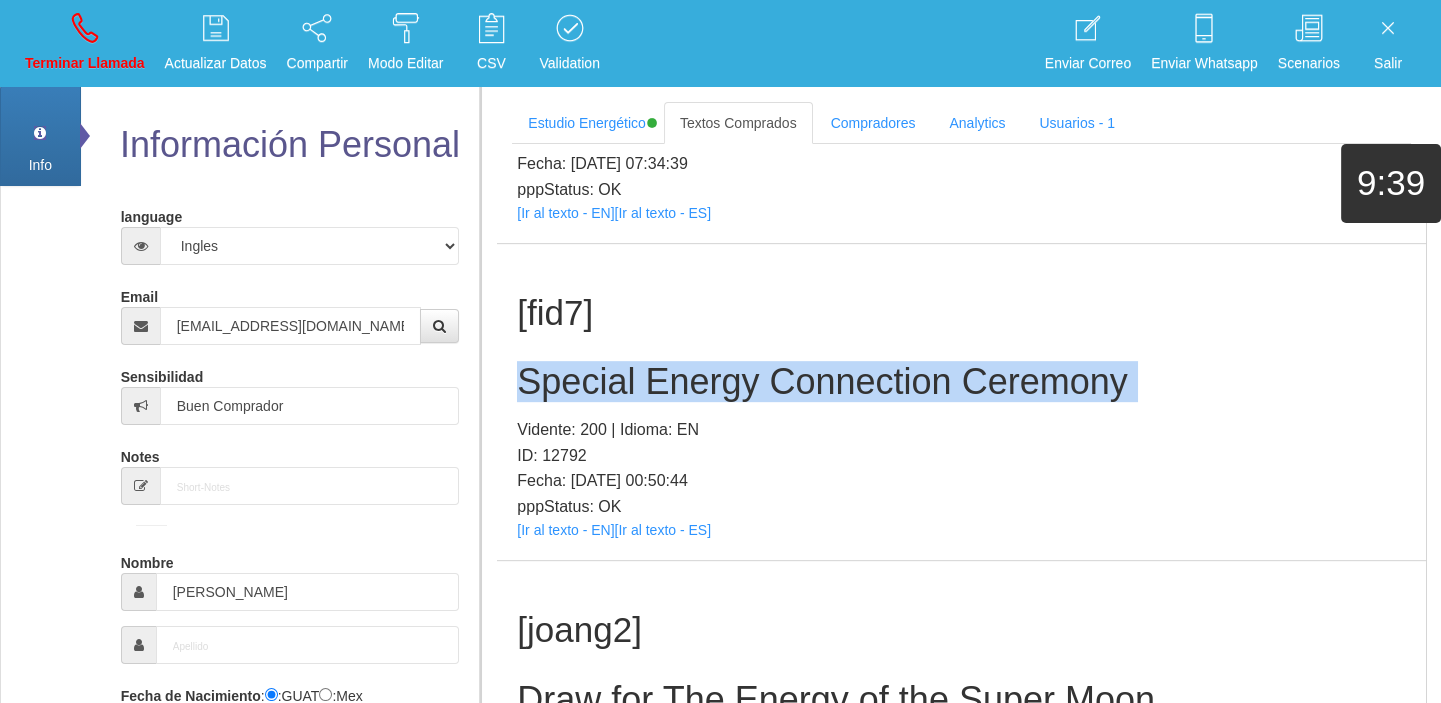 click on "[fid7] Special Energy Connection Ceremony  Vidente: 200 | Idioma: EN ID: 12792 Fecha: [DATE] 00:50:44 pppStatus: OK [Ir al texto - EN] [Ir al texto - ES]" at bounding box center [961, 402] 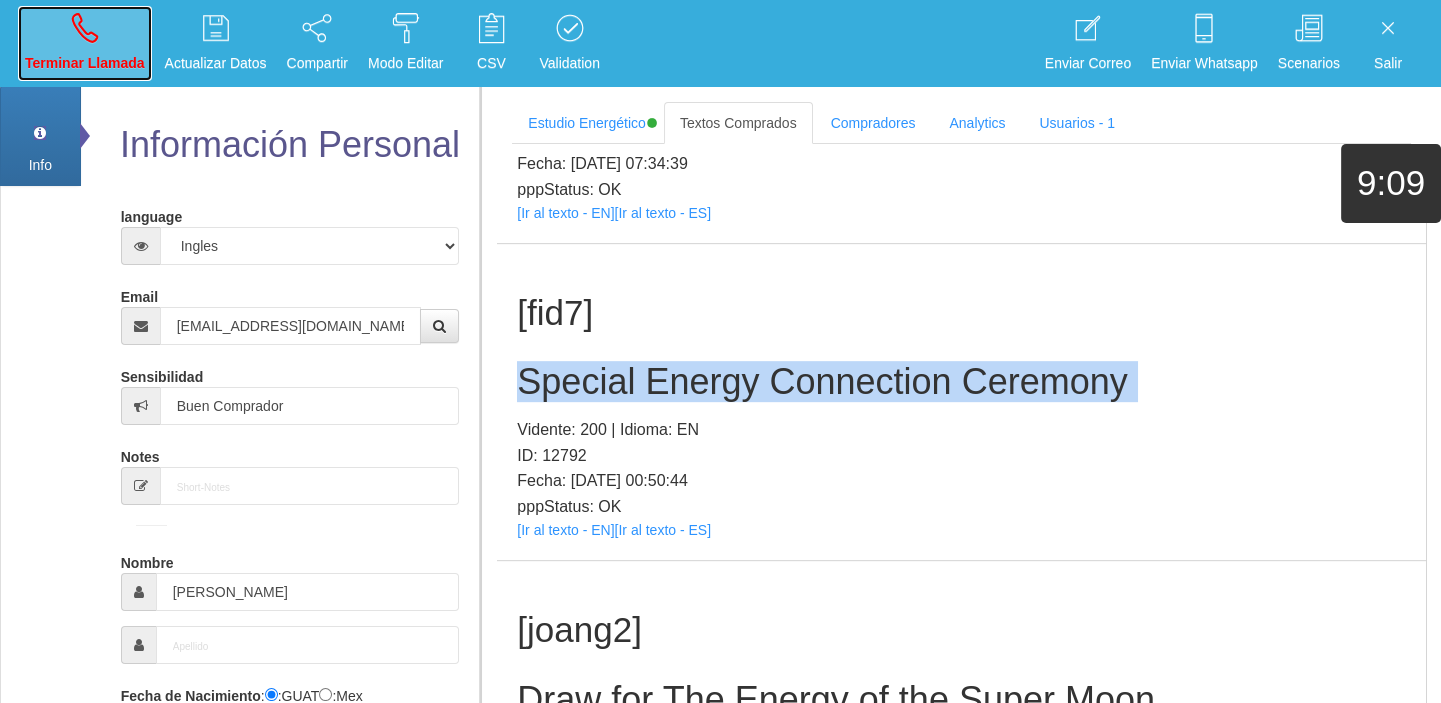 click on "Terminar Llamada" at bounding box center (85, 63) 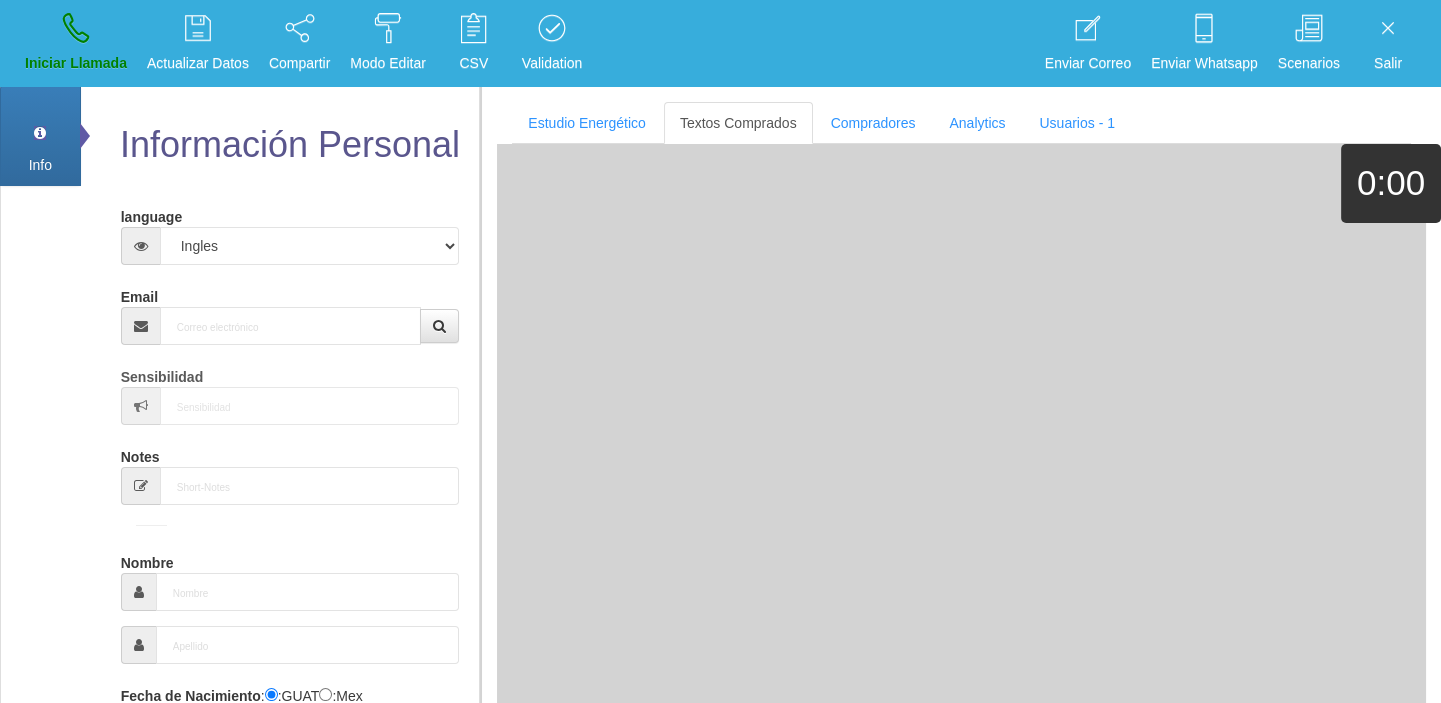 scroll, scrollTop: 0, scrollLeft: 0, axis: both 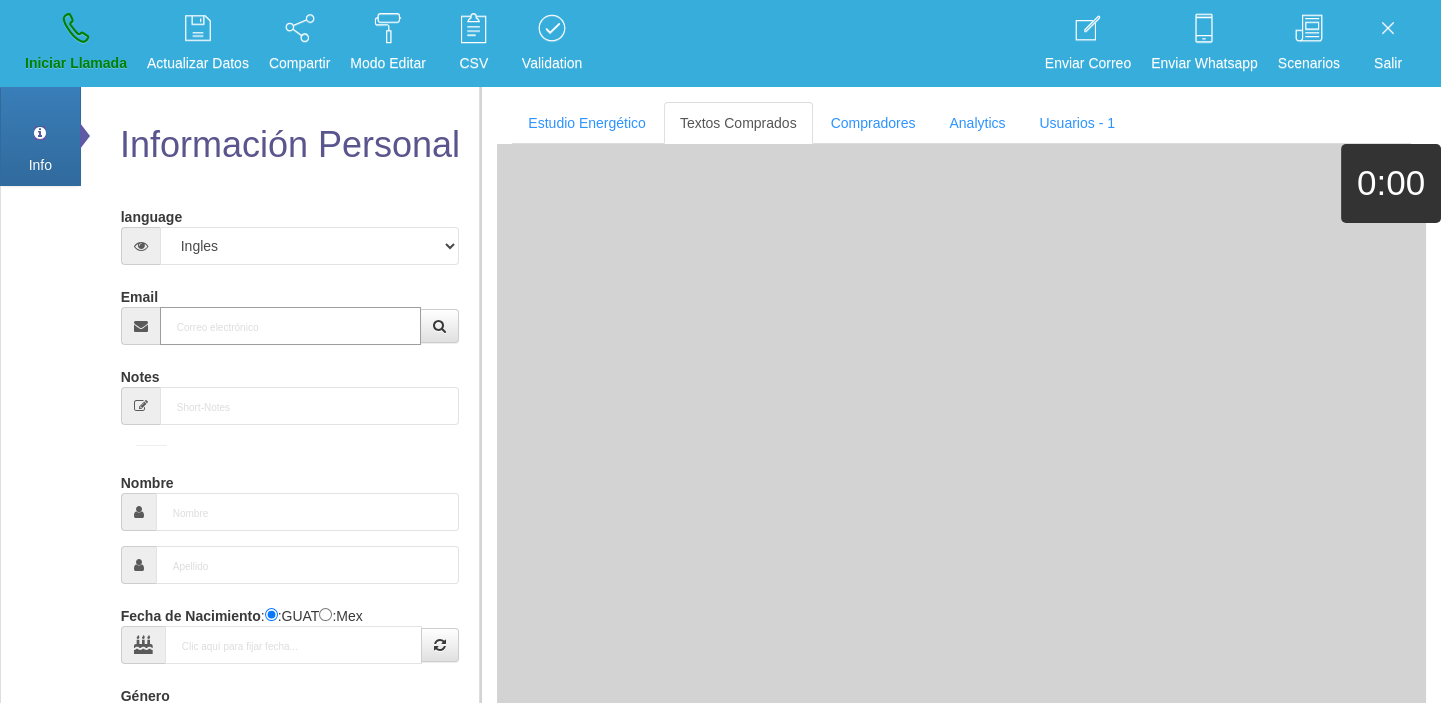 paste on "[EMAIL_ADDRESS][DOMAIN_NAME]" 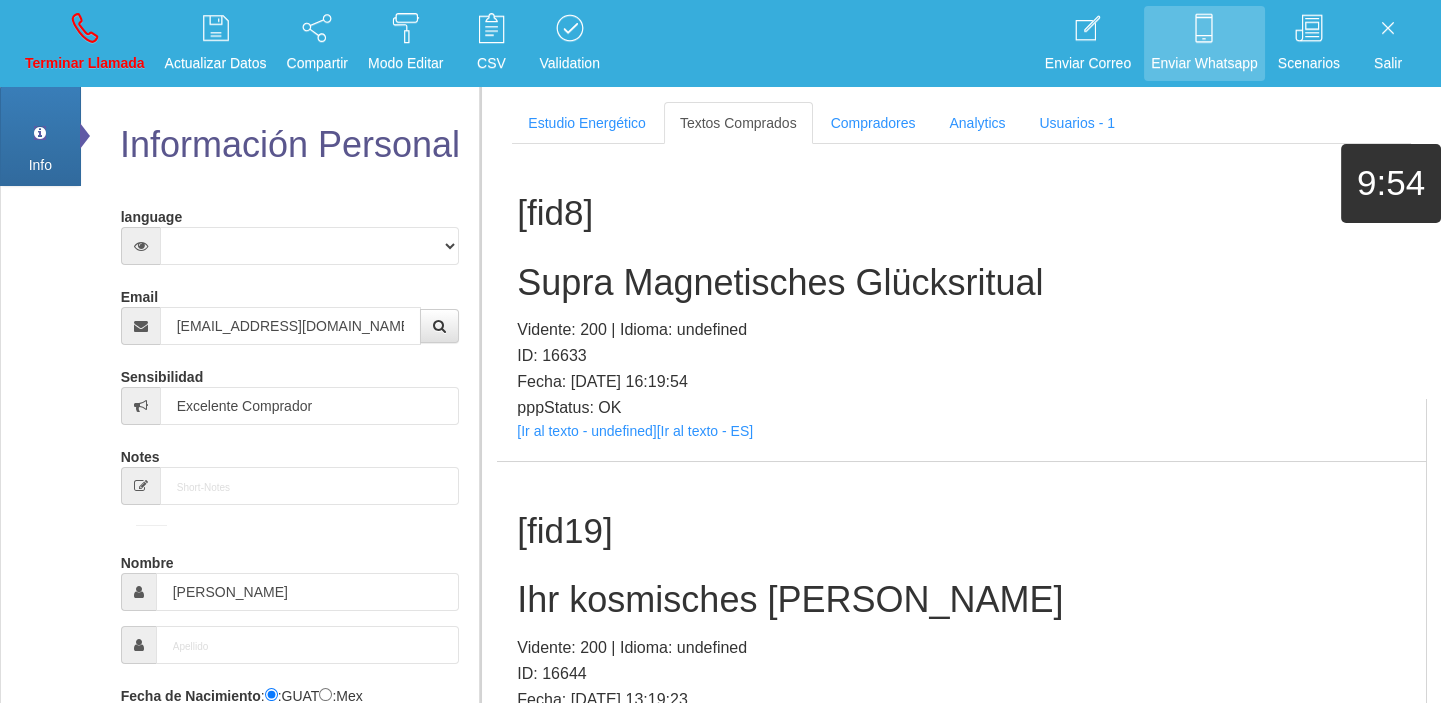 scroll, scrollTop: 3434, scrollLeft: 0, axis: vertical 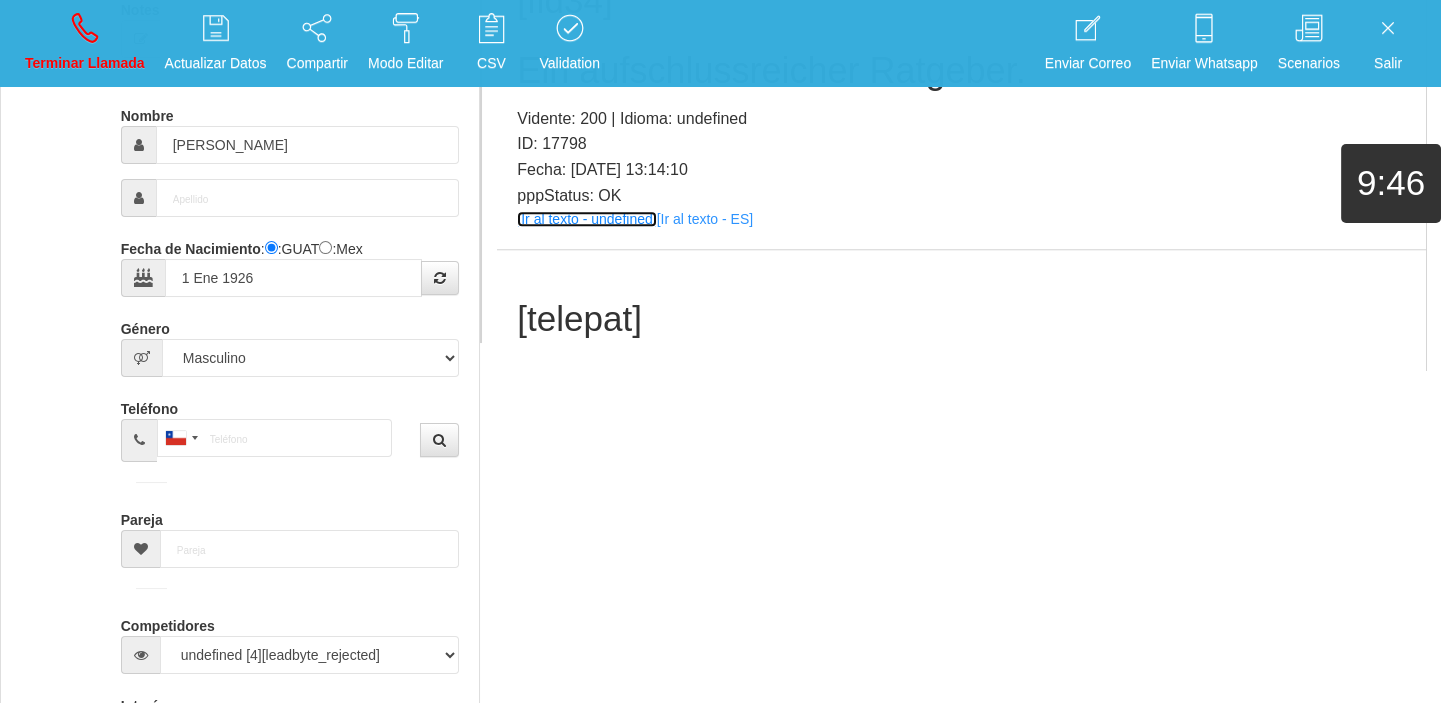 click on "[Ir al texto - undefined]" at bounding box center (586, 219) 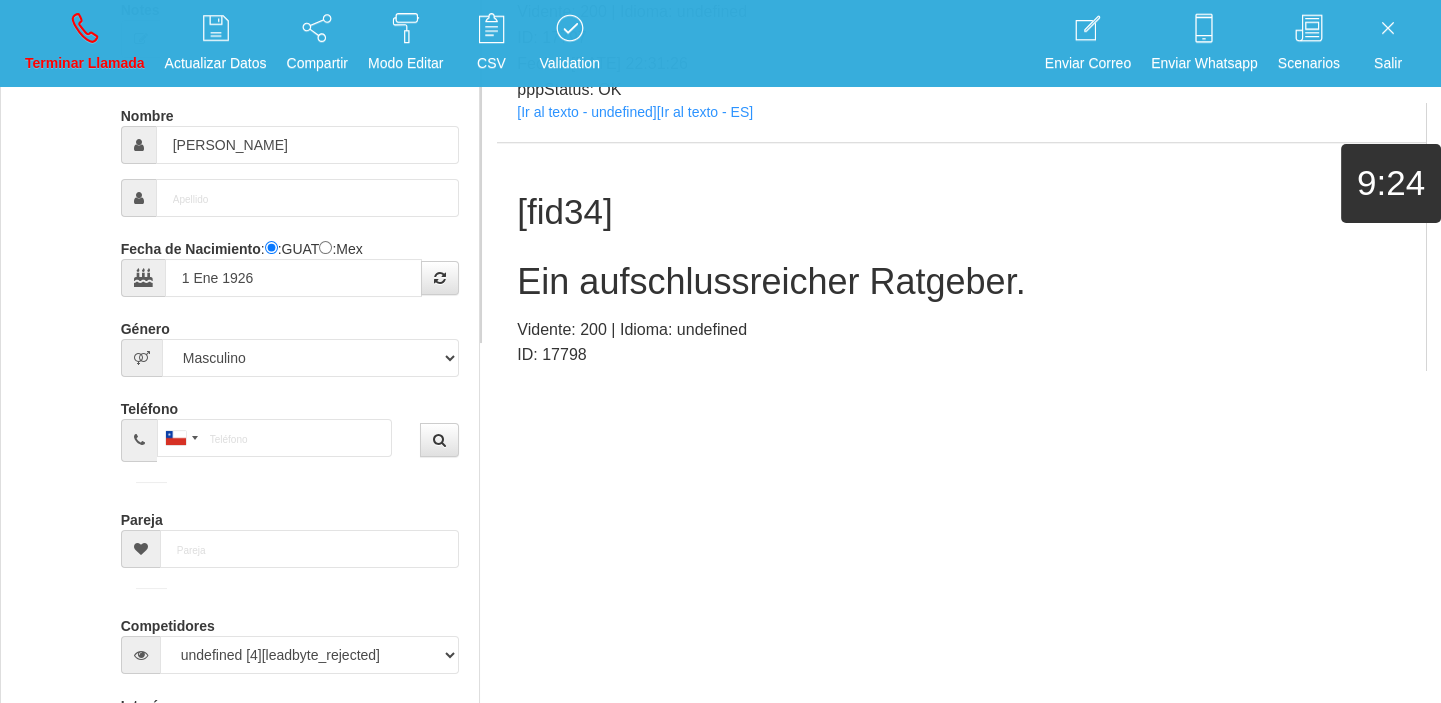scroll, scrollTop: 3434, scrollLeft: 0, axis: vertical 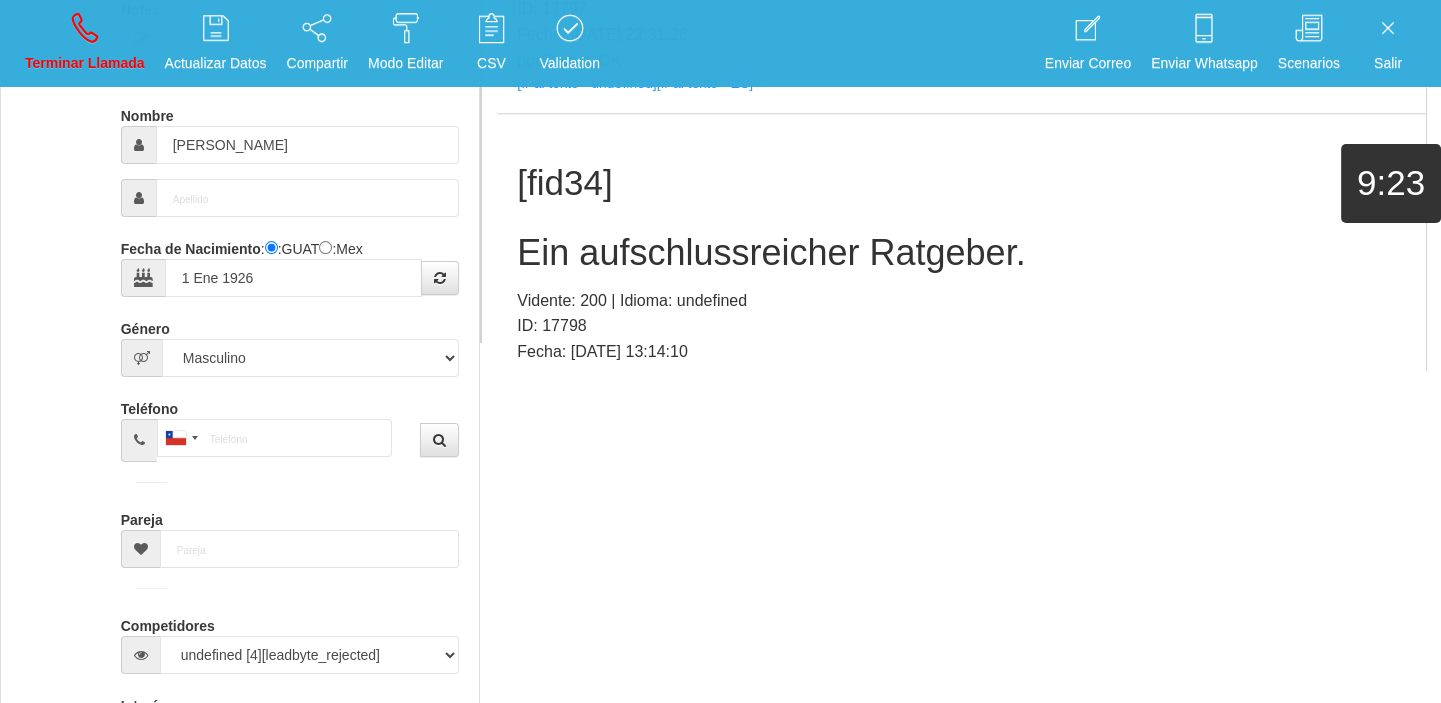 click on "[fid34] Ein aufschlussreicher Ratgeber. Vidente: 200 | Idioma: undefined ID: 17798 Fecha: [DATE] 13:14:10 pppStatus: OK [Ir al texto - undefined] [Ir al texto - ES]" at bounding box center [961, 272] 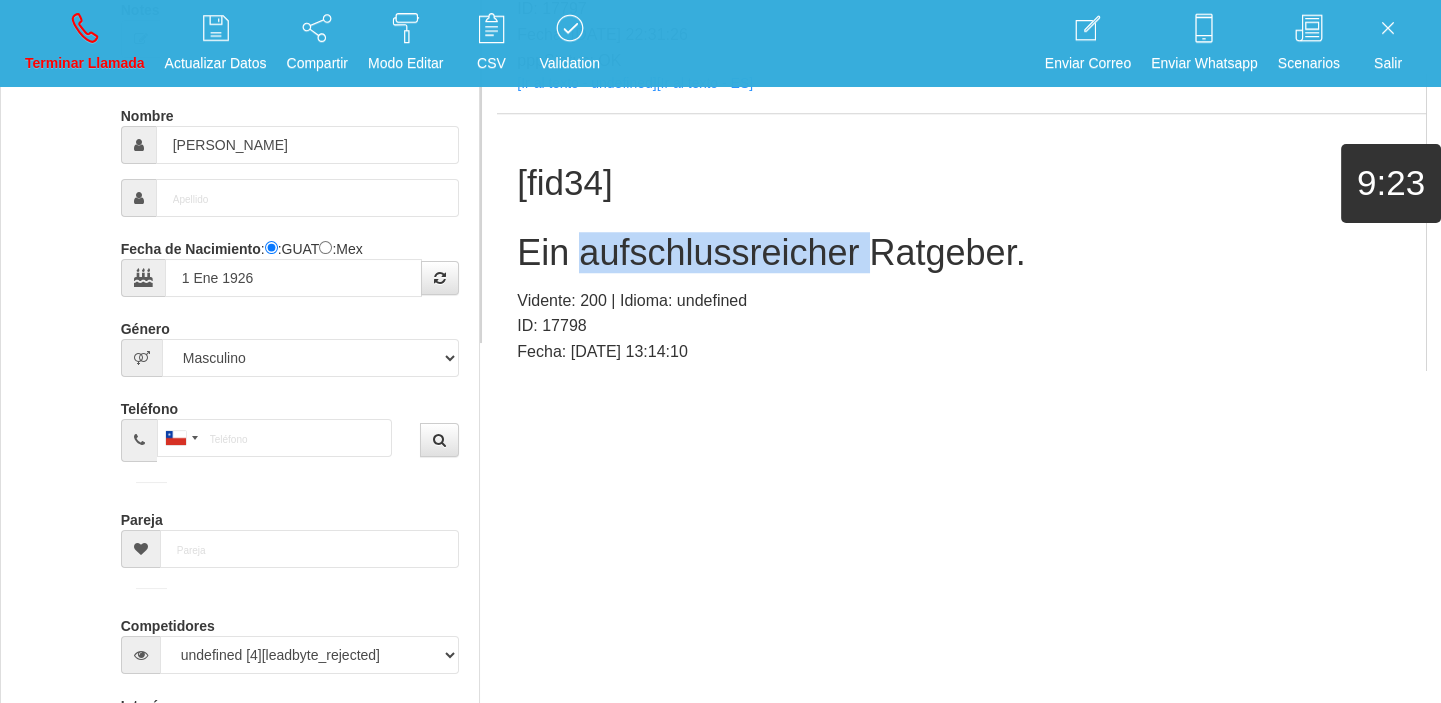 click on "Ein aufschlussreicher Ratgeber." at bounding box center (961, 253) 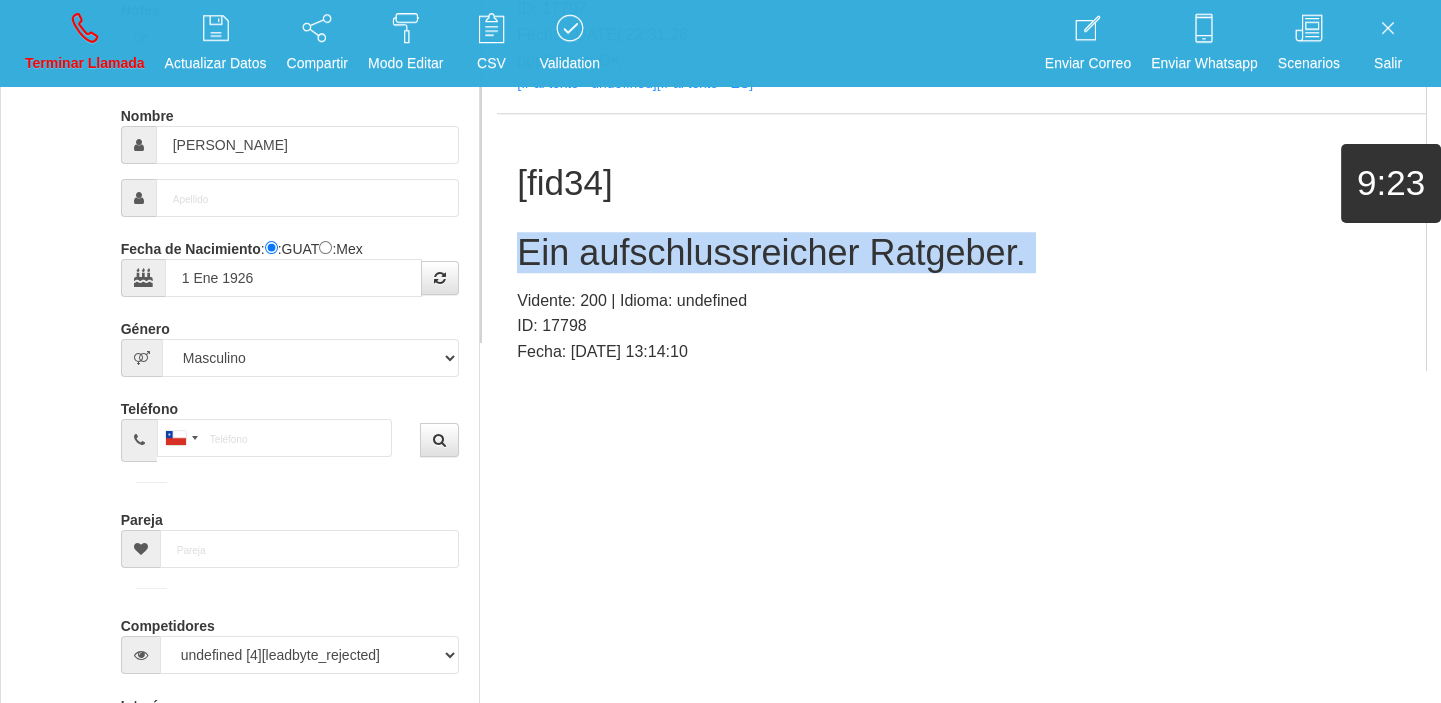 click on "Ein aufschlussreicher Ratgeber." at bounding box center (961, 253) 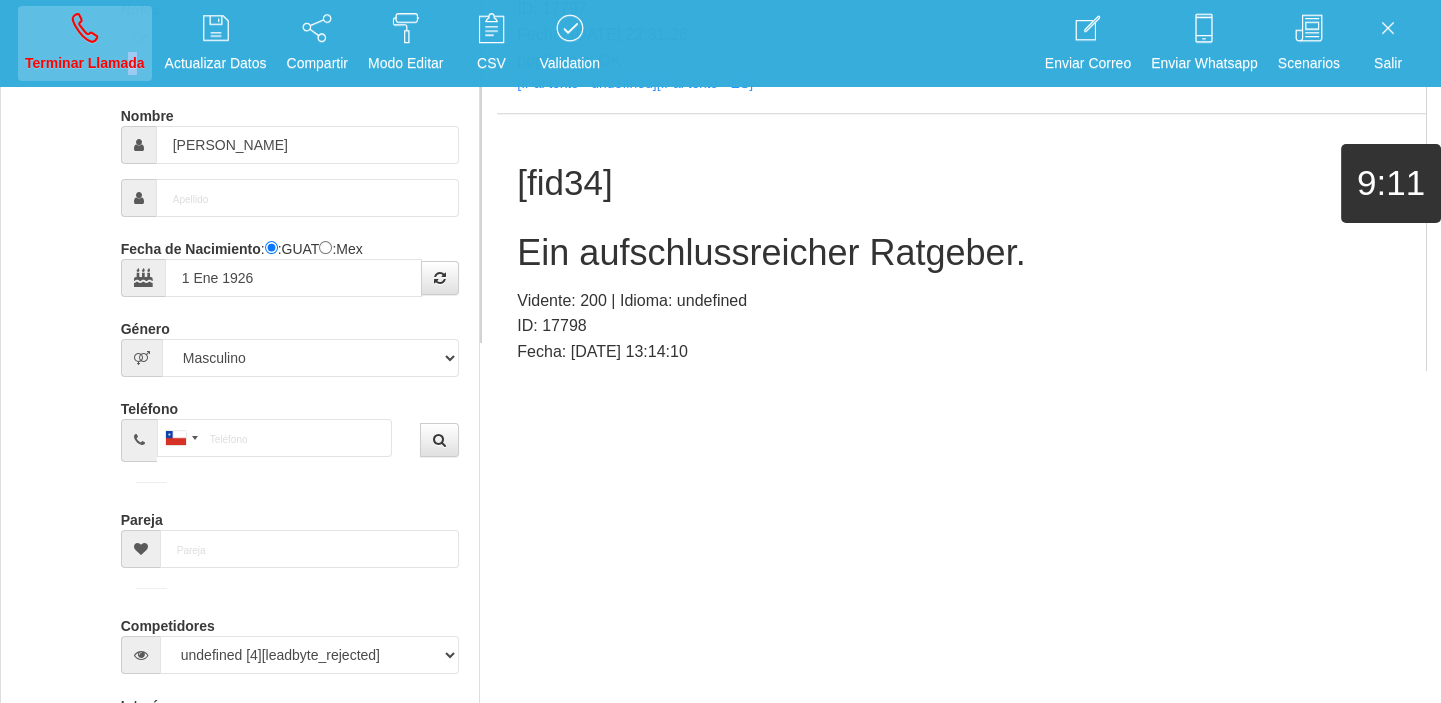 drag, startPoint x: 133, startPoint y: 82, endPoint x: 121, endPoint y: 75, distance: 13.892444 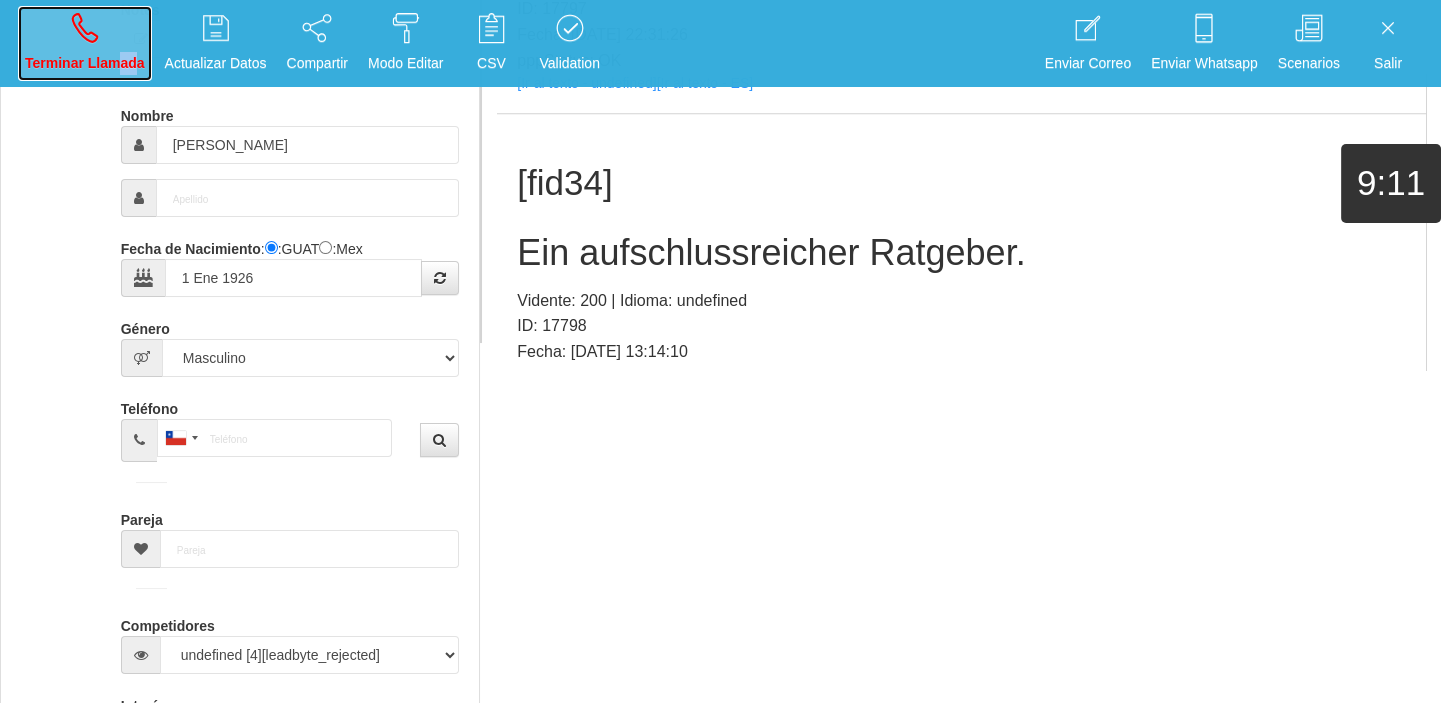 click on "Terminar Llamada" at bounding box center (85, 43) 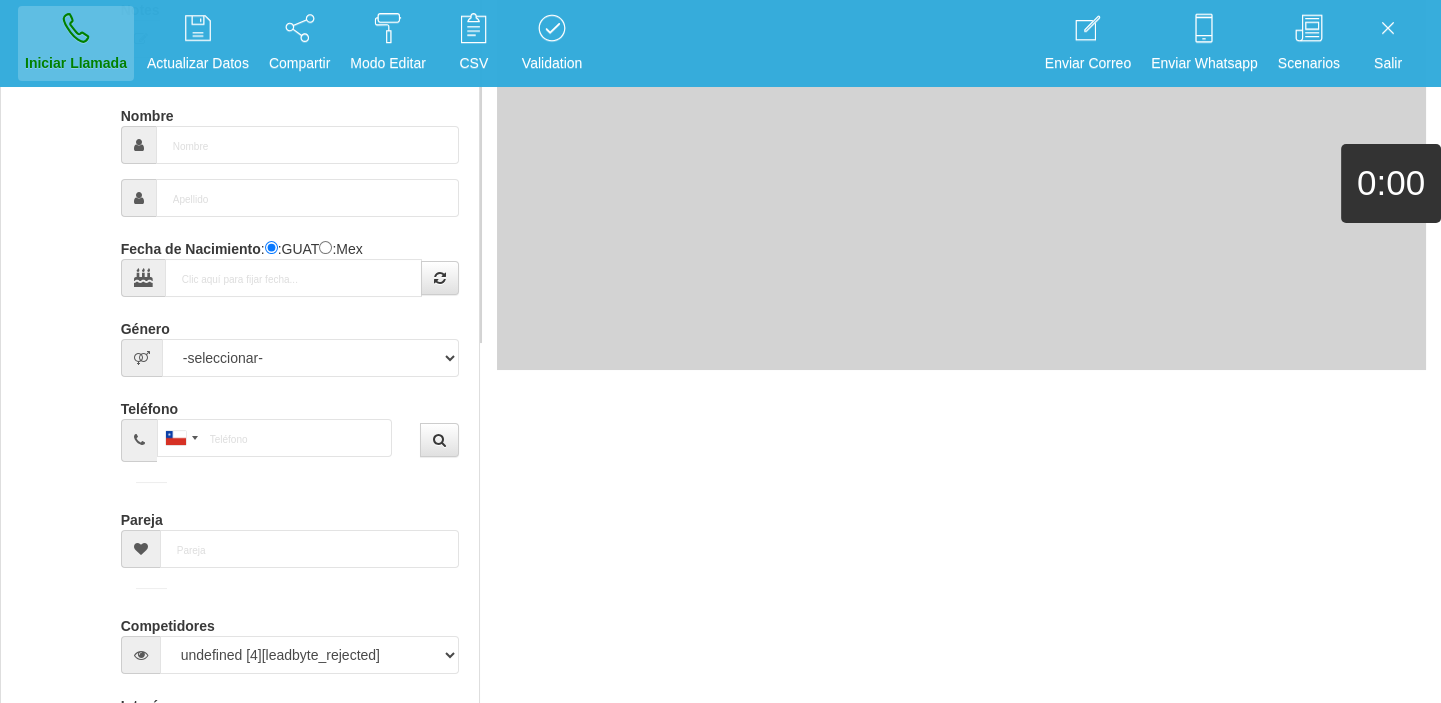 scroll, scrollTop: 0, scrollLeft: 0, axis: both 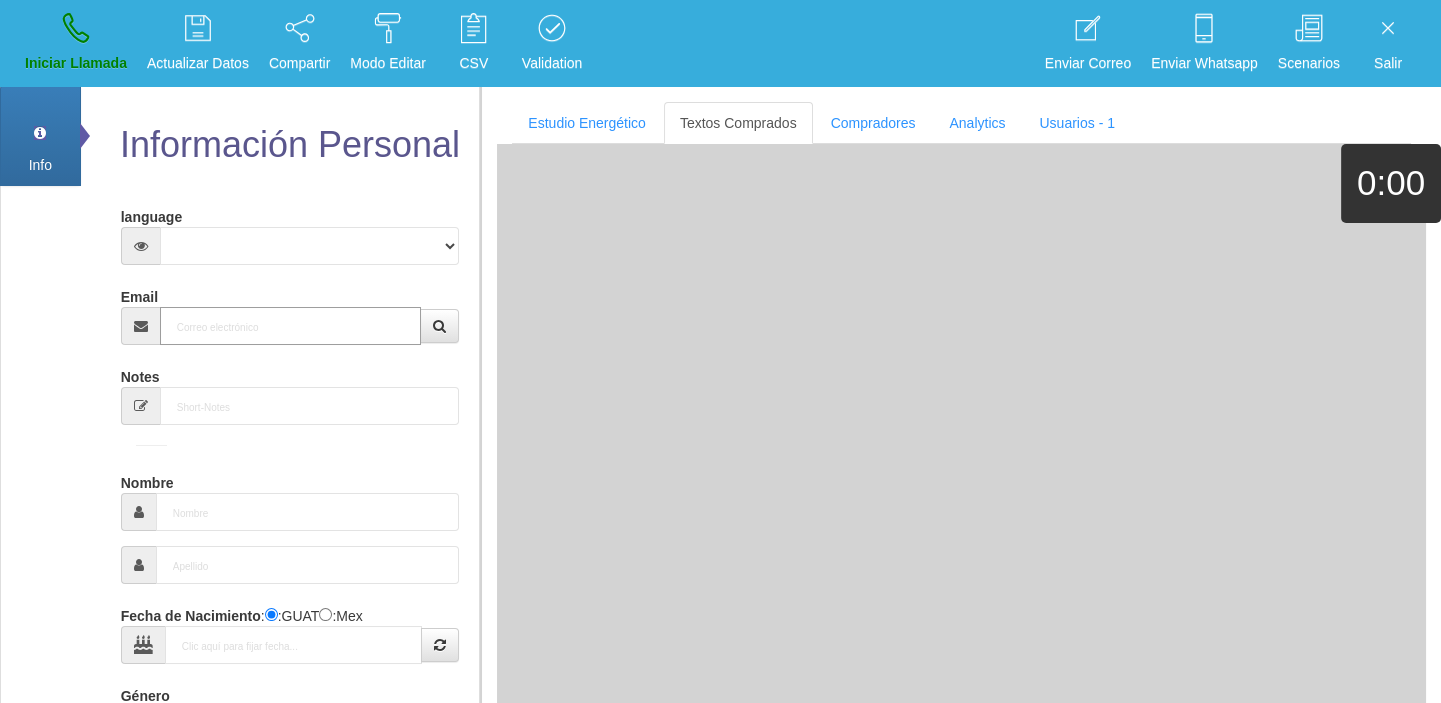paste on "[EMAIL_ADDRESS][DOMAIN_NAME]" 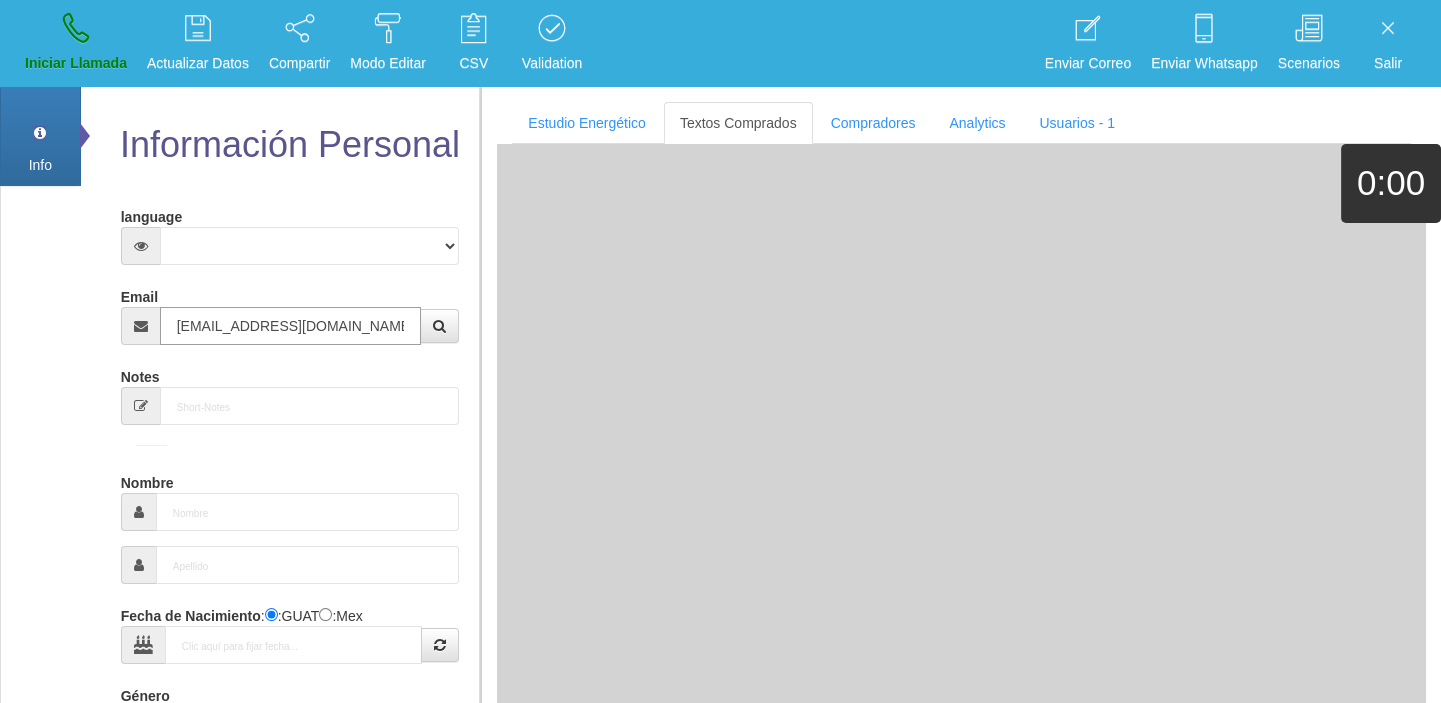 click on "[EMAIL_ADDRESS][DOMAIN_NAME]" at bounding box center [291, 326] 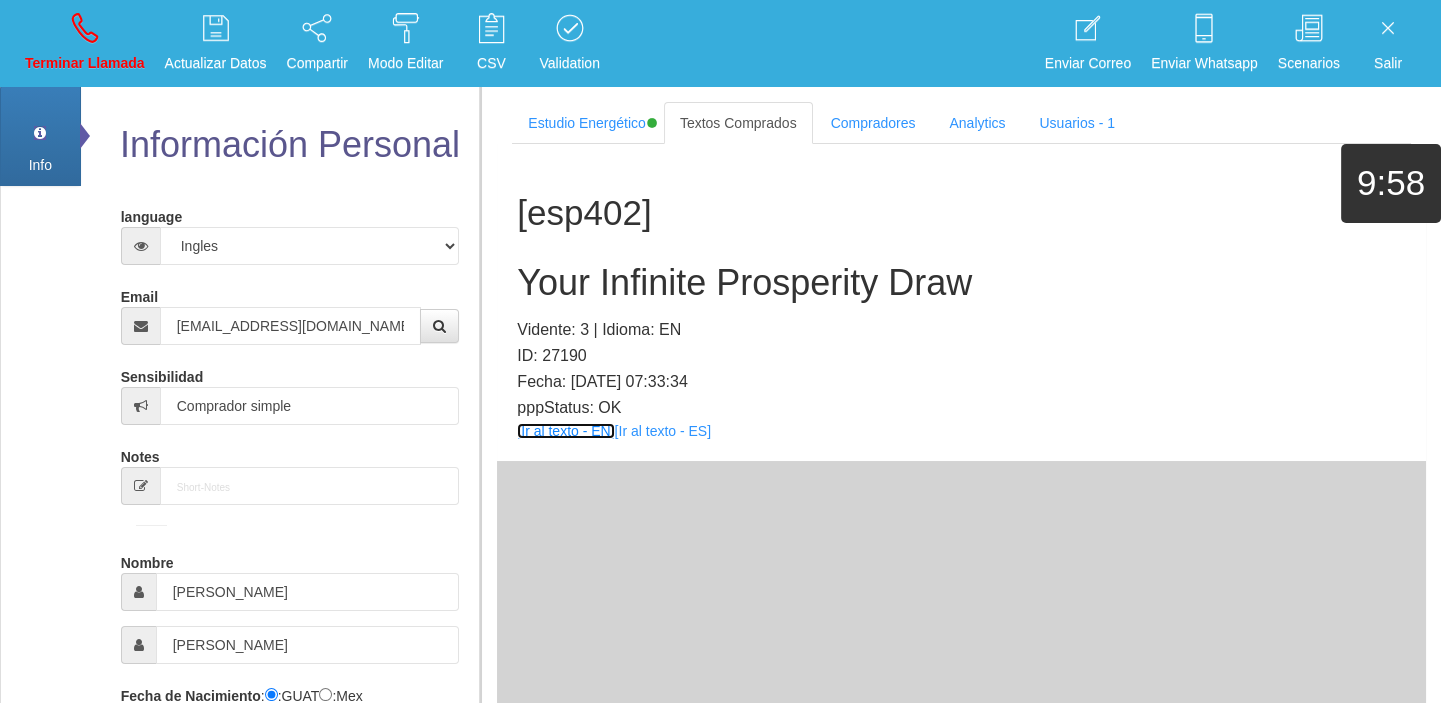 click on "[Ir al texto - EN]" at bounding box center (565, 431) 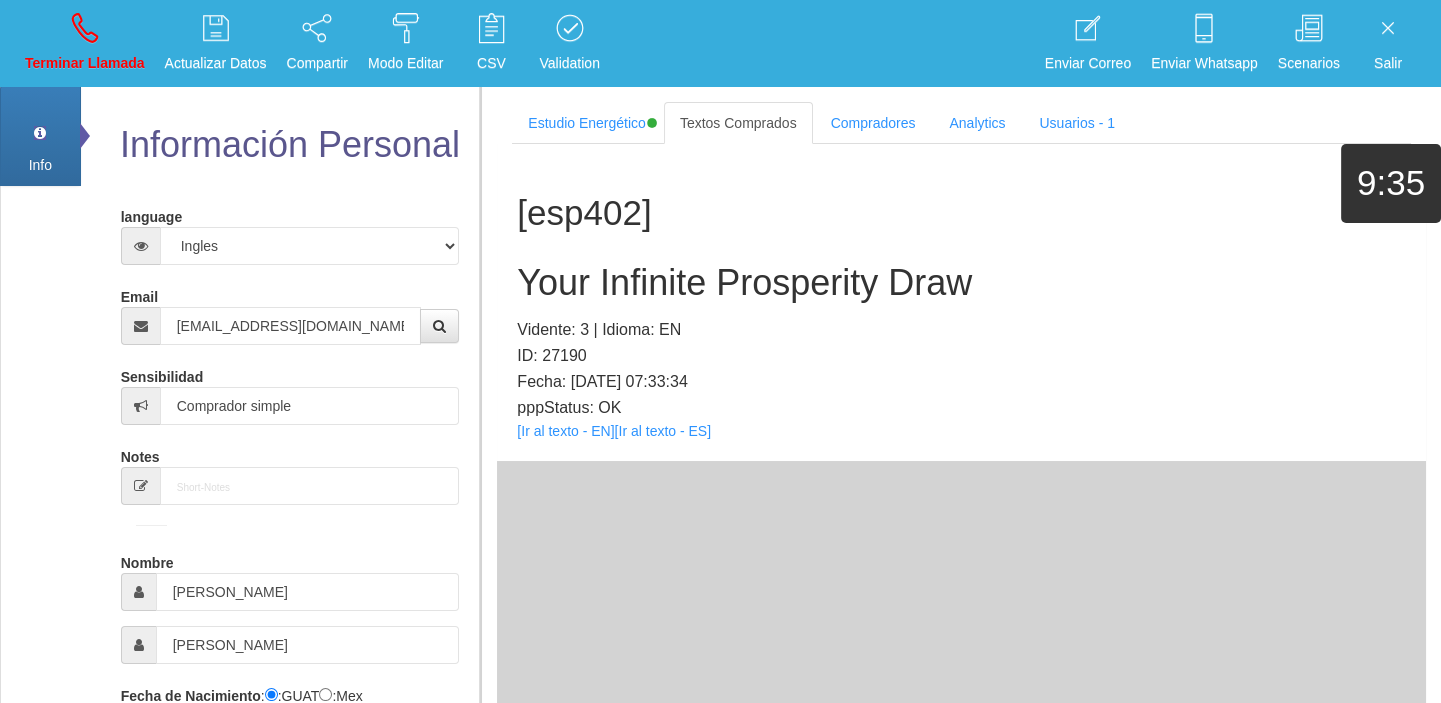 click on "[esp402] Your Infinite Prosperity Draw Vidente: 3 | Idioma: EN ID: 27190 Fecha: [DATE] 07:33:34 pppStatus: OK [Ir al texto - EN] [Ir al texto - ES]" at bounding box center [961, 302] 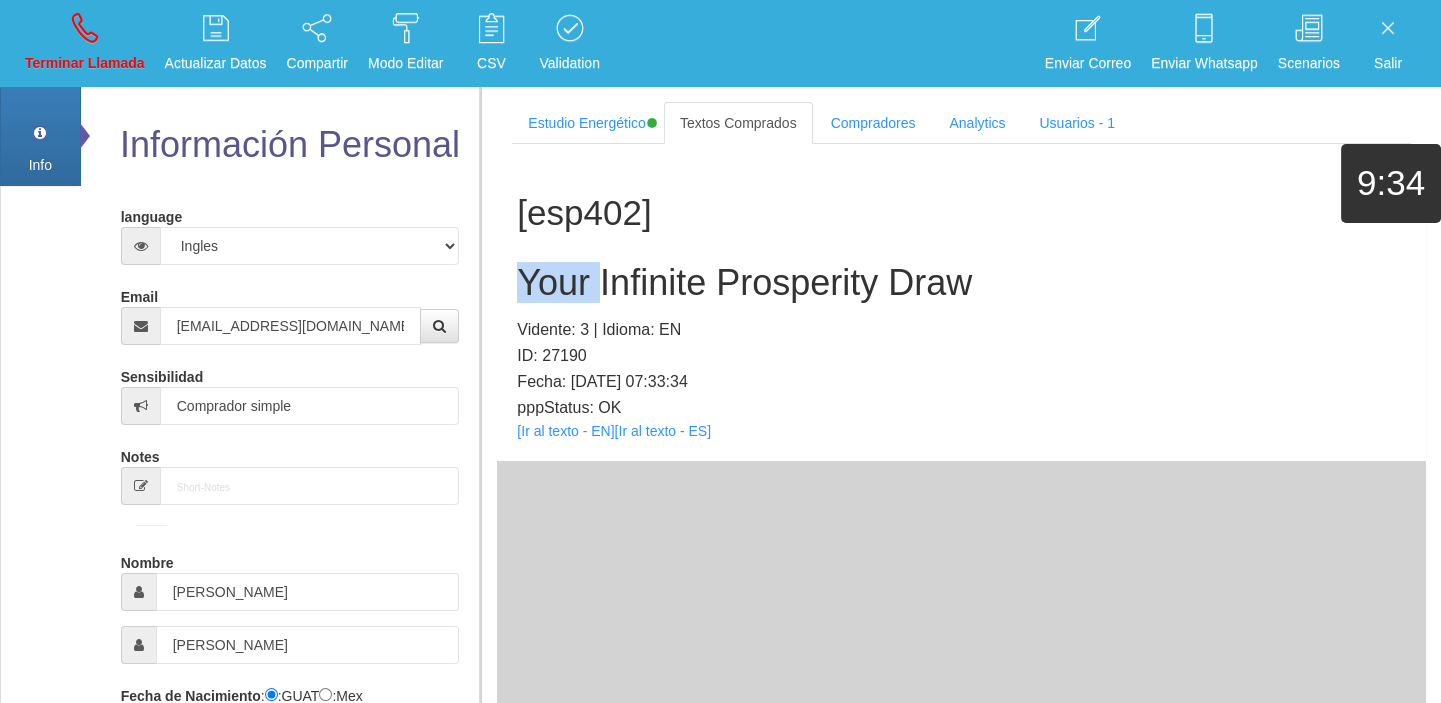 click on "Your Infinite Prosperity Draw" at bounding box center [961, 283] 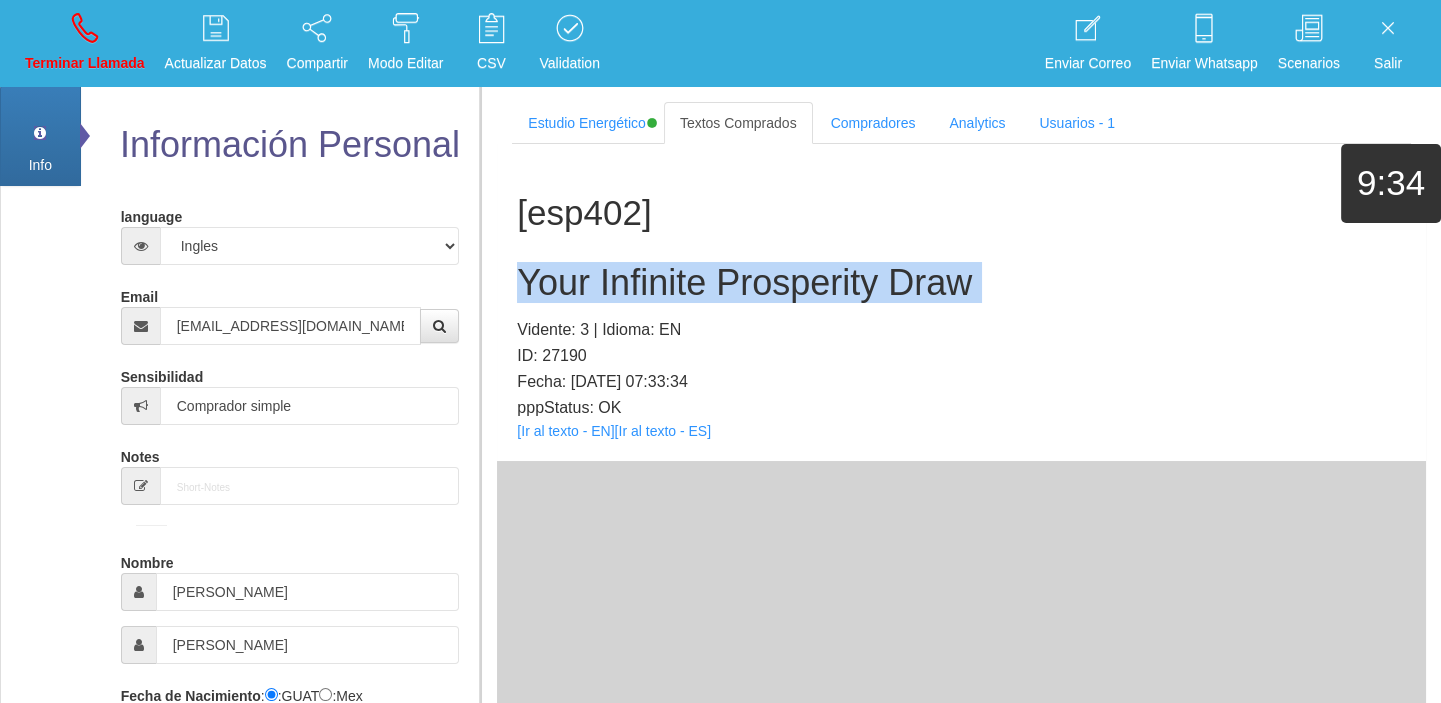click on "Your Infinite Prosperity Draw" at bounding box center [961, 283] 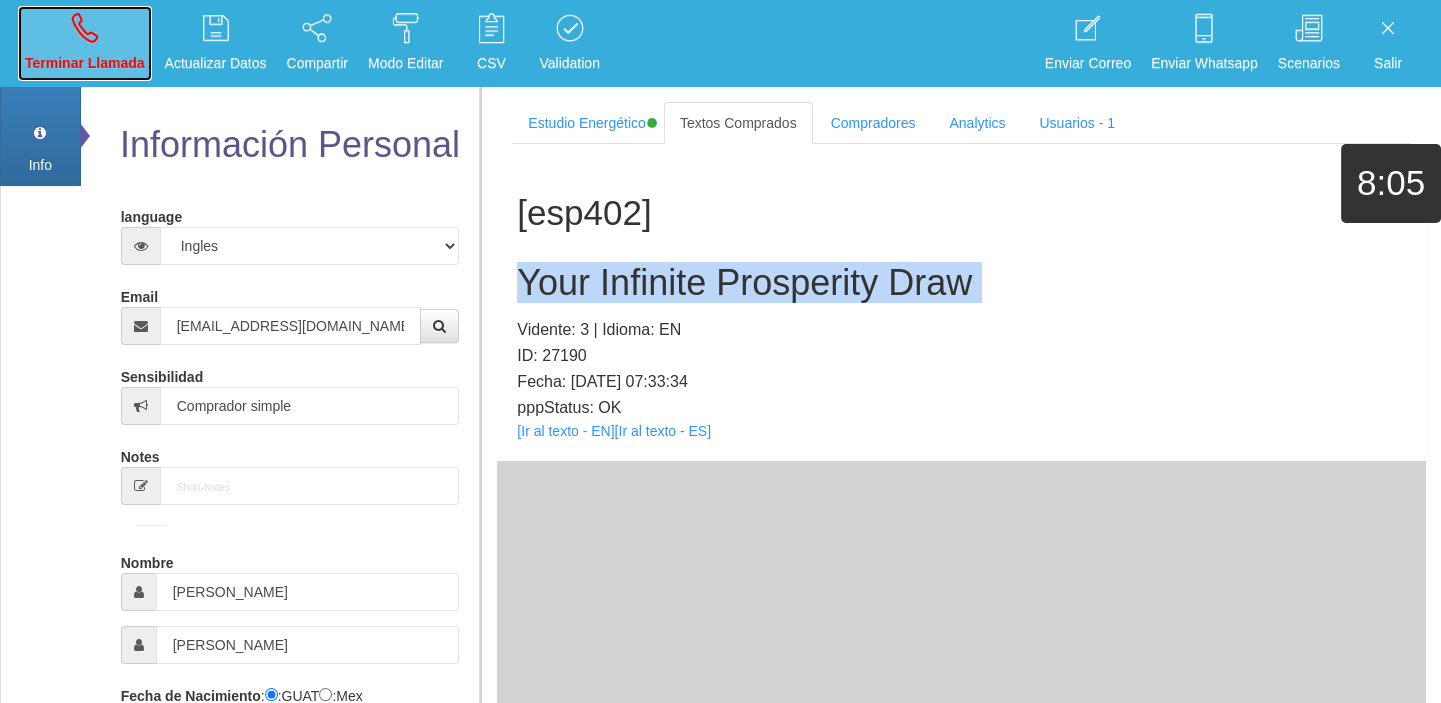 click at bounding box center (85, 28) 